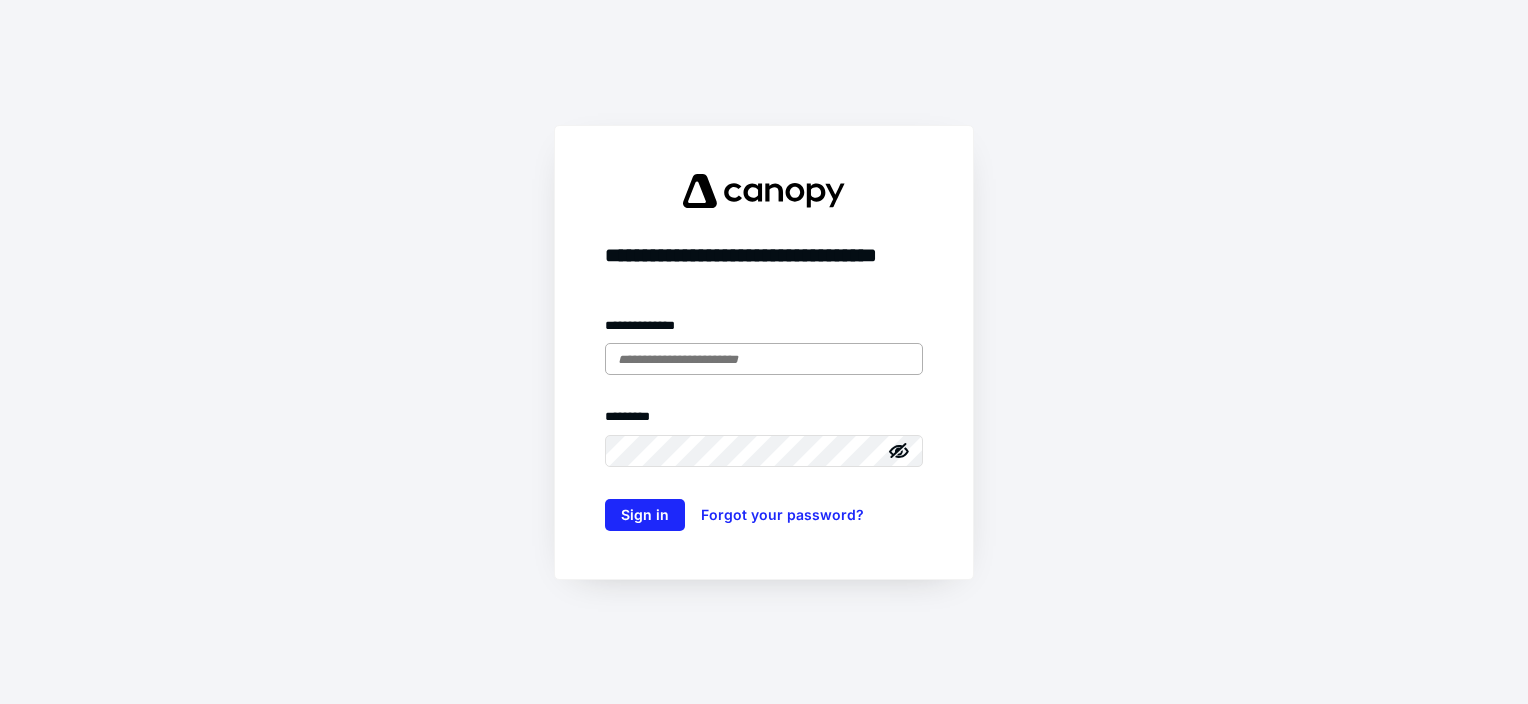 scroll, scrollTop: 0, scrollLeft: 0, axis: both 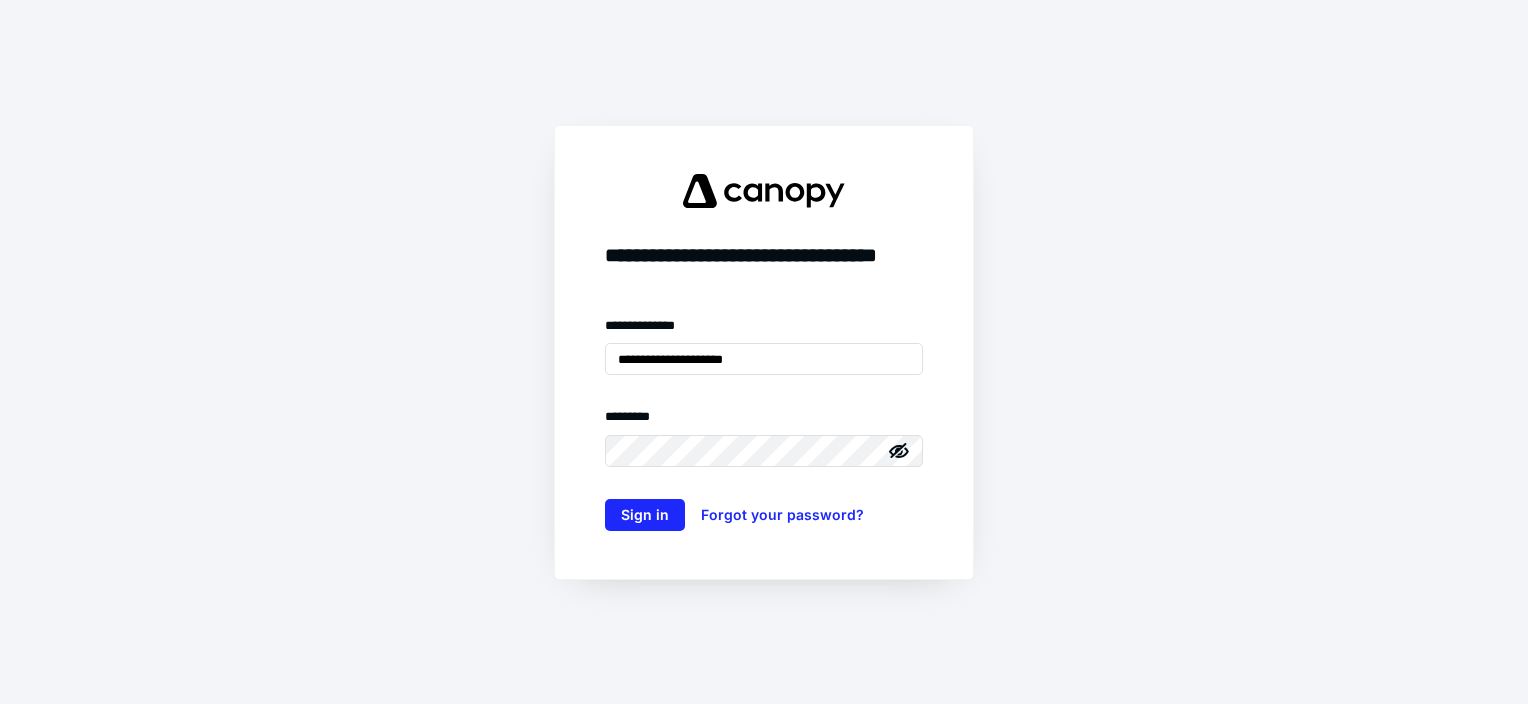 drag, startPoint x: 769, startPoint y: 358, endPoint x: 476, endPoint y: 348, distance: 293.1706 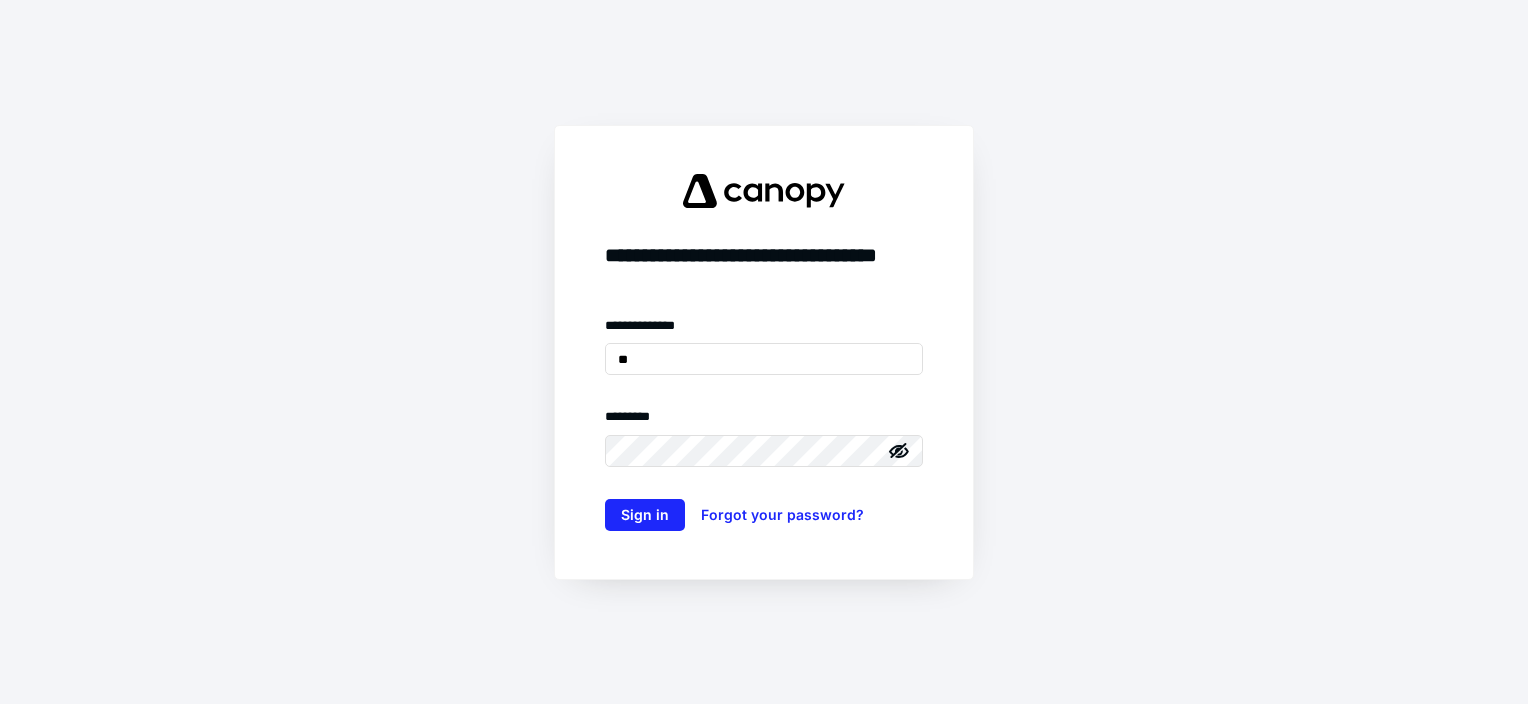 type on "**********" 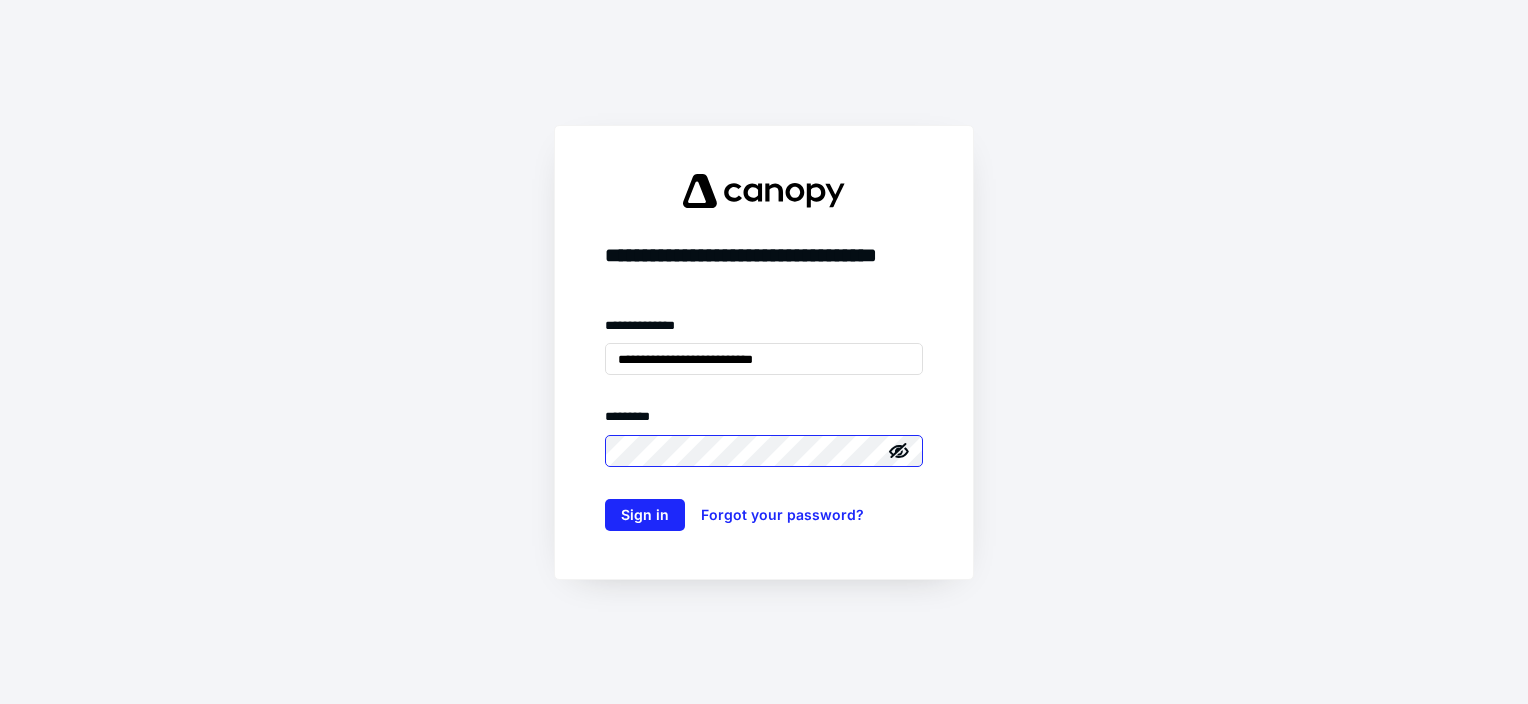click on "**********" at bounding box center (764, 352) 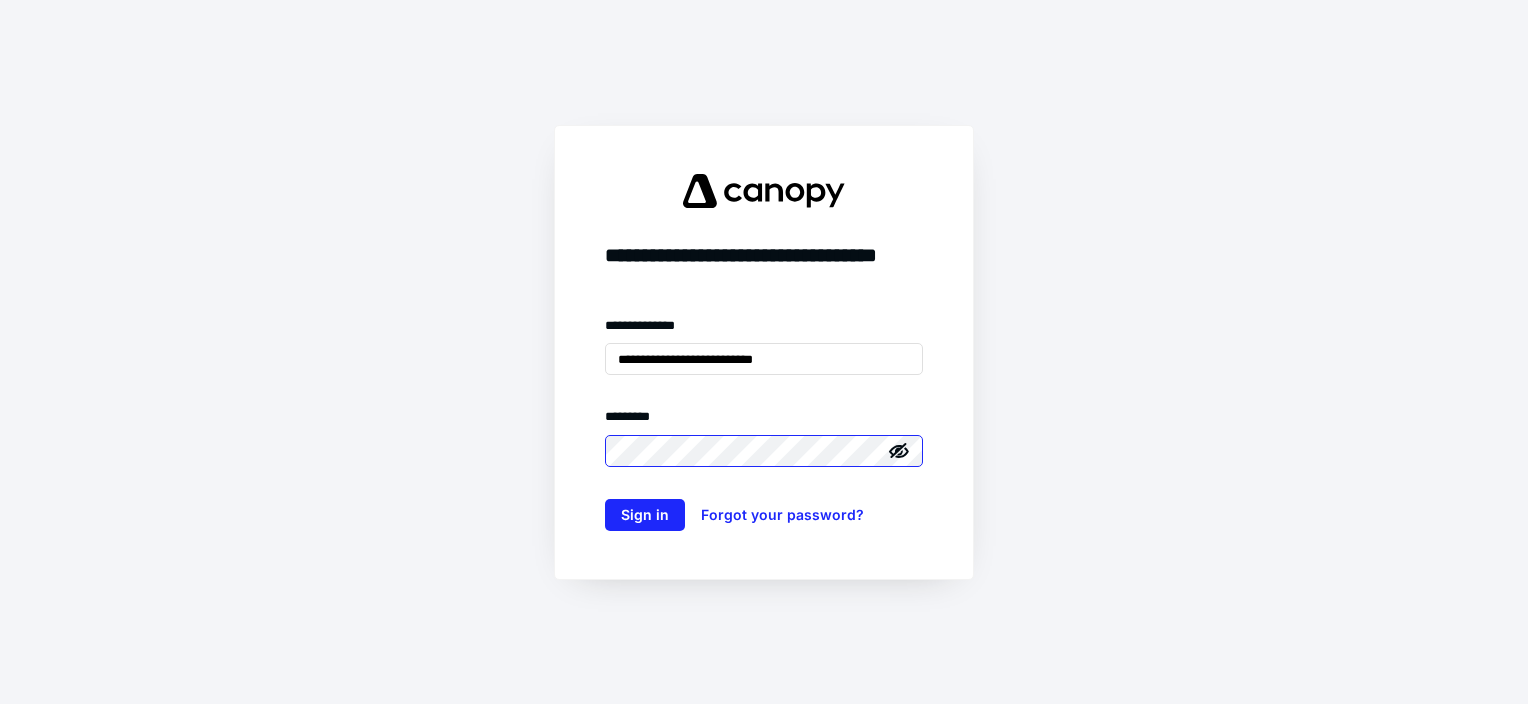 click on "Sign in" at bounding box center (645, 515) 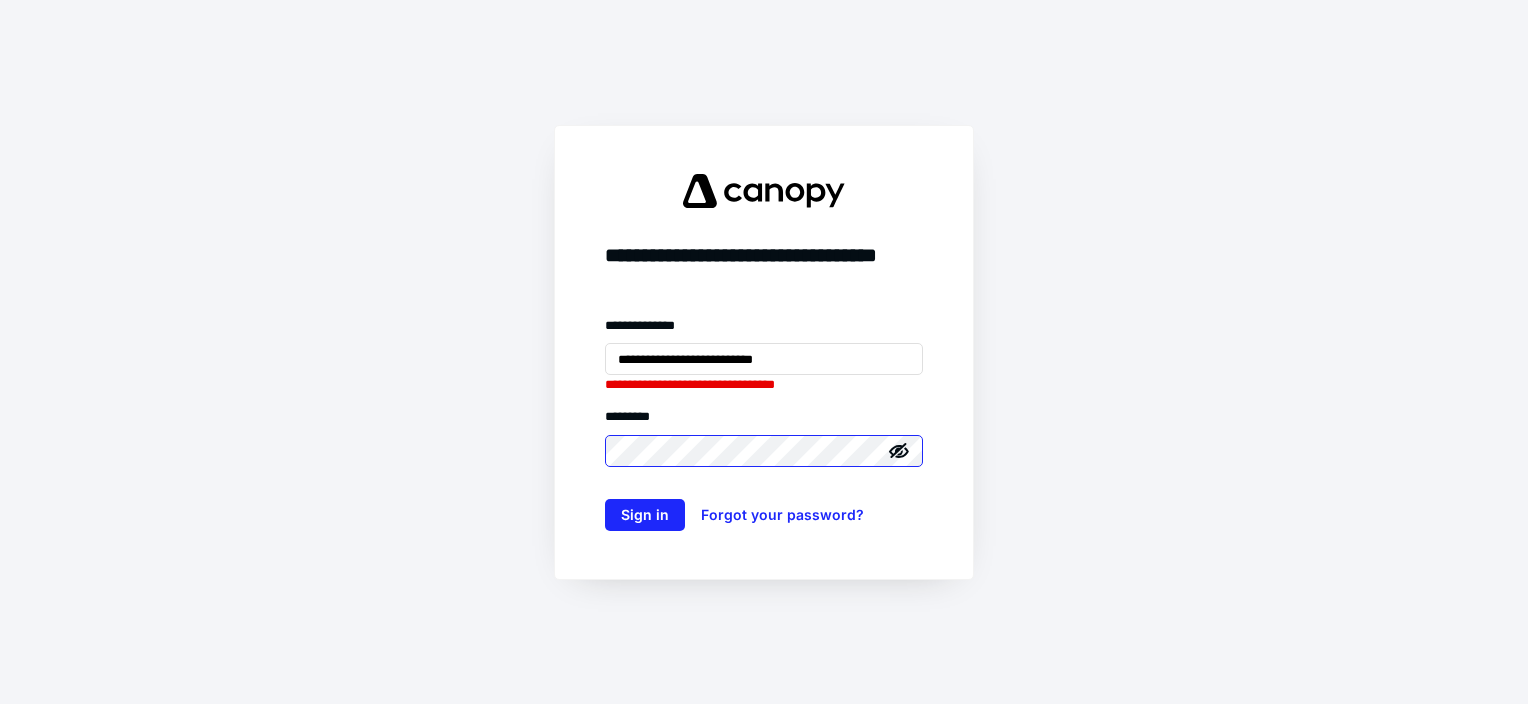 click on "Sign in" at bounding box center [645, 515] 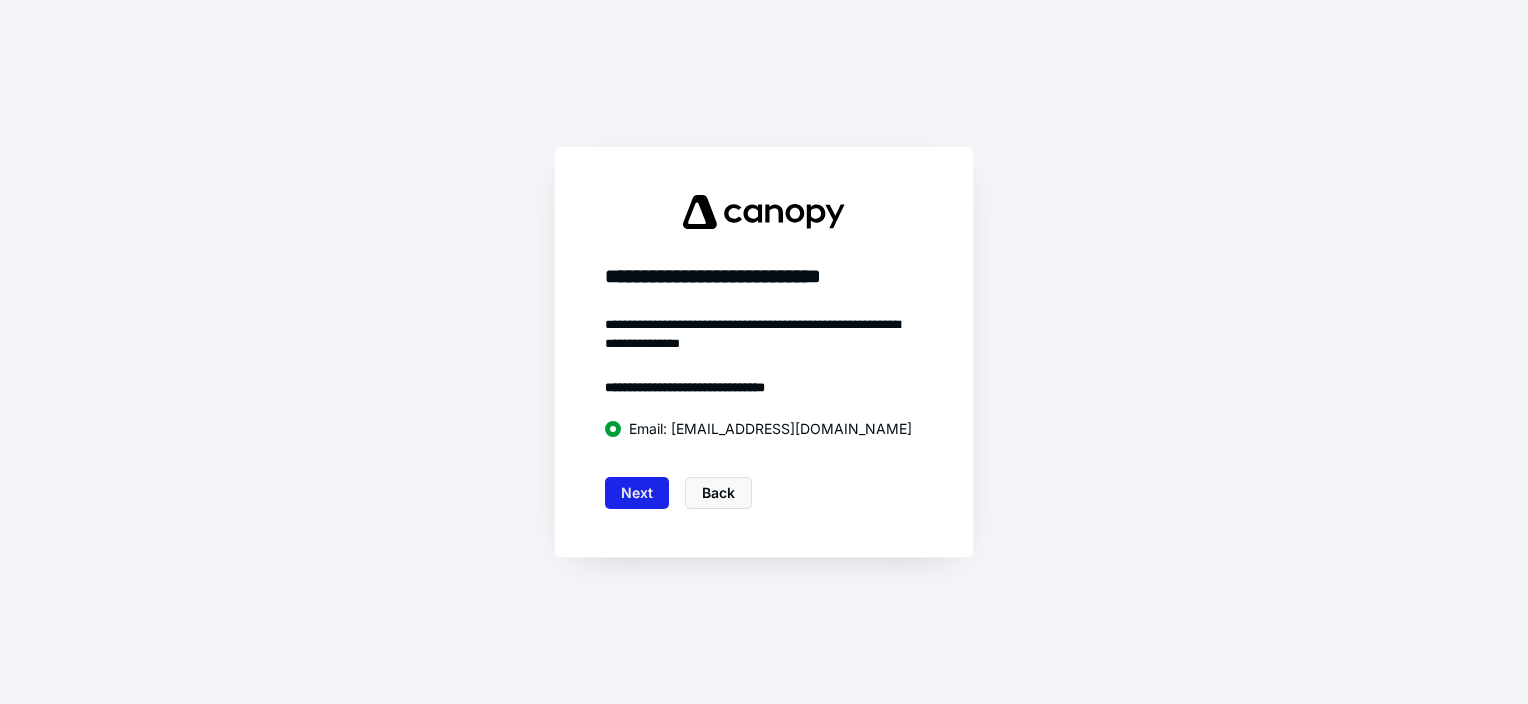 click on "Next" at bounding box center [637, 493] 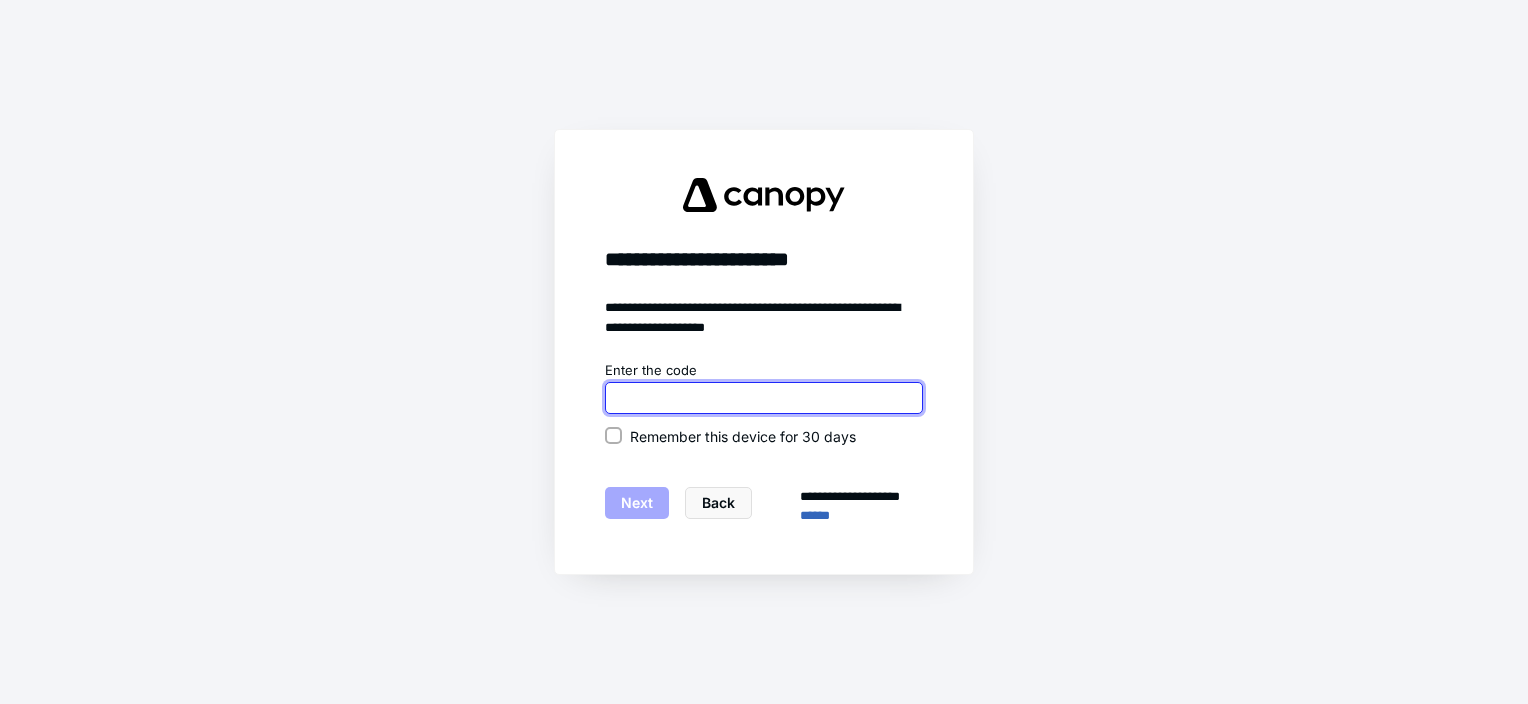 click at bounding box center (764, 398) 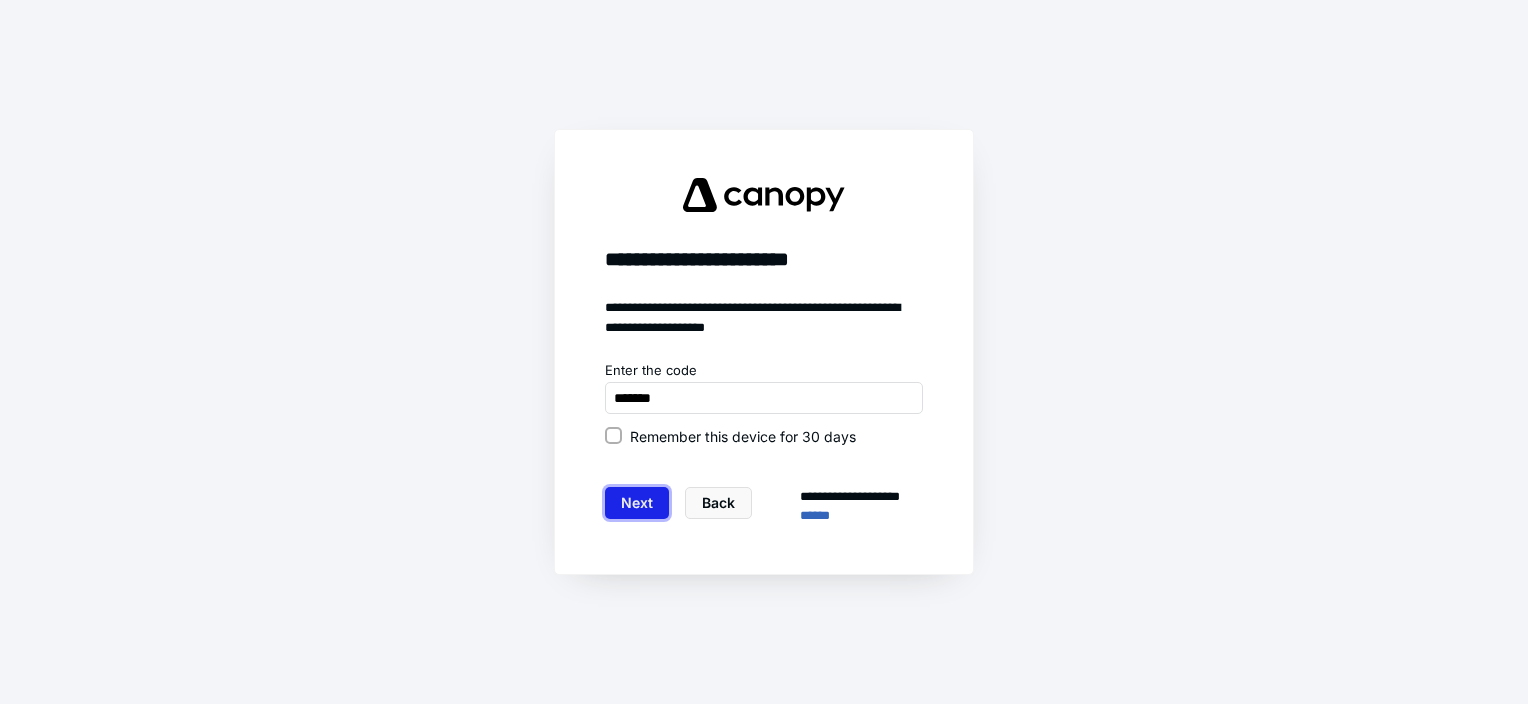 type on "******" 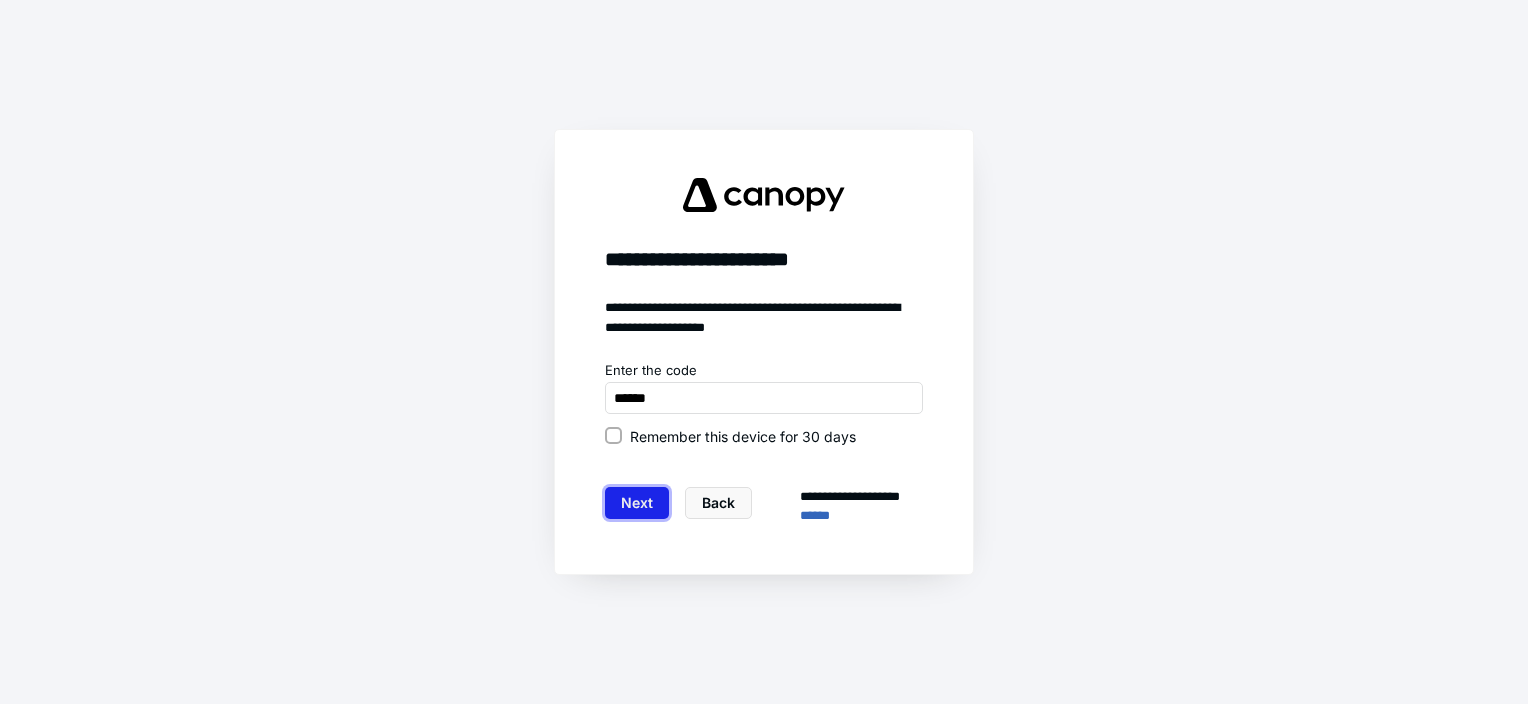 click on "Next" at bounding box center (637, 503) 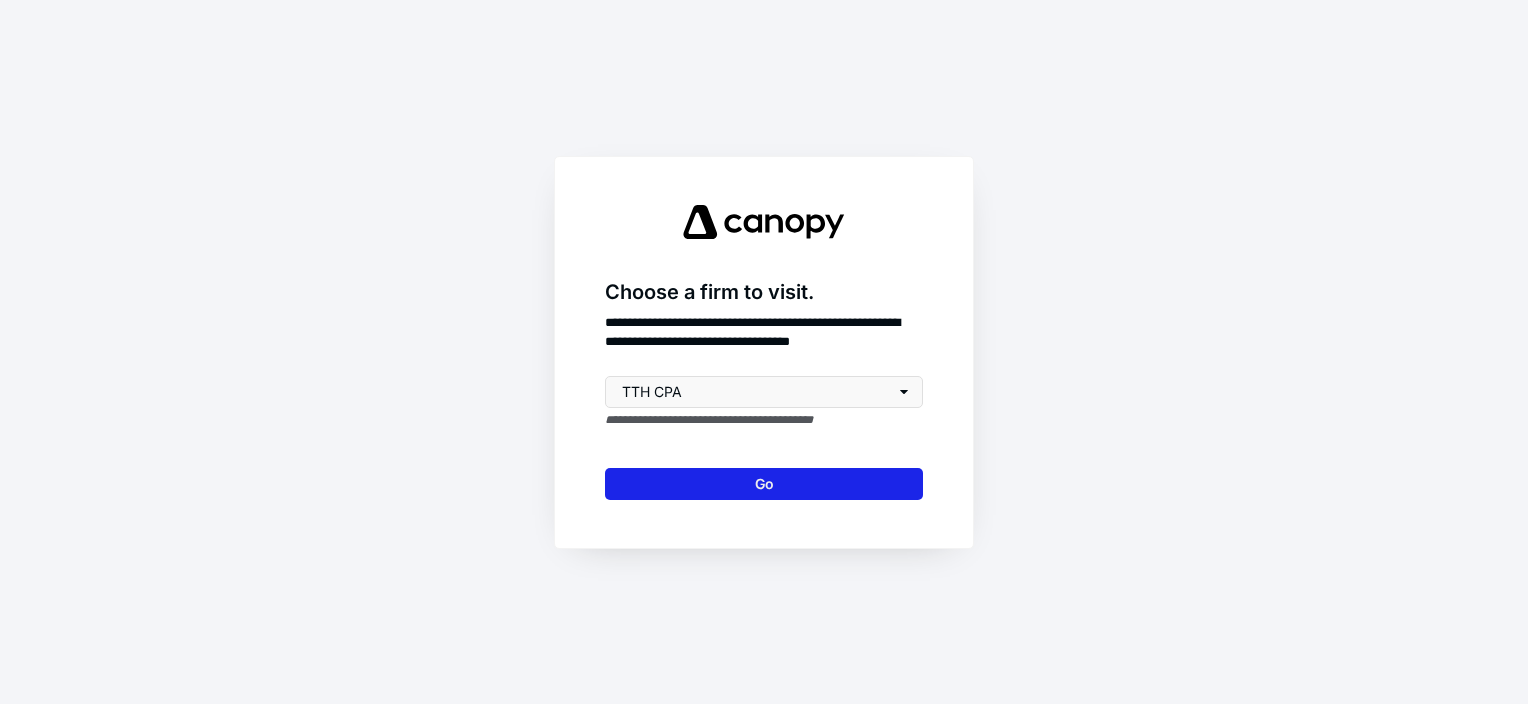 click on "Go" at bounding box center (764, 484) 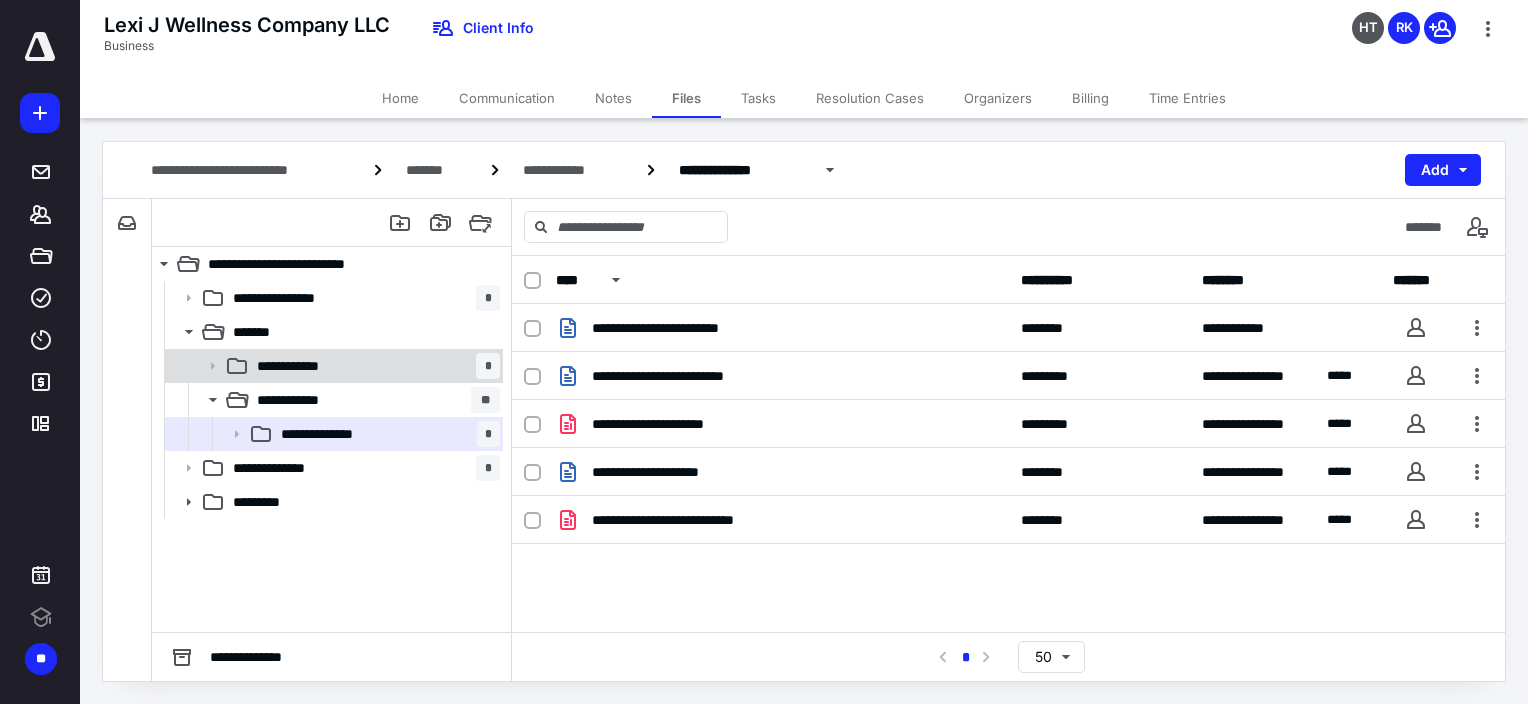 scroll, scrollTop: 0, scrollLeft: 0, axis: both 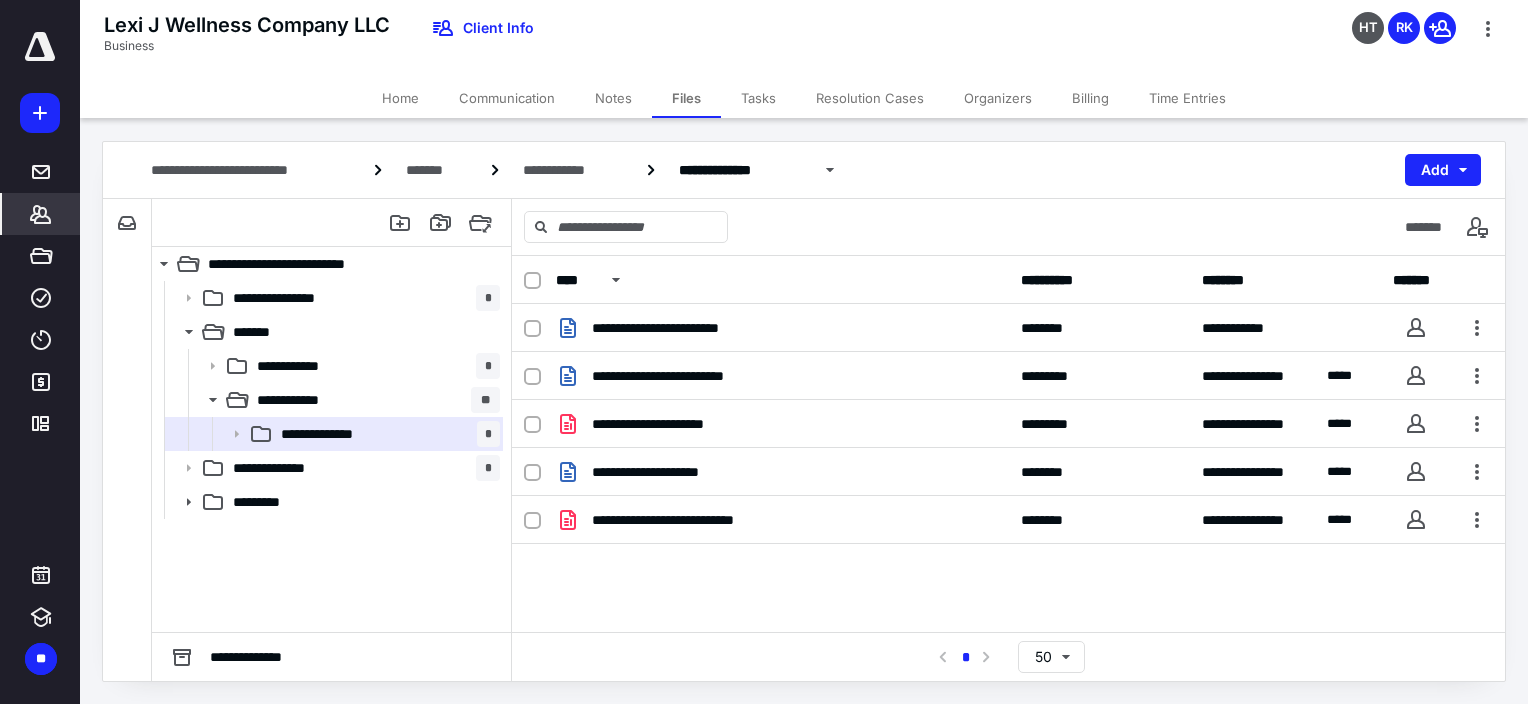 click 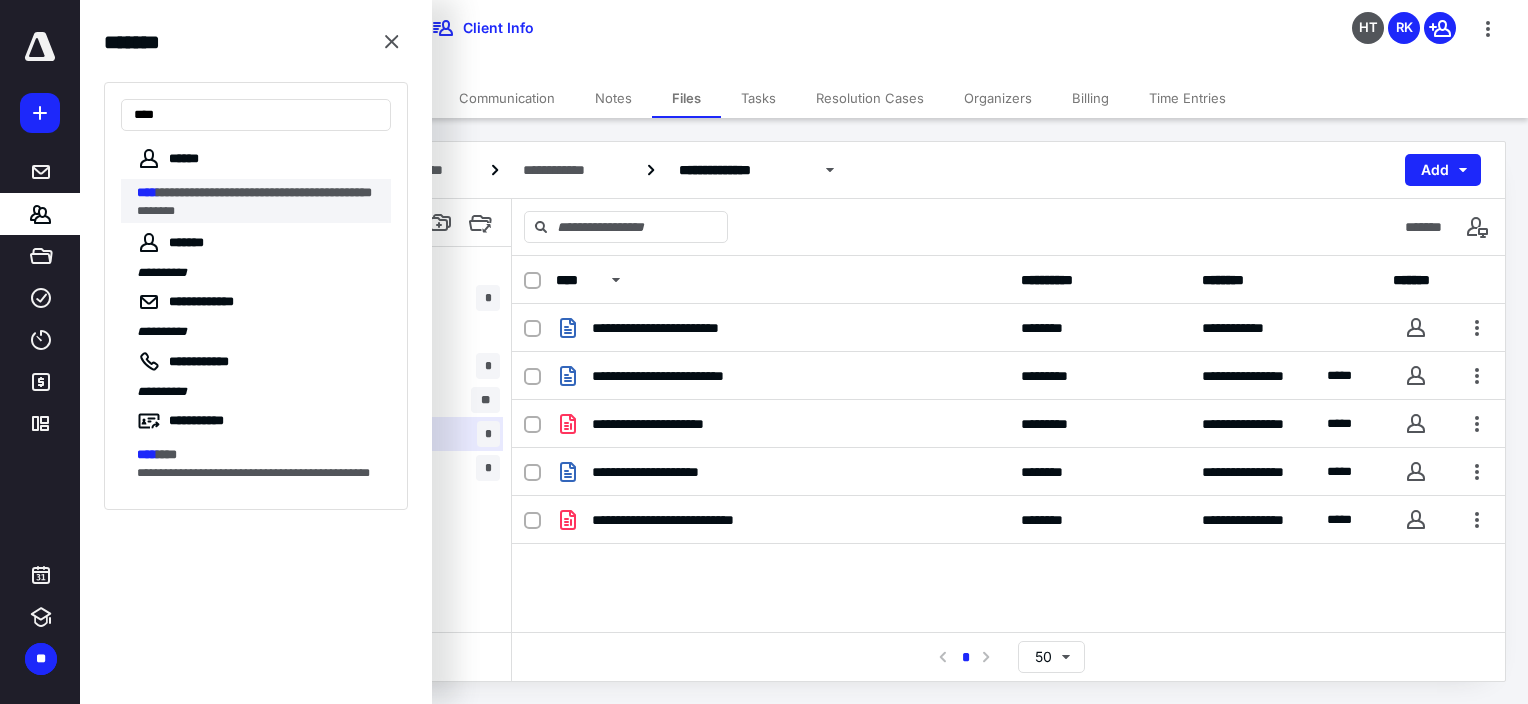 type on "****" 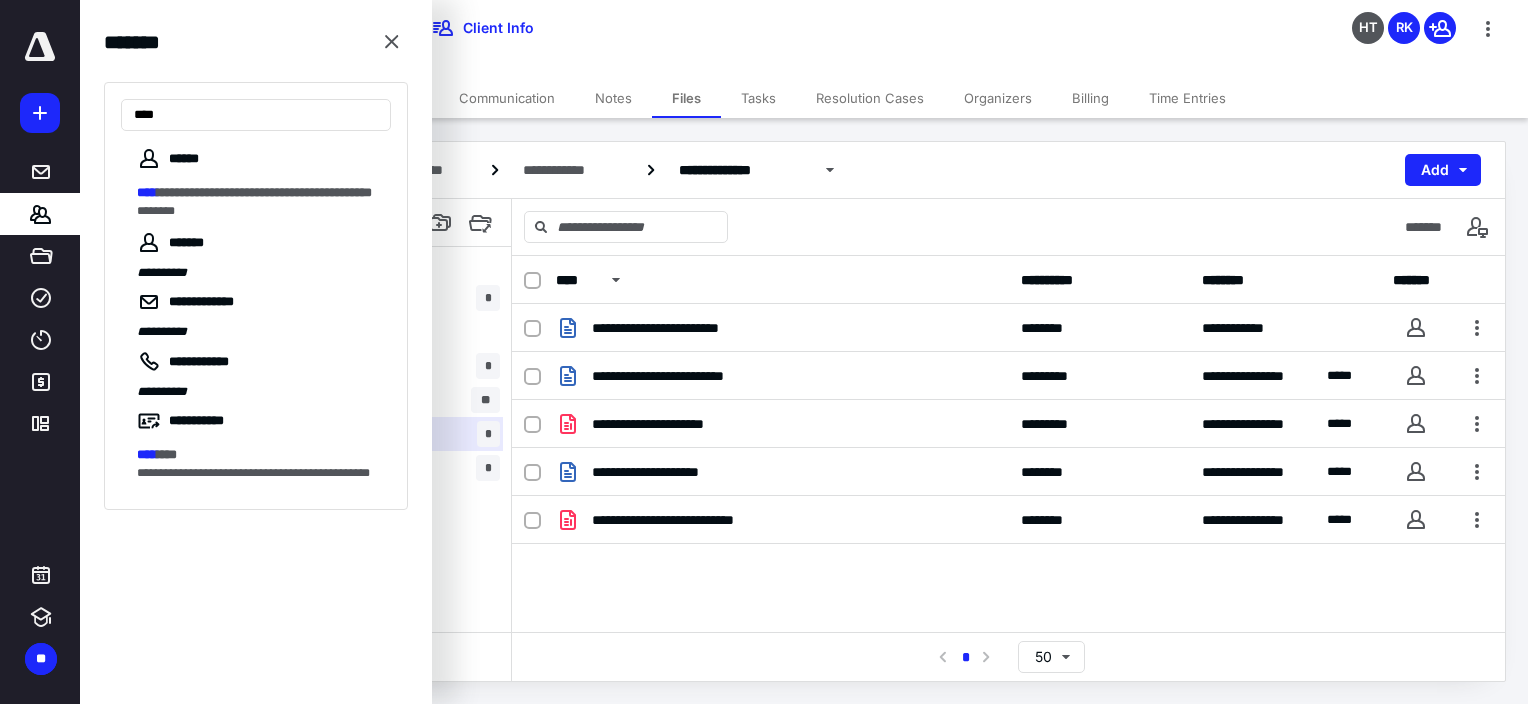 click on "**********" at bounding box center [264, 192] 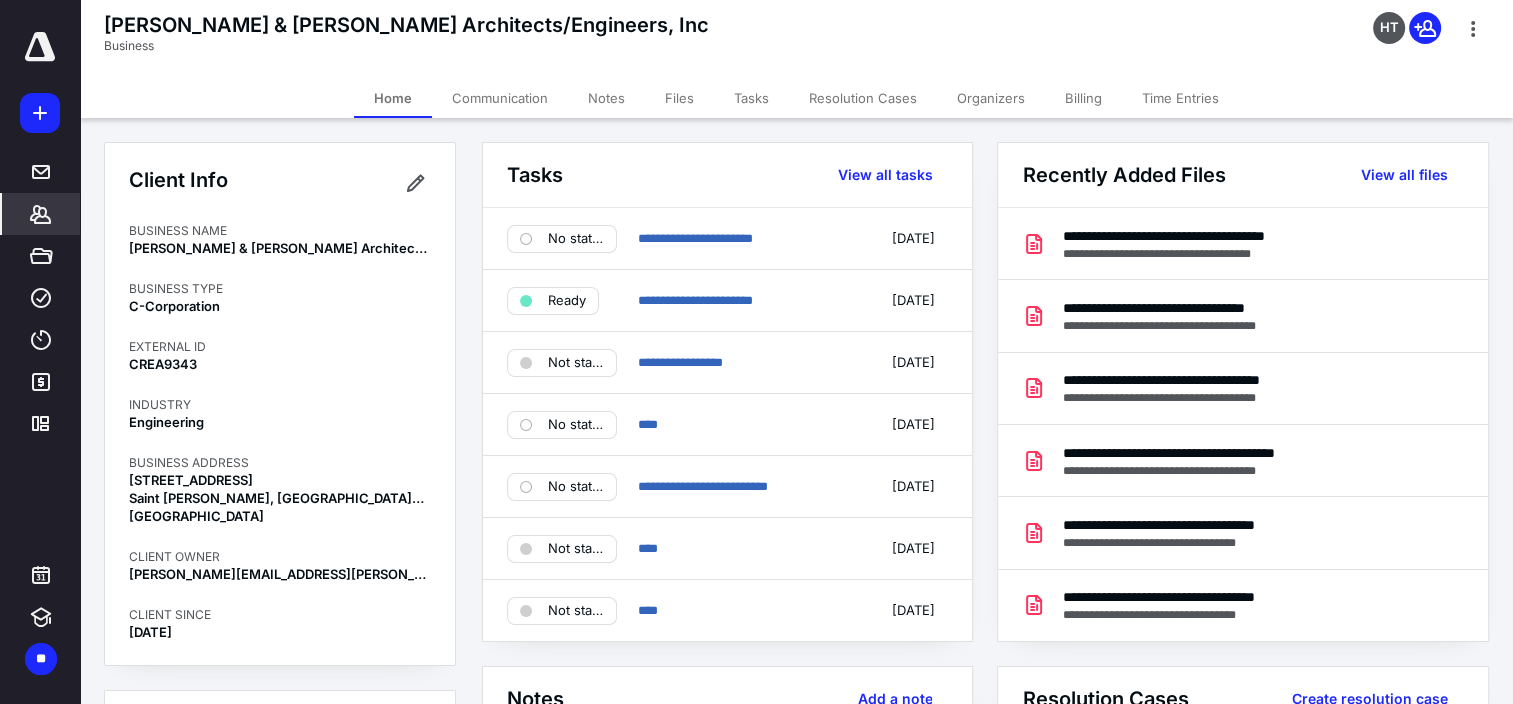 click on "Files" at bounding box center [679, 98] 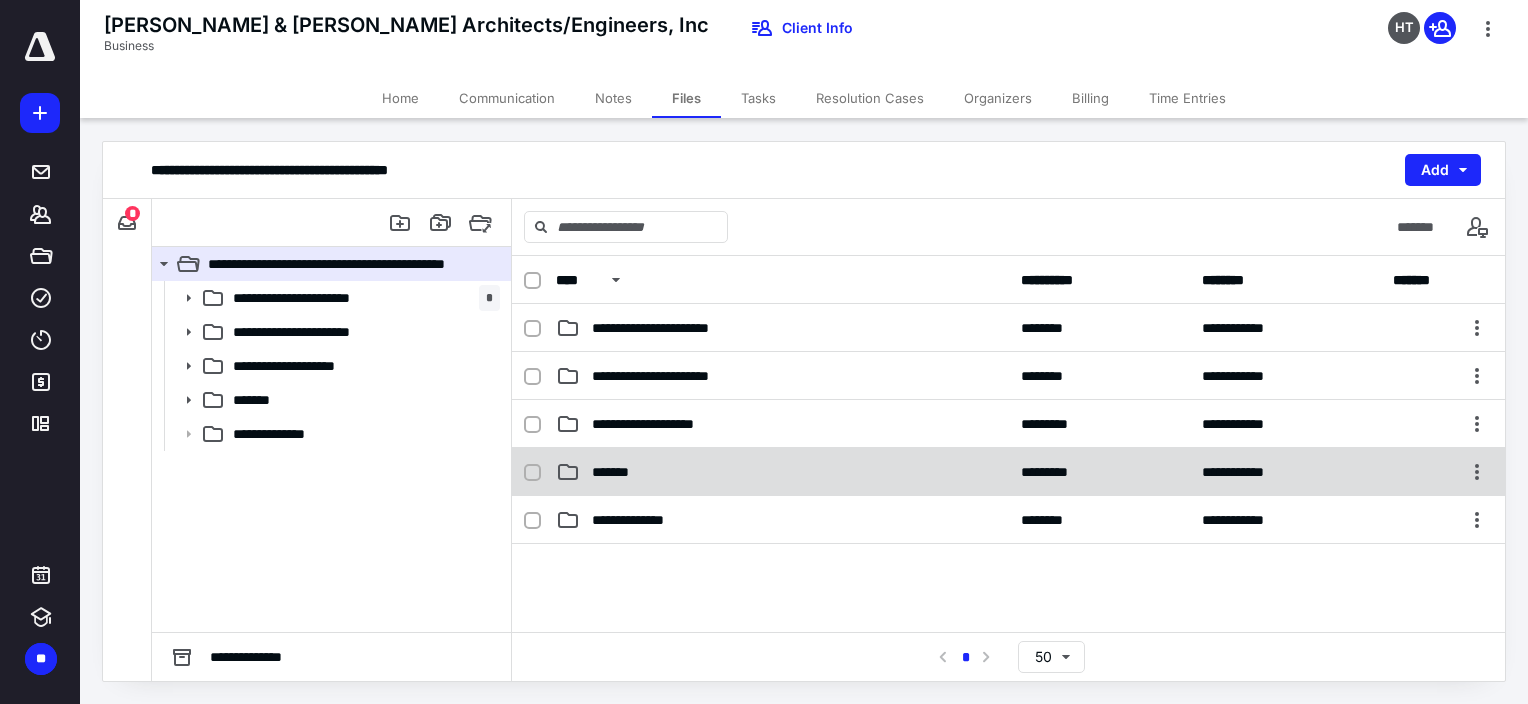 click on "*******" at bounding box center (782, 472) 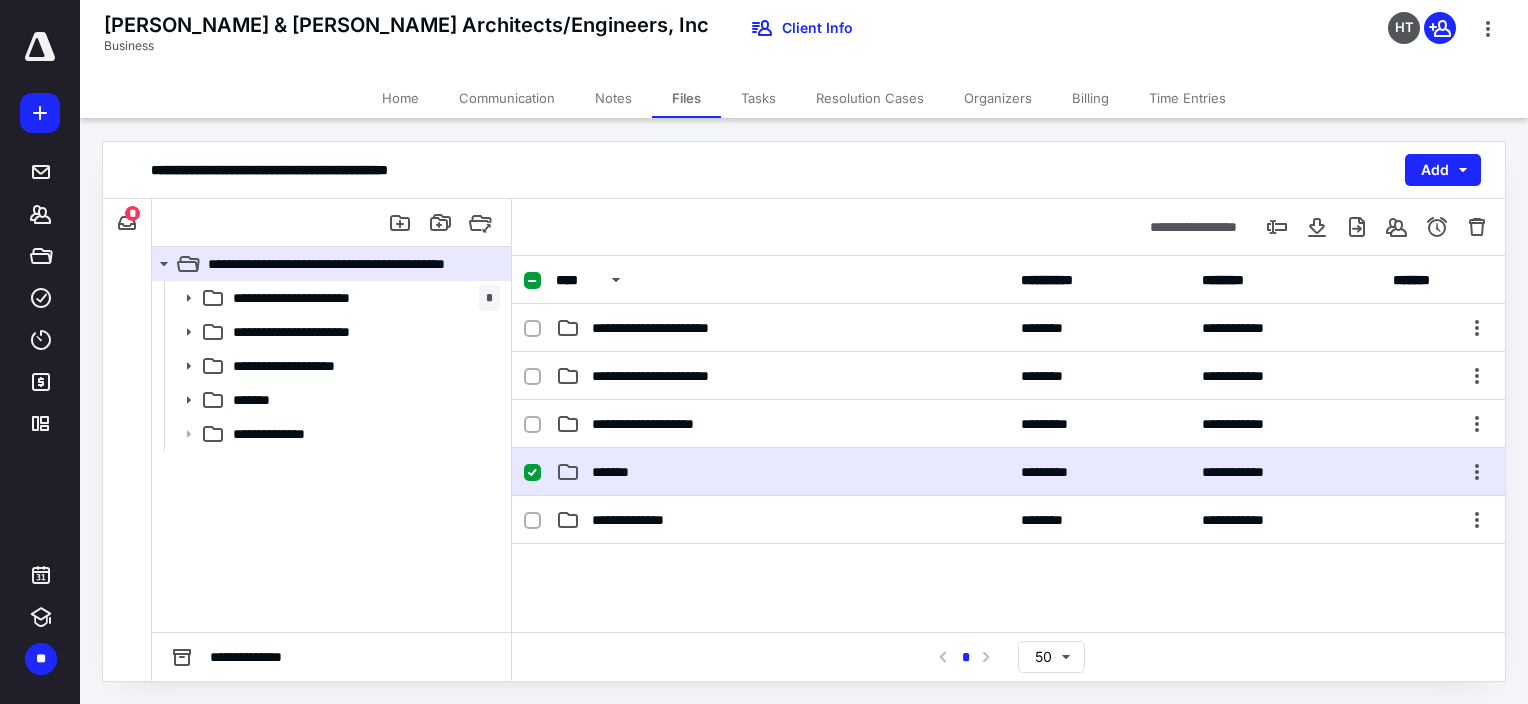 click on "*******" at bounding box center [782, 472] 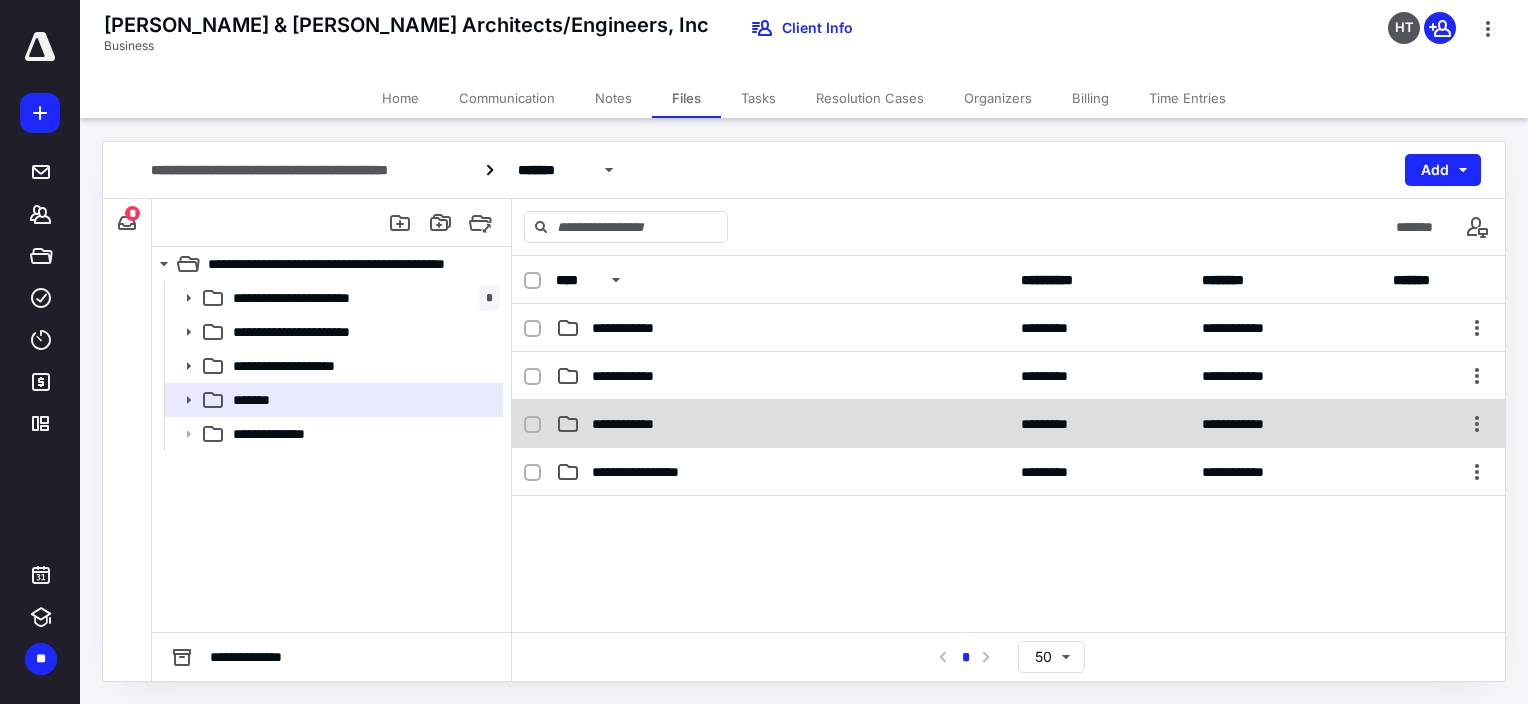 click on "**********" at bounding box center (642, 424) 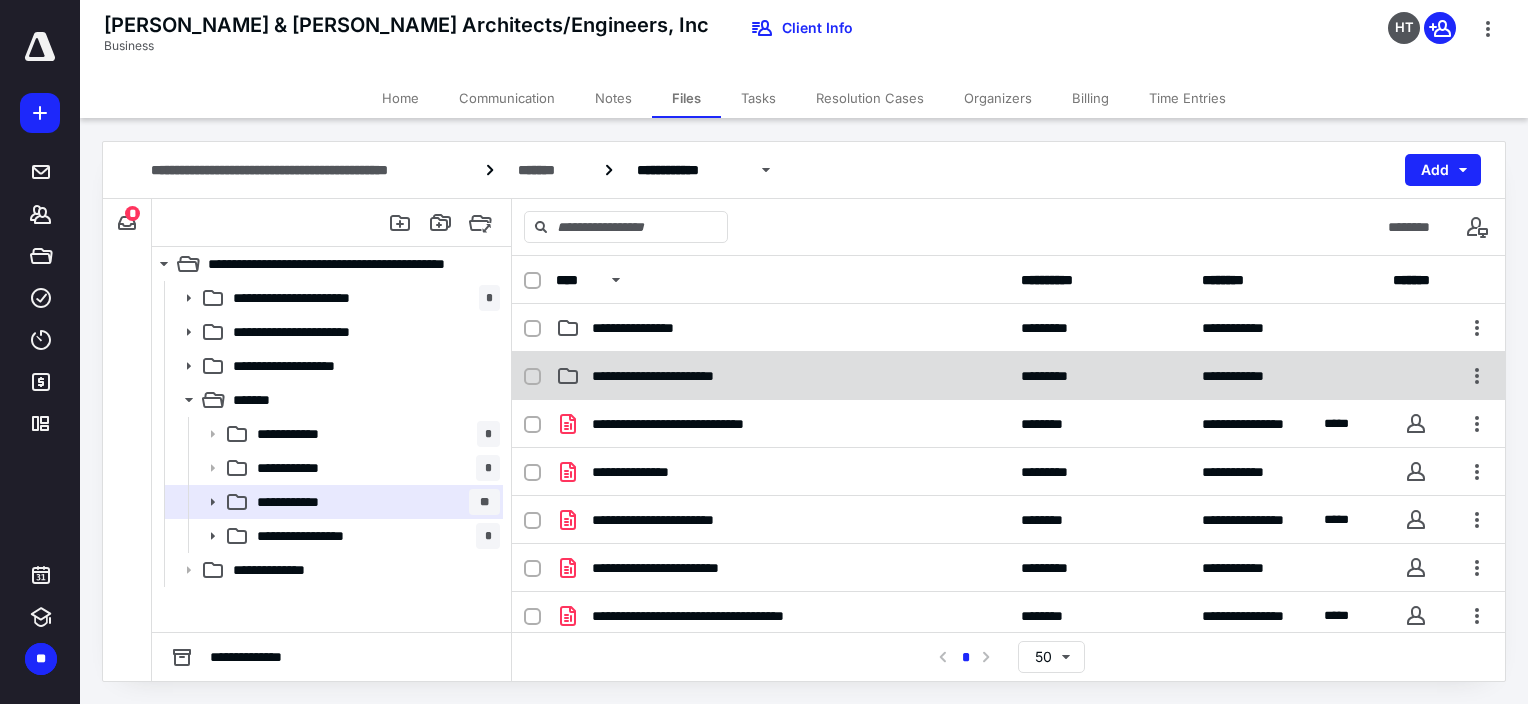 click on "**********" at bounding box center [782, 376] 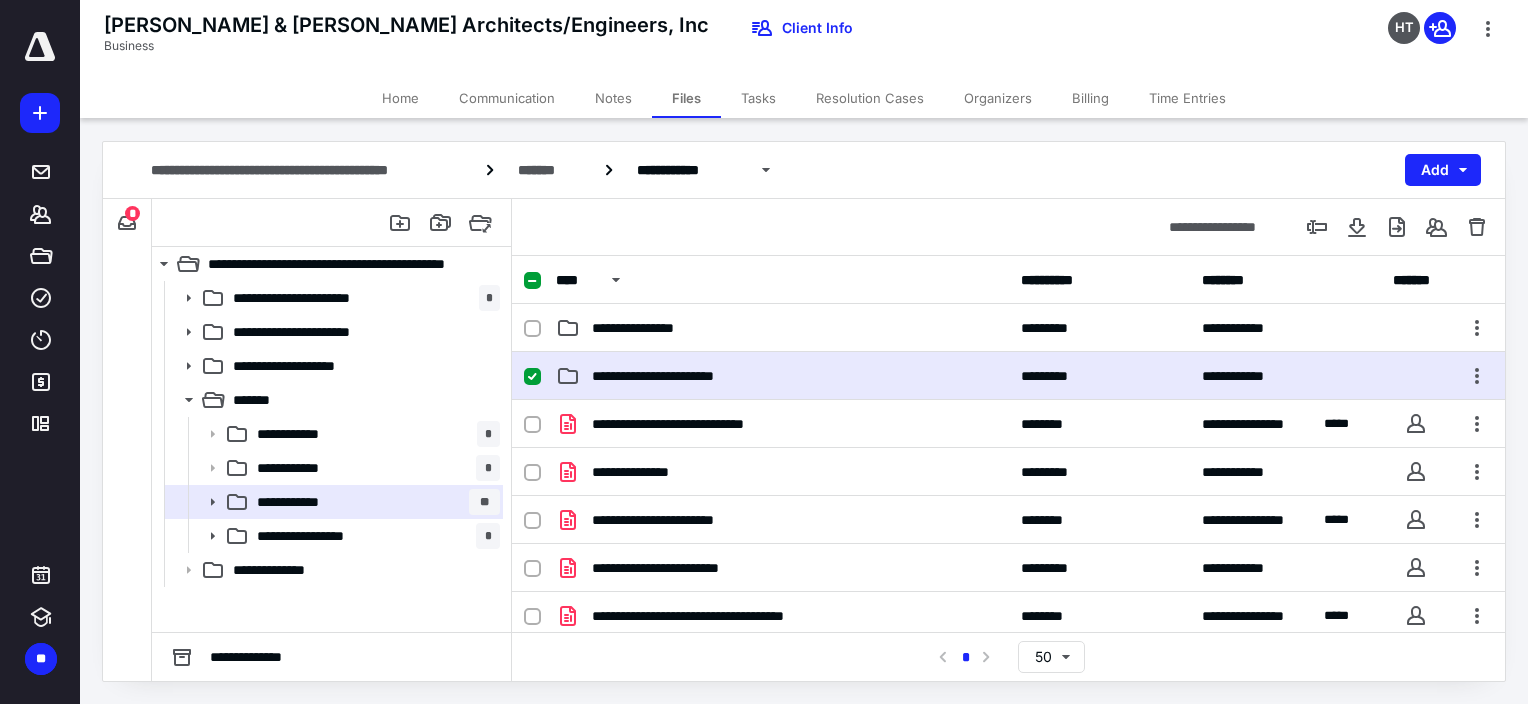 click on "**********" at bounding box center [782, 376] 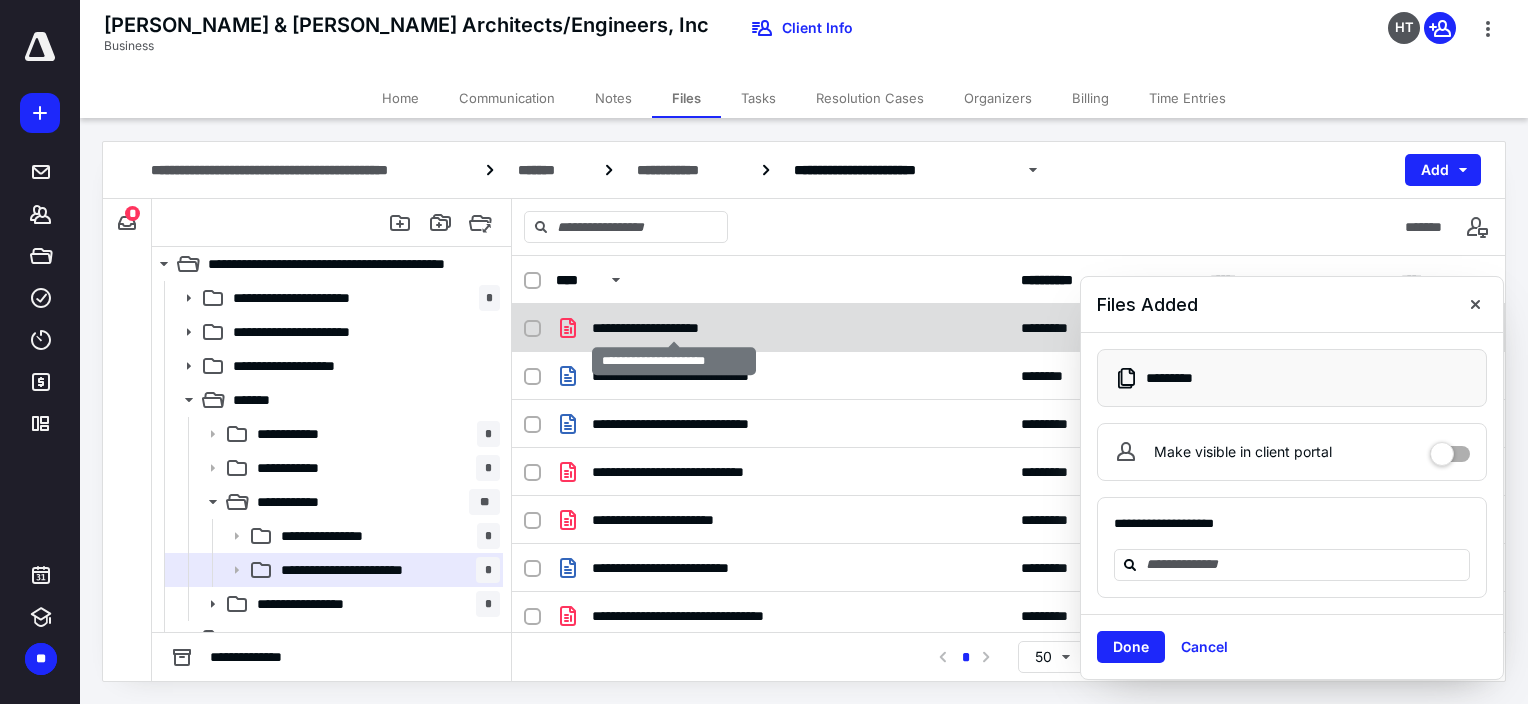 checkbox on "true" 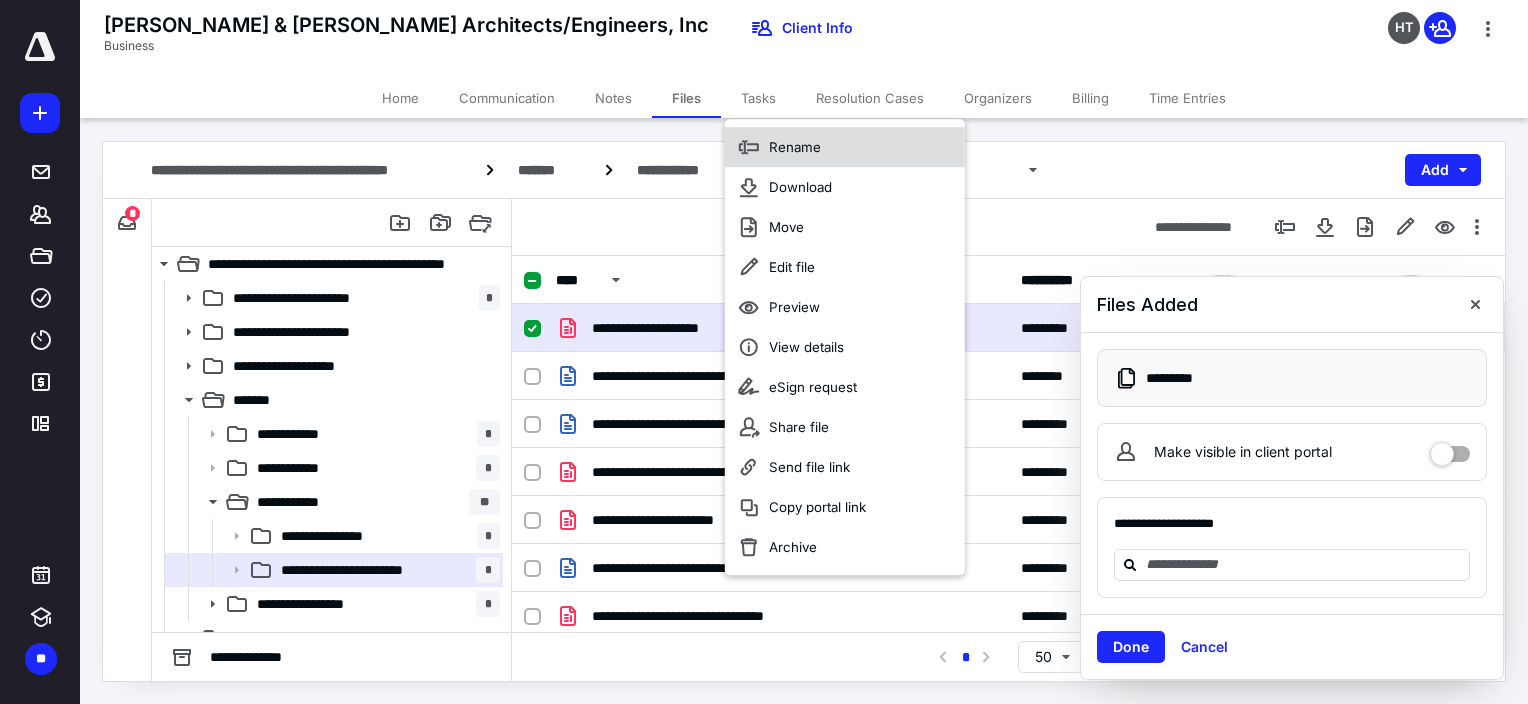click on "Rename" at bounding box center [795, 147] 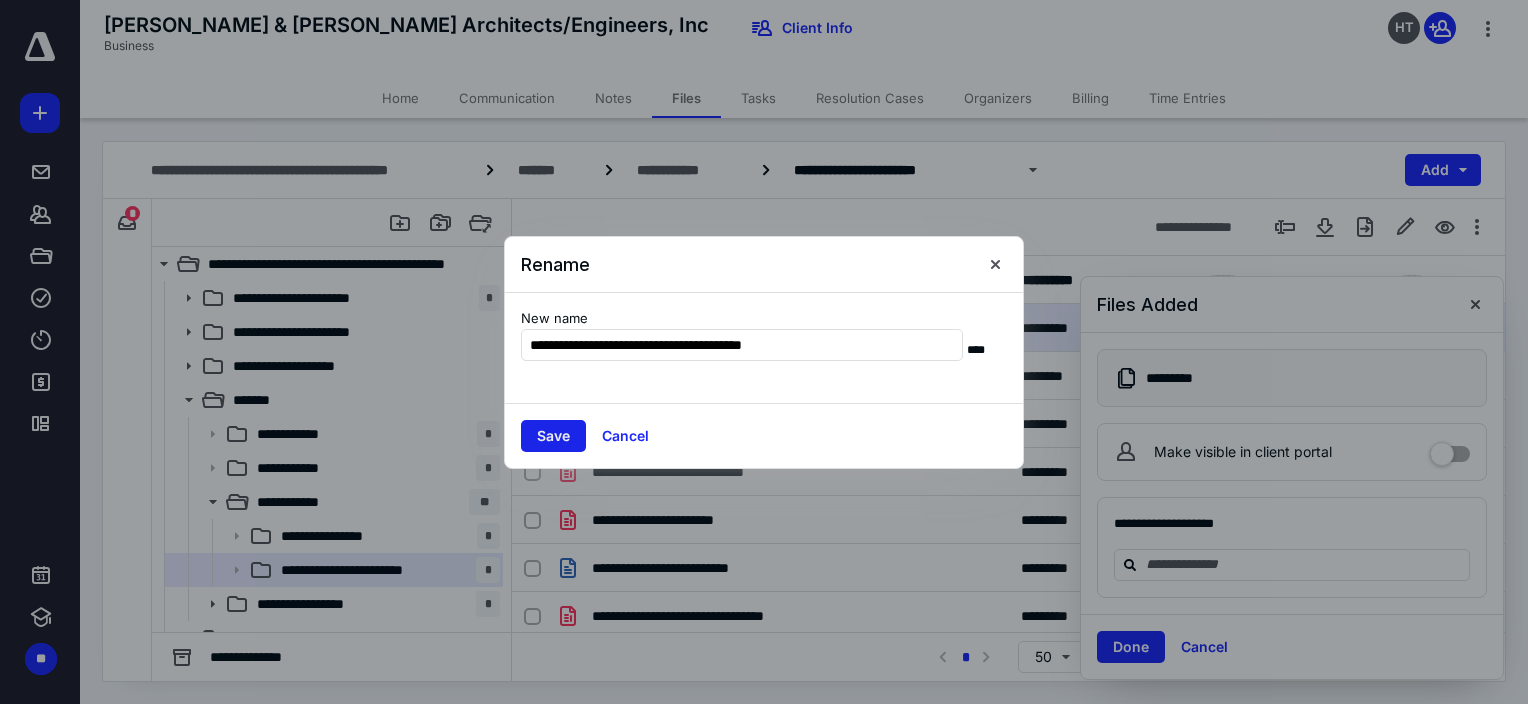 type on "**********" 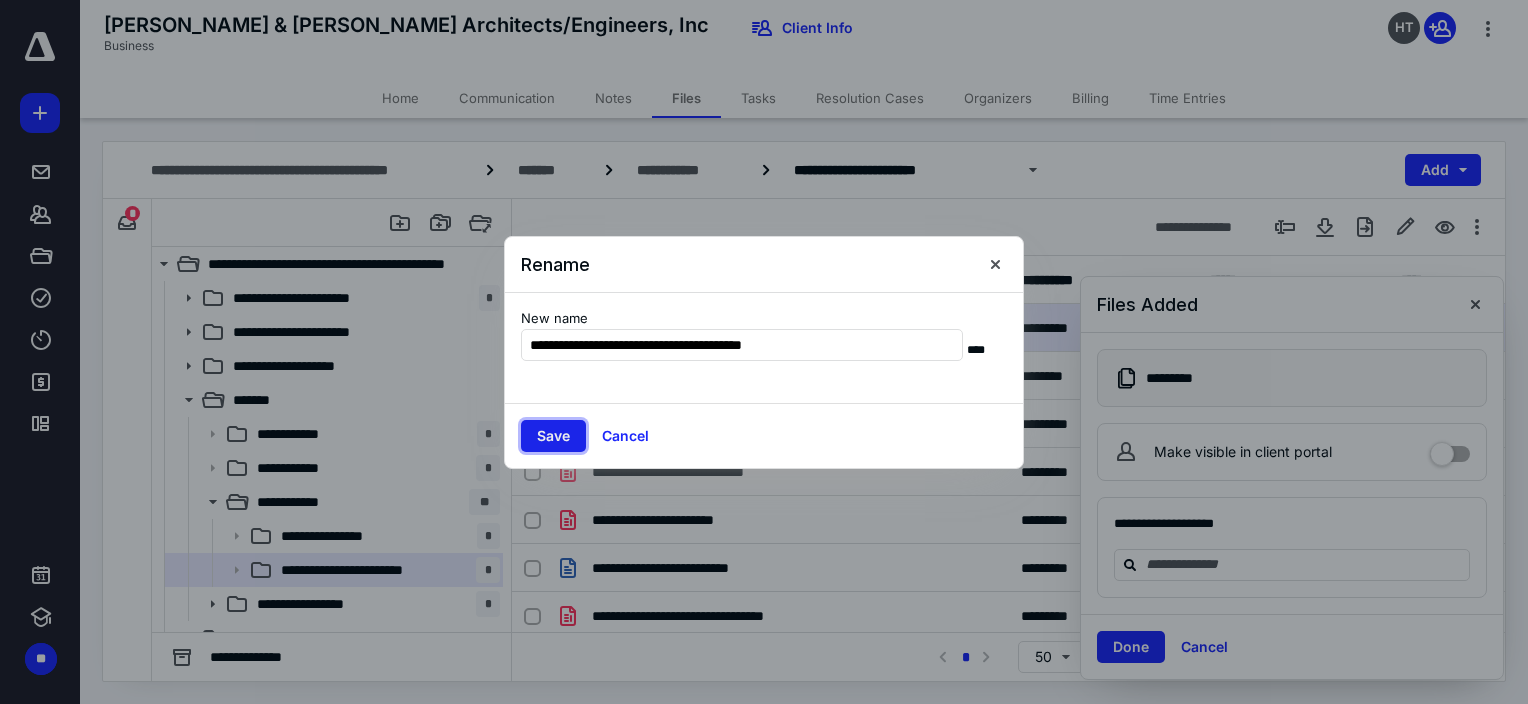 click on "Save" at bounding box center [553, 436] 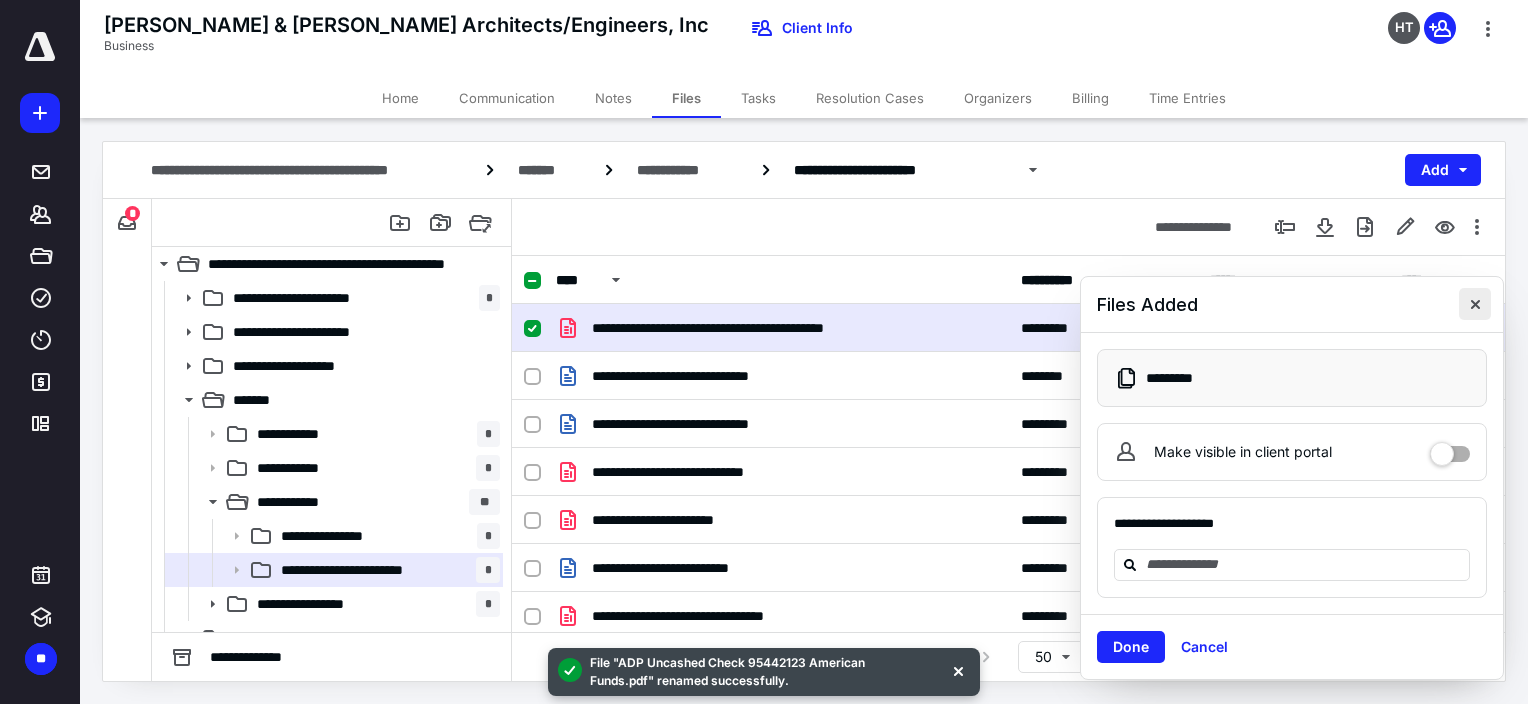 click at bounding box center (1475, 304) 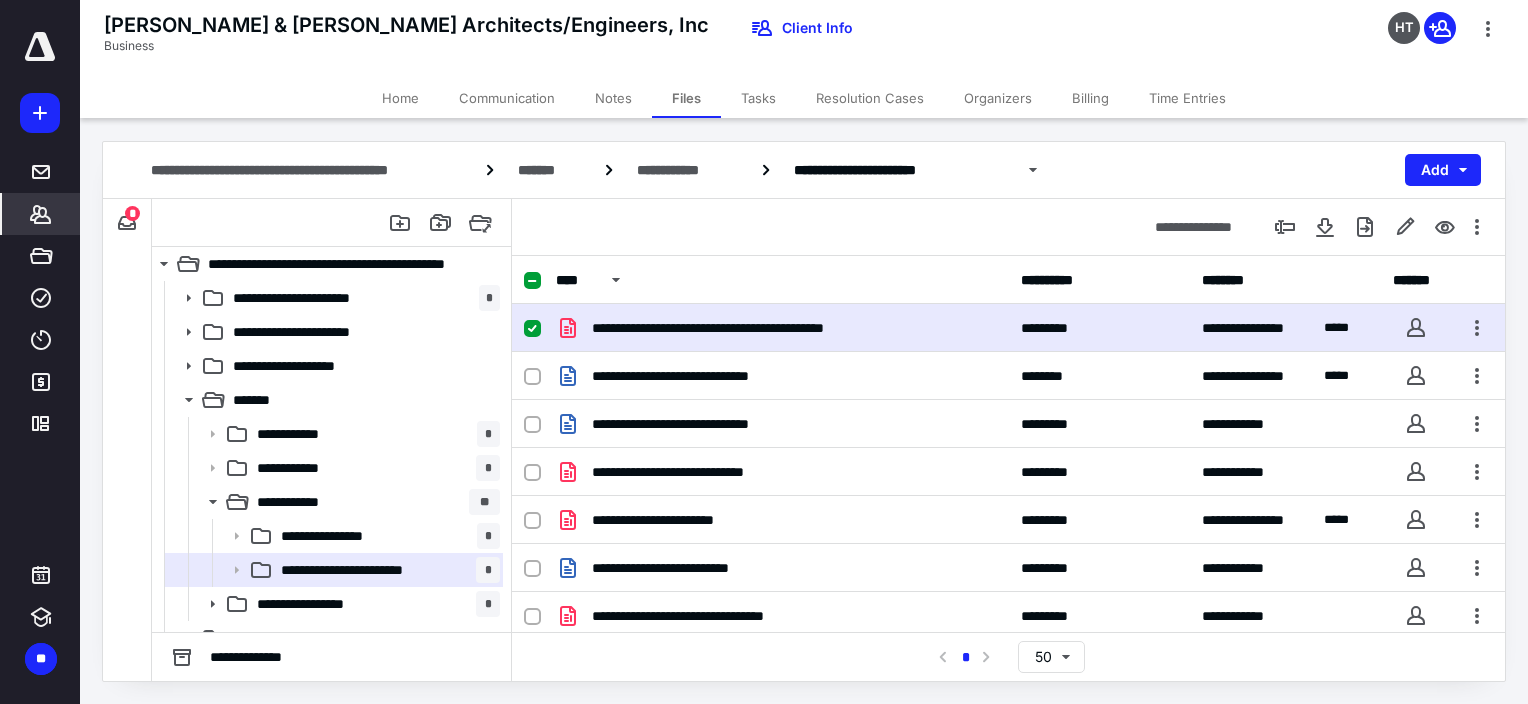 click 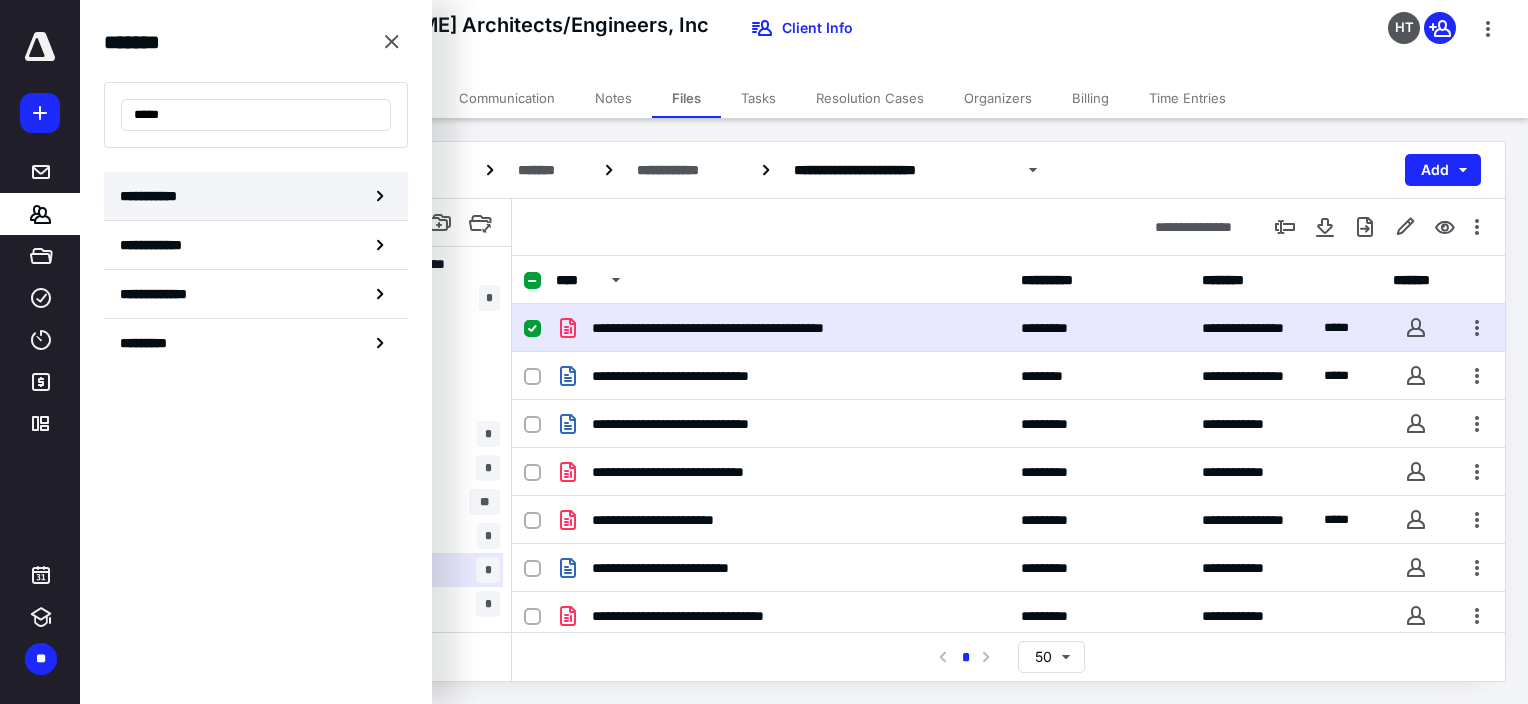 type on "*****" 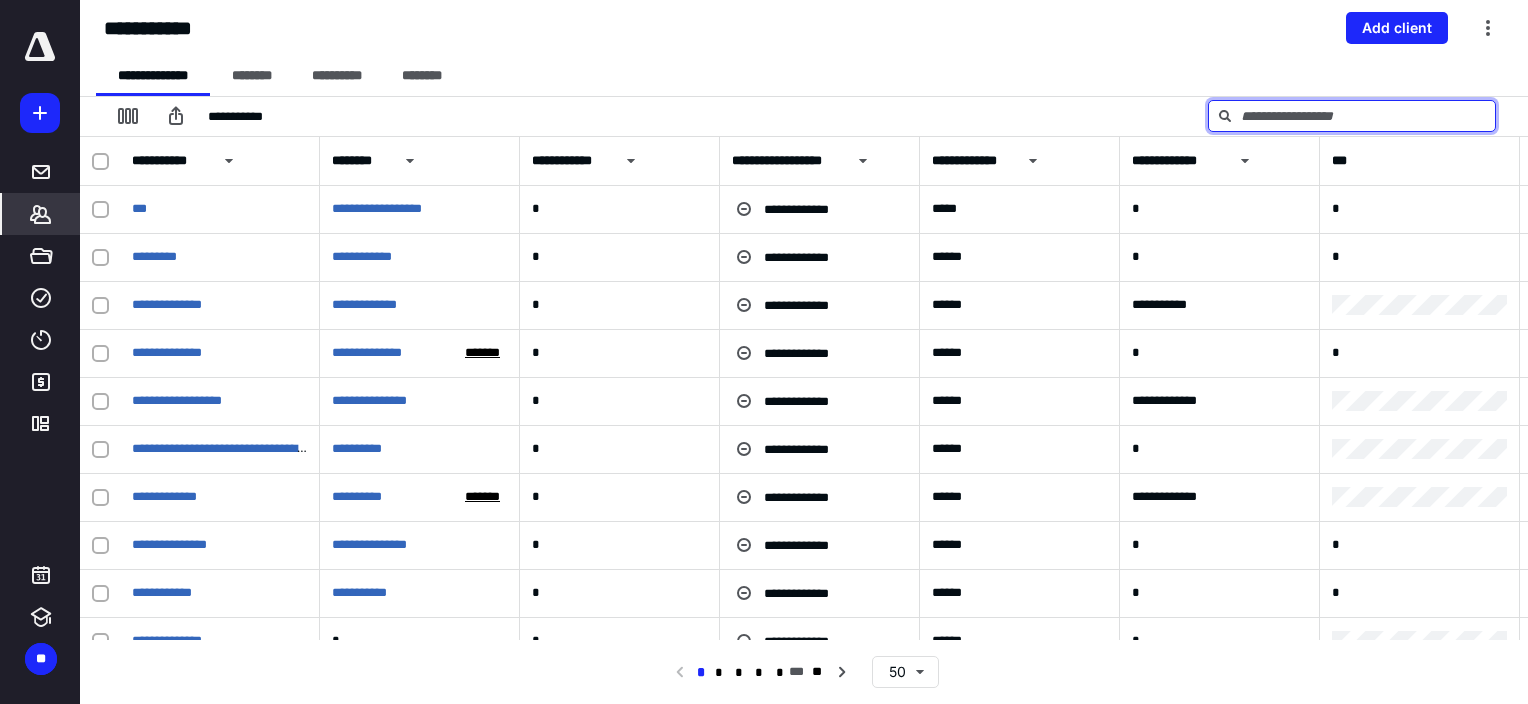 click at bounding box center (1352, 116) 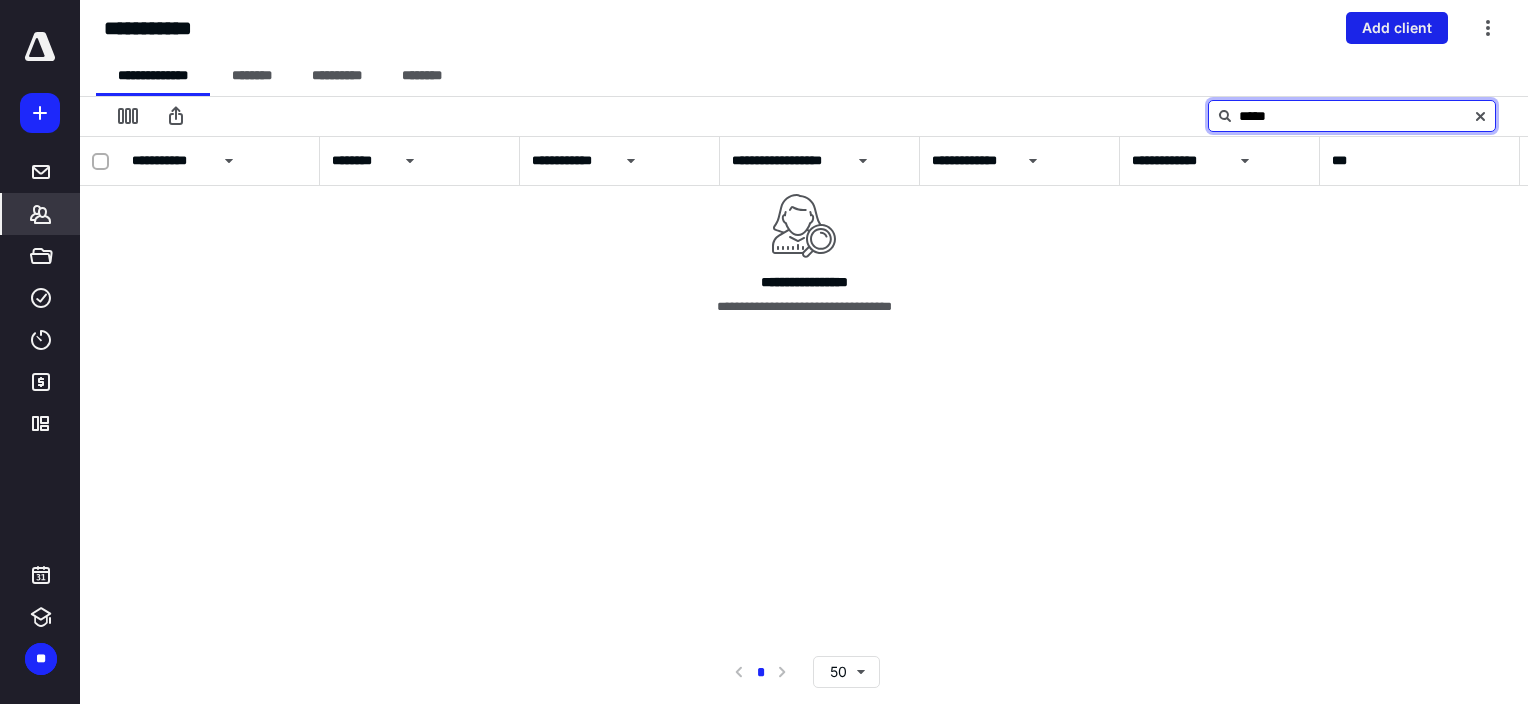 type on "*****" 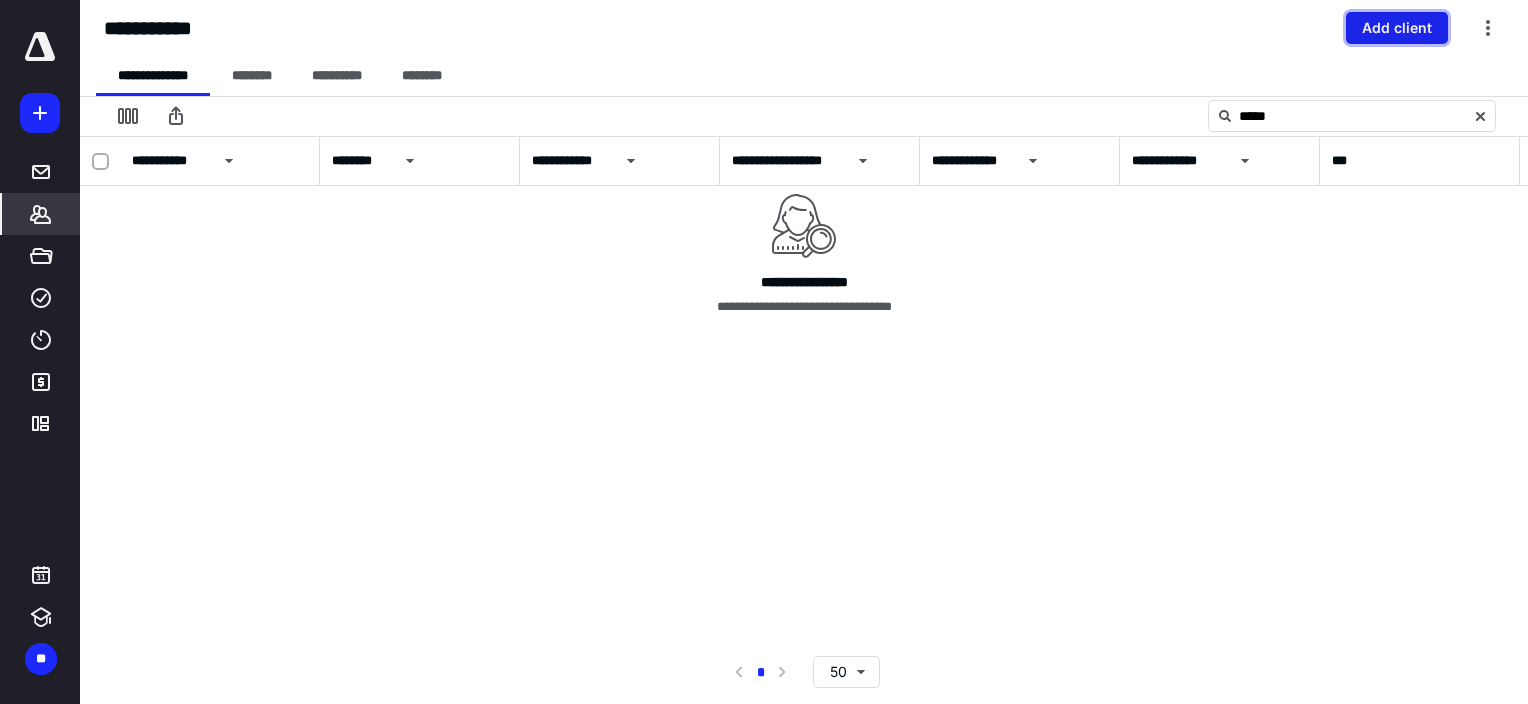 click on "Add client" at bounding box center [1397, 28] 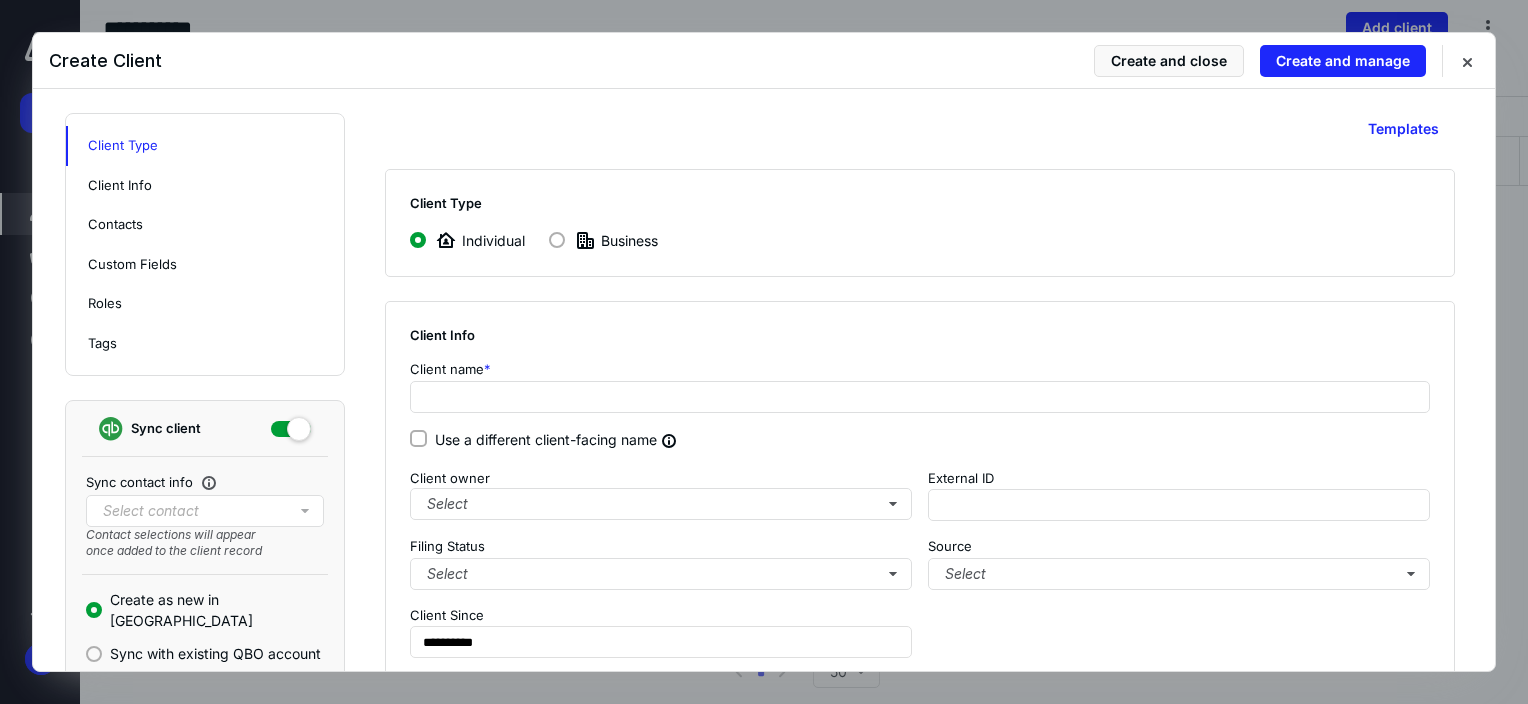 click at bounding box center [557, 240] 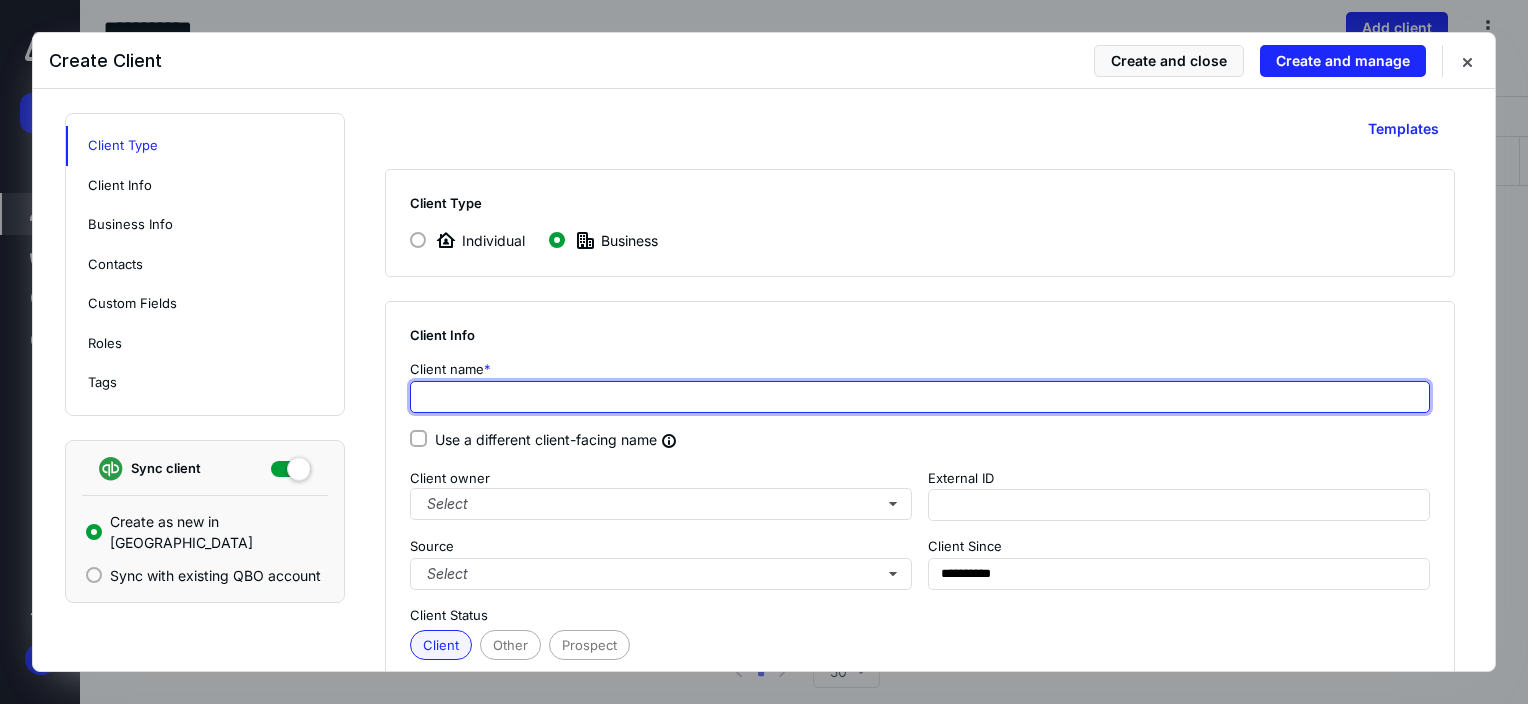 click at bounding box center (920, 397) 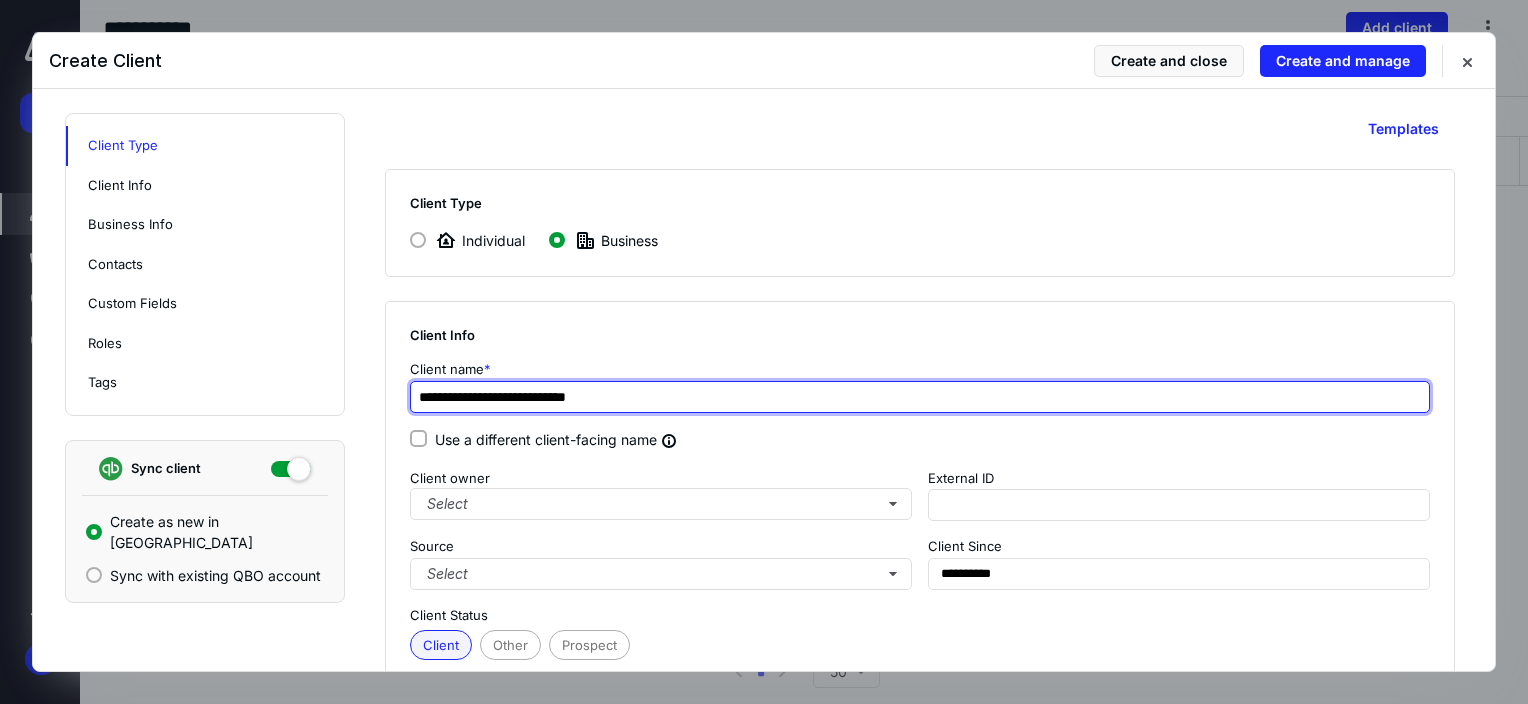 type on "**********" 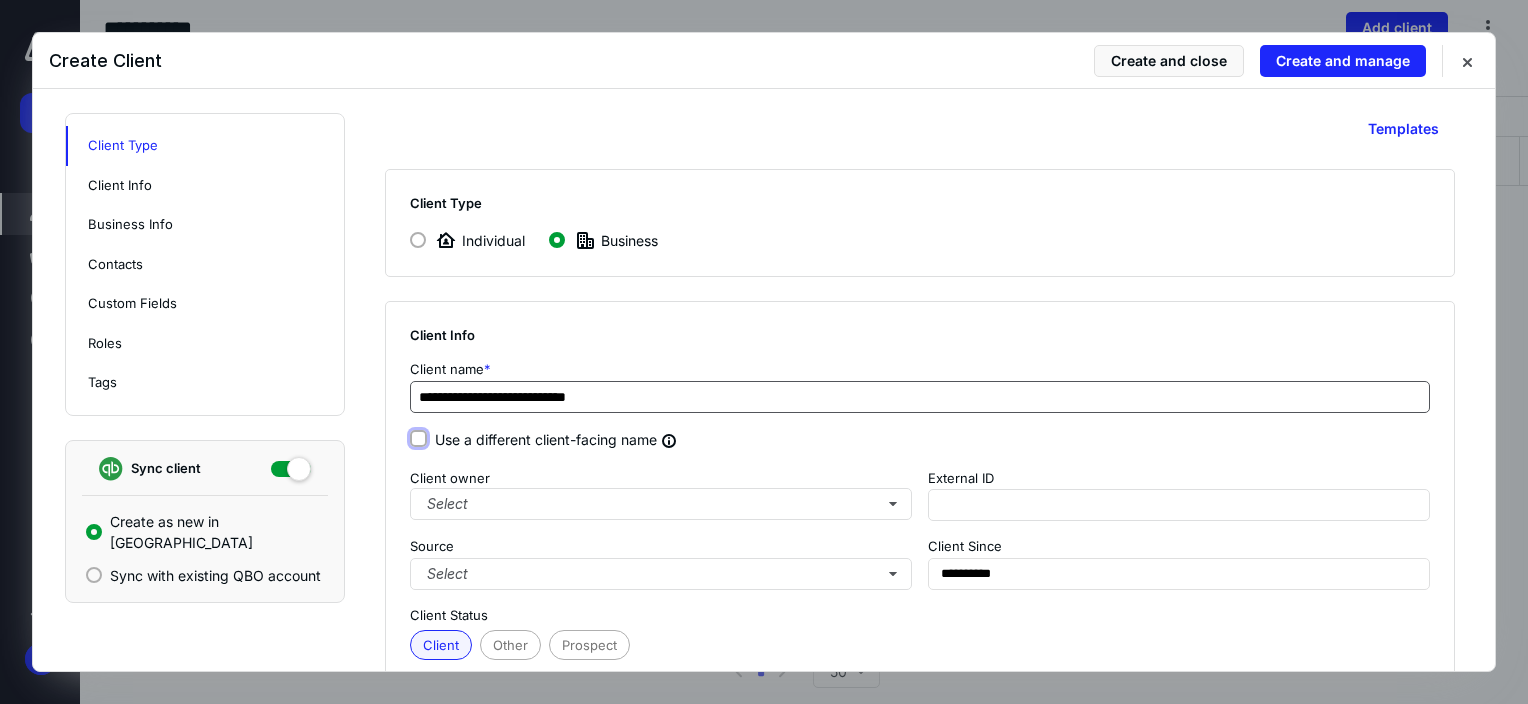type on "**********" 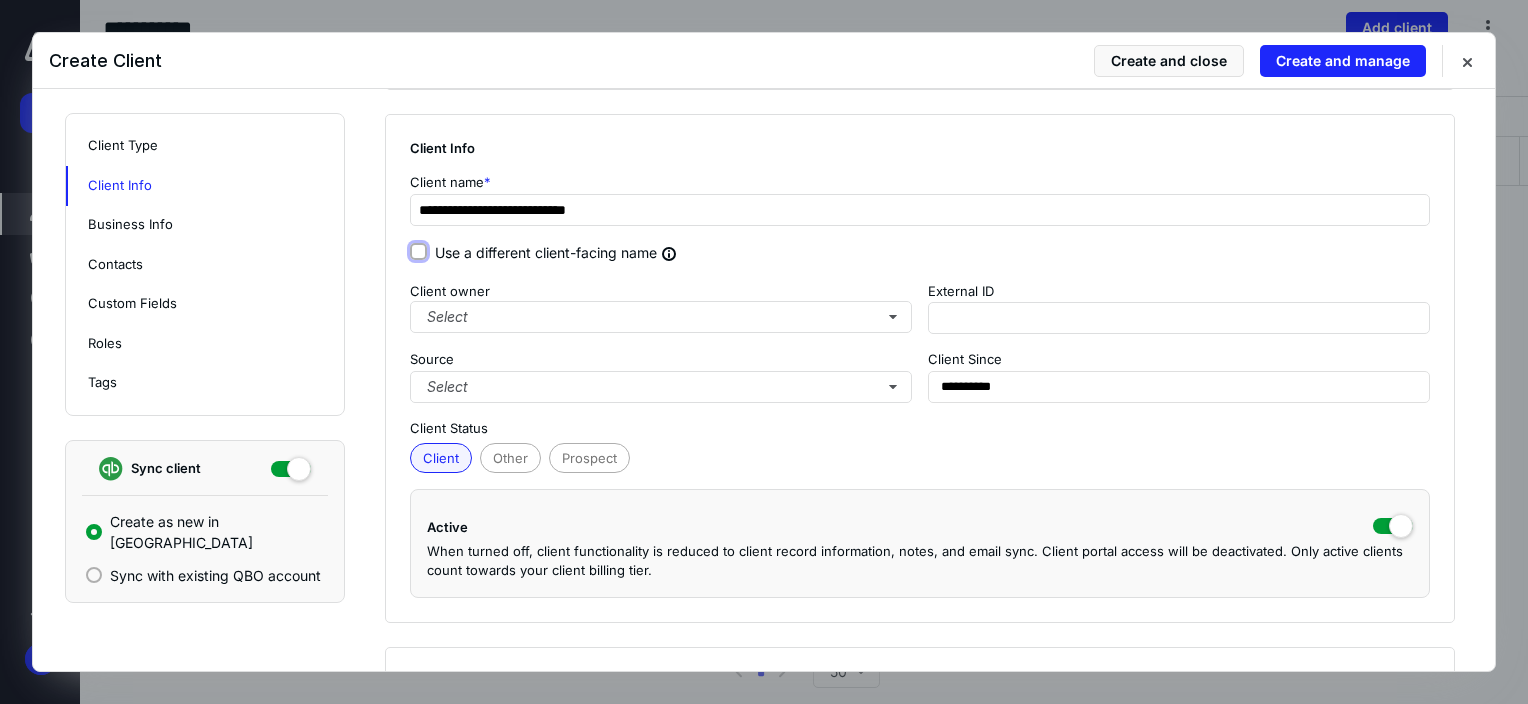 scroll, scrollTop: 200, scrollLeft: 0, axis: vertical 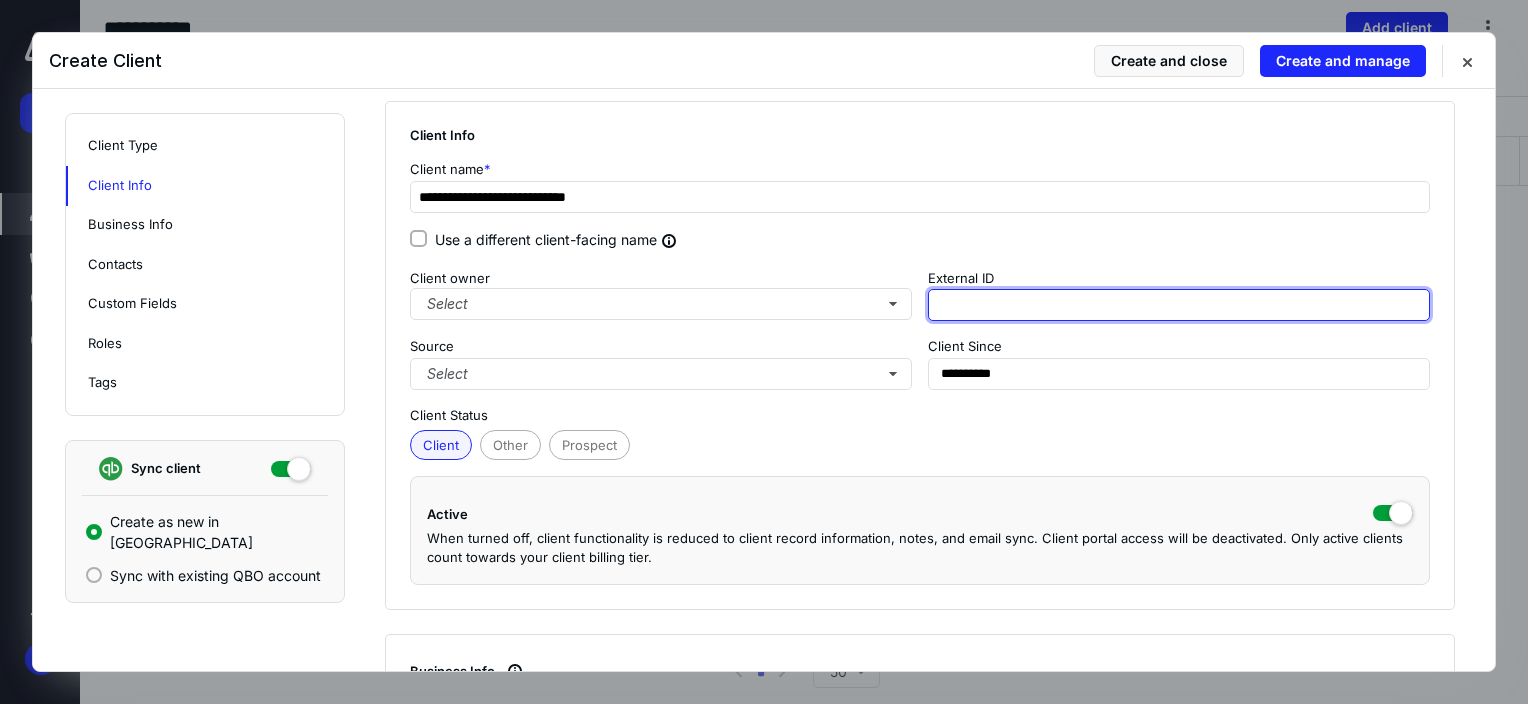 click at bounding box center [1179, 305] 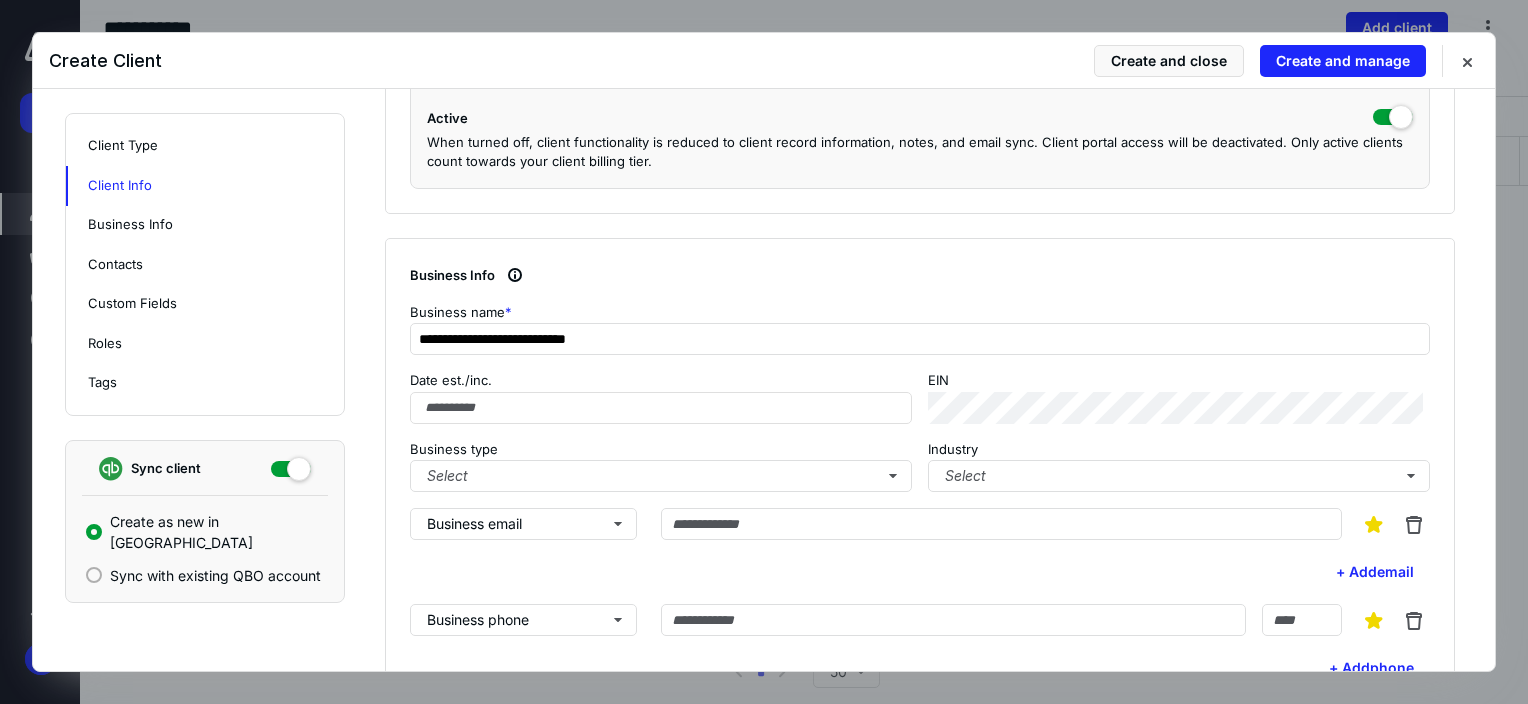 scroll, scrollTop: 600, scrollLeft: 0, axis: vertical 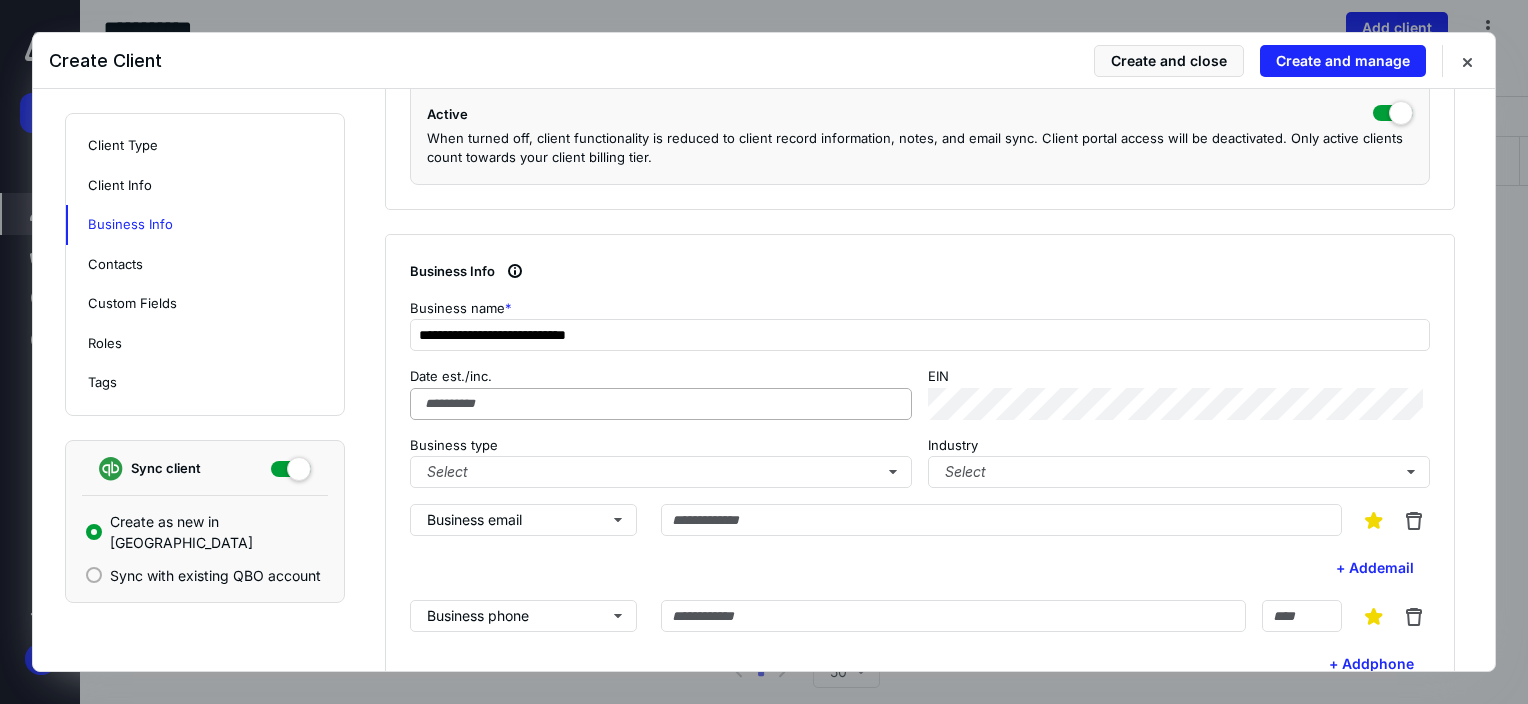 type on "********" 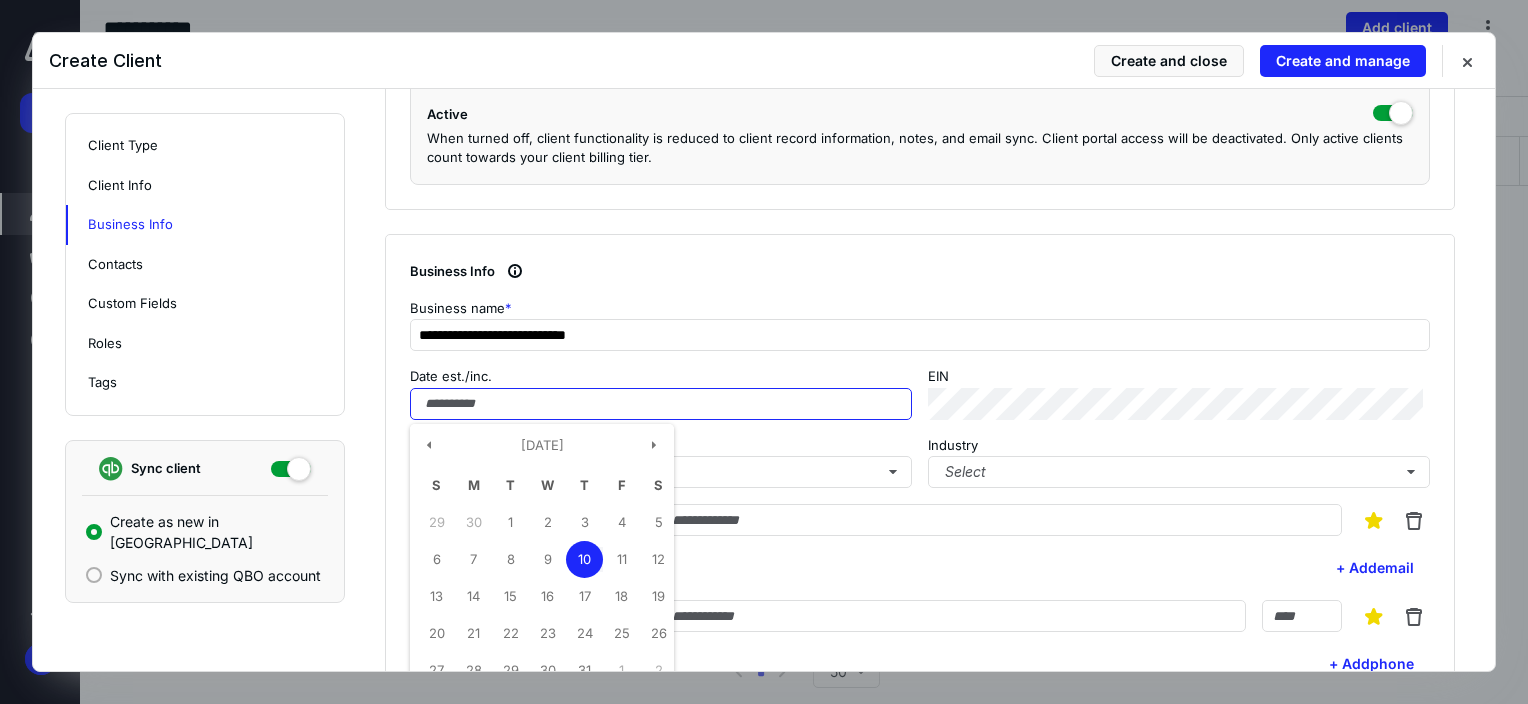 click on "Date est./inc." at bounding box center [661, 404] 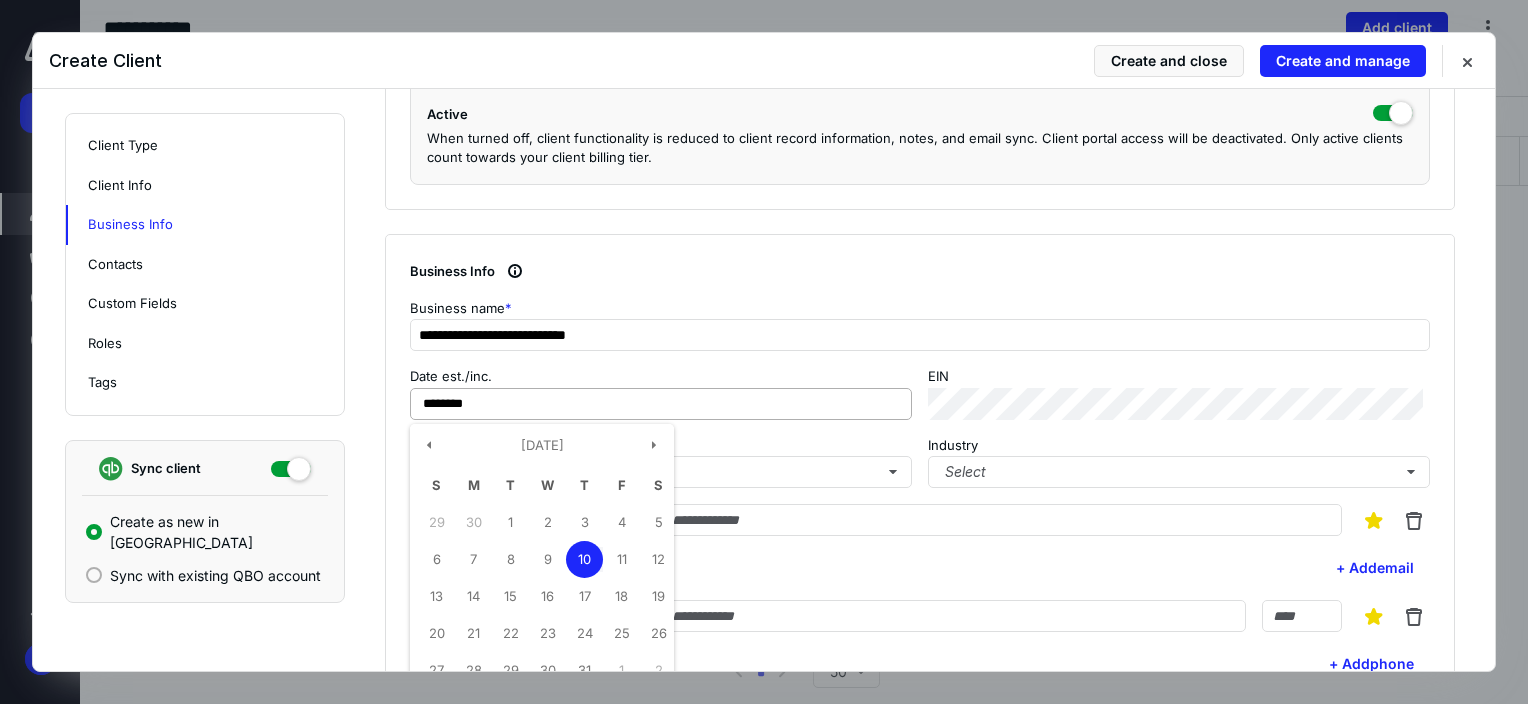 type on "**********" 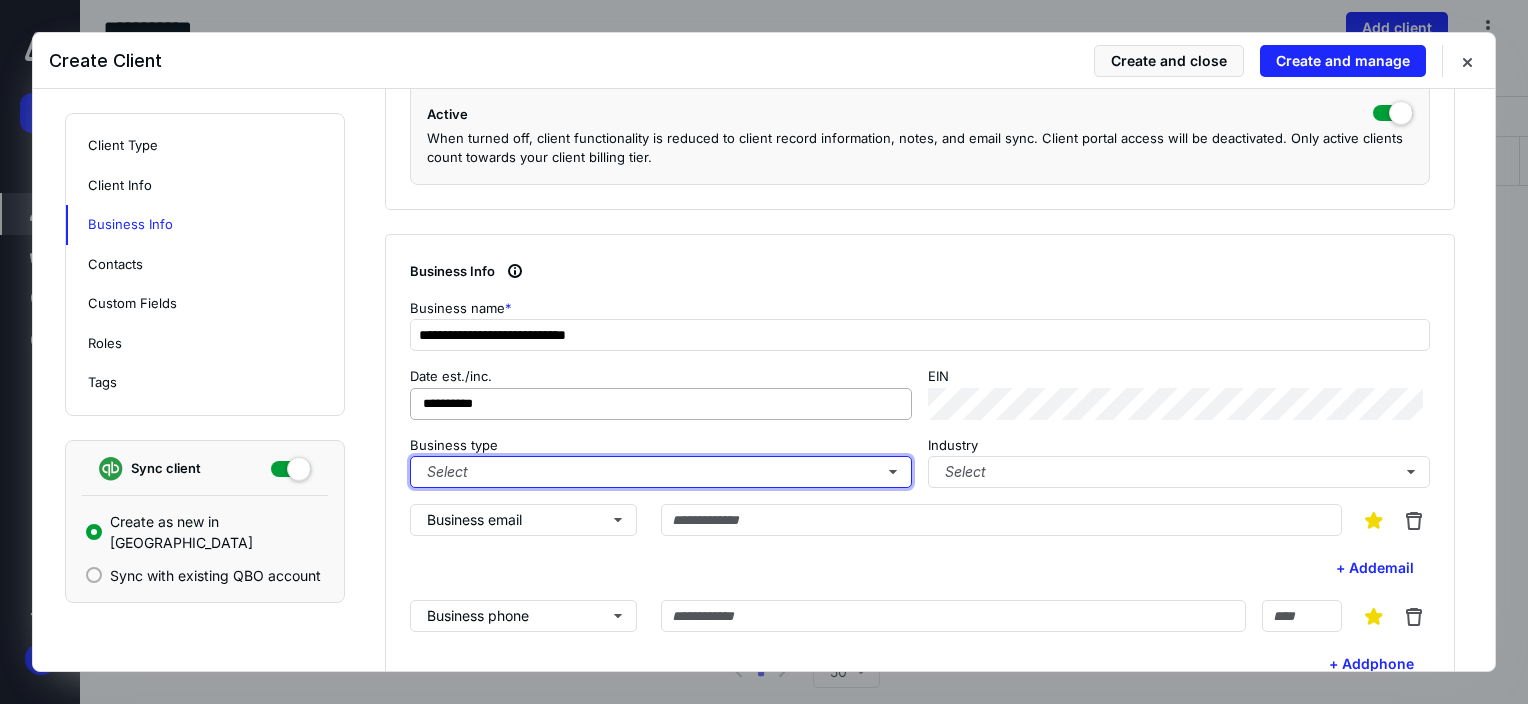 type 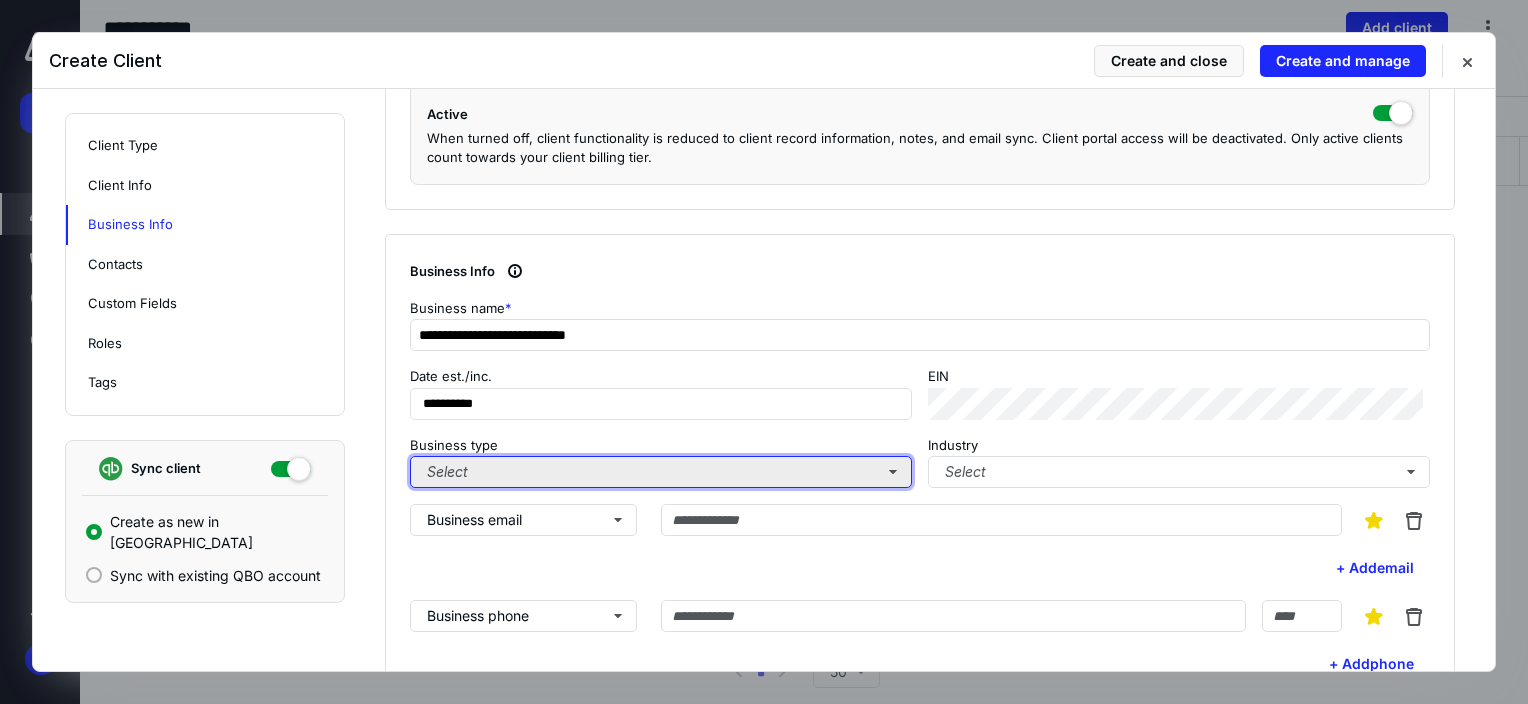 click on "Select" at bounding box center (661, 472) 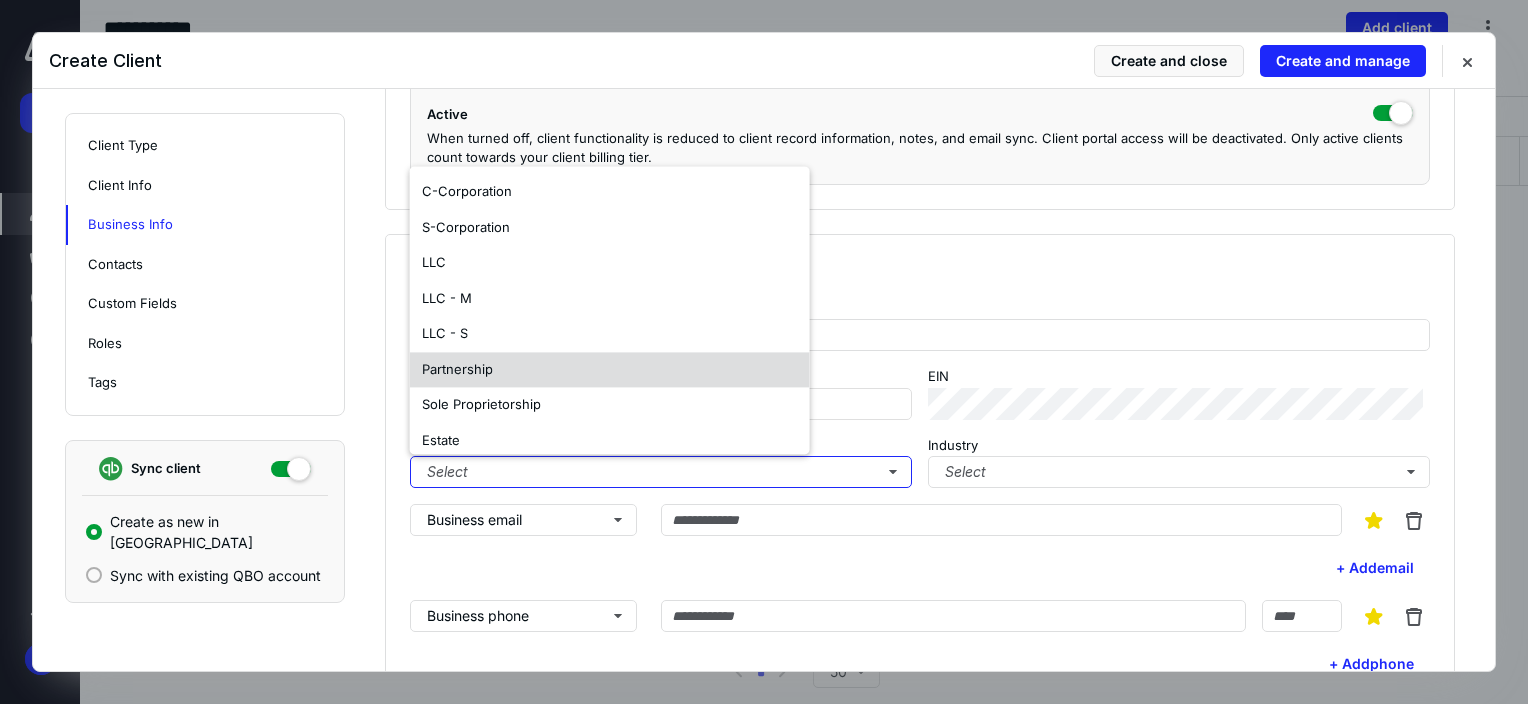 click on "Partnership" at bounding box center (610, 370) 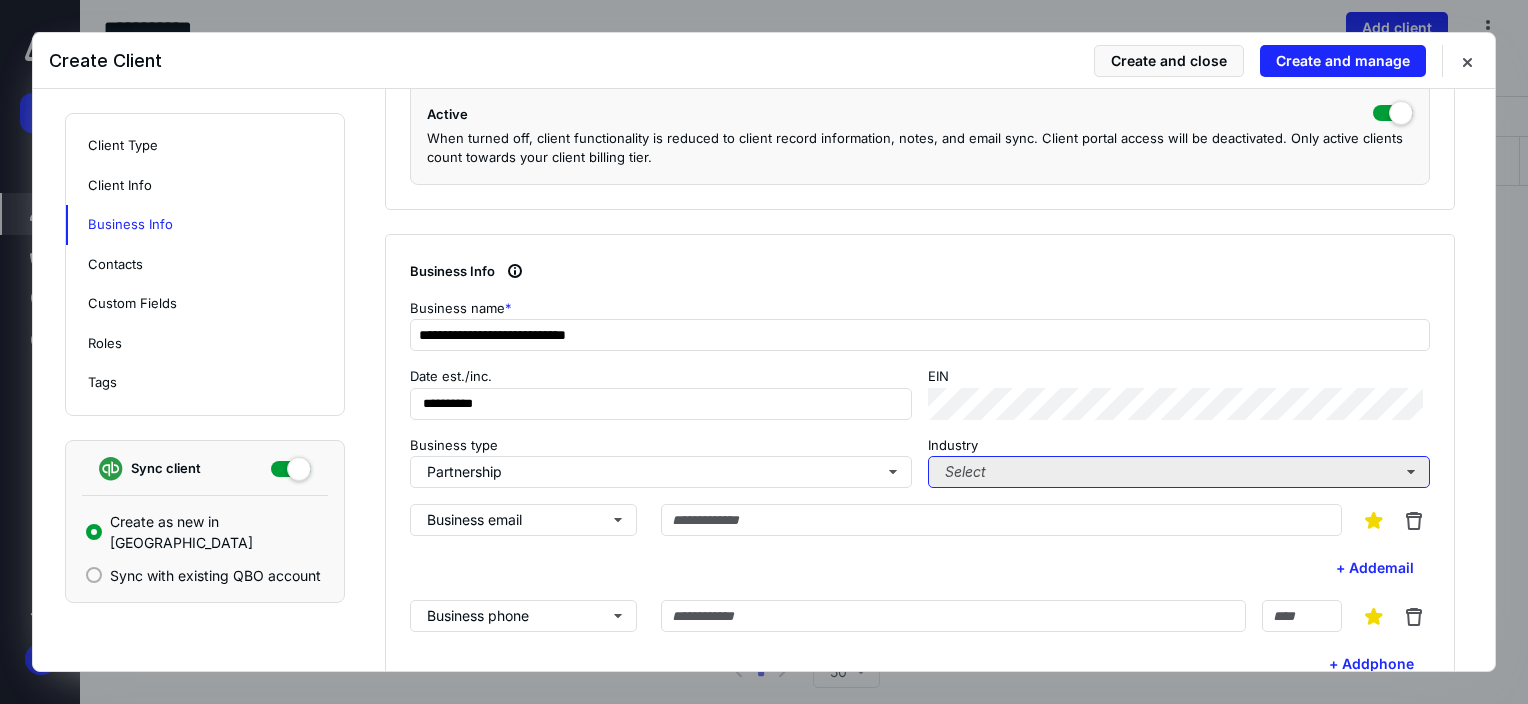 click on "Select" at bounding box center [1179, 472] 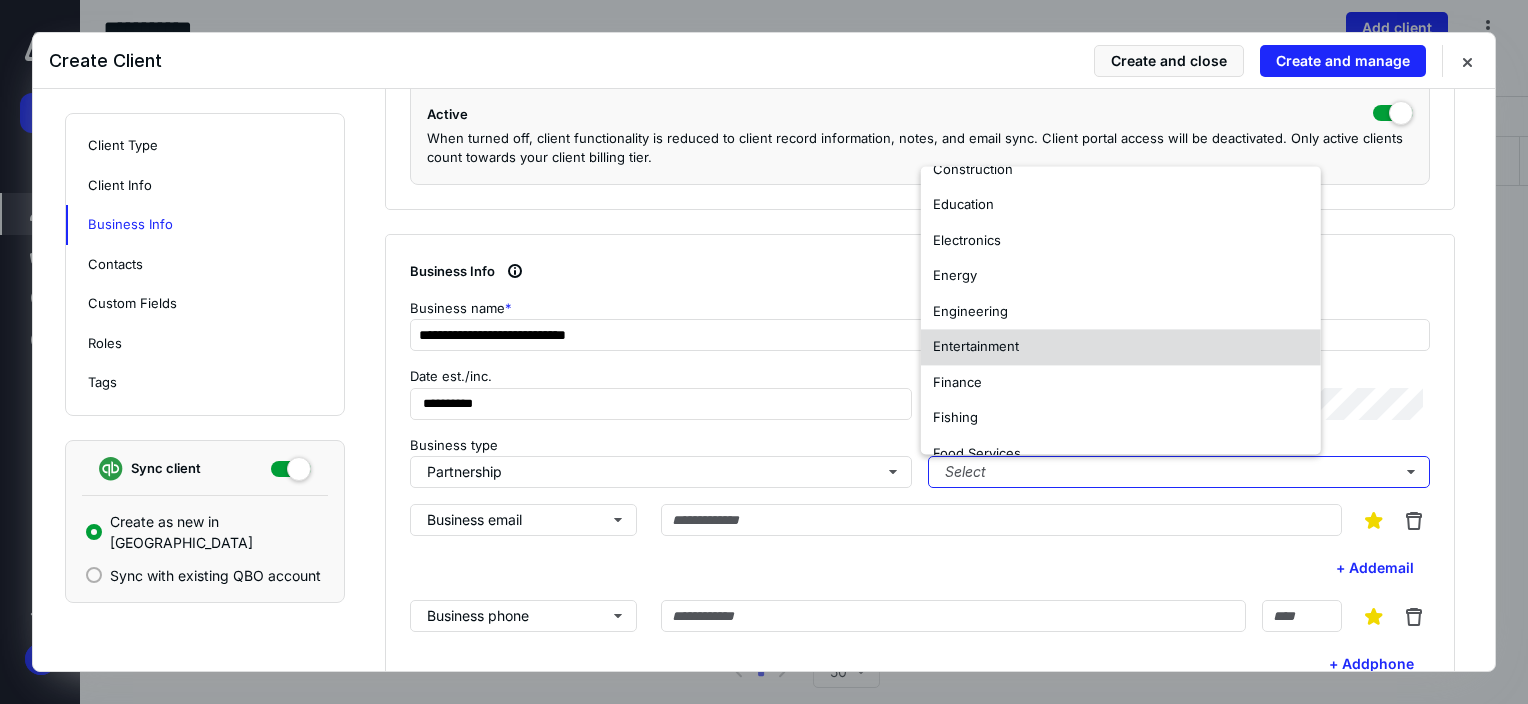 scroll, scrollTop: 300, scrollLeft: 0, axis: vertical 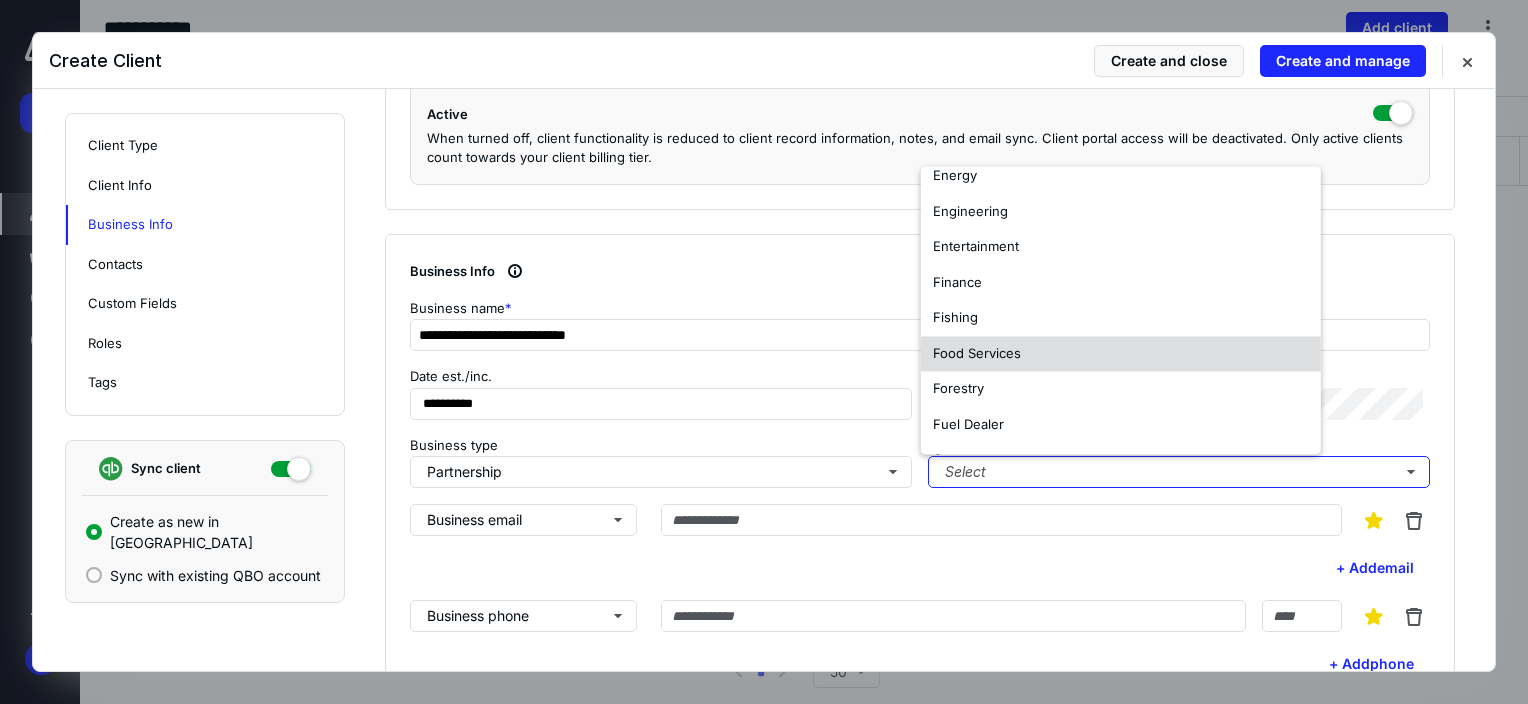 click on "Food Services" at bounding box center [1121, 354] 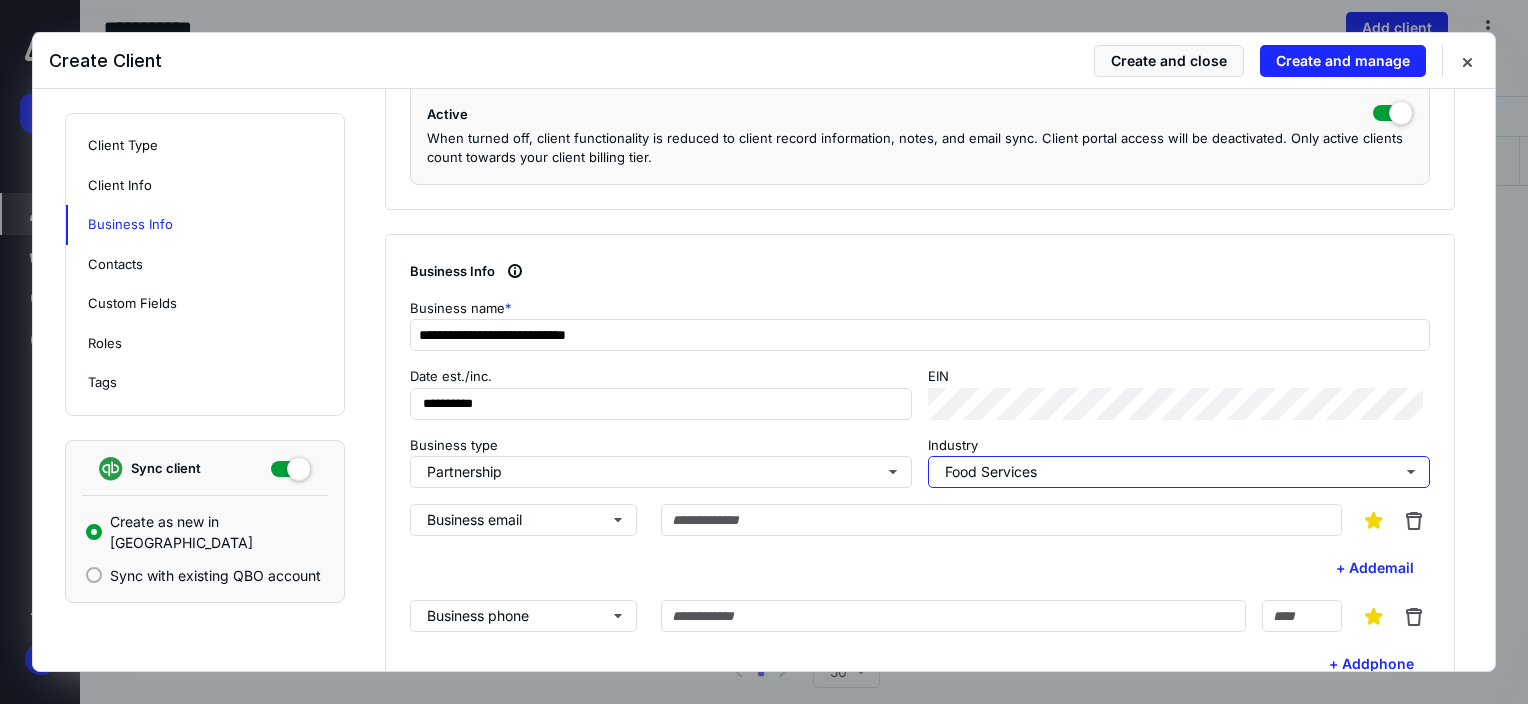 scroll, scrollTop: 0, scrollLeft: 0, axis: both 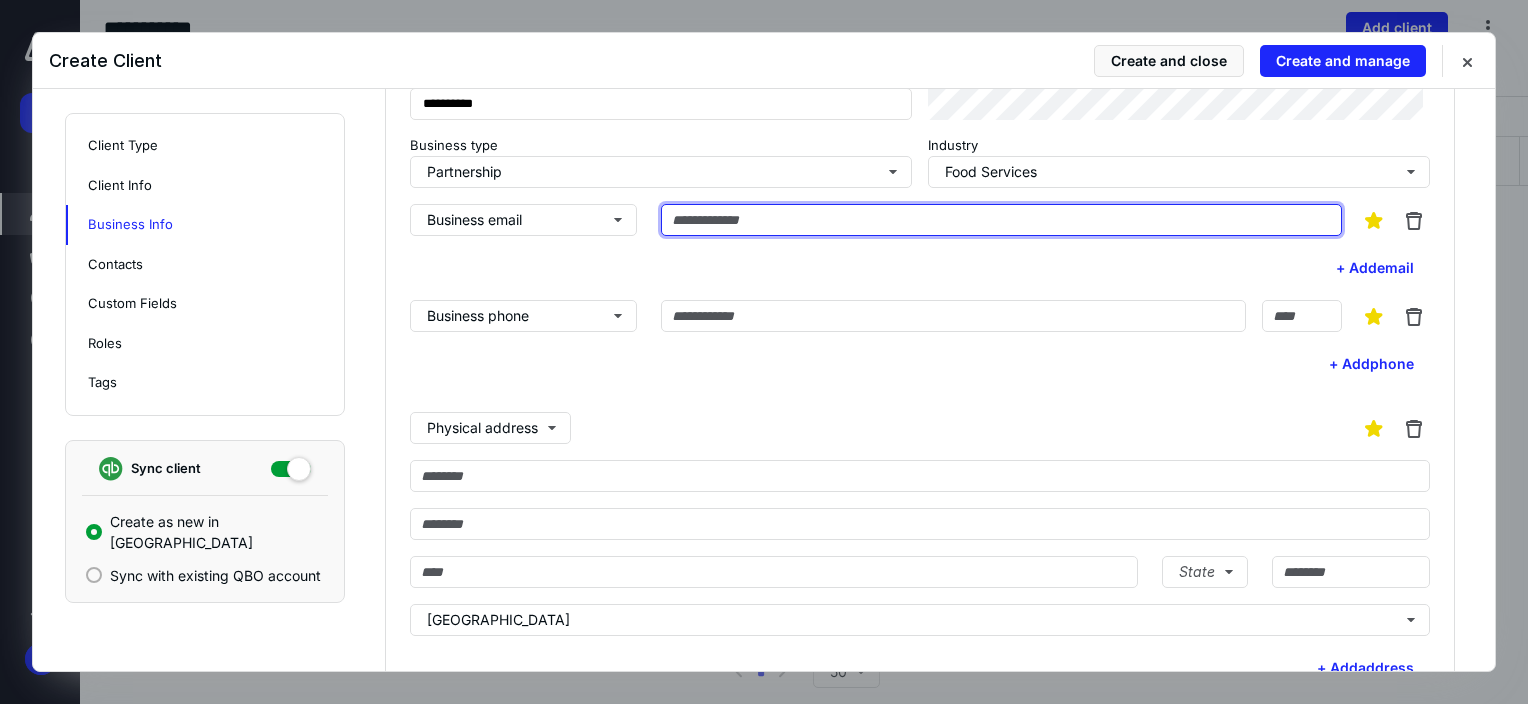 click at bounding box center (1001, 220) 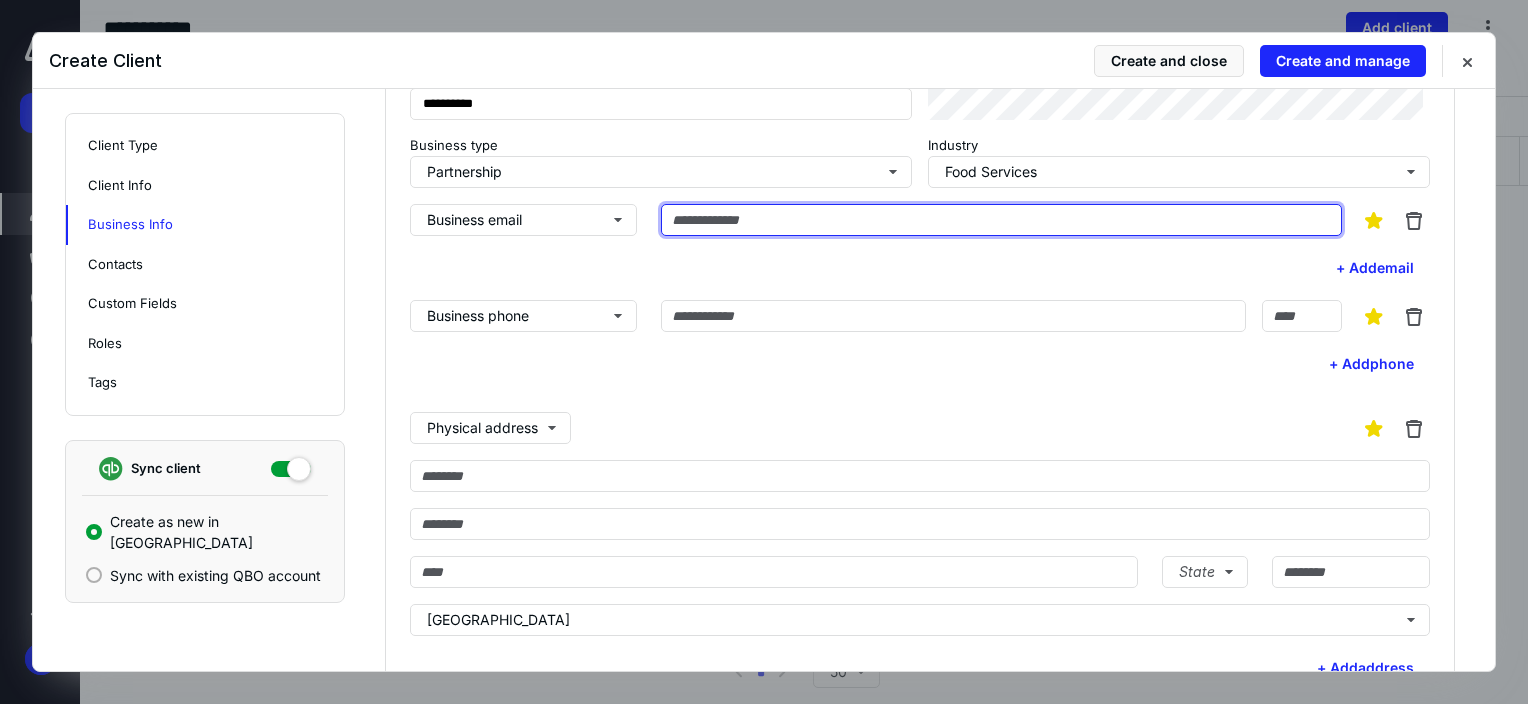 click at bounding box center (1001, 220) 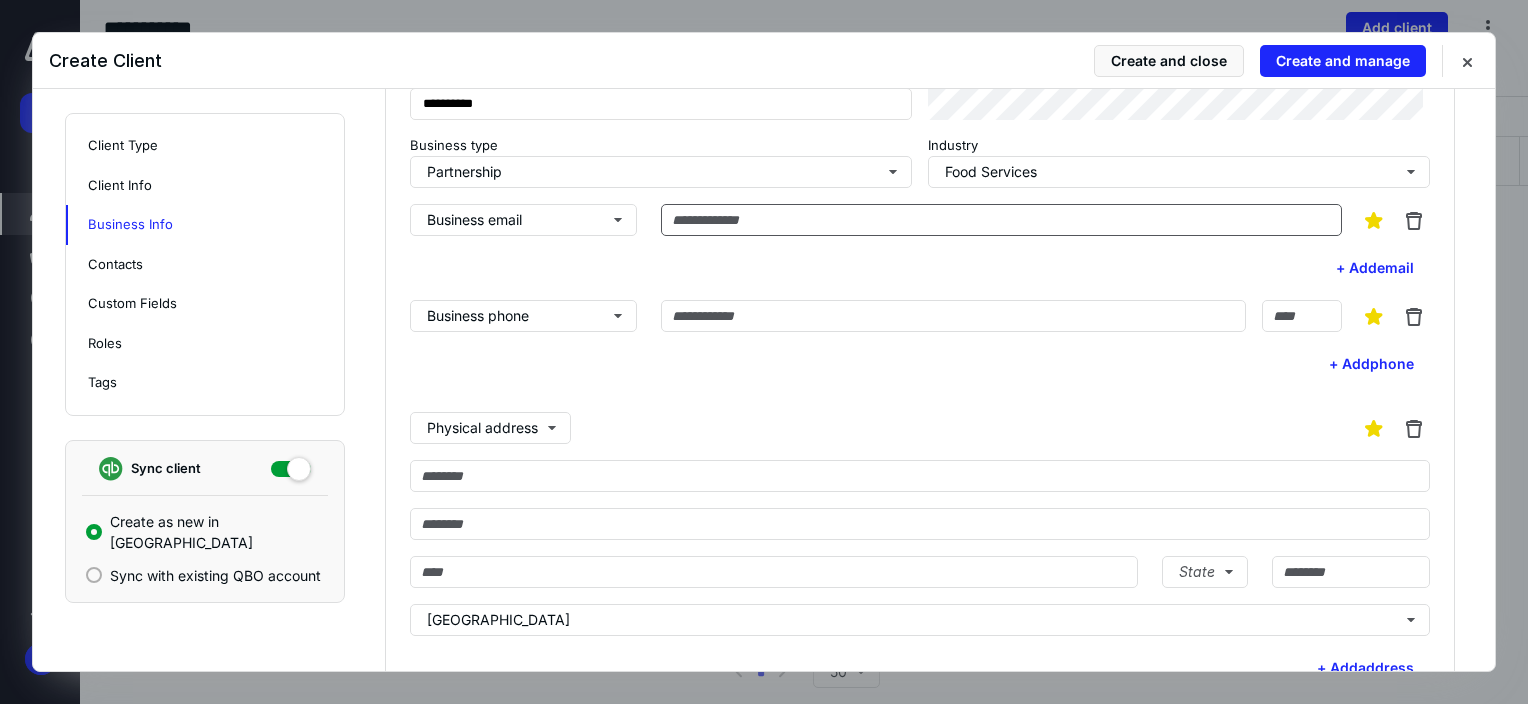 type 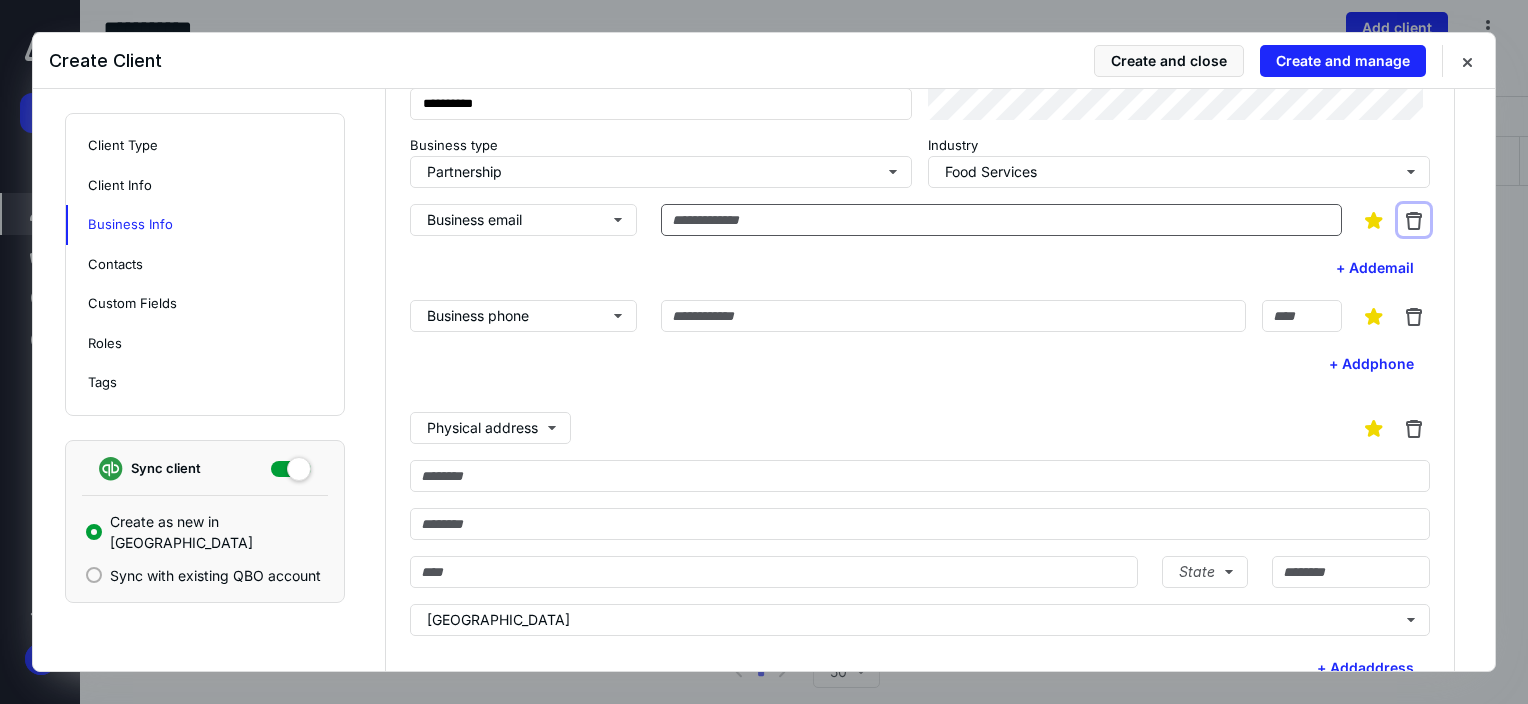 type 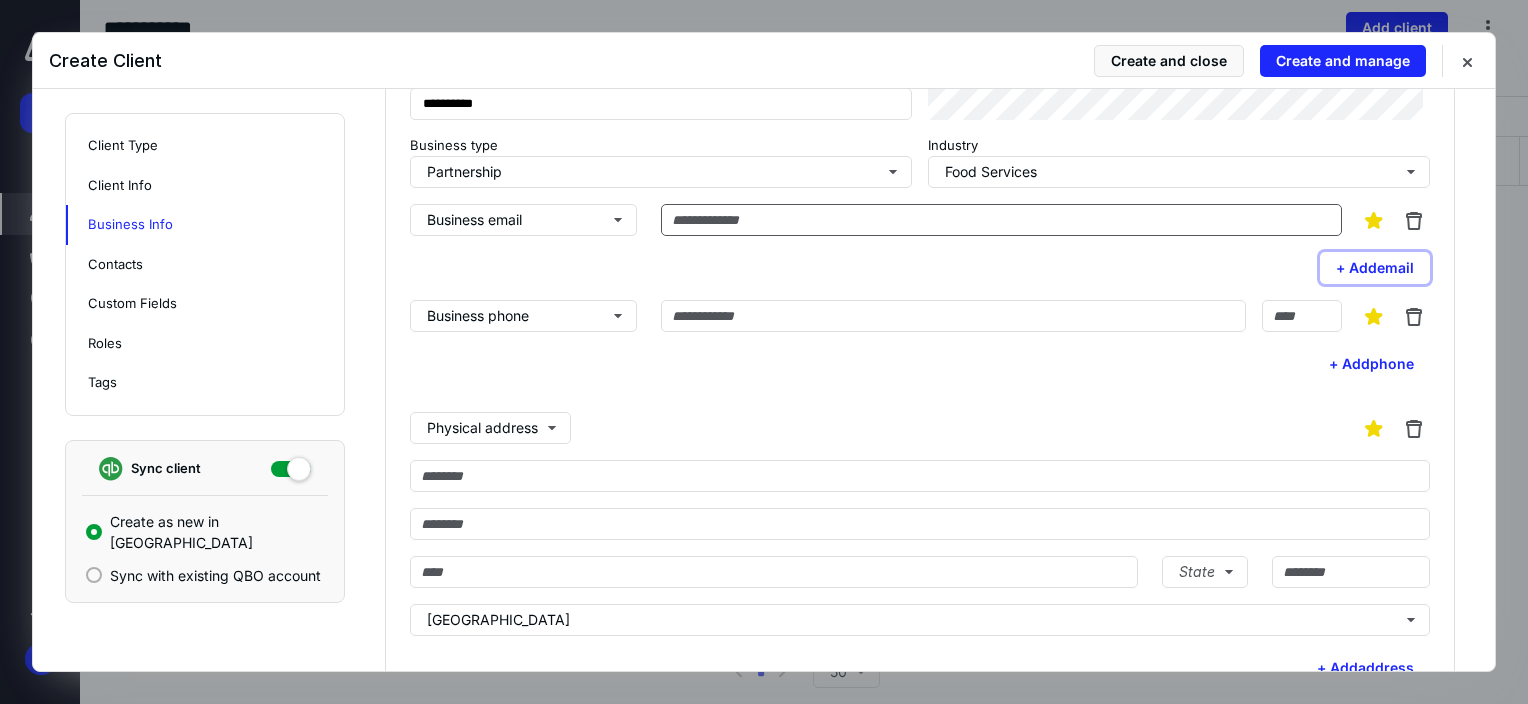 type 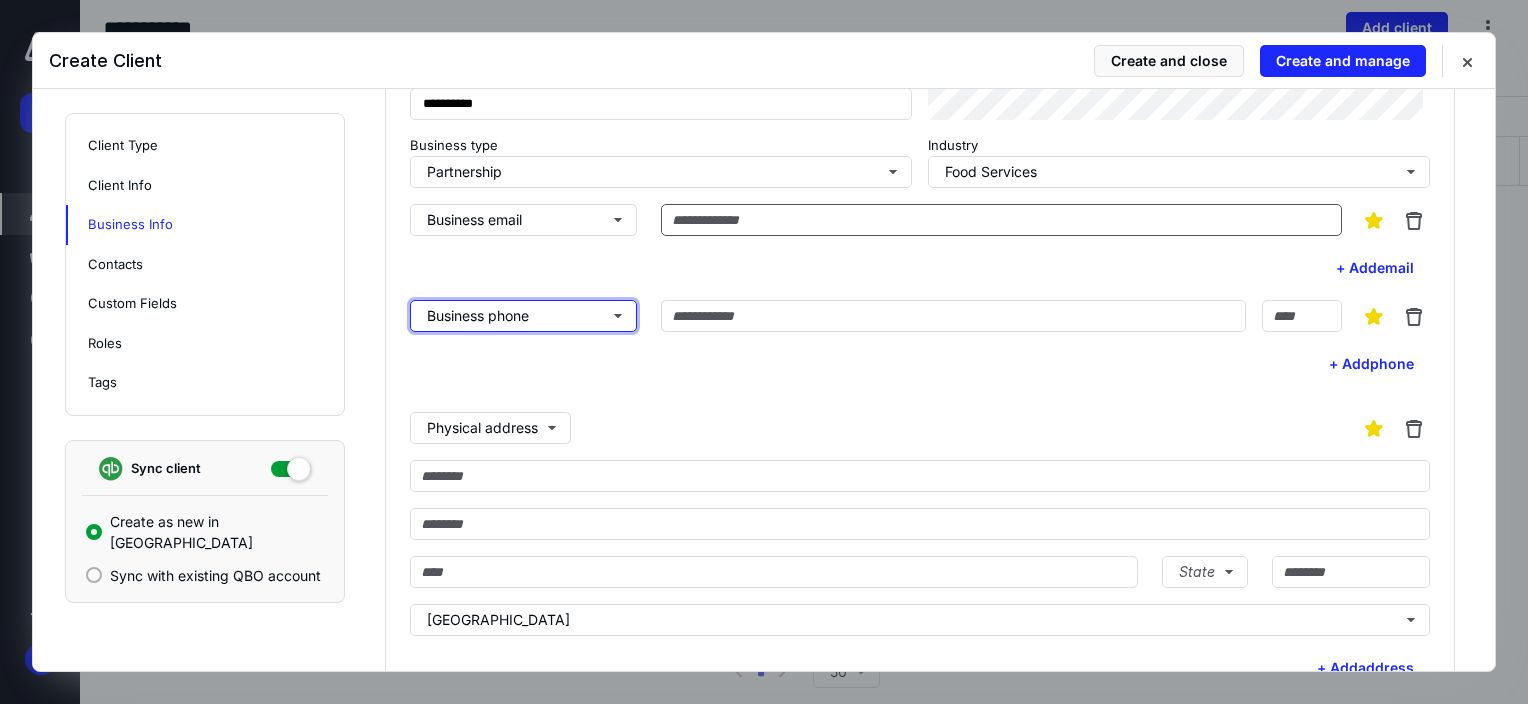 type 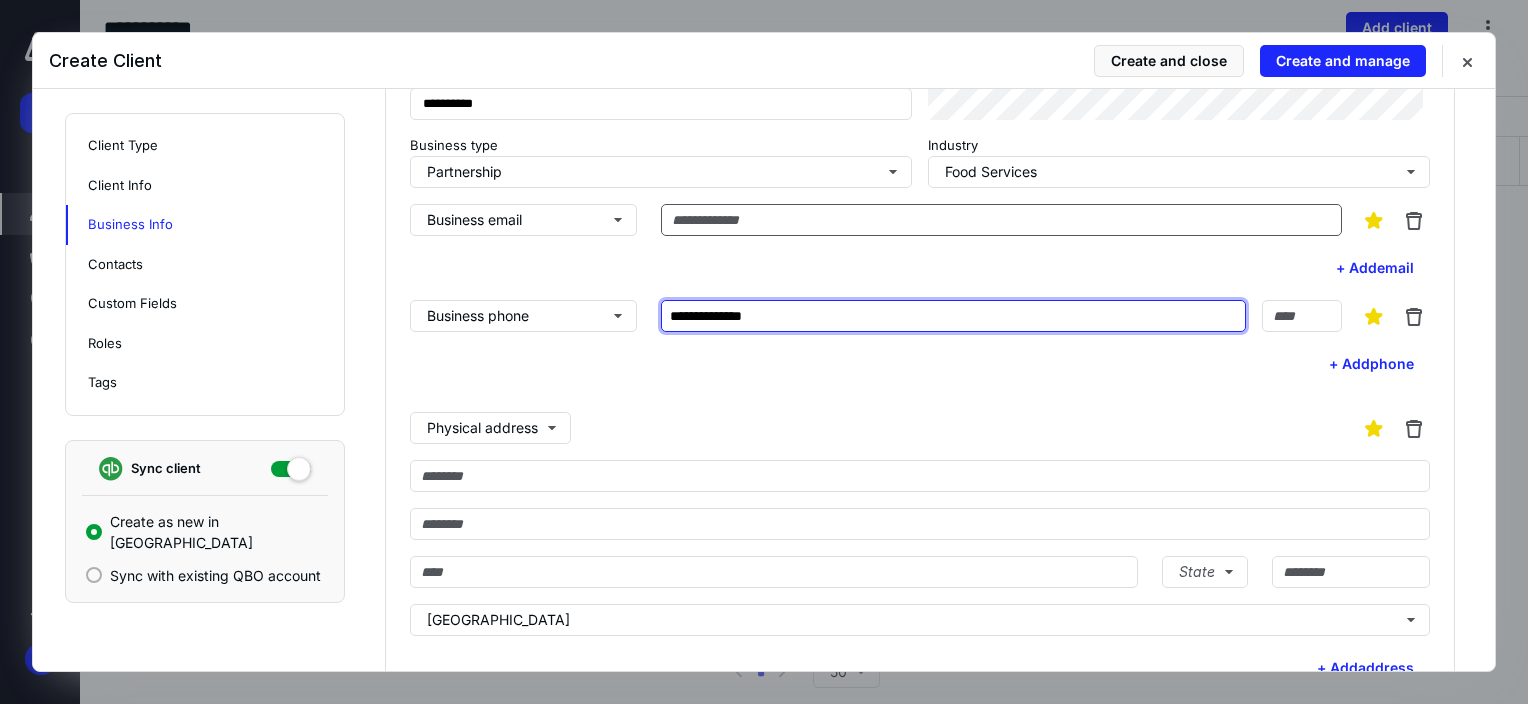 type on "**********" 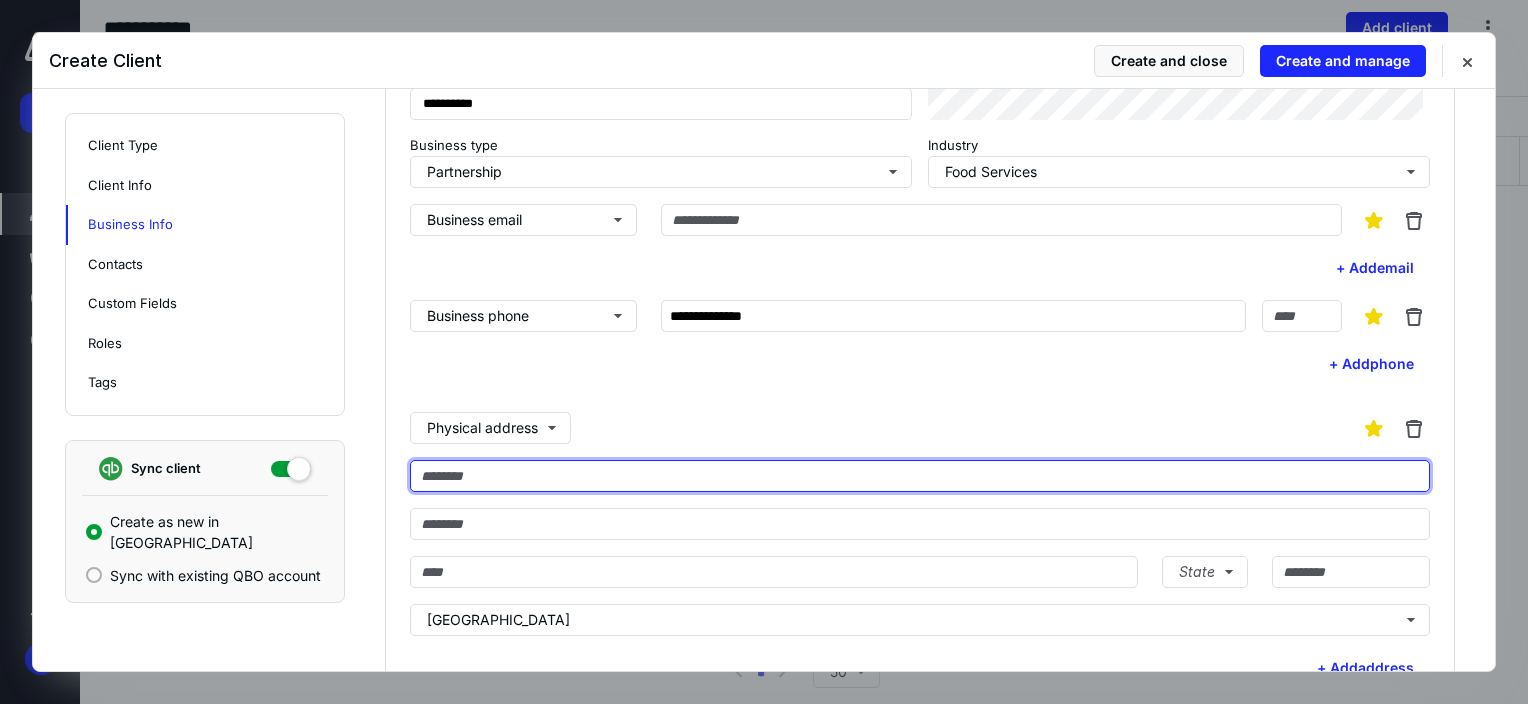 click at bounding box center (920, 476) 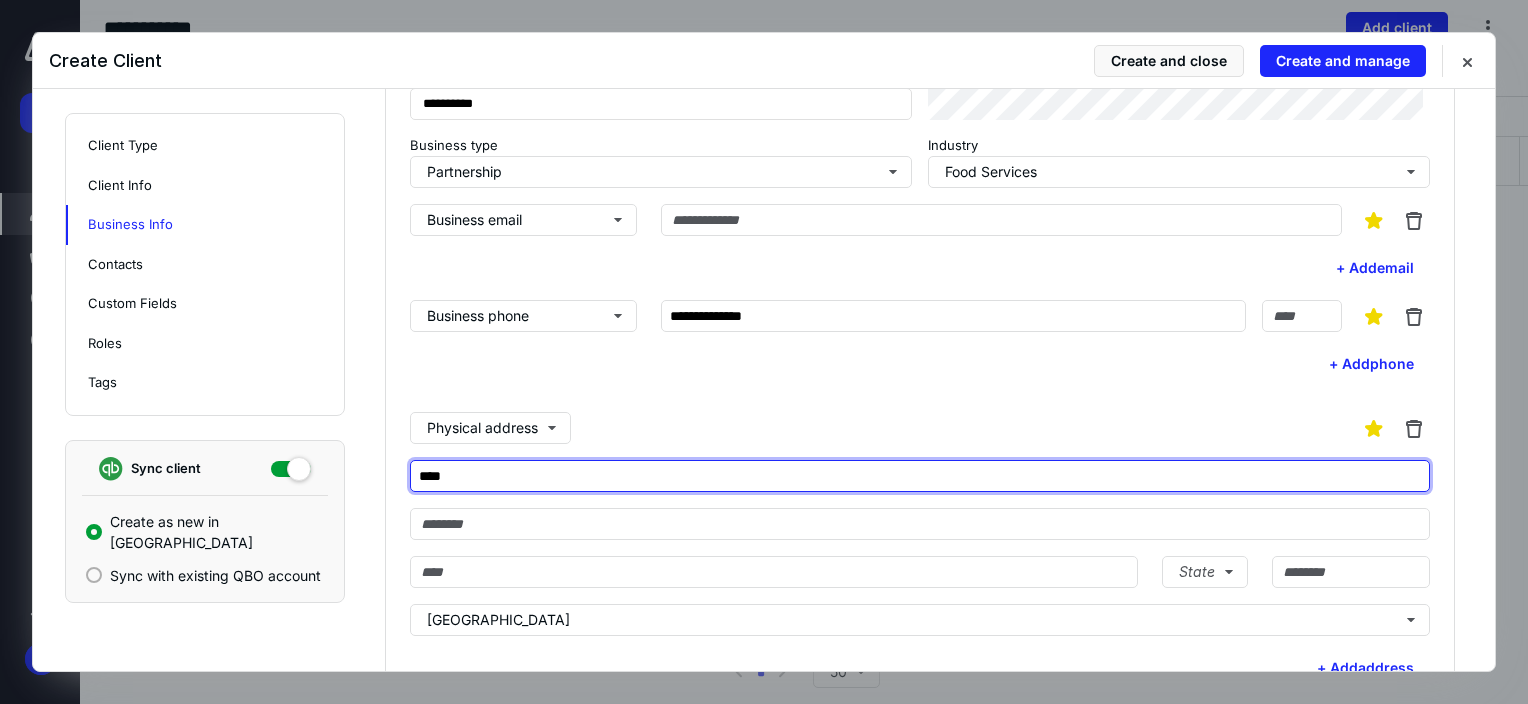 type on "**********" 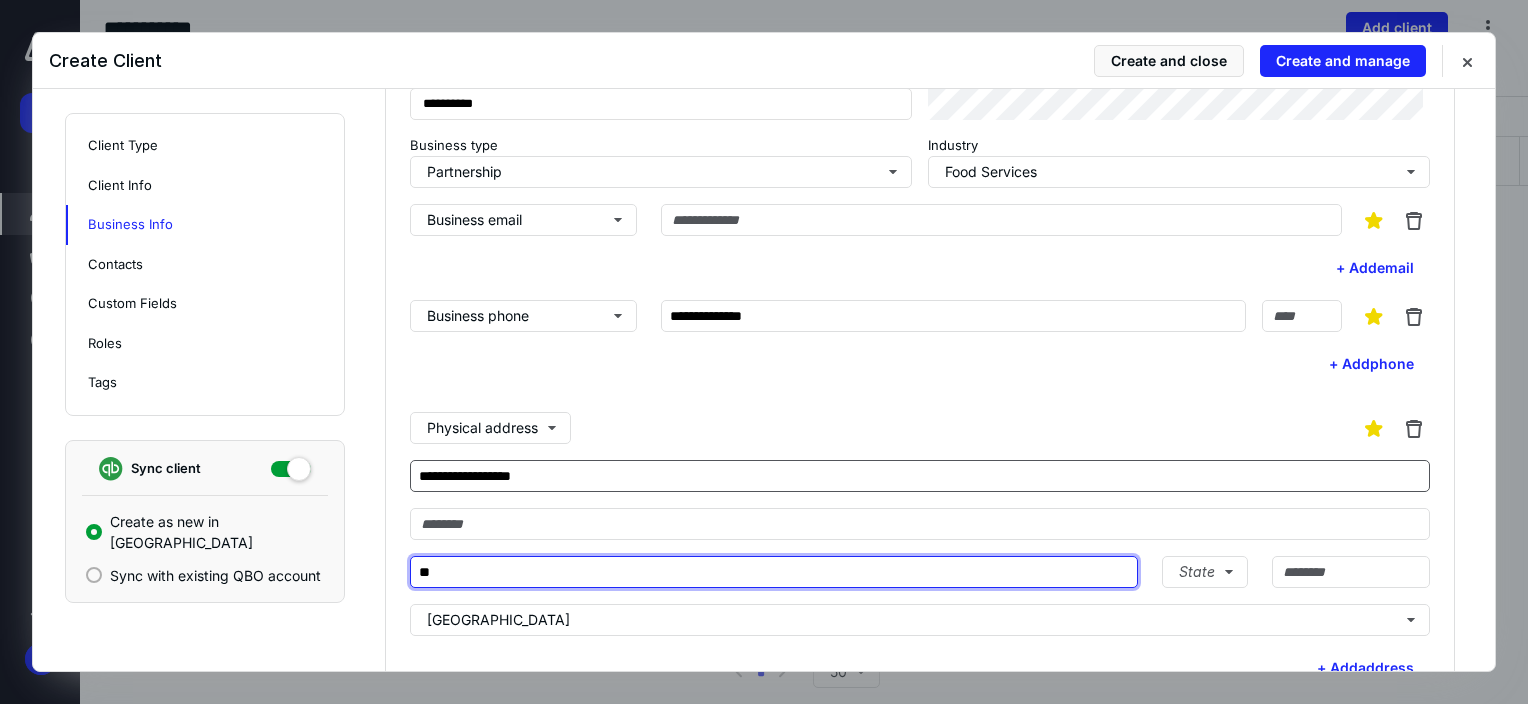 type on "*" 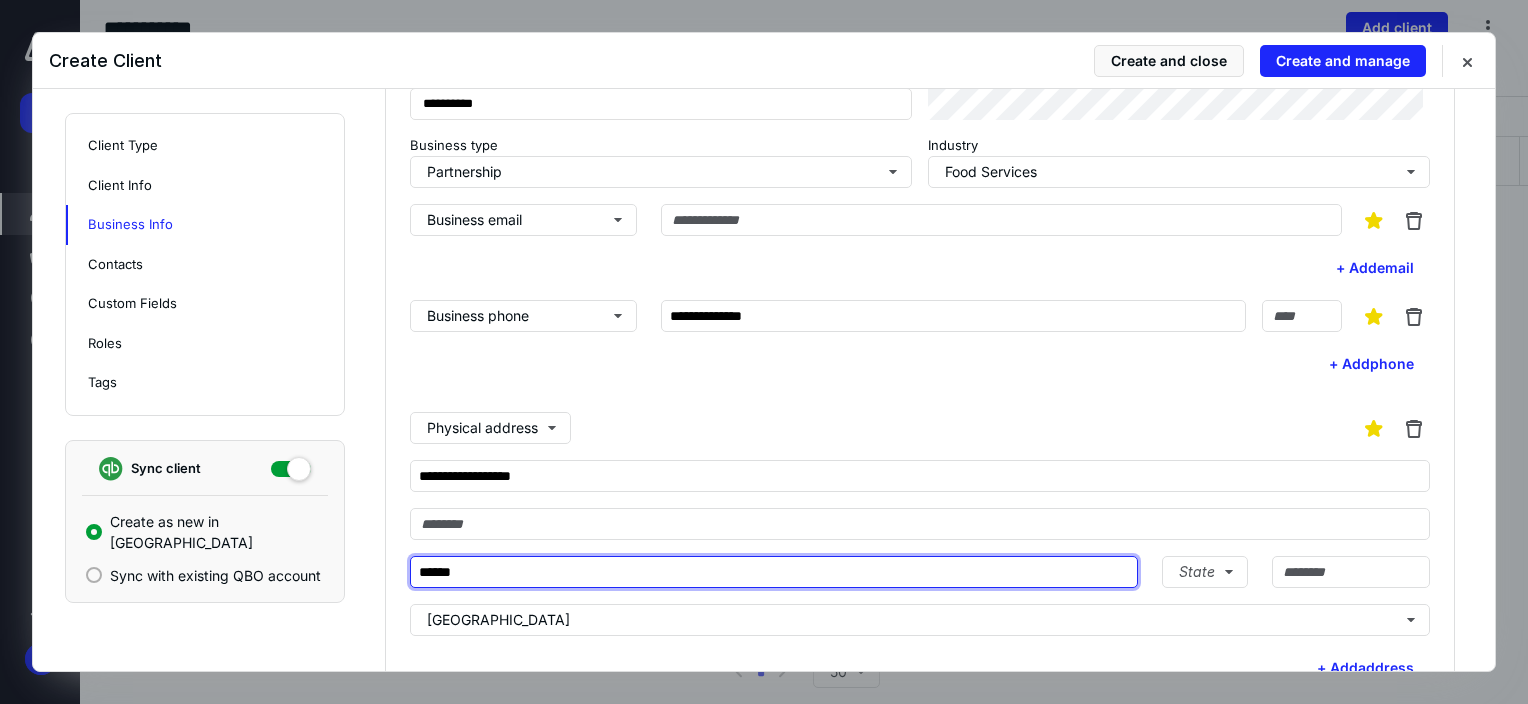 type on "*********" 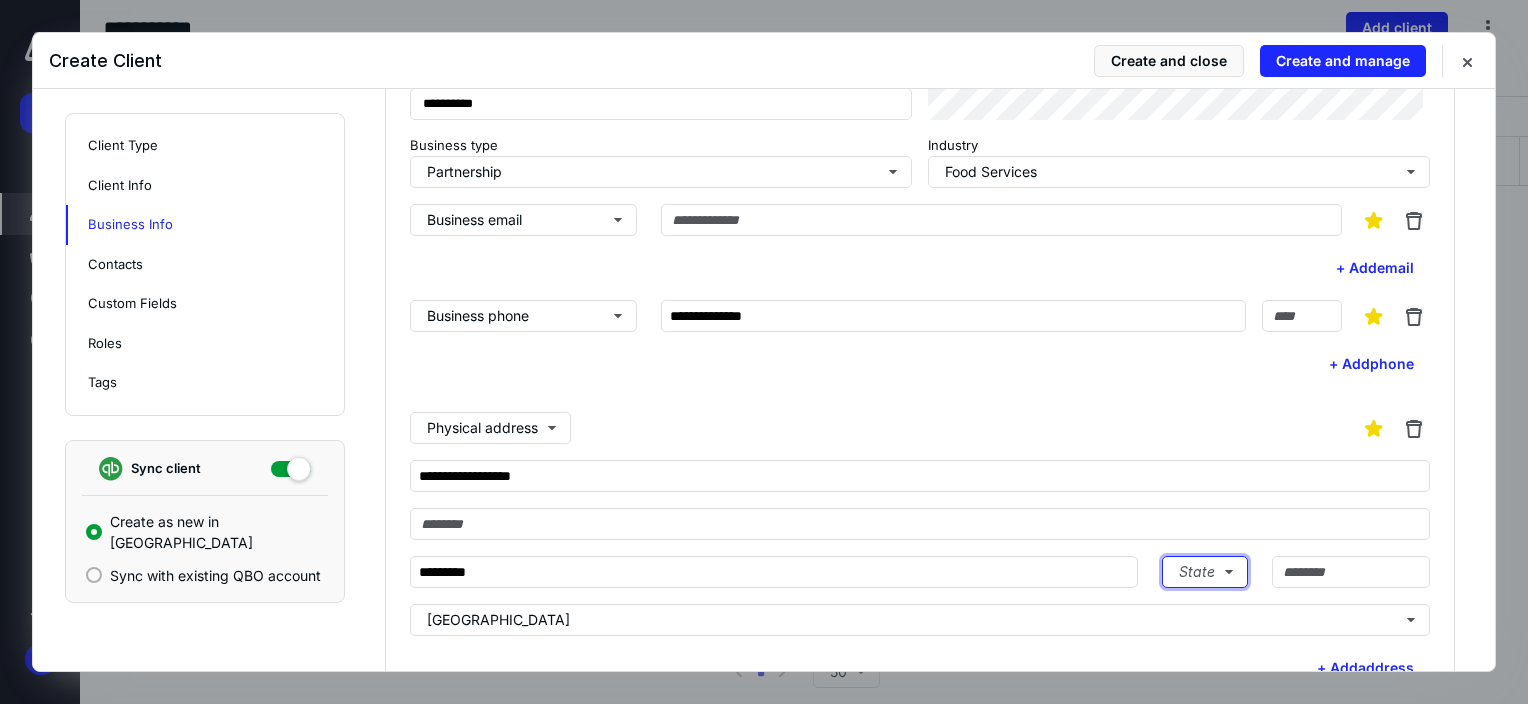 type 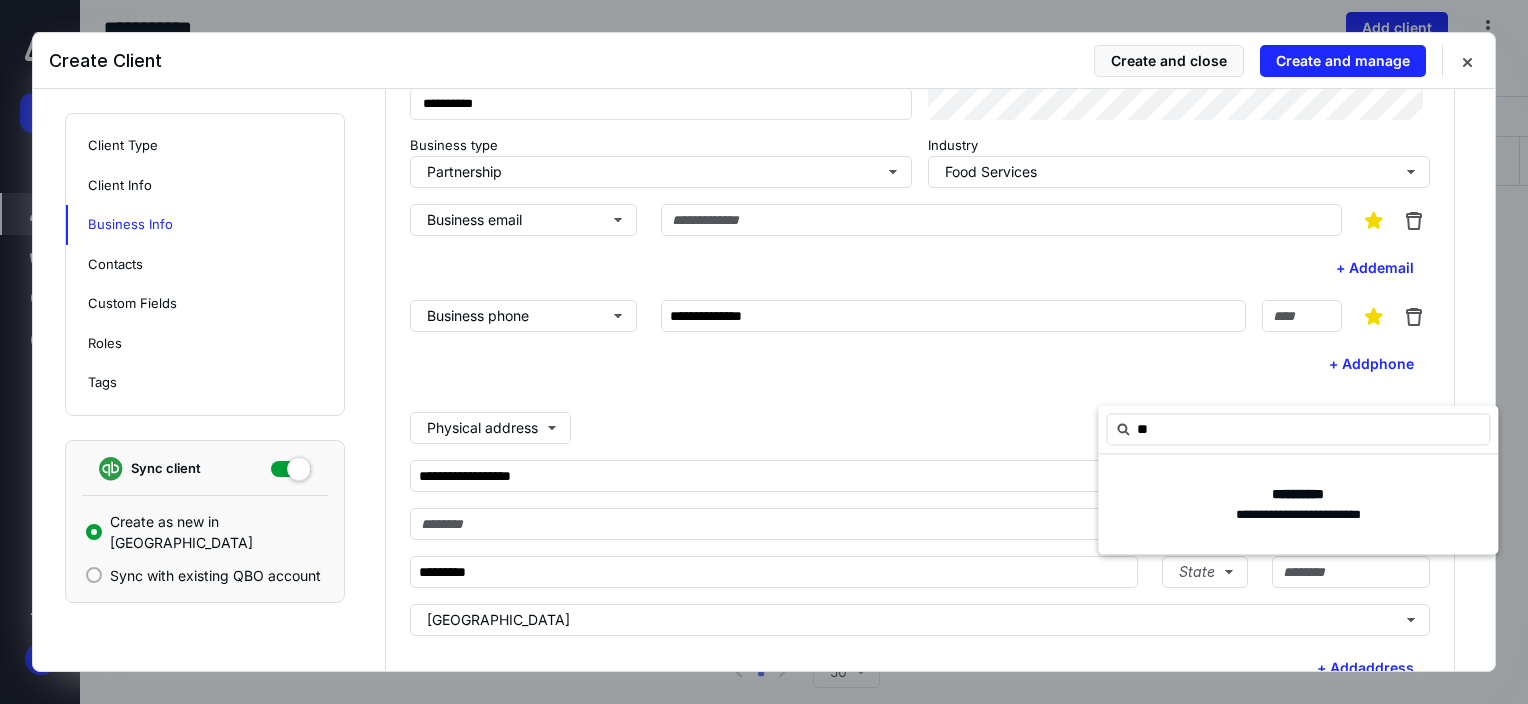 type on "*" 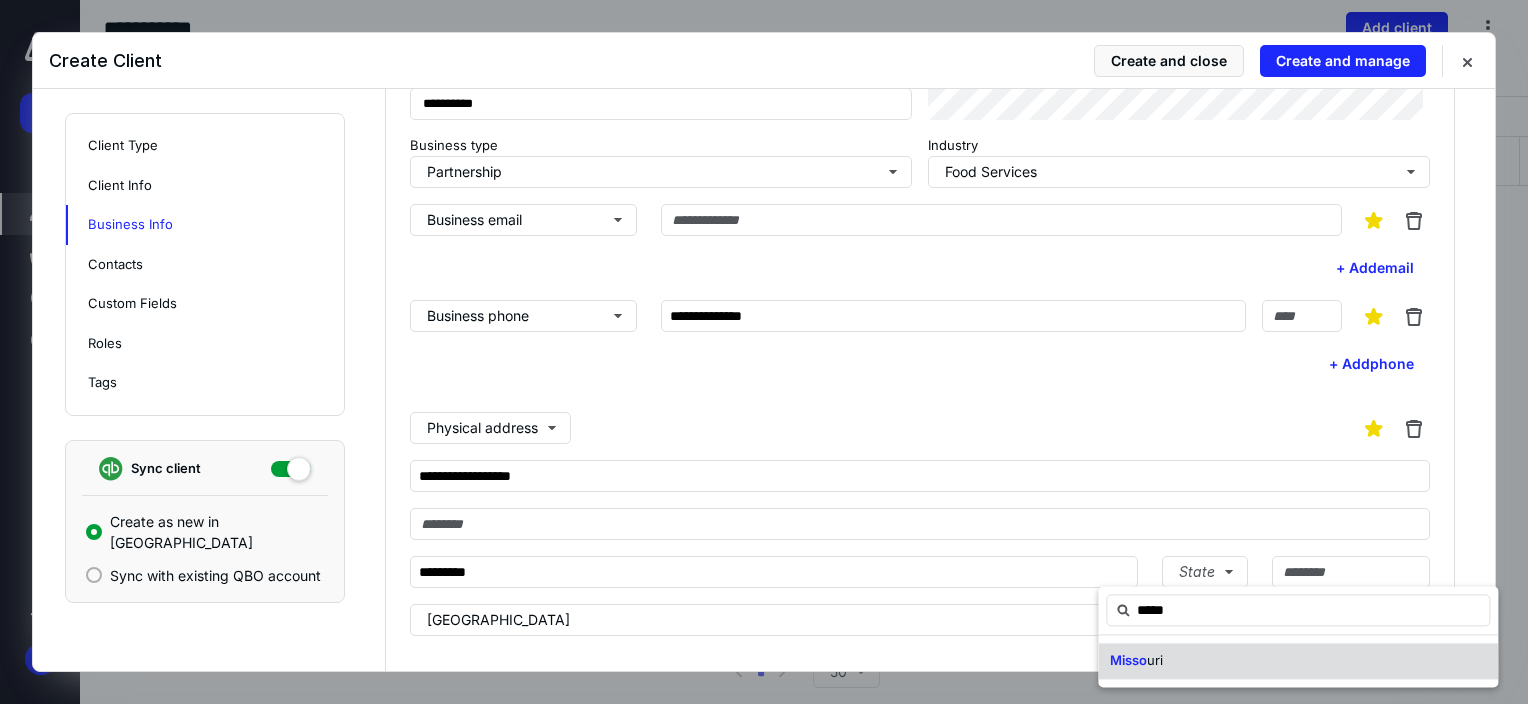 click on "Misso uri" at bounding box center [1136, 661] 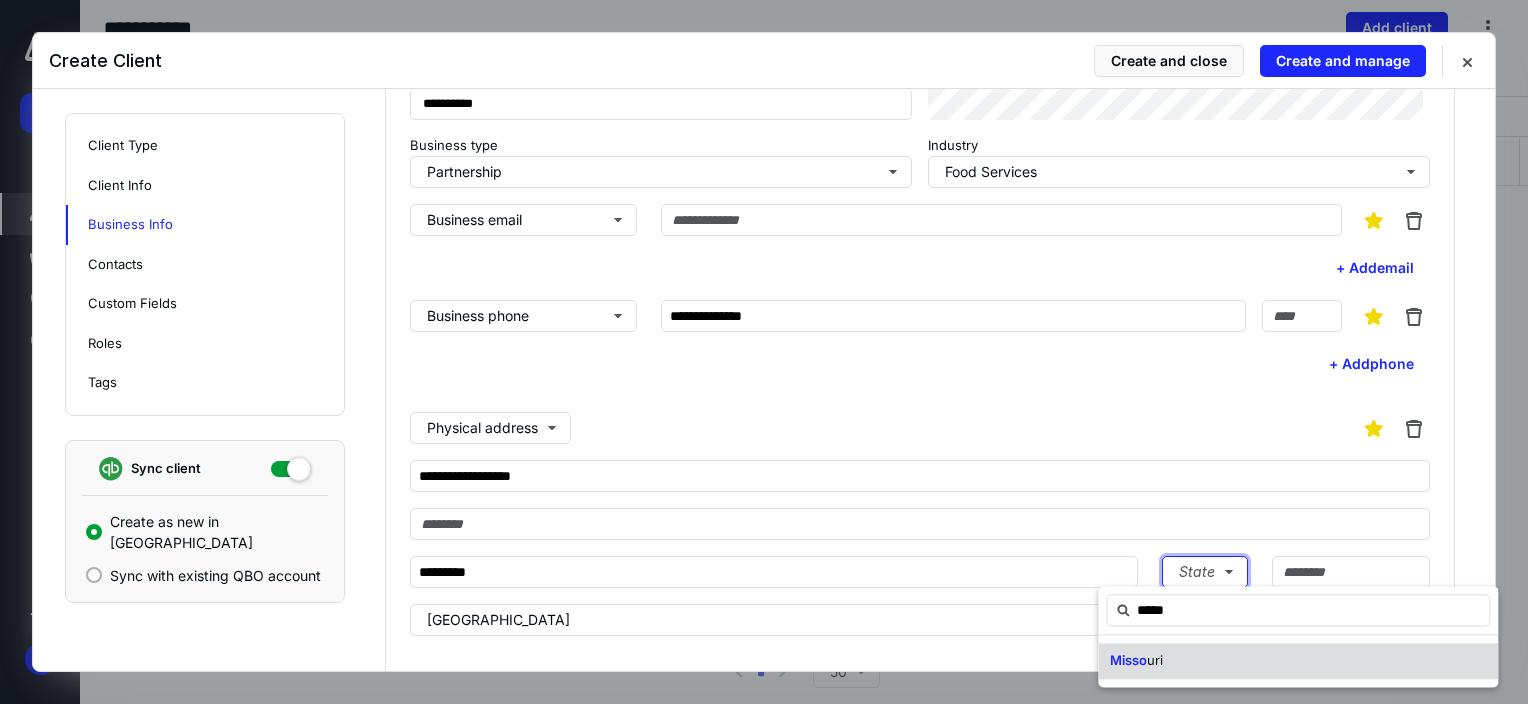 type 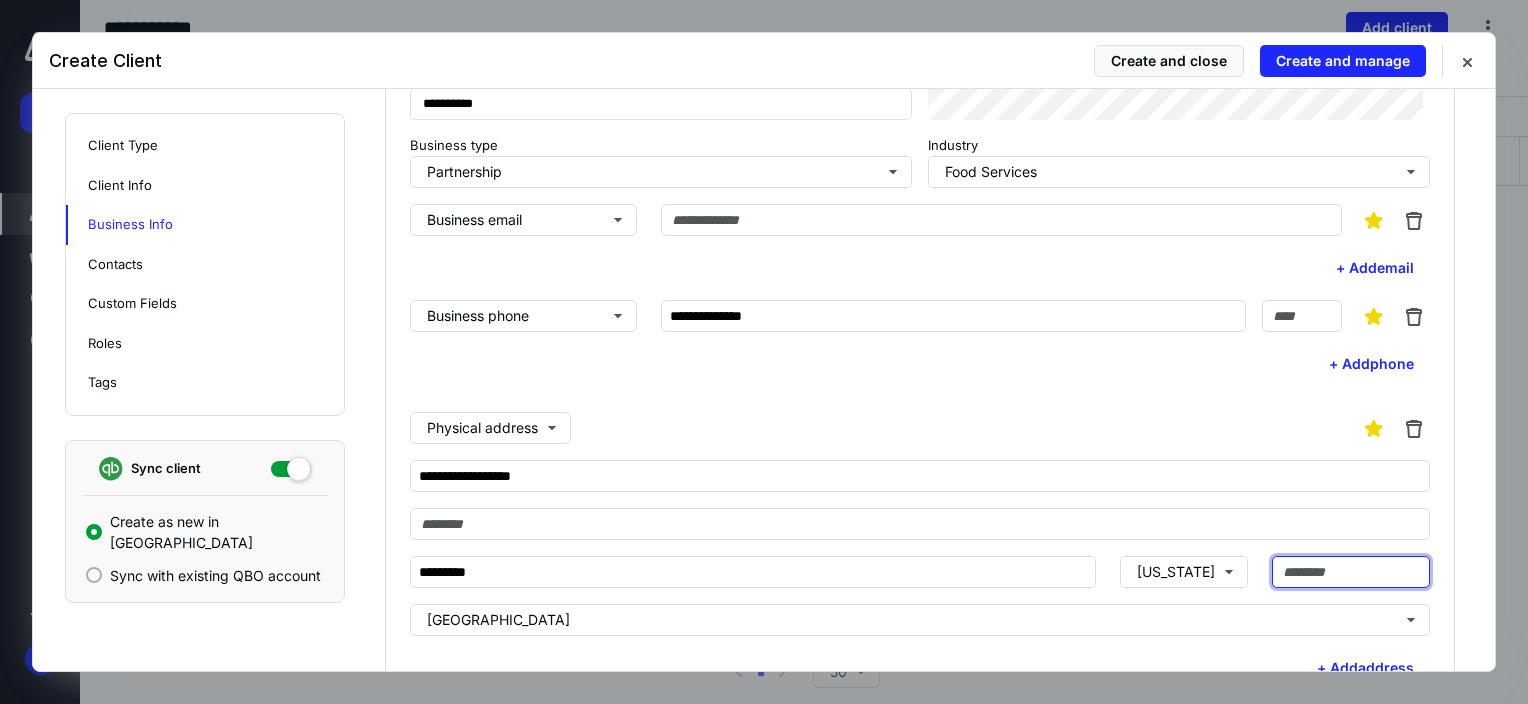 click at bounding box center [1351, 572] 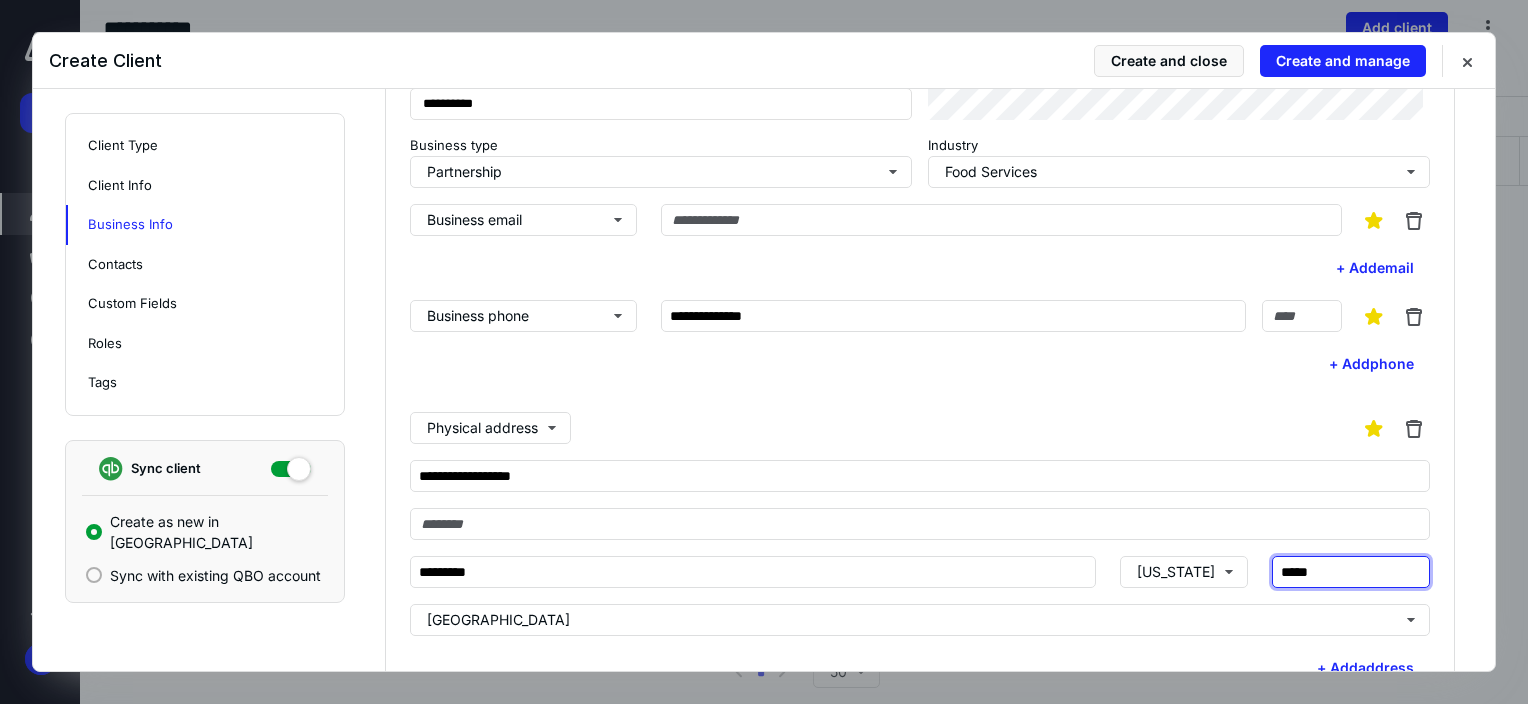 type on "*****" 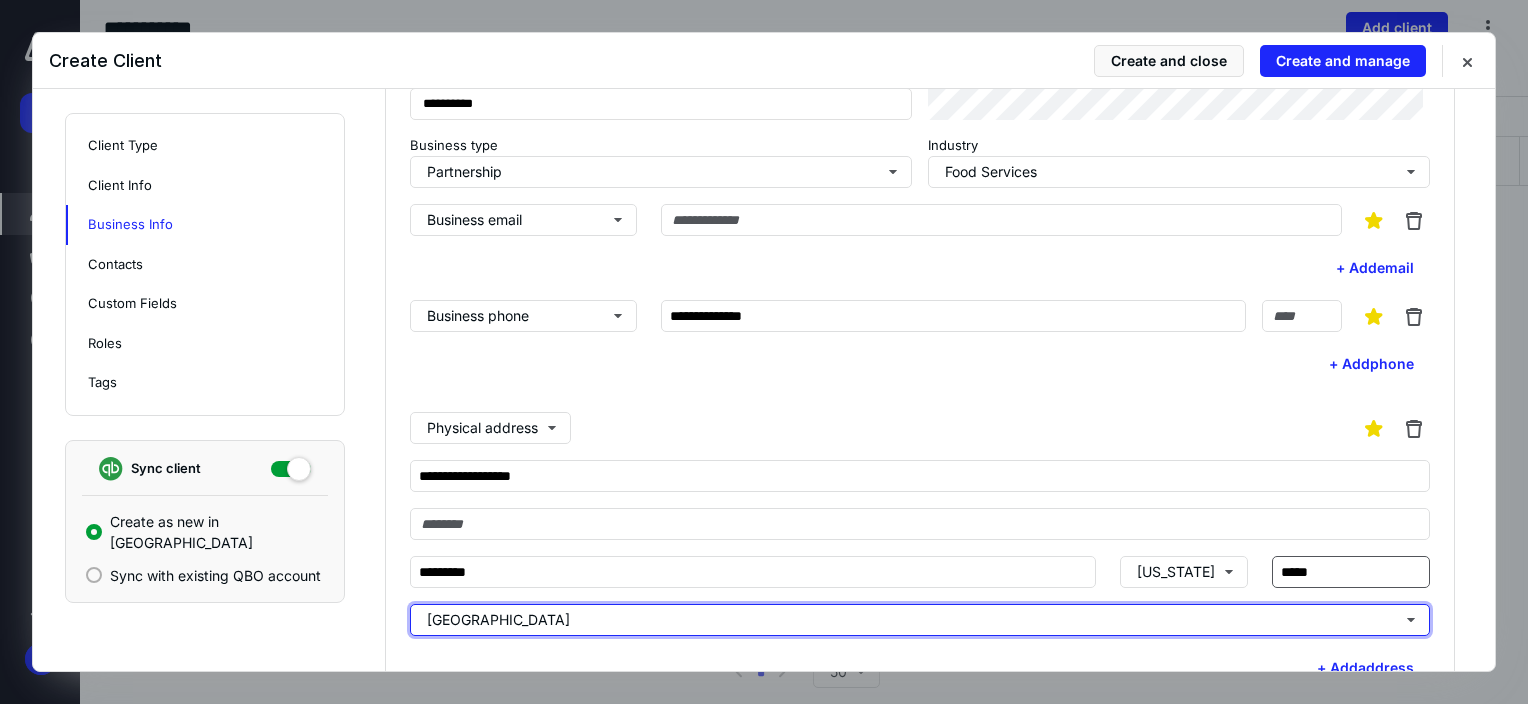 type 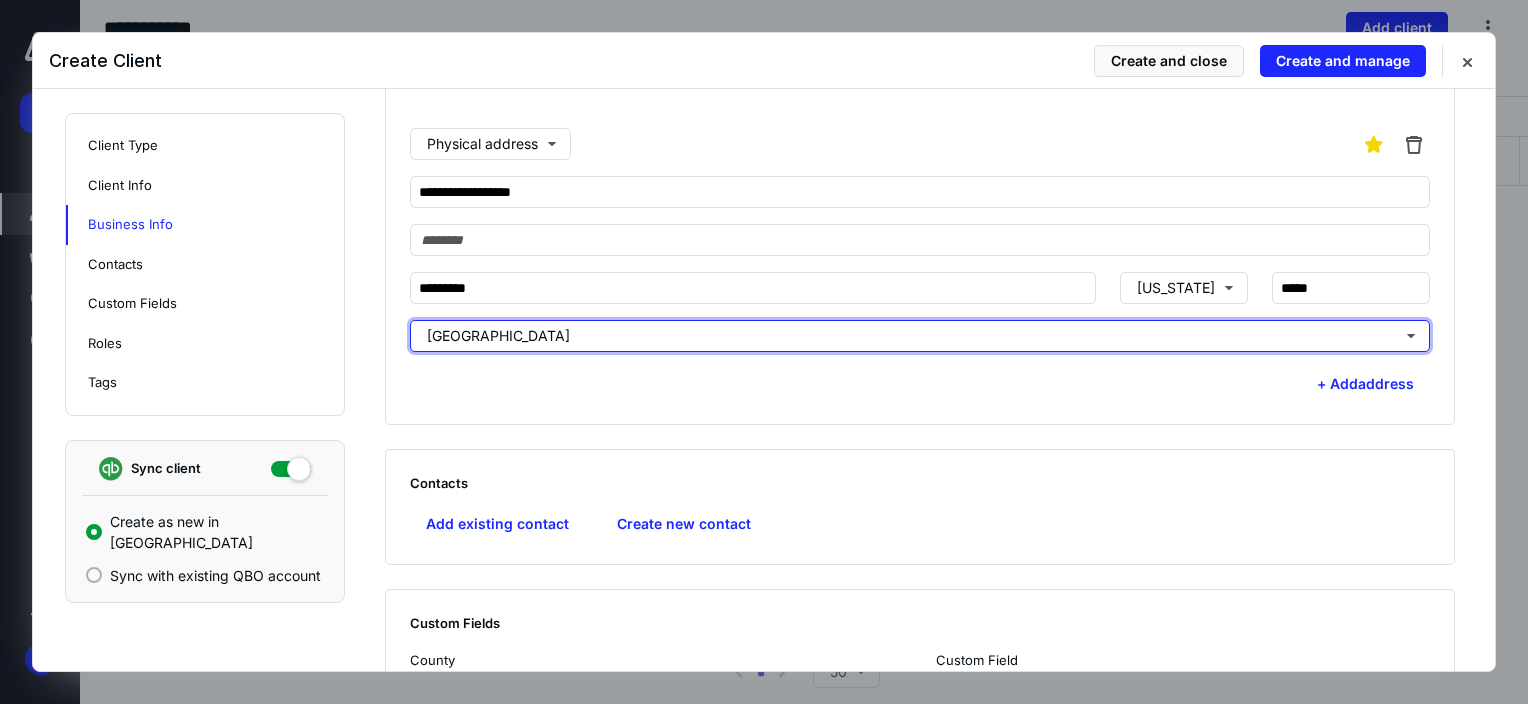 scroll, scrollTop: 1200, scrollLeft: 0, axis: vertical 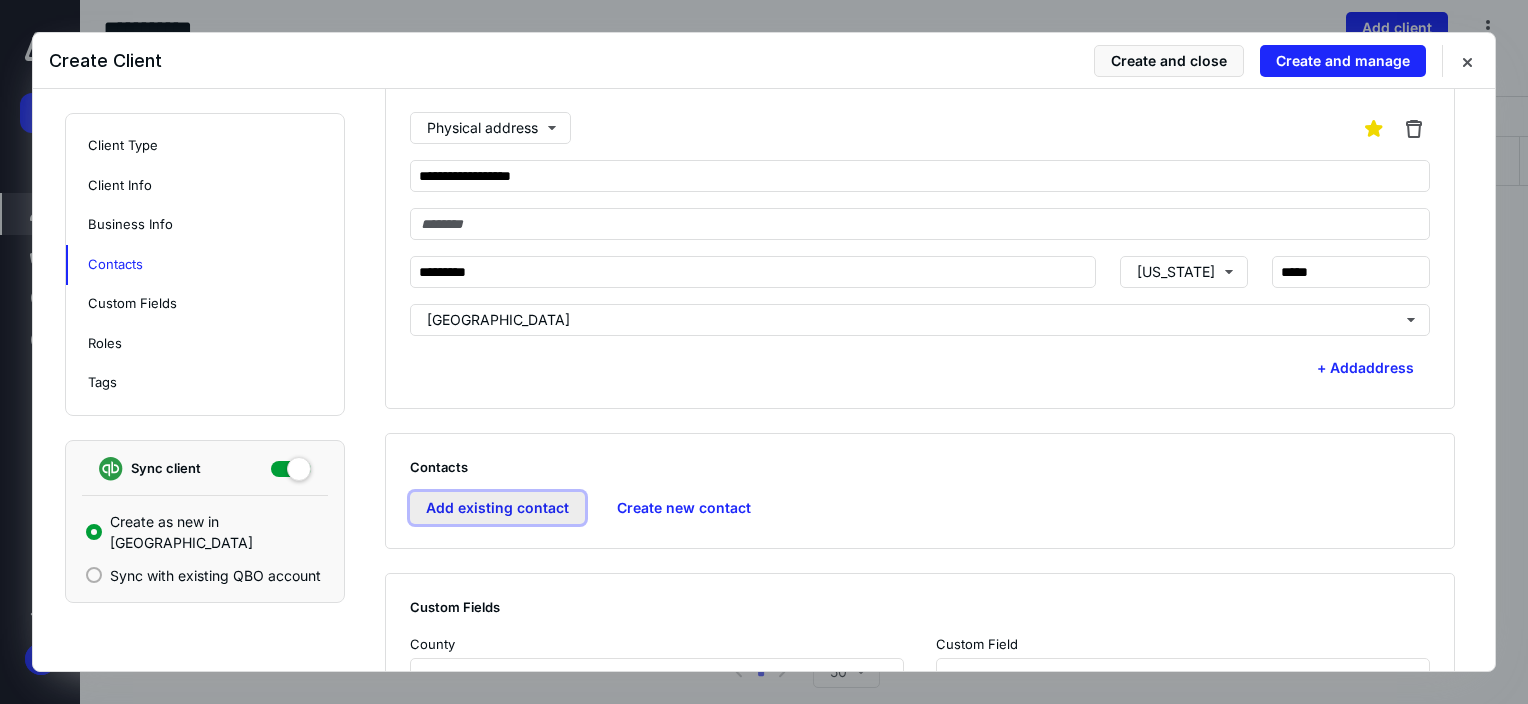 click on "Add existing contact" at bounding box center [497, 508] 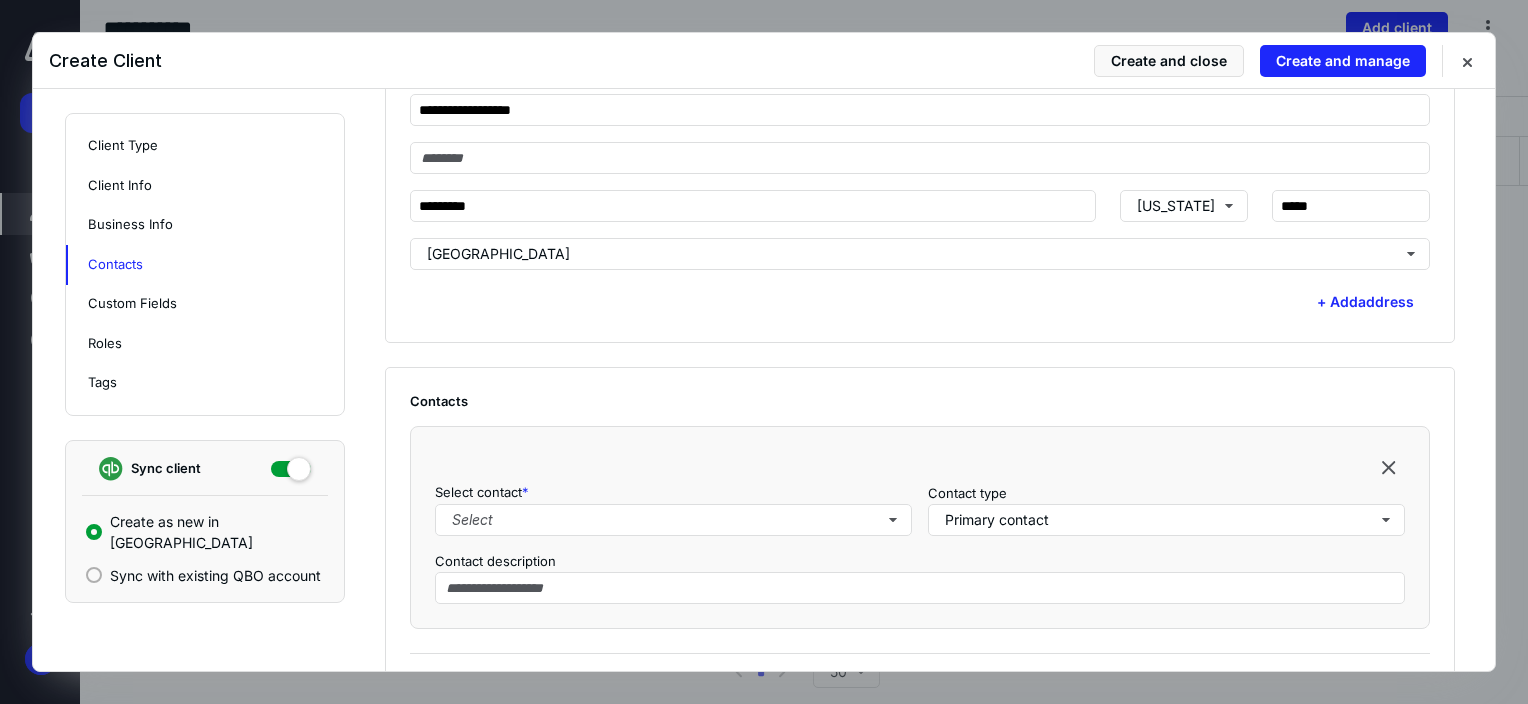 scroll, scrollTop: 1300, scrollLeft: 0, axis: vertical 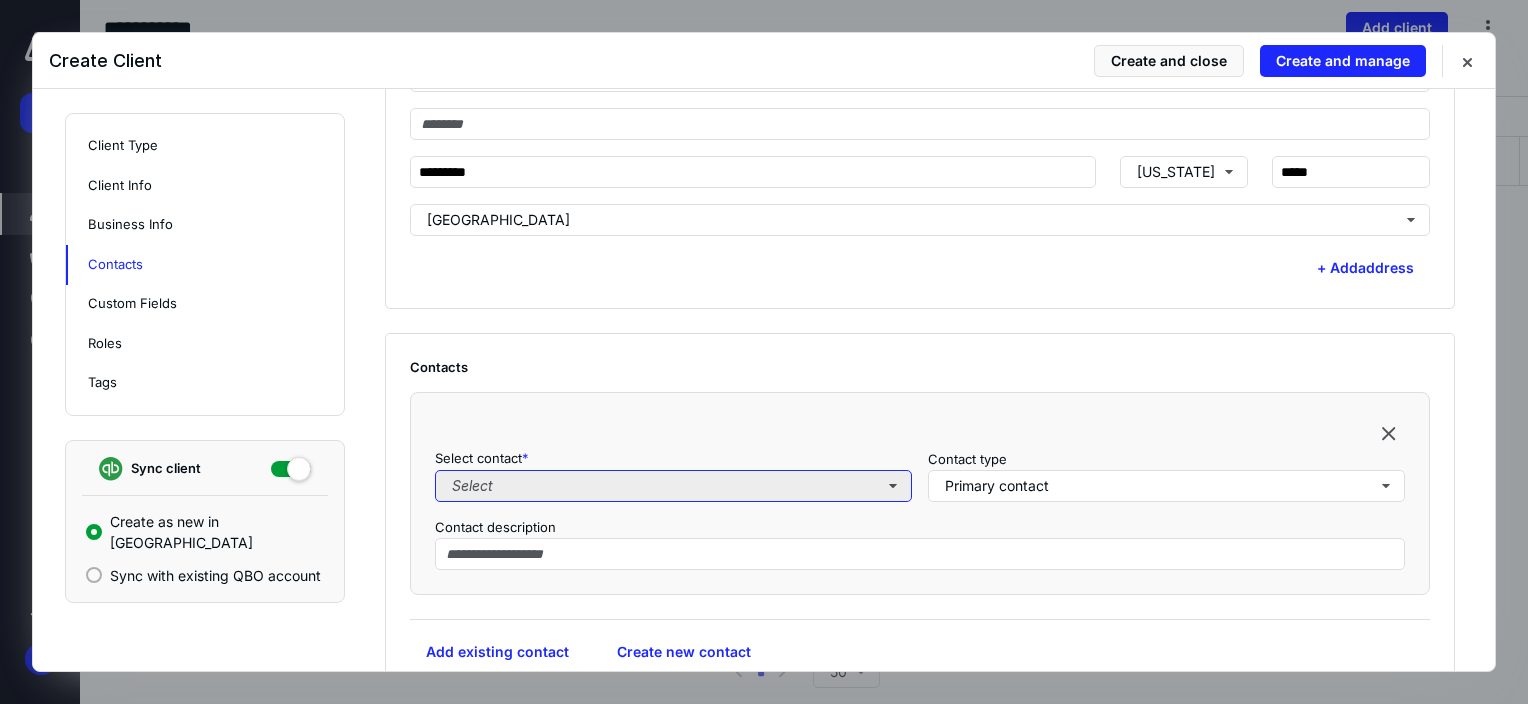 click on "Select" at bounding box center (673, 486) 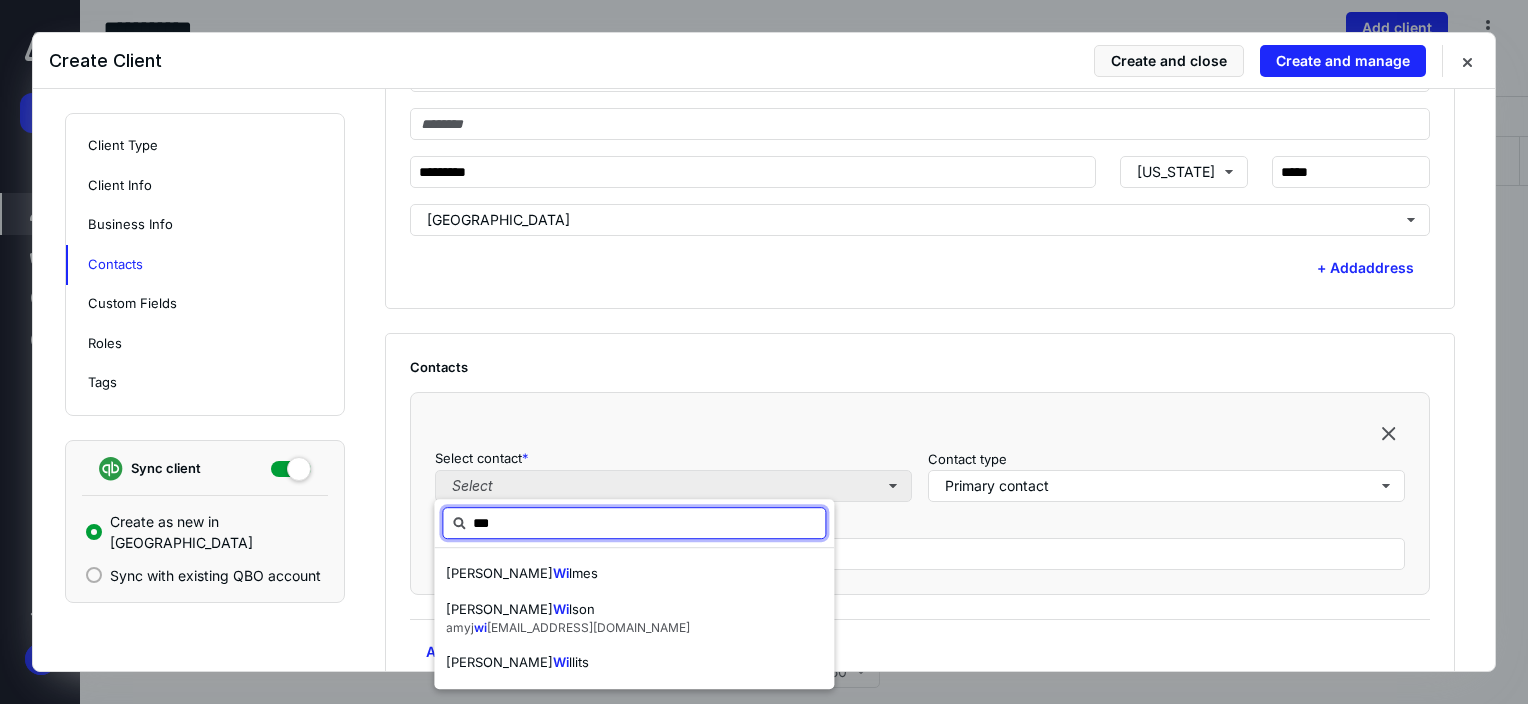 type on "****" 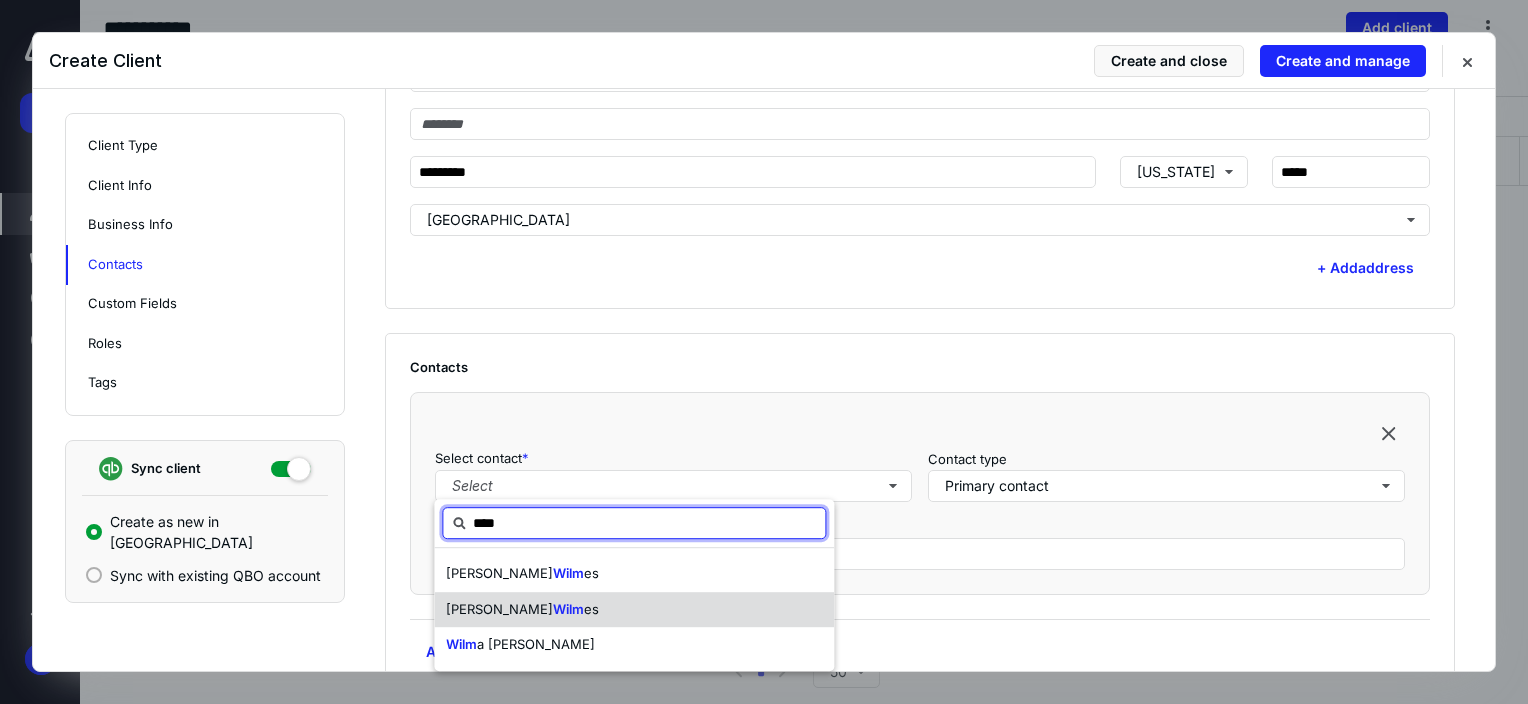 click on "Nicole  Wilm es" at bounding box center [634, 610] 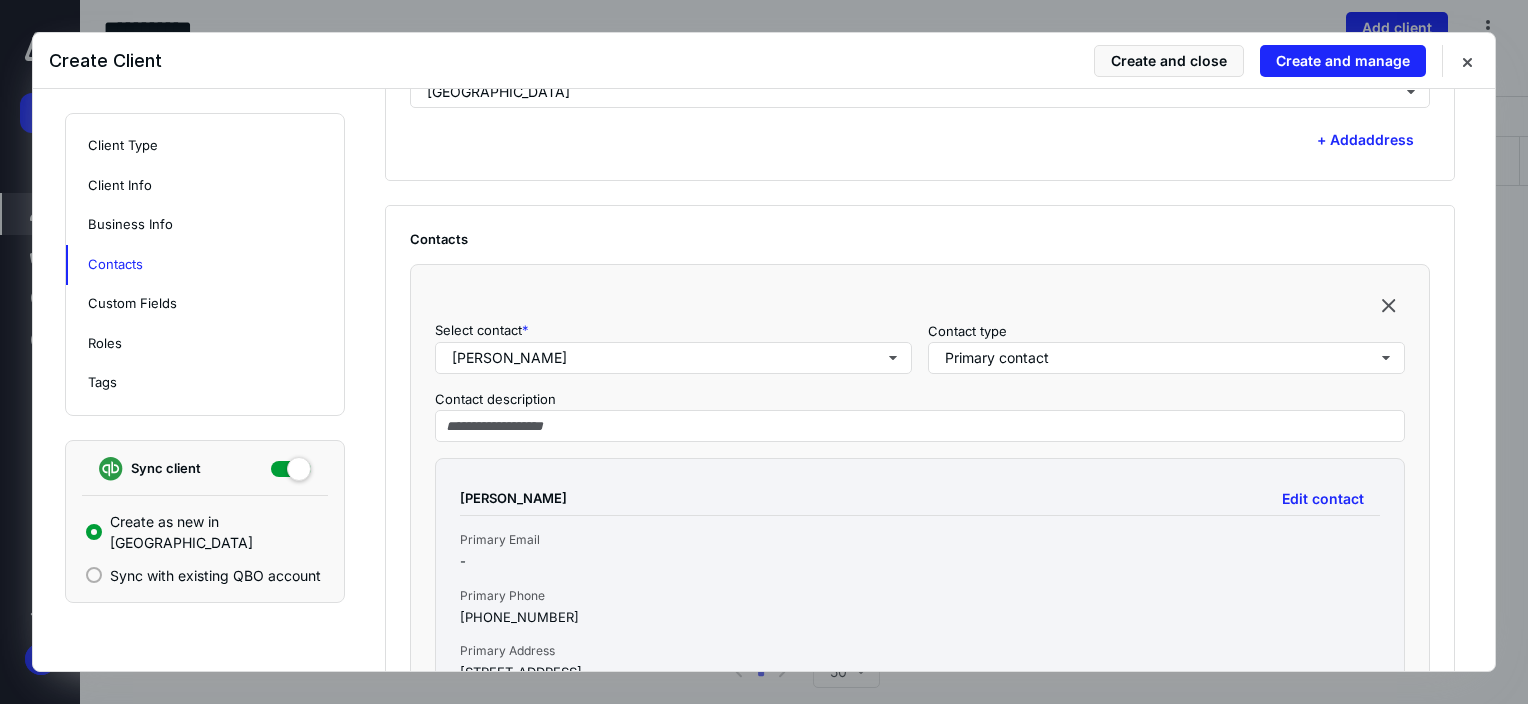 scroll, scrollTop: 1600, scrollLeft: 0, axis: vertical 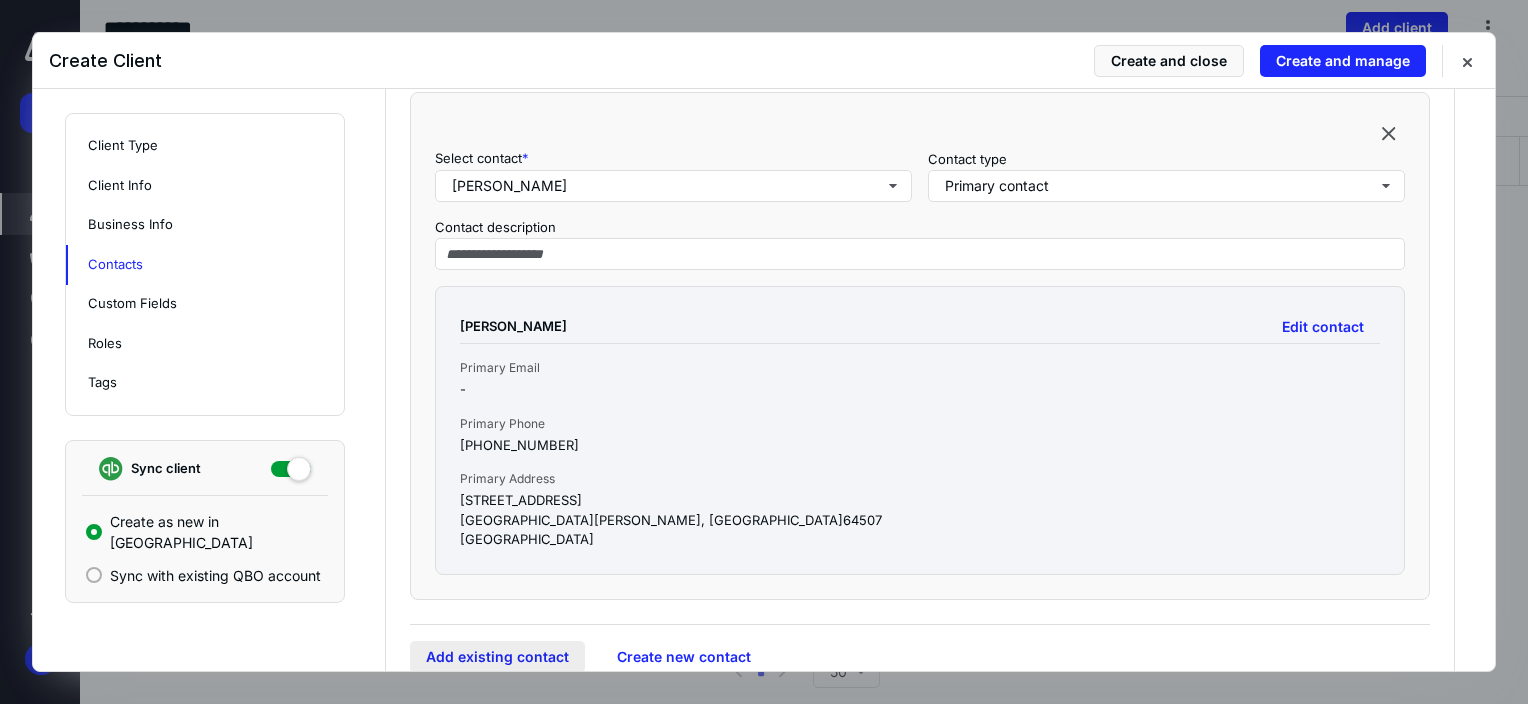 click on "Add existing contact" at bounding box center [497, 657] 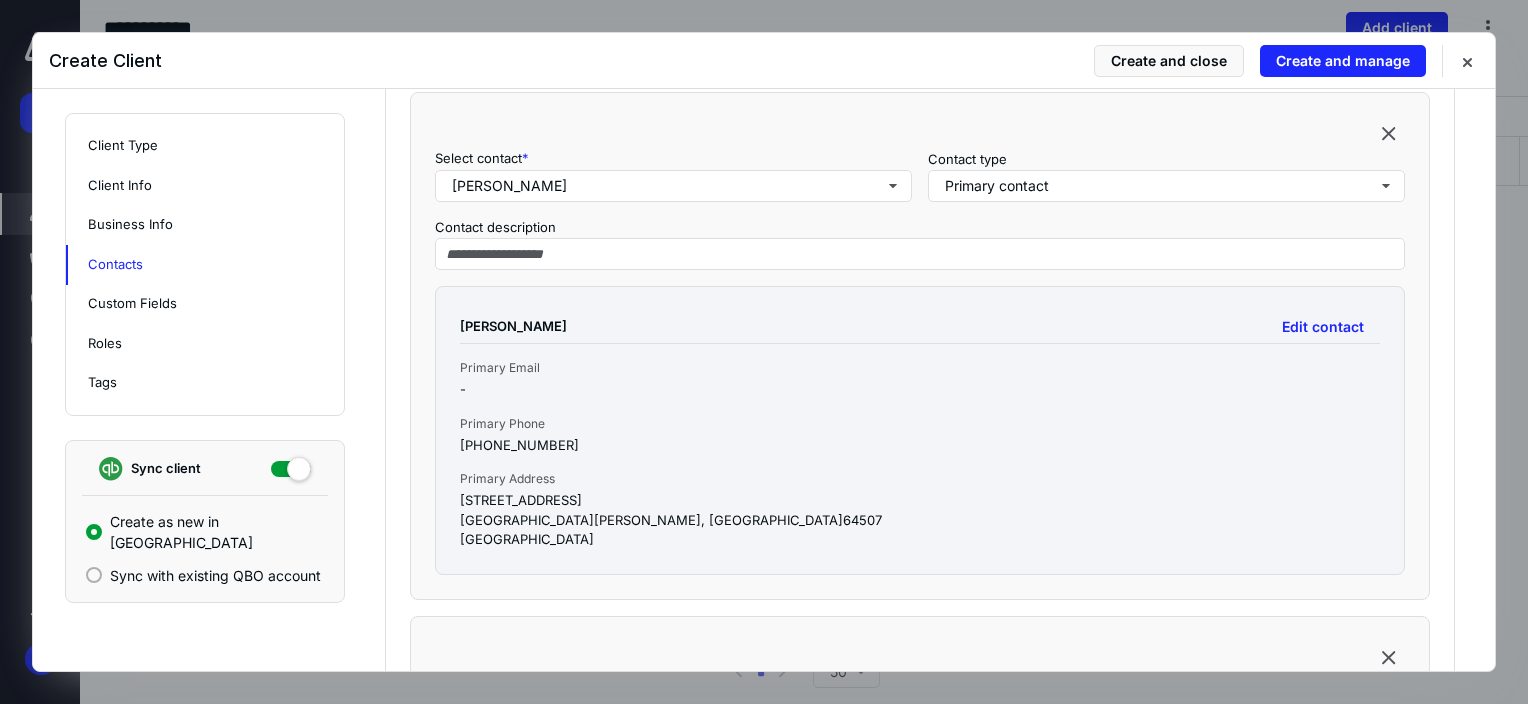 scroll, scrollTop: 2000, scrollLeft: 0, axis: vertical 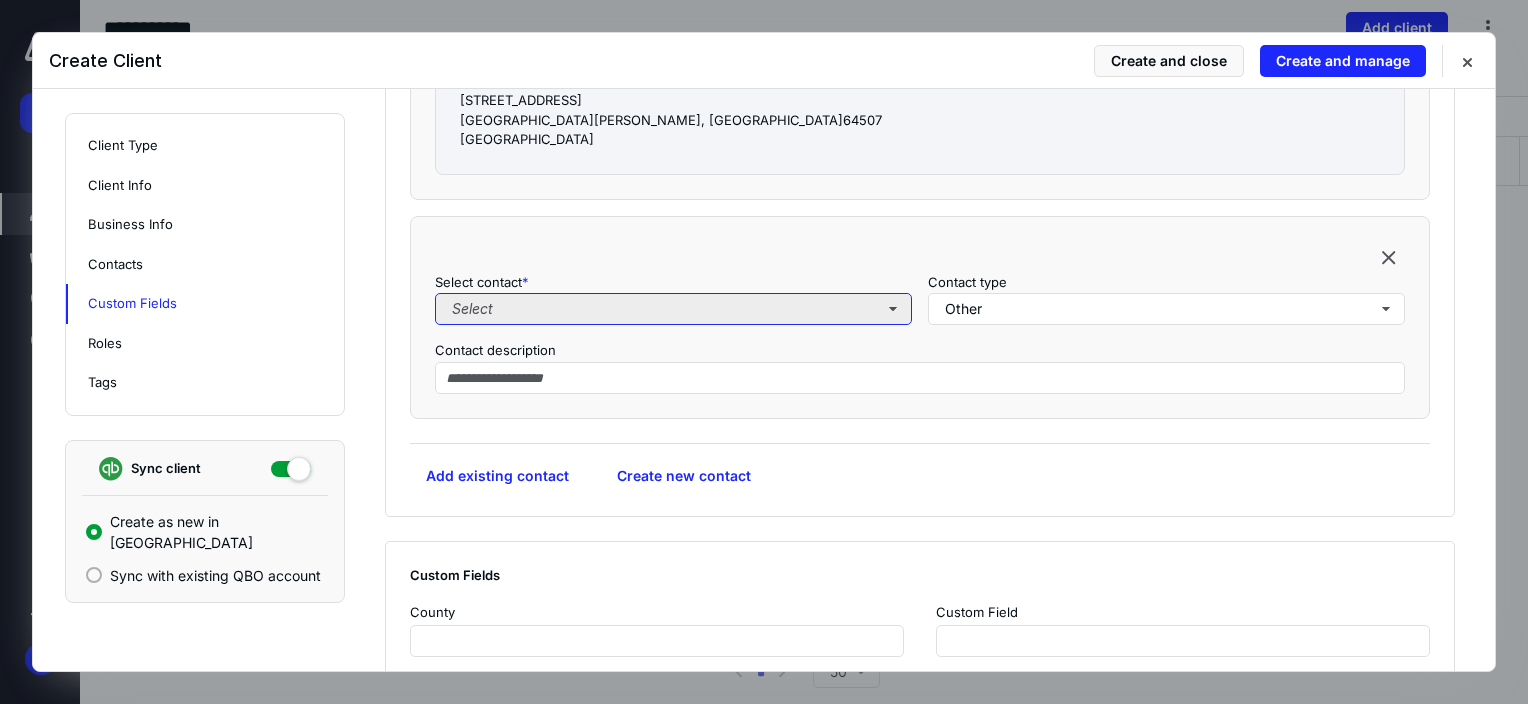 click on "Select" at bounding box center [673, 309] 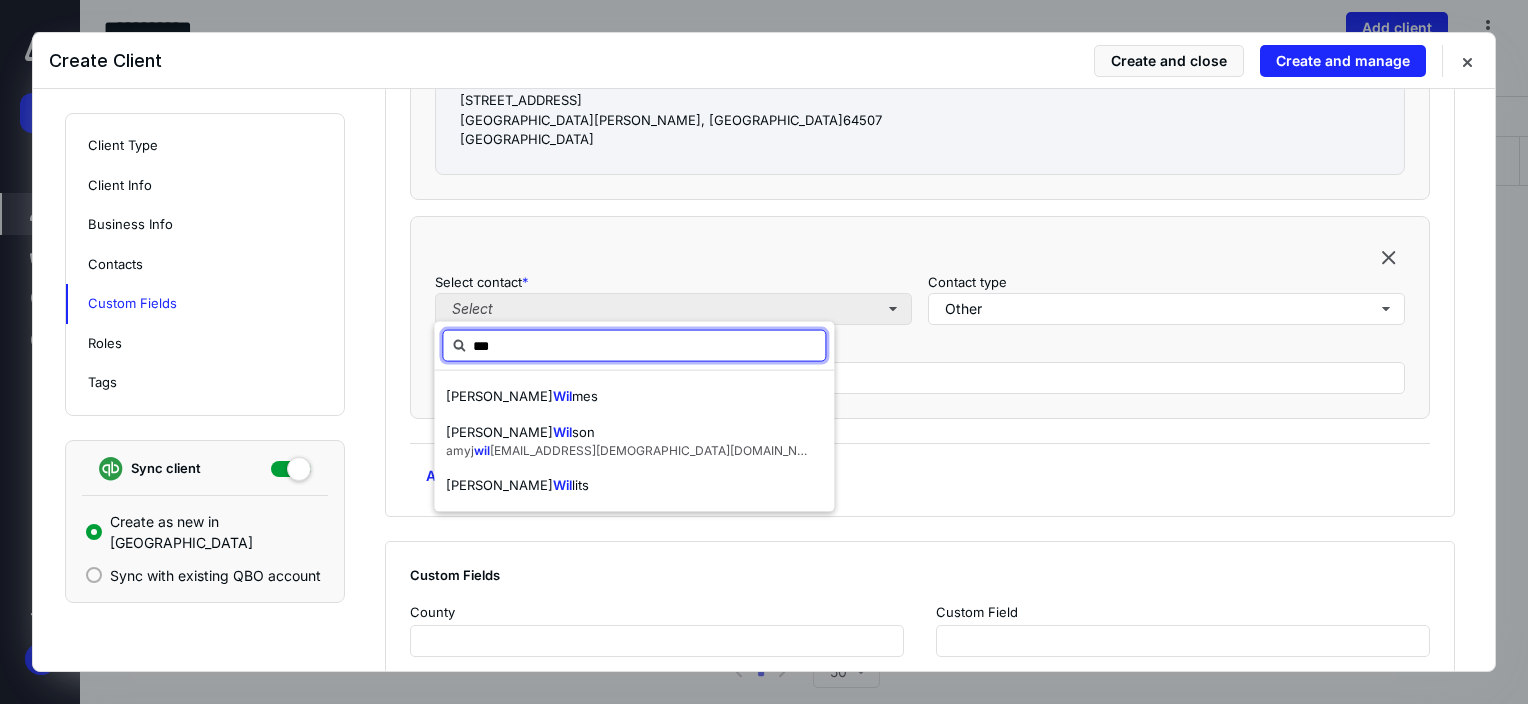 type on "****" 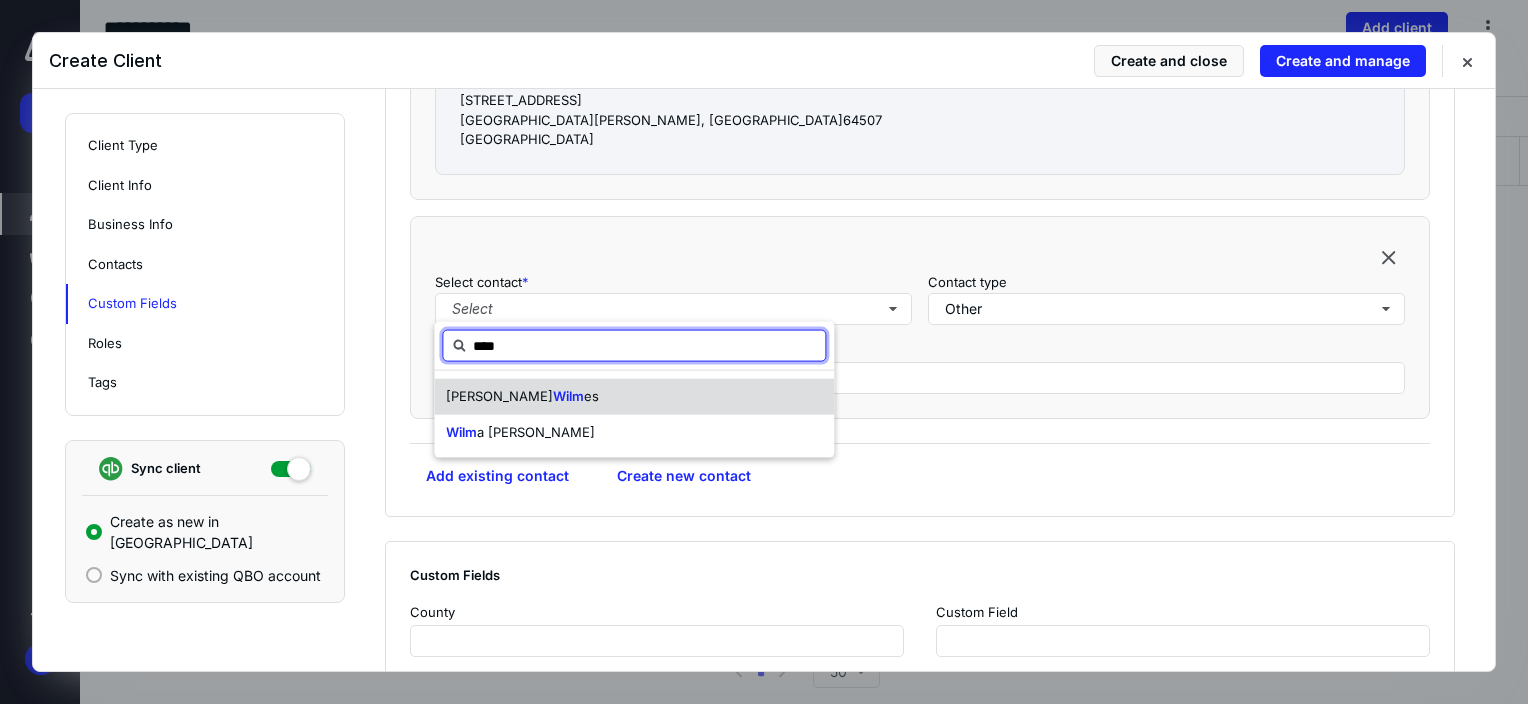 click on "Wilm" at bounding box center (568, 396) 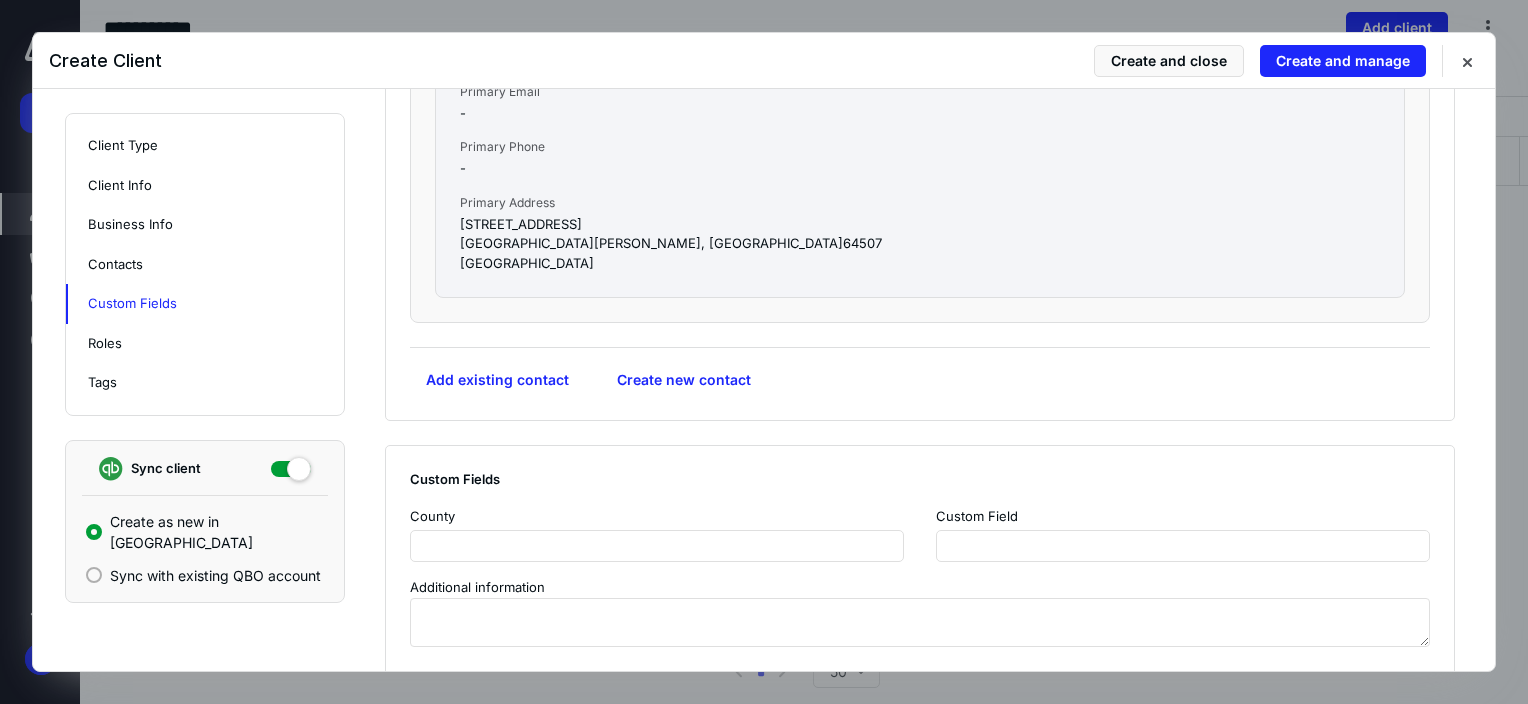 scroll, scrollTop: 2798, scrollLeft: 0, axis: vertical 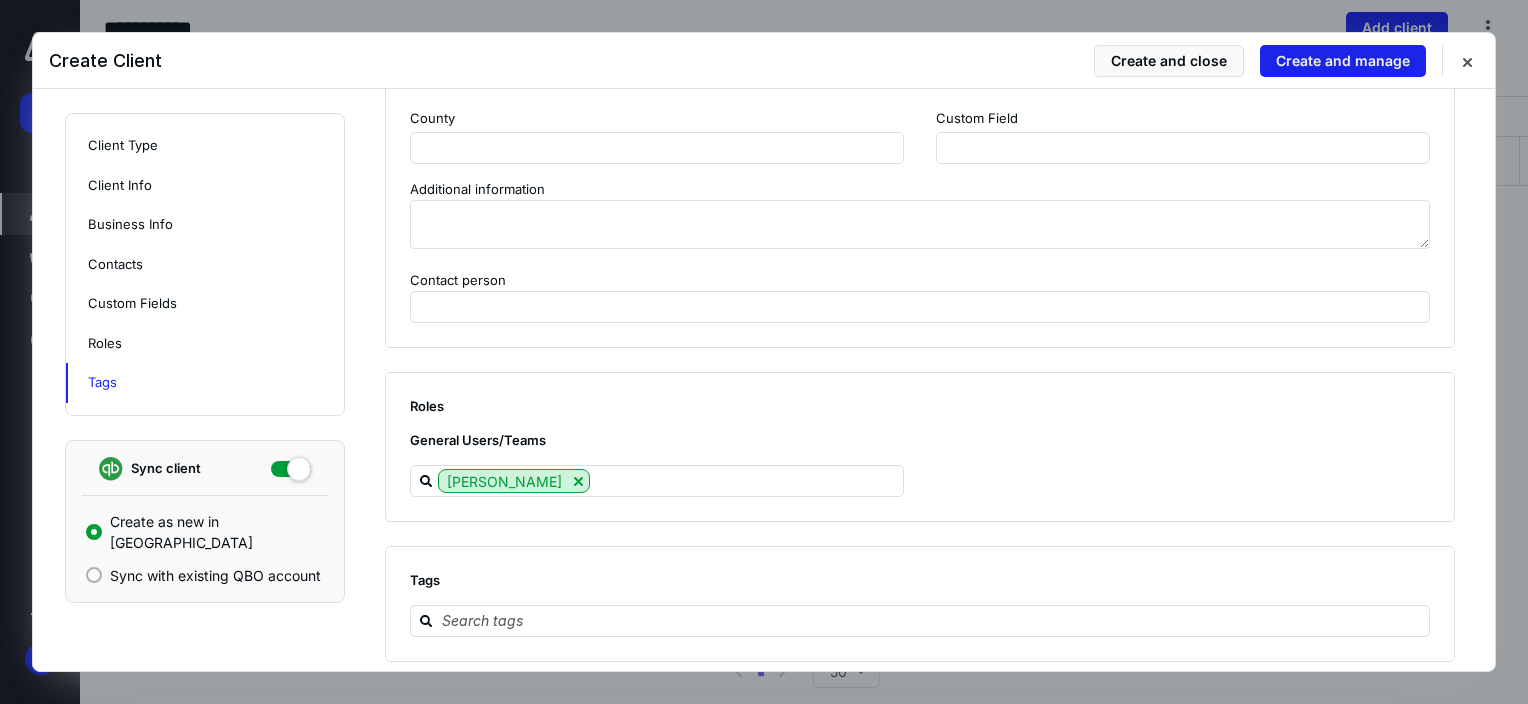 click on "Create and manage" at bounding box center [1343, 61] 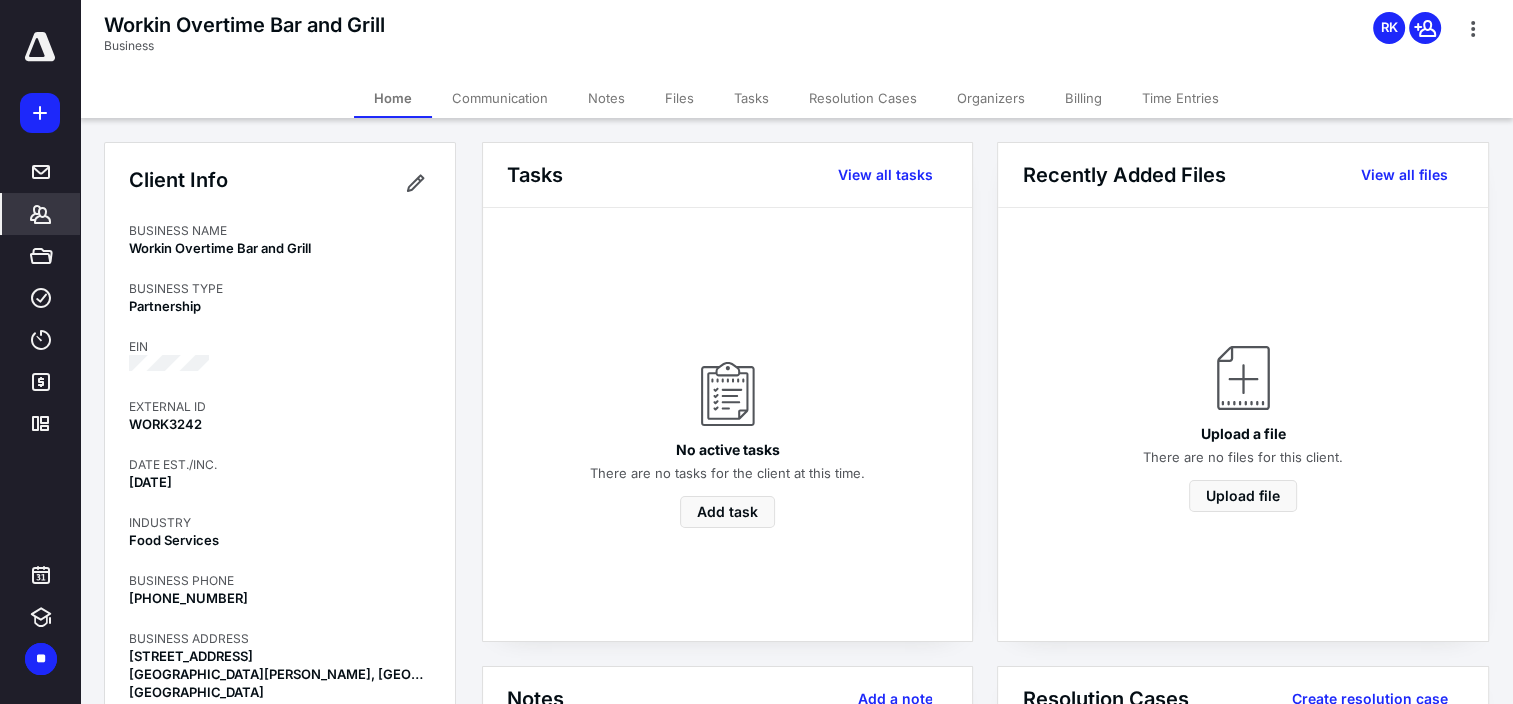 click on "Tasks" at bounding box center (751, 98) 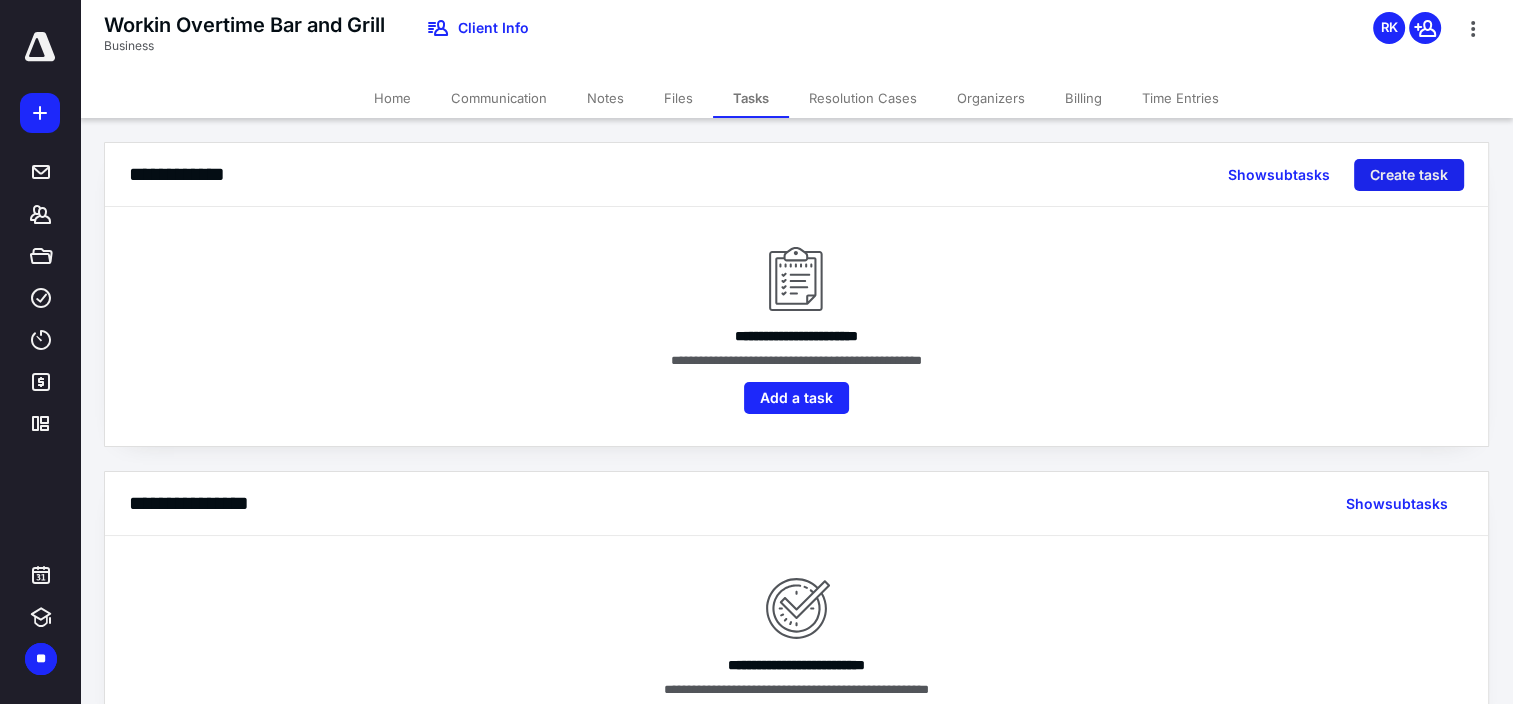 click on "Create task" at bounding box center [1409, 175] 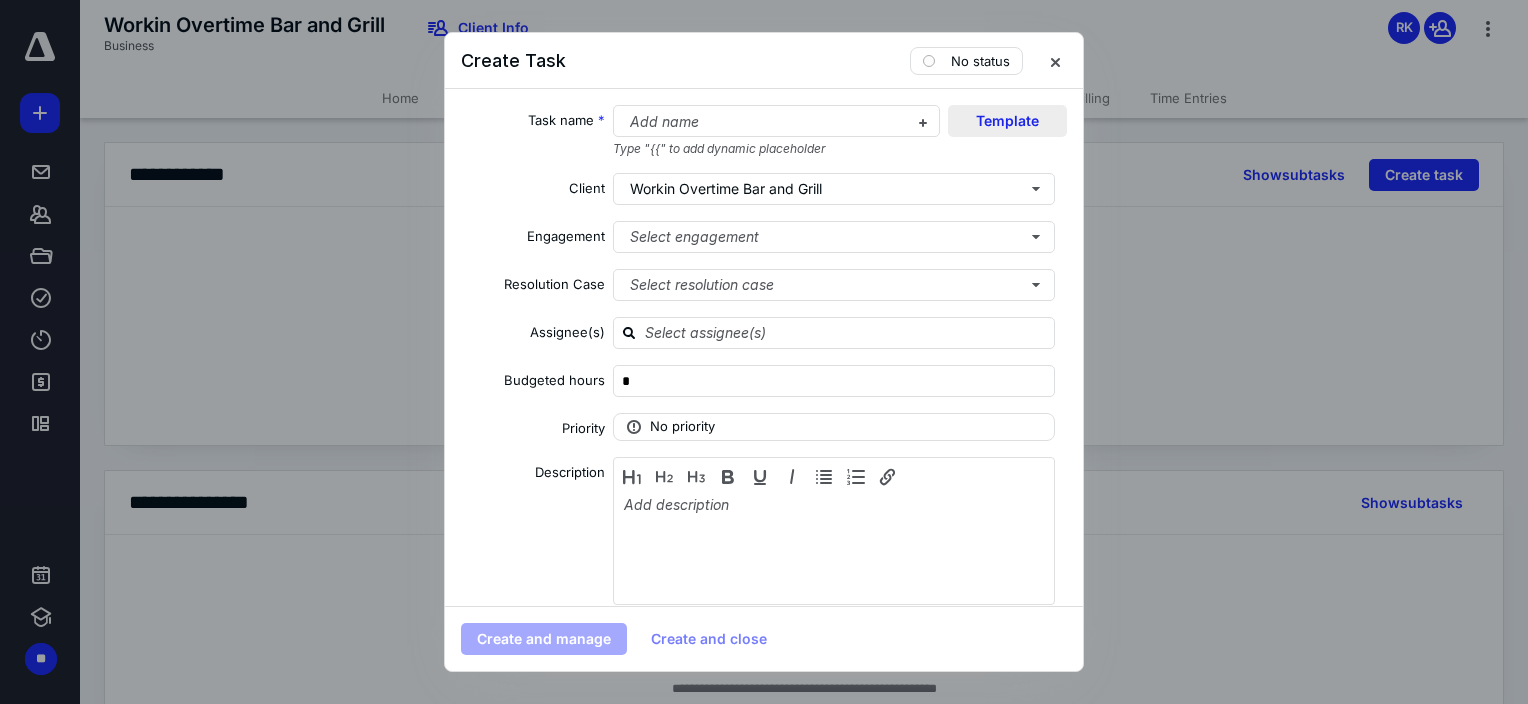 click on "Template" at bounding box center [1007, 121] 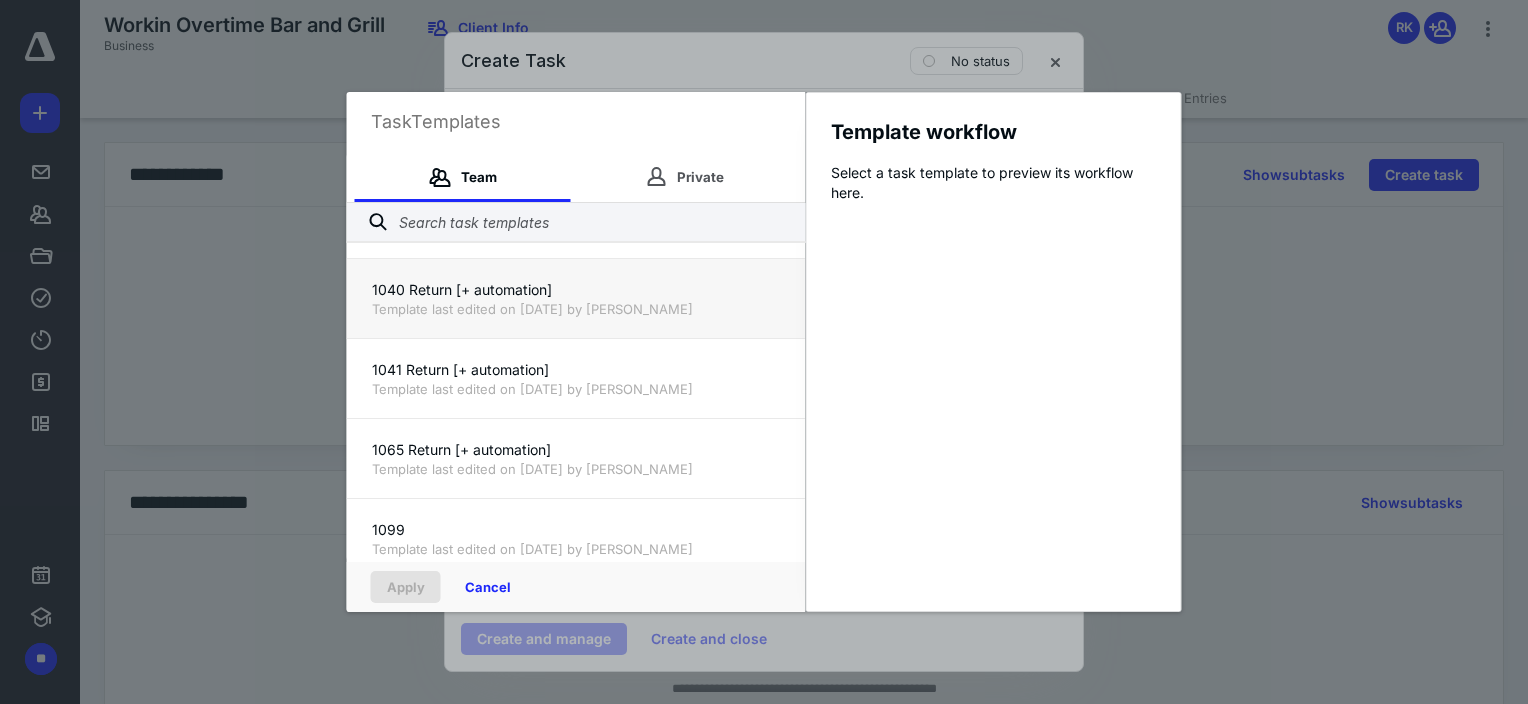 scroll, scrollTop: 100, scrollLeft: 0, axis: vertical 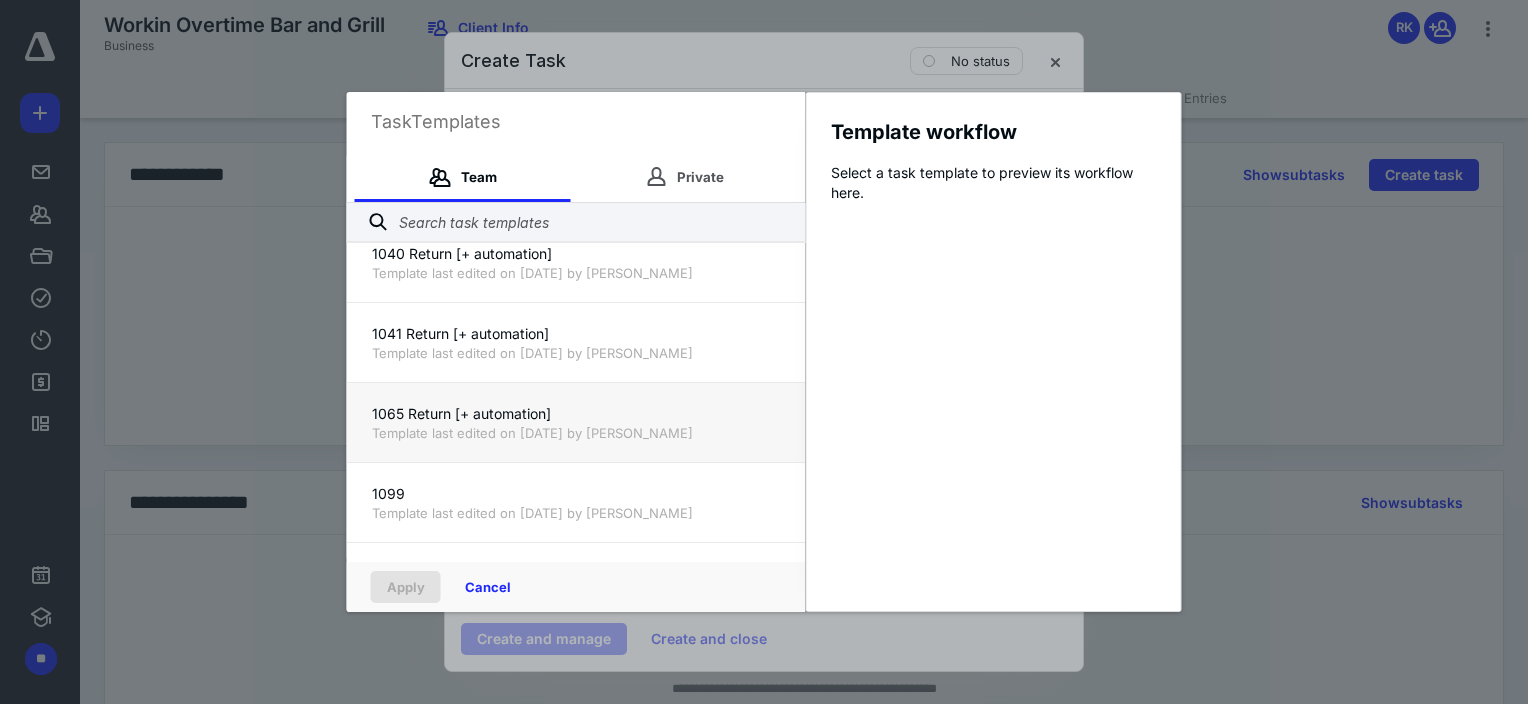 click on "1065 Return [+ automation]" at bounding box center [576, 414] 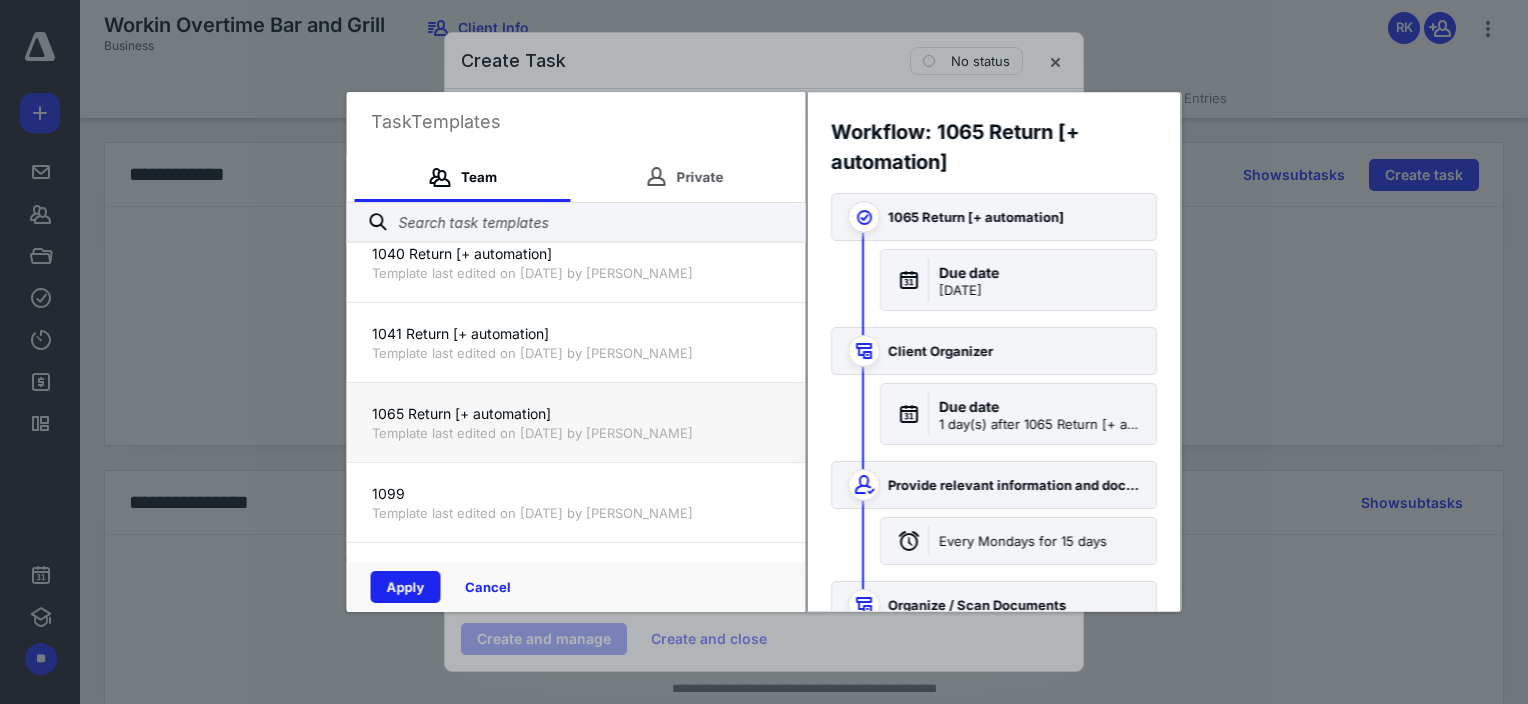 click on "Apply" at bounding box center [406, 587] 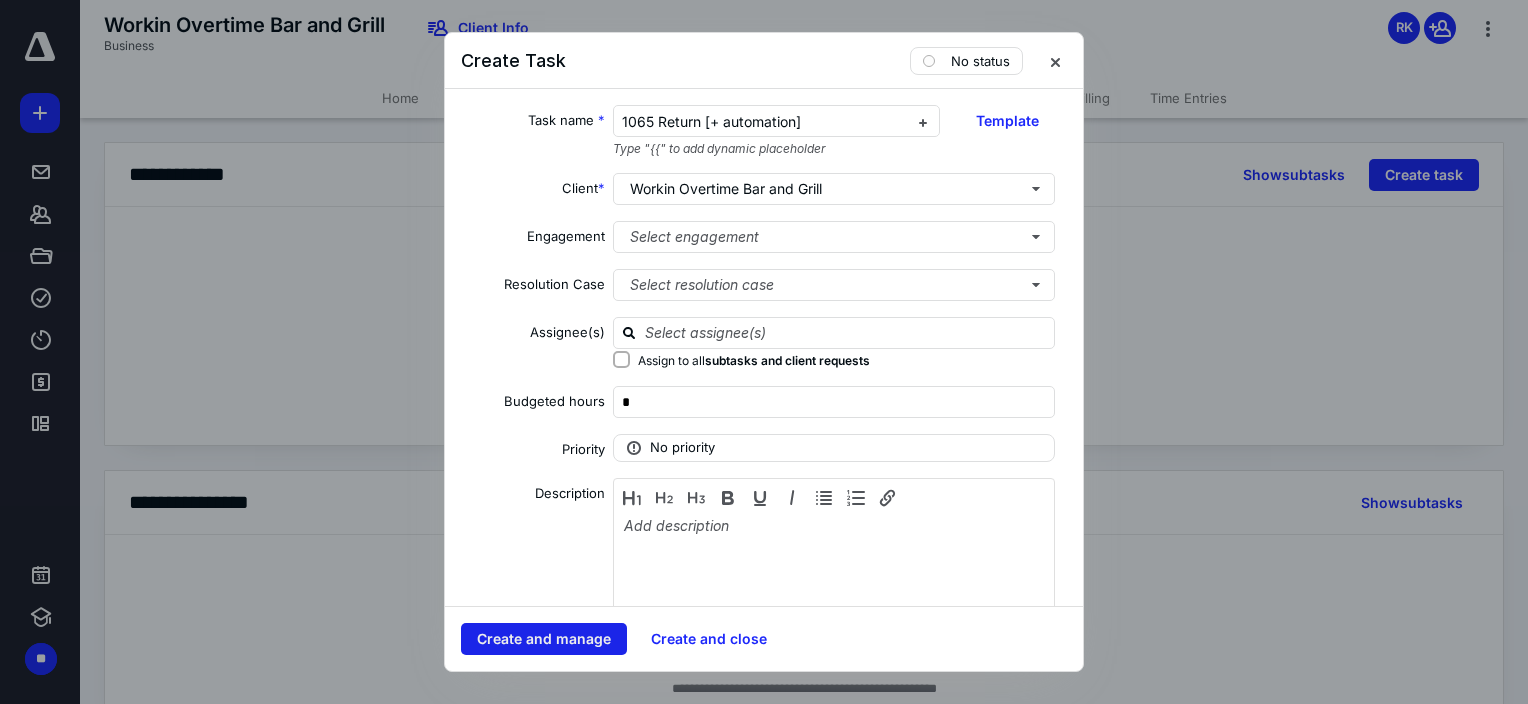 click on "Create and manage" at bounding box center (544, 639) 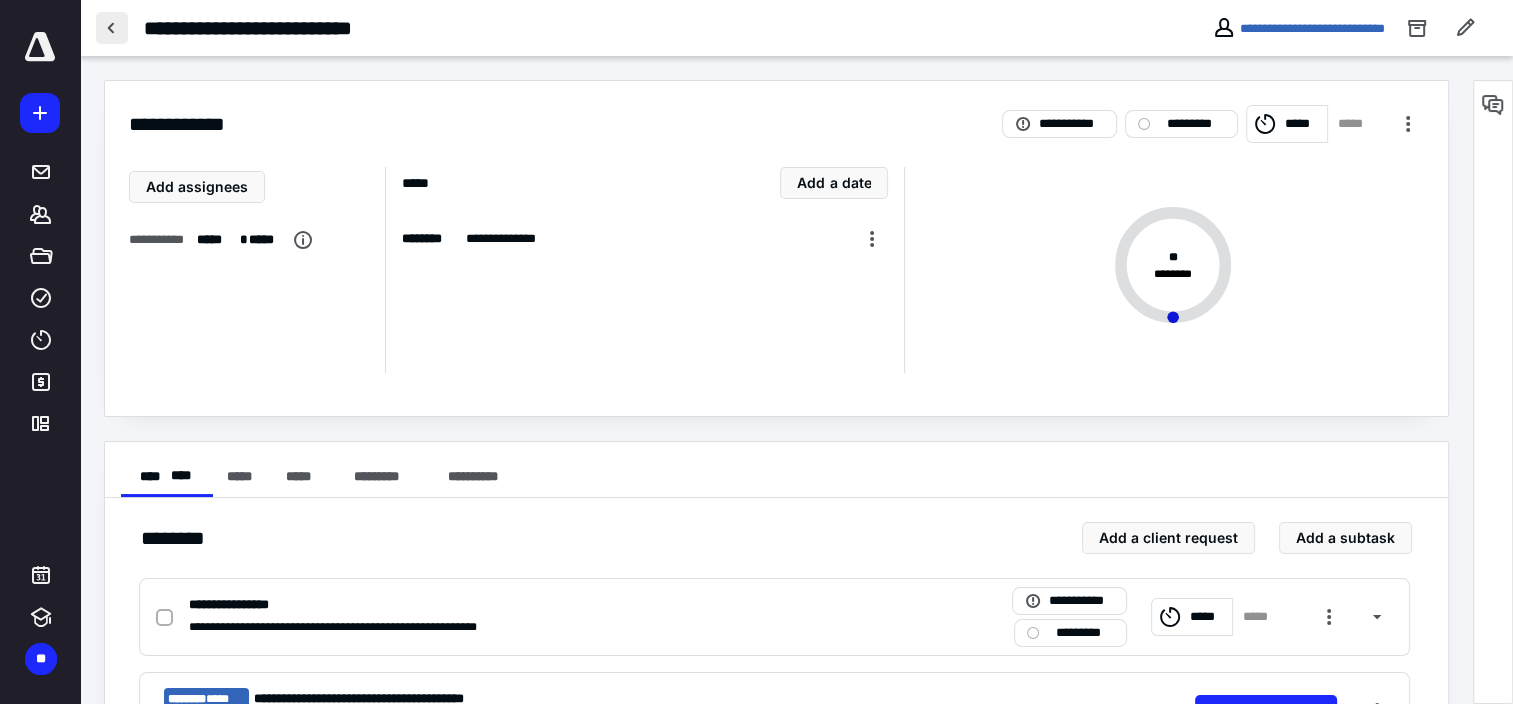 click at bounding box center [112, 28] 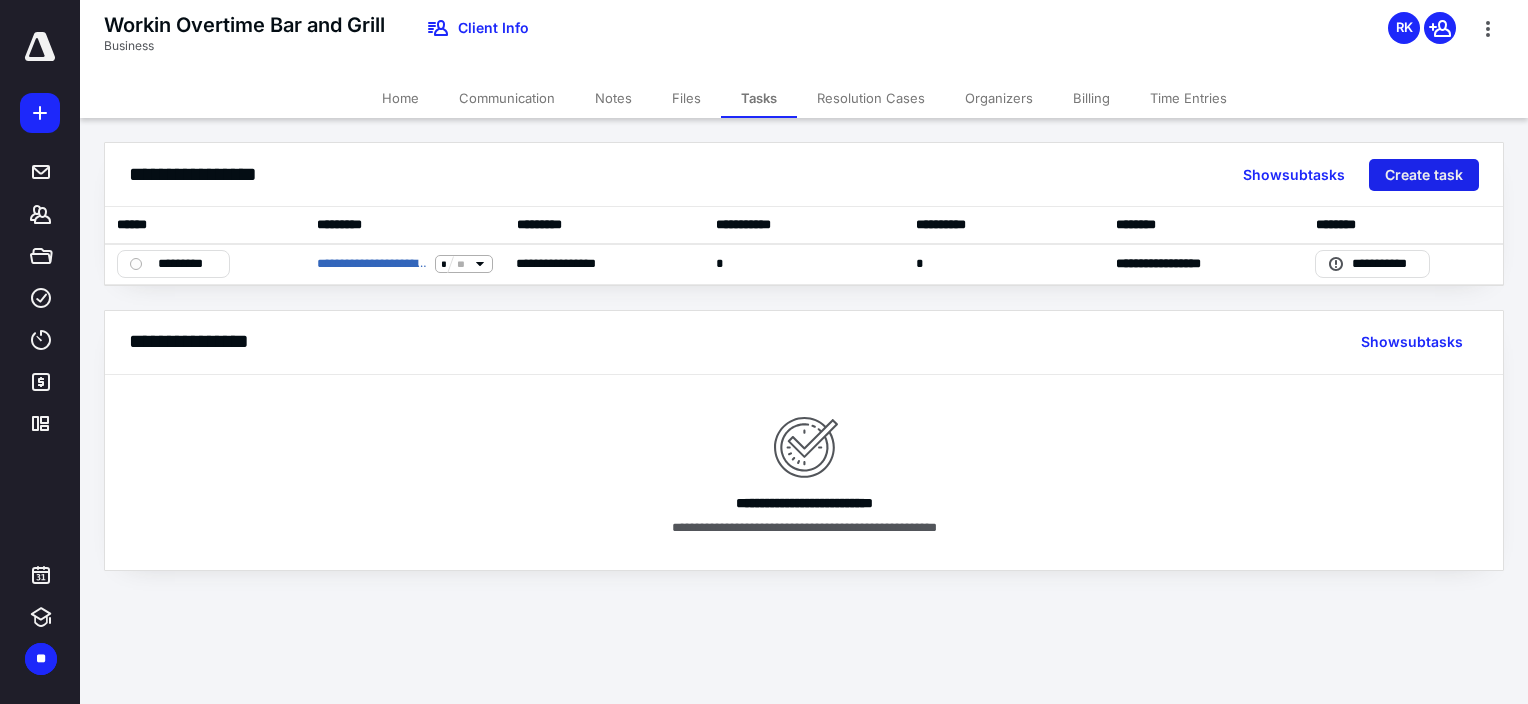 click on "Create task" at bounding box center (1424, 175) 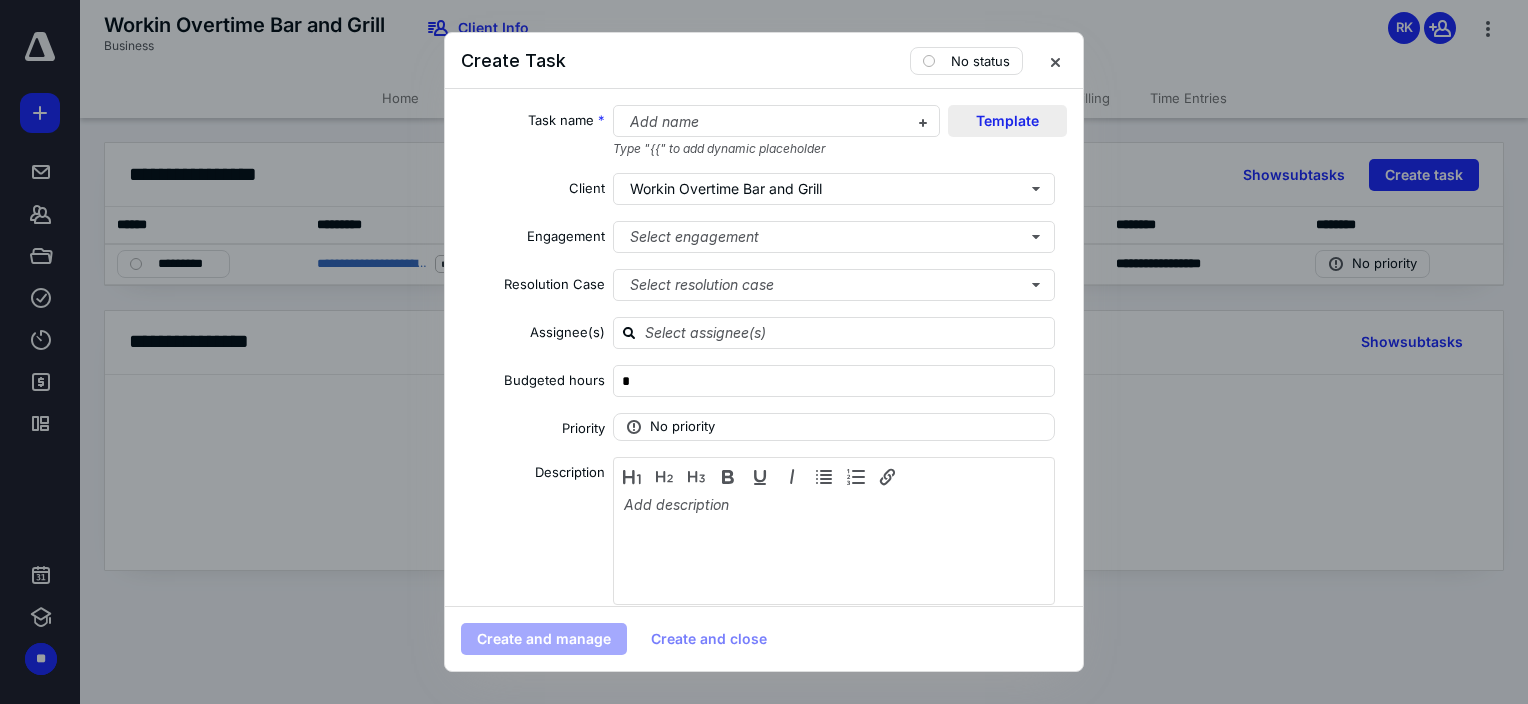 click on "Template" at bounding box center [1007, 121] 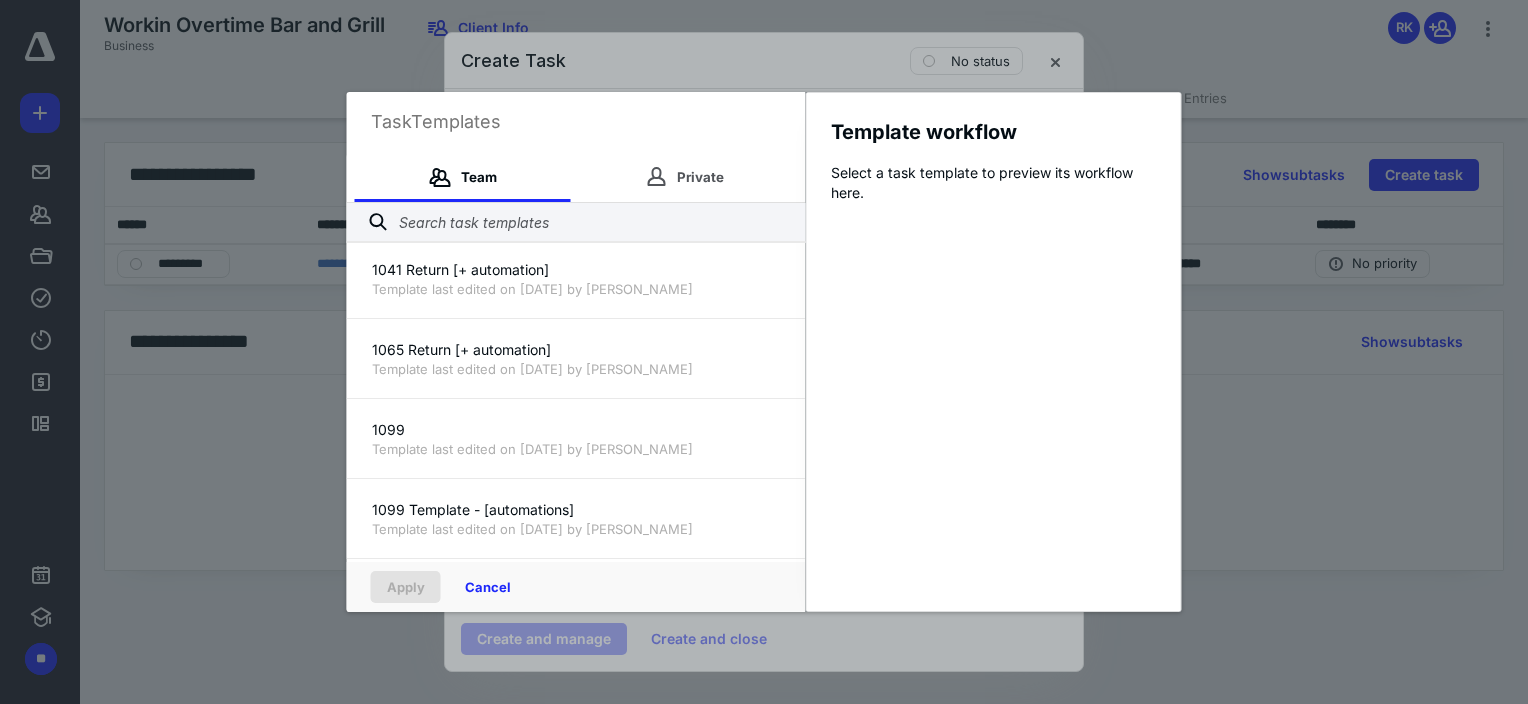 scroll, scrollTop: 200, scrollLeft: 0, axis: vertical 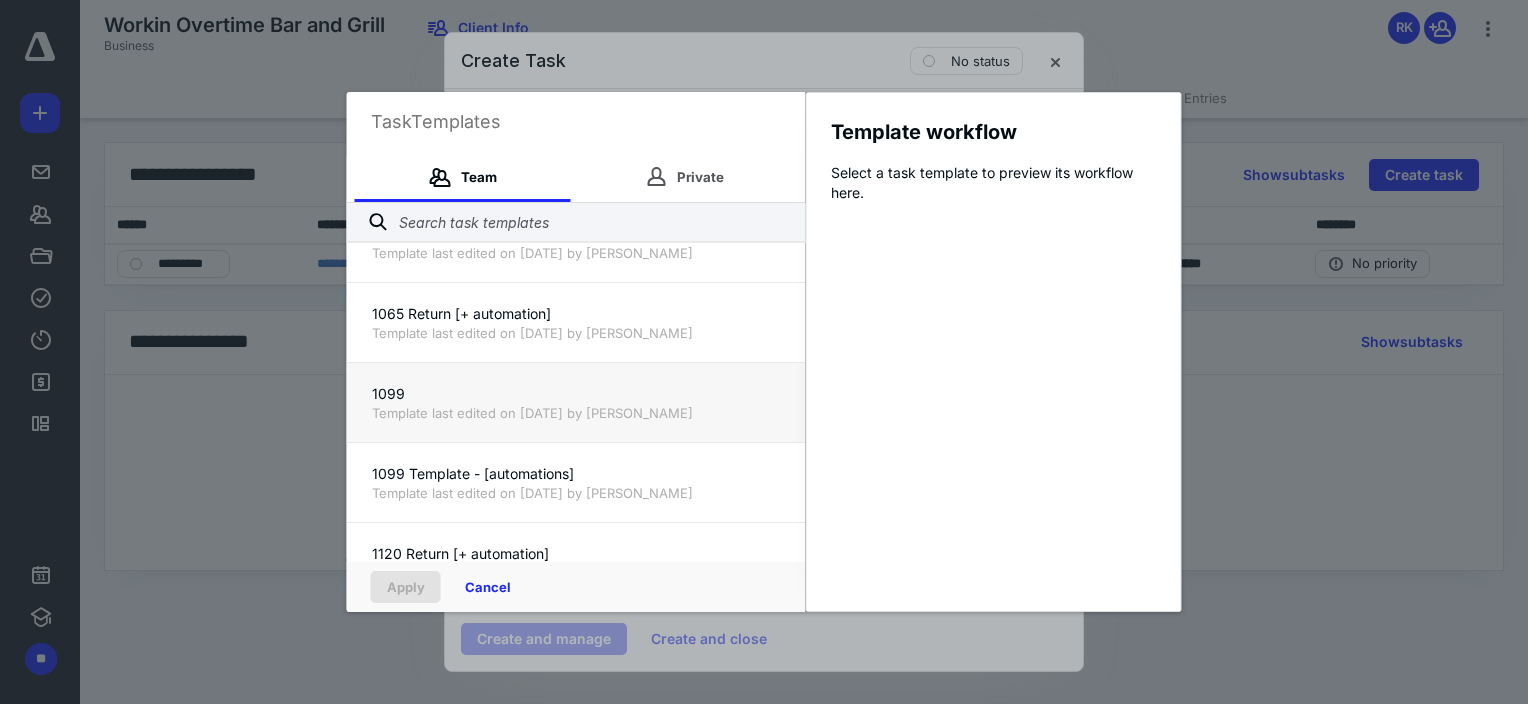 click on "Template last edited on 6/25/2025 by Rachel Hunt" at bounding box center [576, 413] 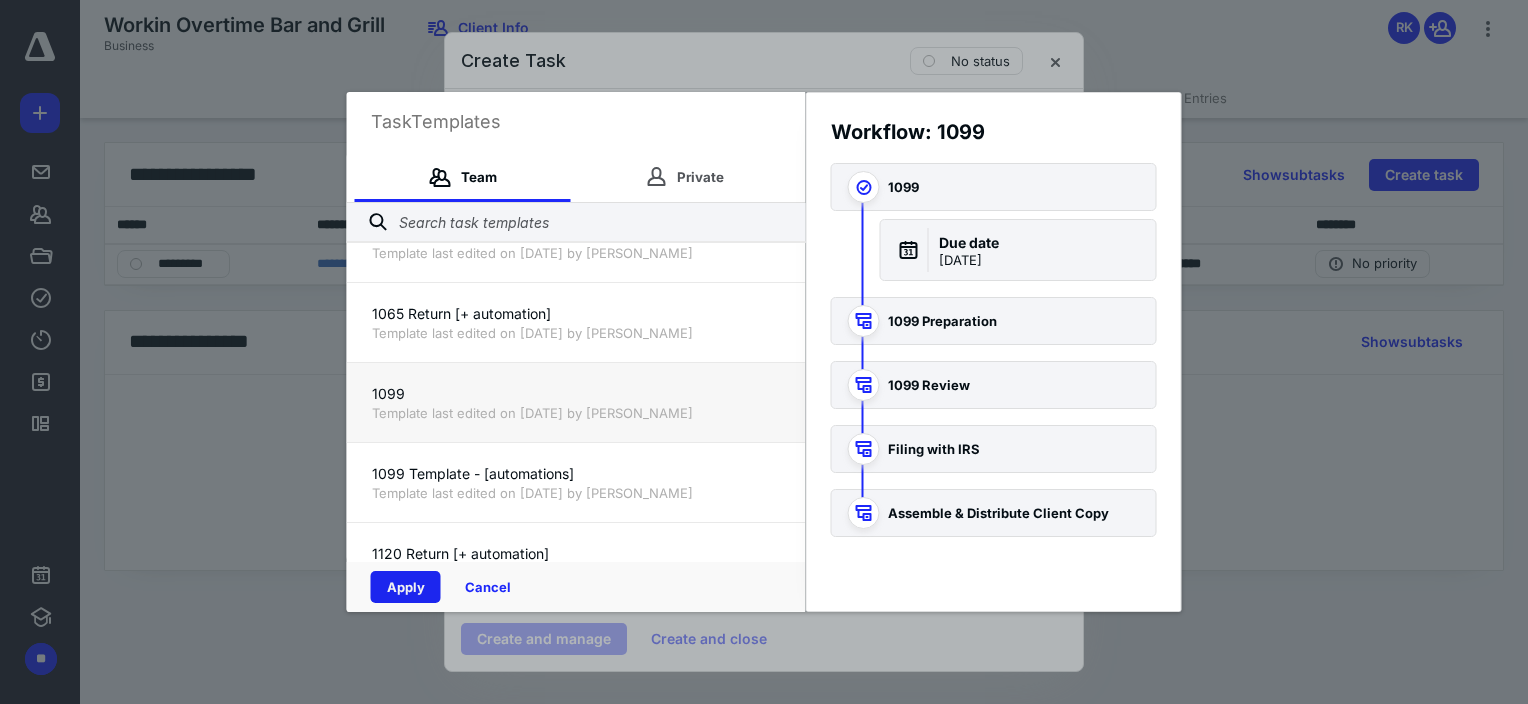 click on "Apply" at bounding box center (406, 587) 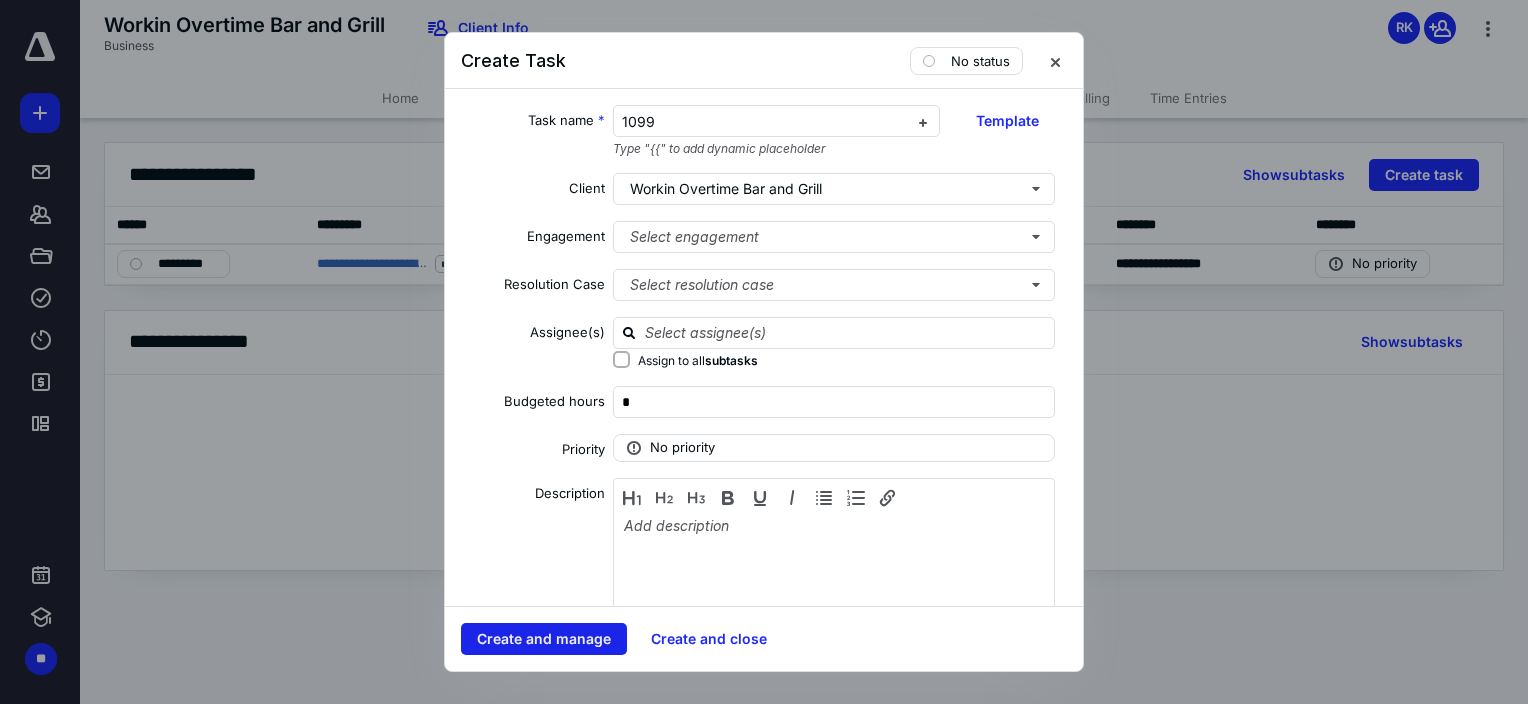 click on "Create and manage" at bounding box center [544, 639] 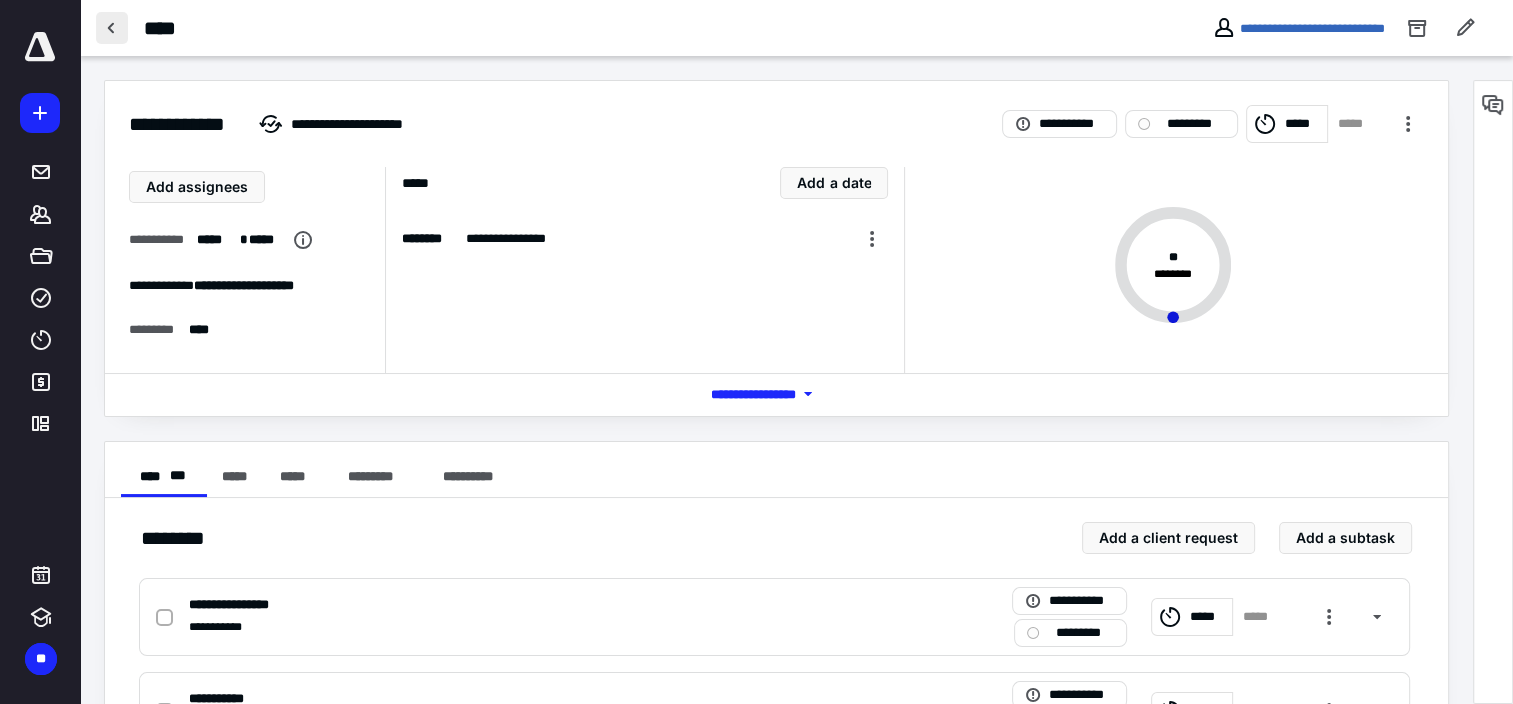 click at bounding box center [112, 28] 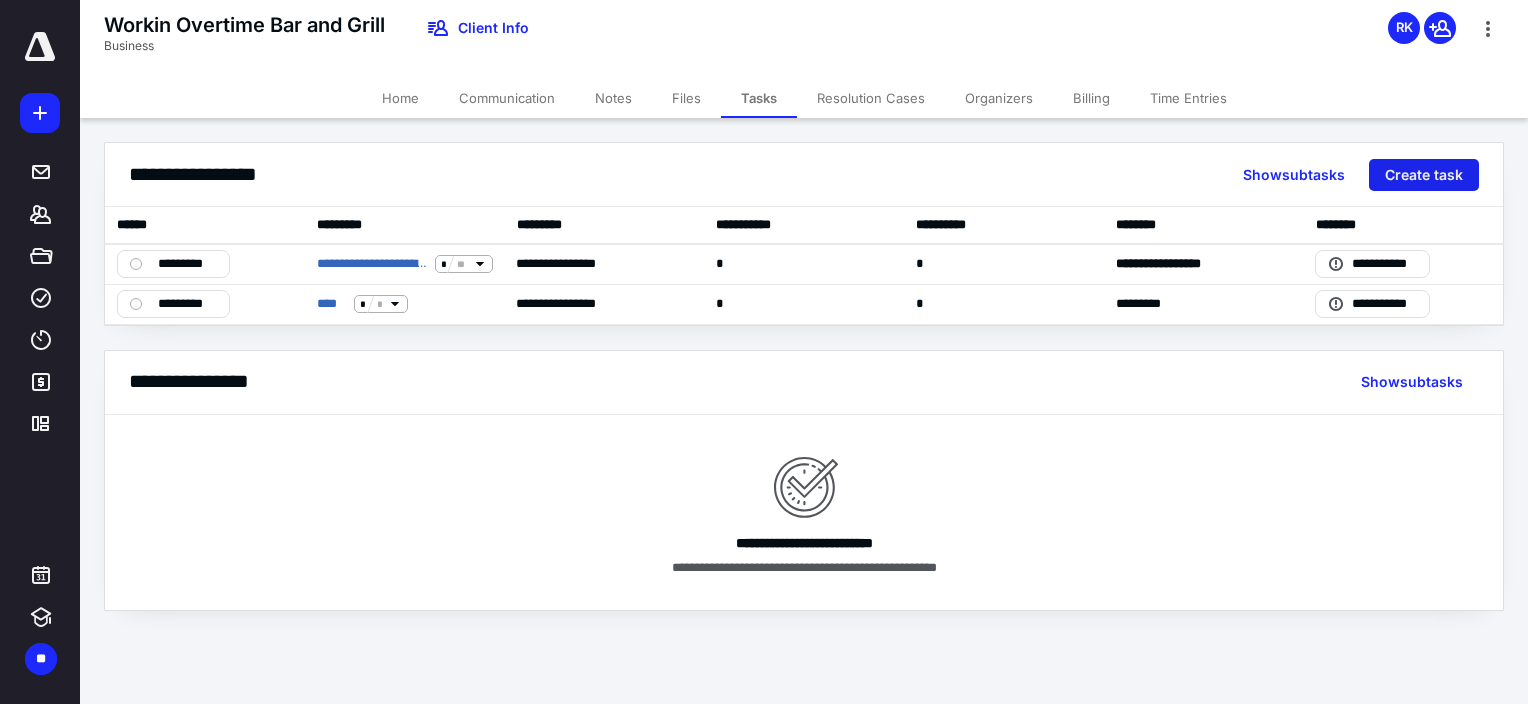 click on "Create task" at bounding box center (1424, 175) 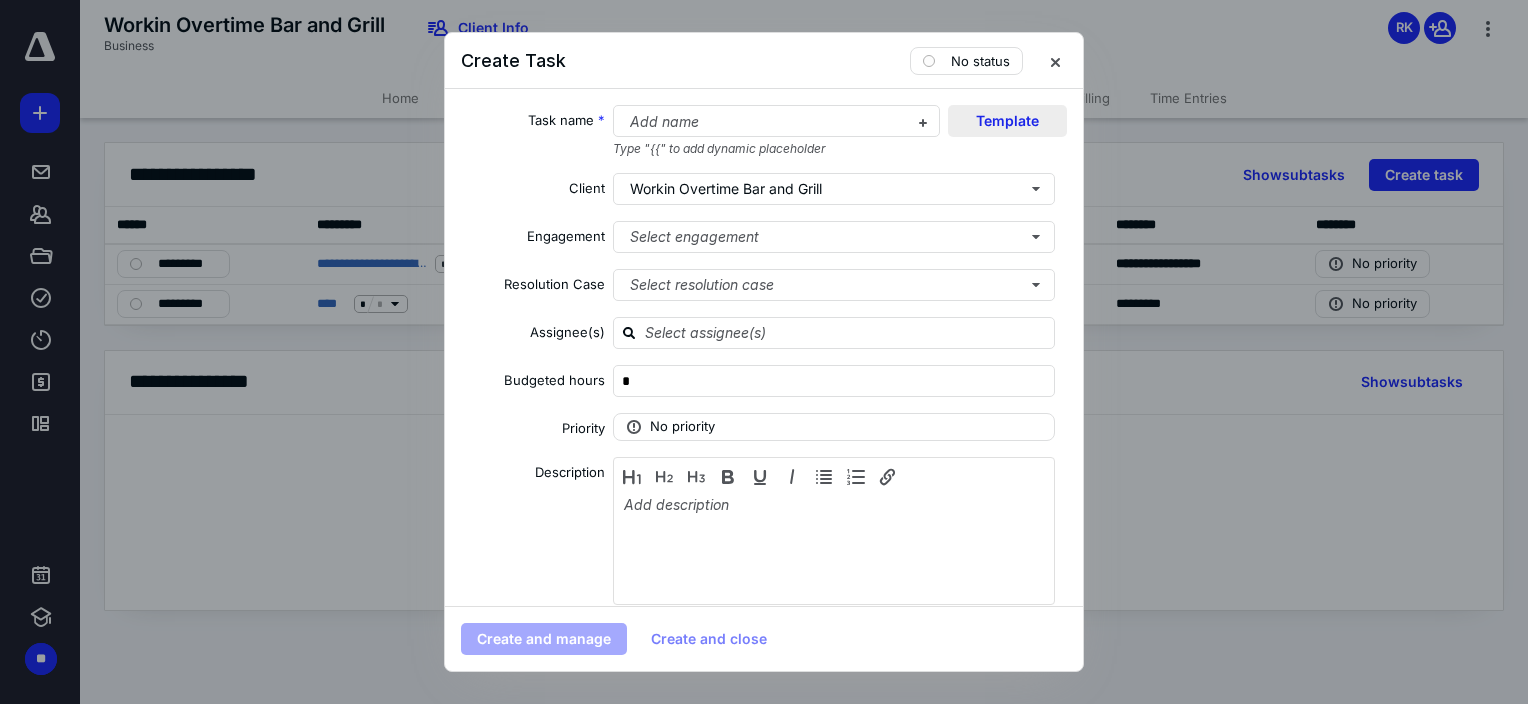 click on "Template" at bounding box center [1007, 121] 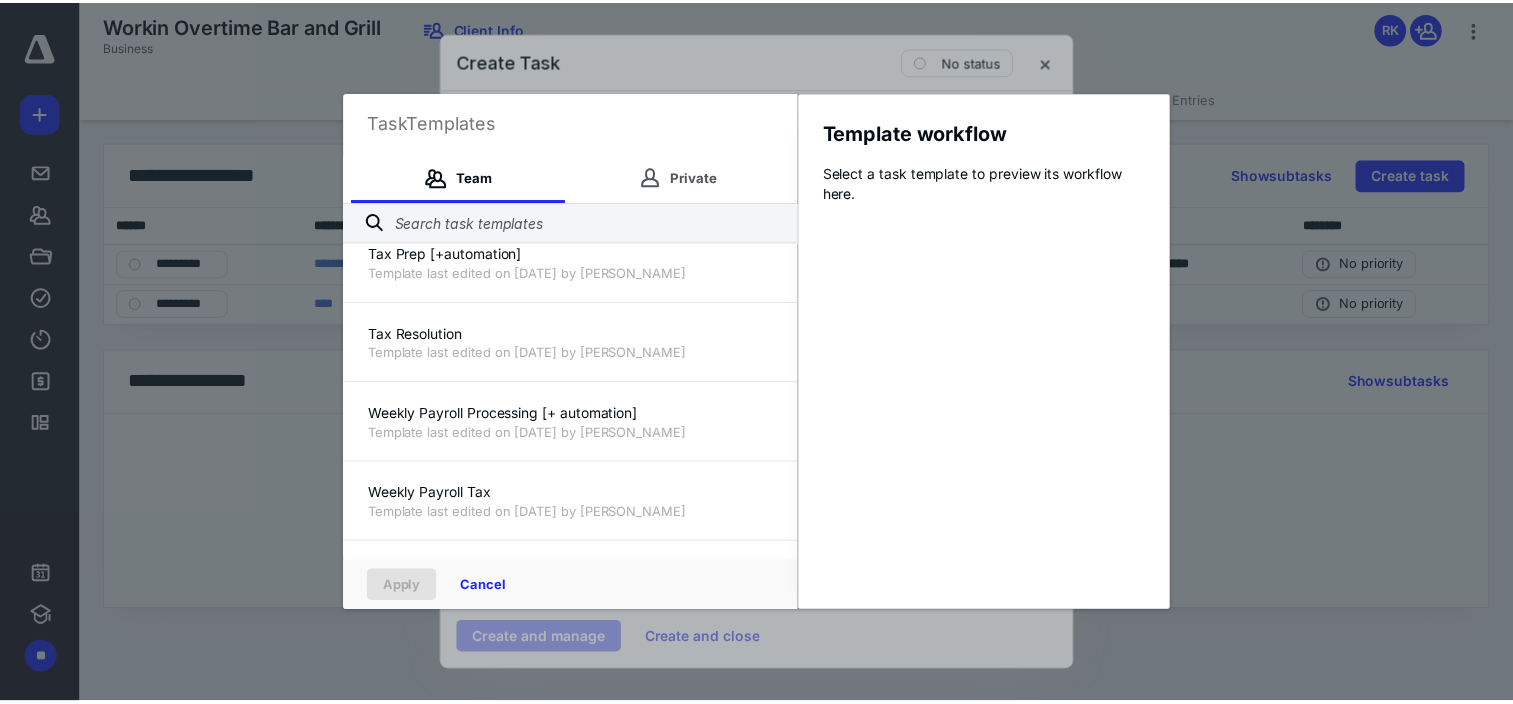 scroll, scrollTop: 3440, scrollLeft: 0, axis: vertical 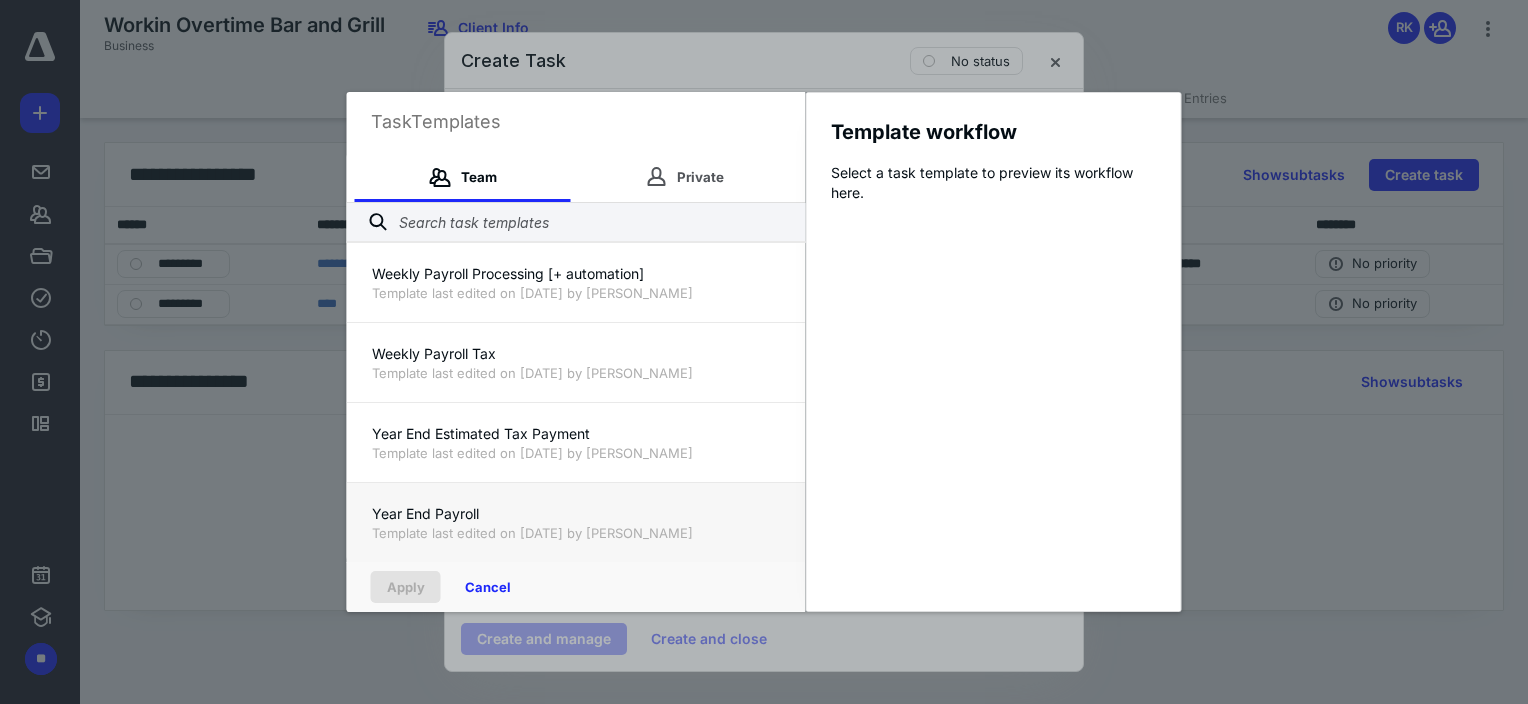 click on "Year End Payroll" at bounding box center [576, 514] 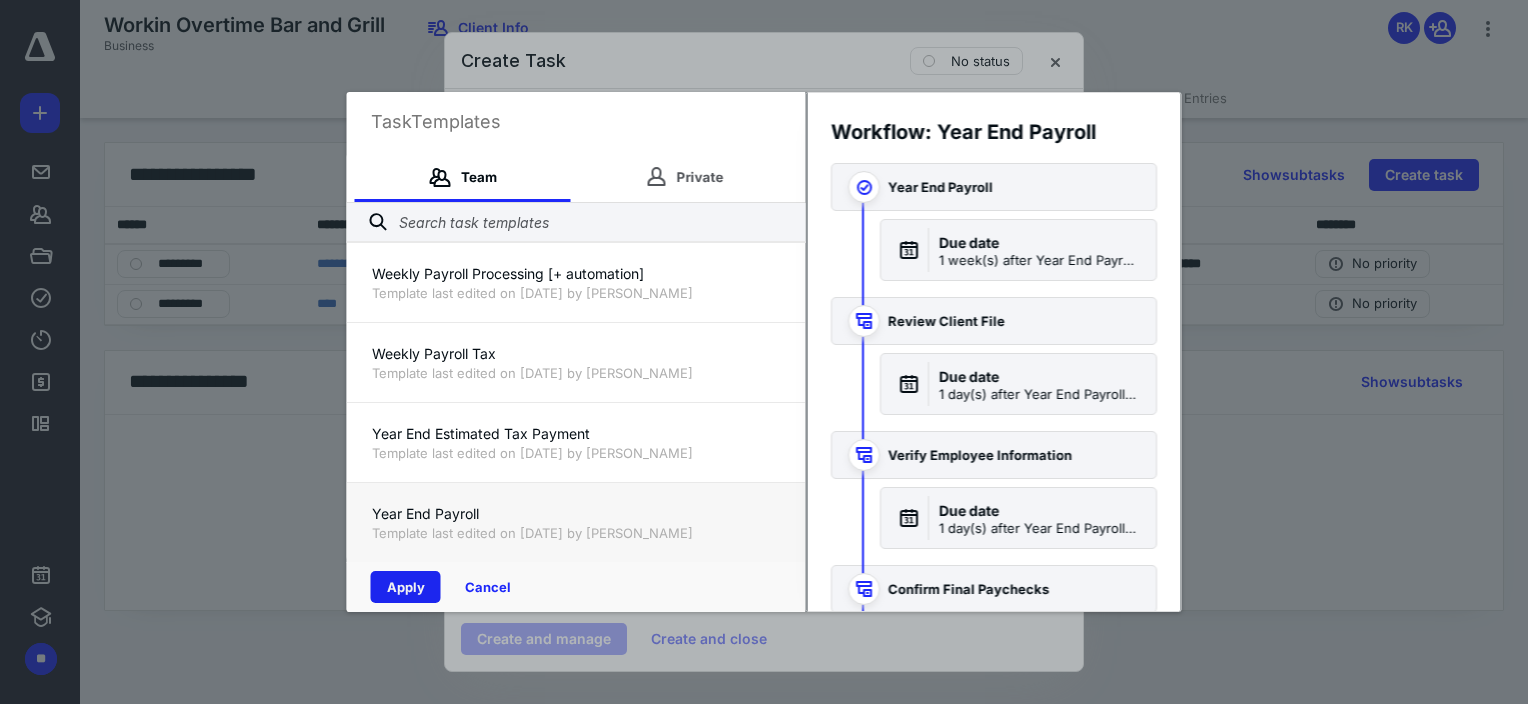click on "Apply" at bounding box center [406, 587] 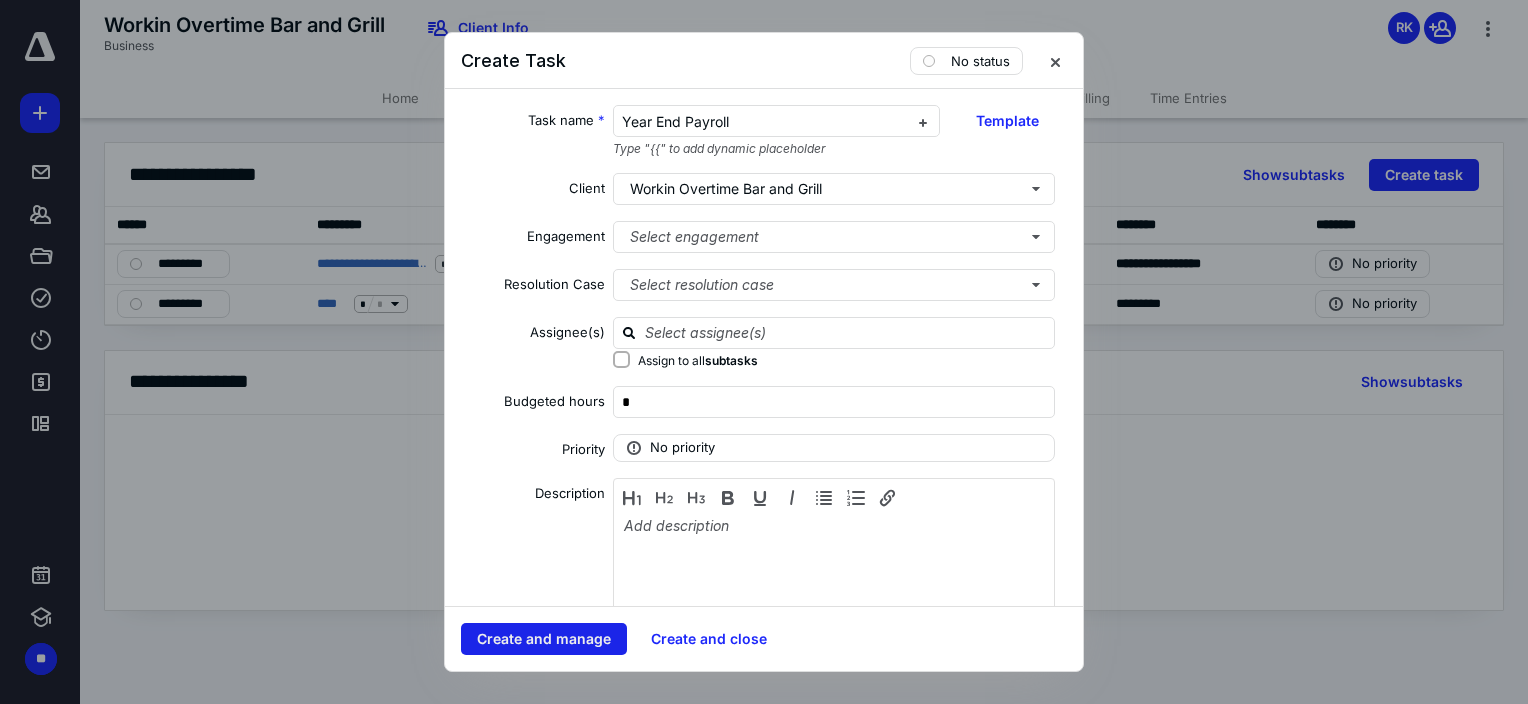click on "Create and manage" at bounding box center [544, 639] 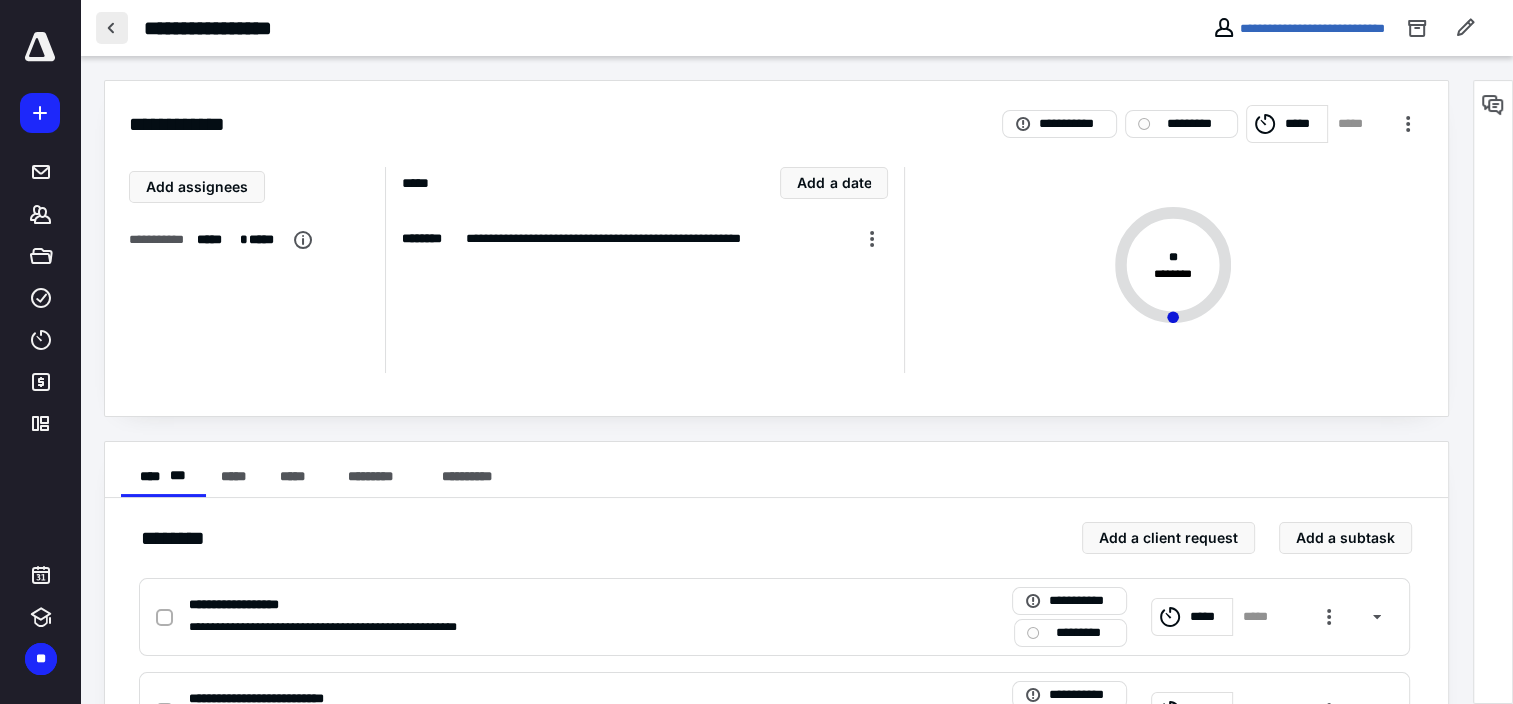 click at bounding box center [112, 28] 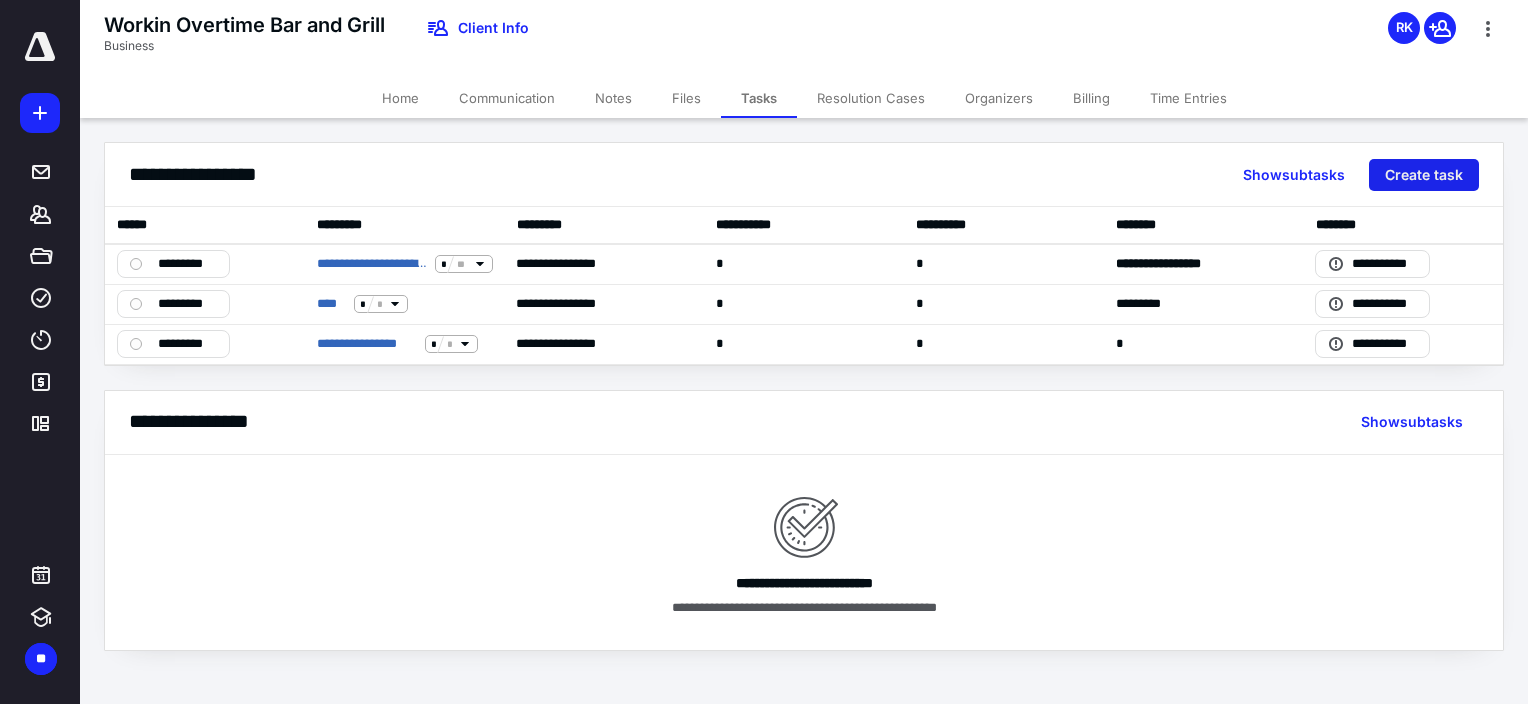 click on "Create task" at bounding box center [1424, 175] 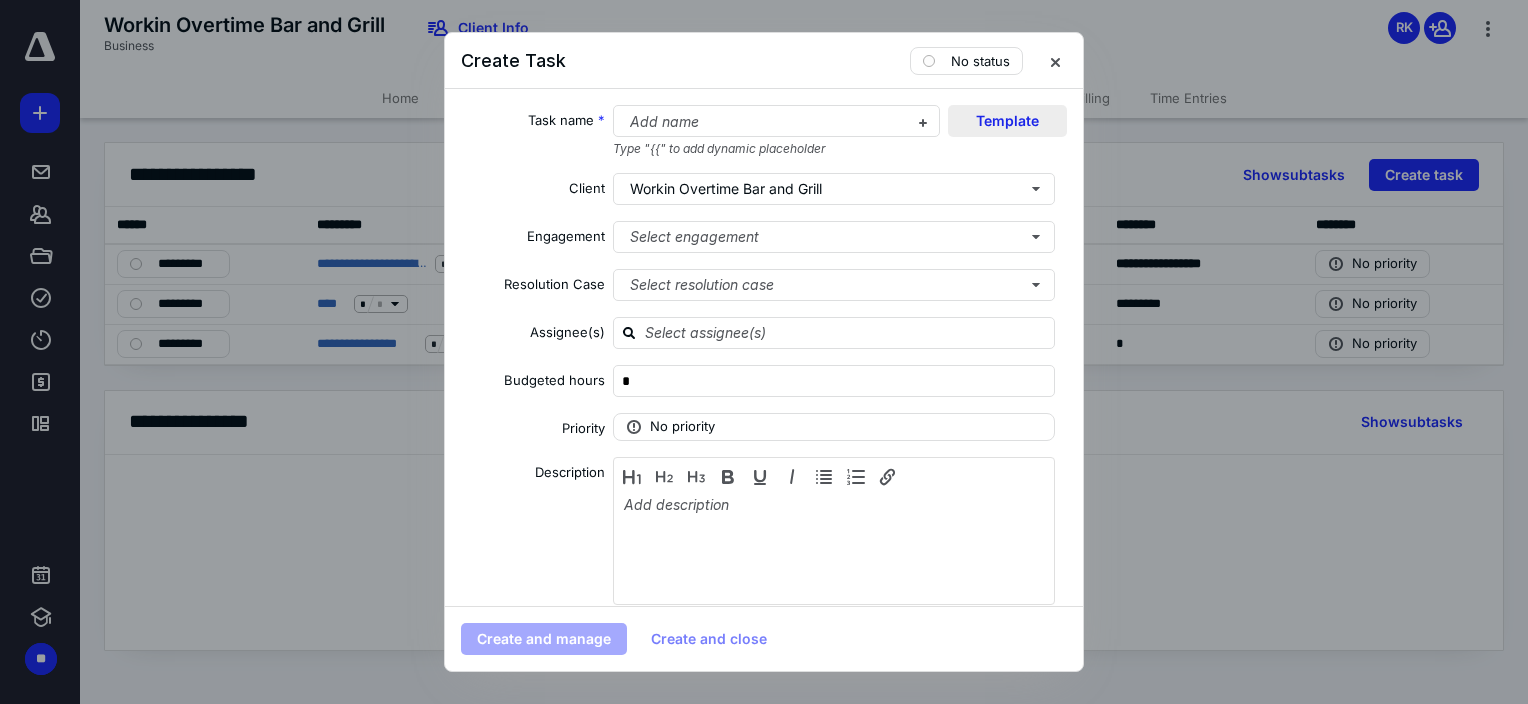 click on "Template" at bounding box center (1007, 121) 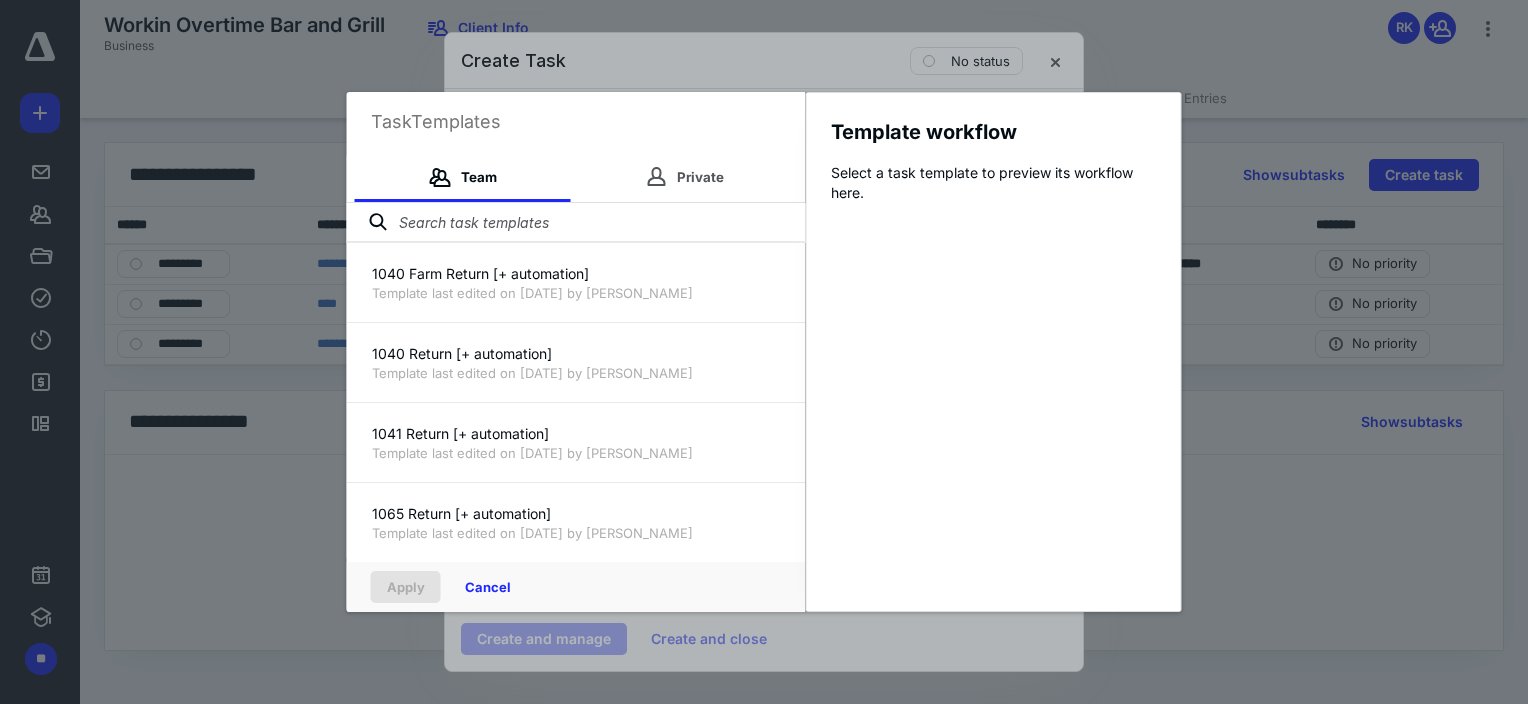 click at bounding box center (576, 223) 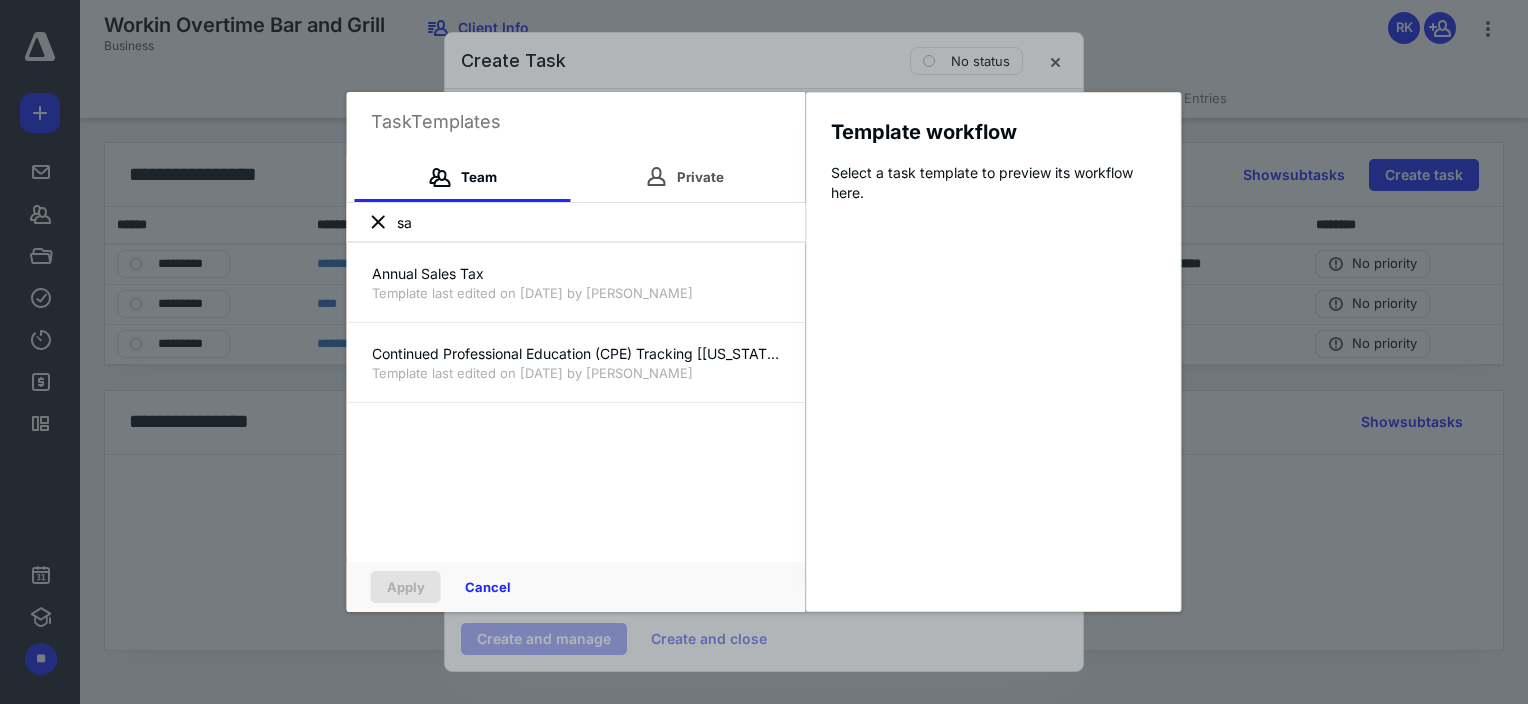 type on "sa" 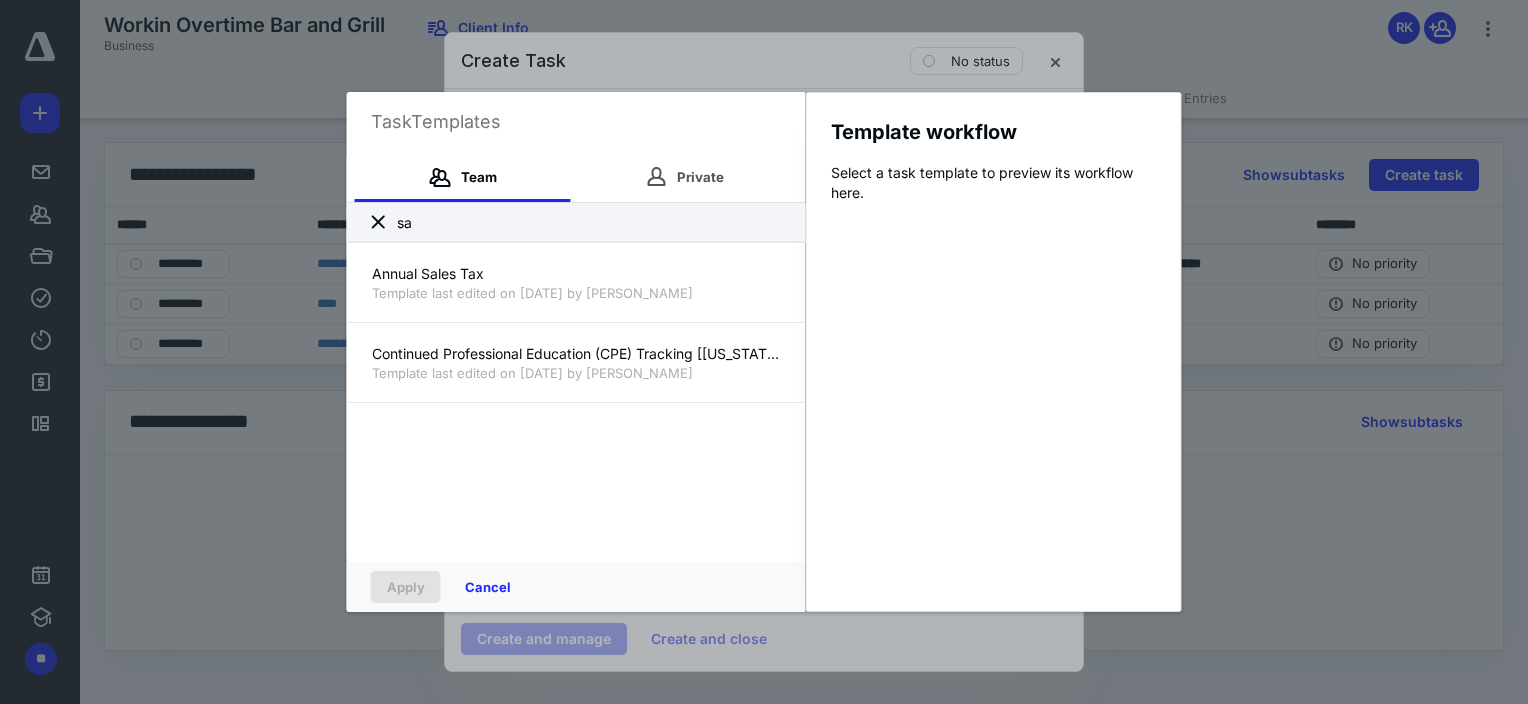 click 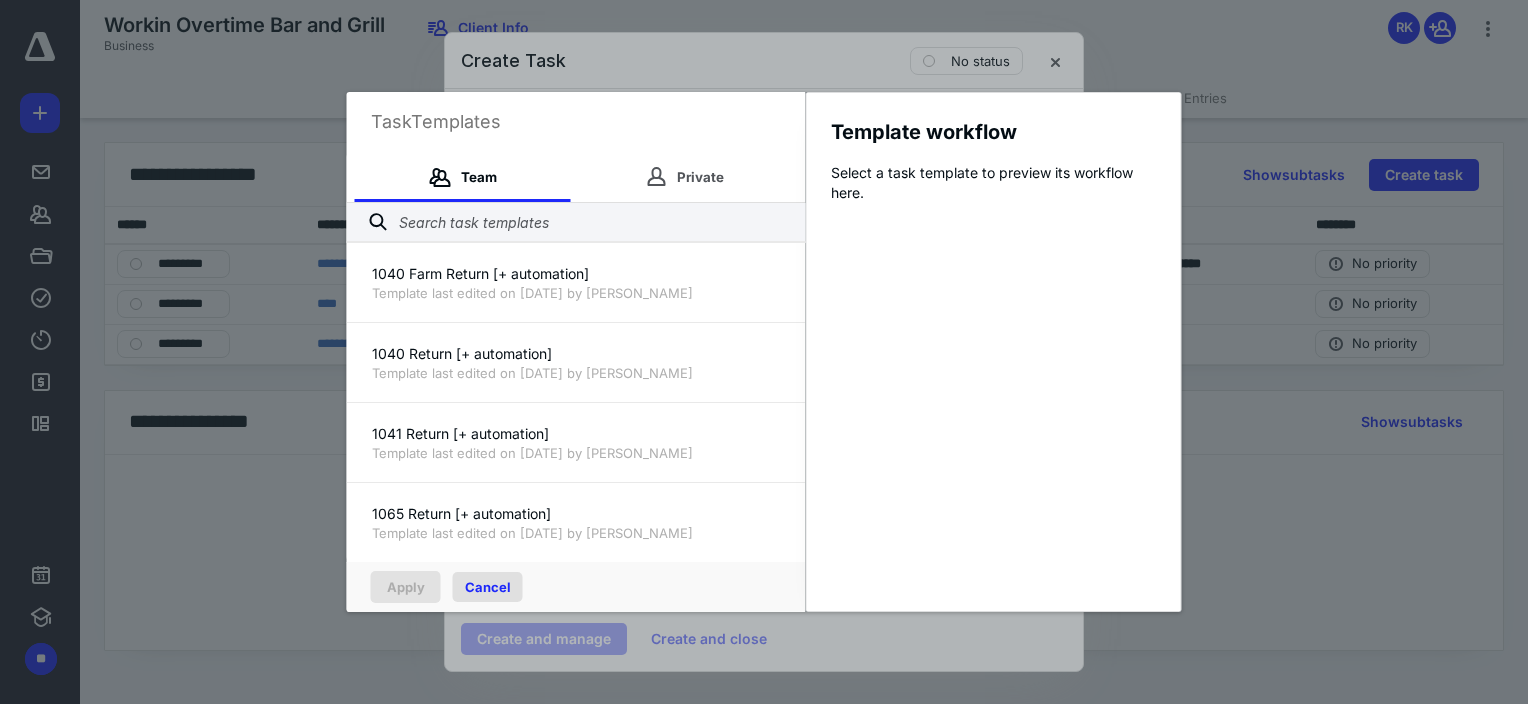 click on "Cancel" at bounding box center [488, 587] 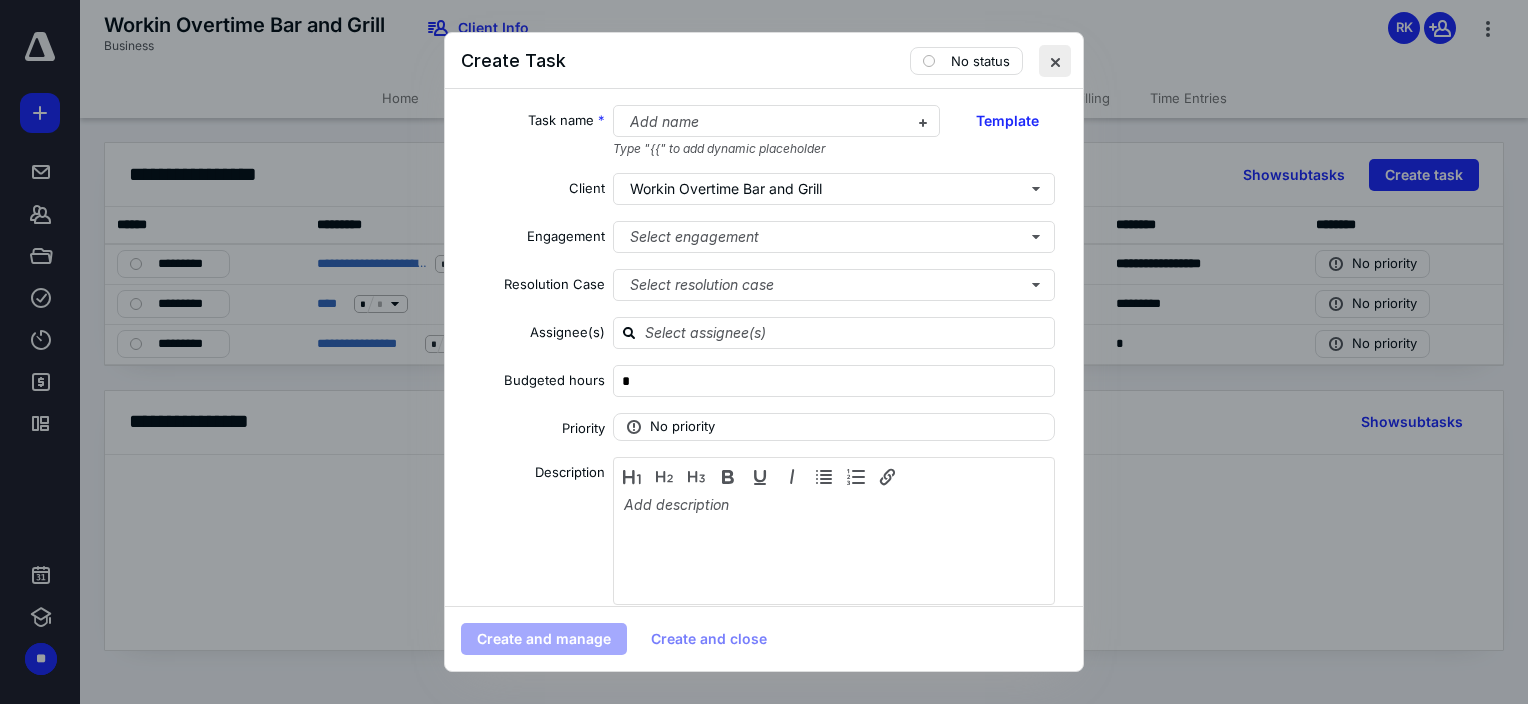 click at bounding box center [1055, 61] 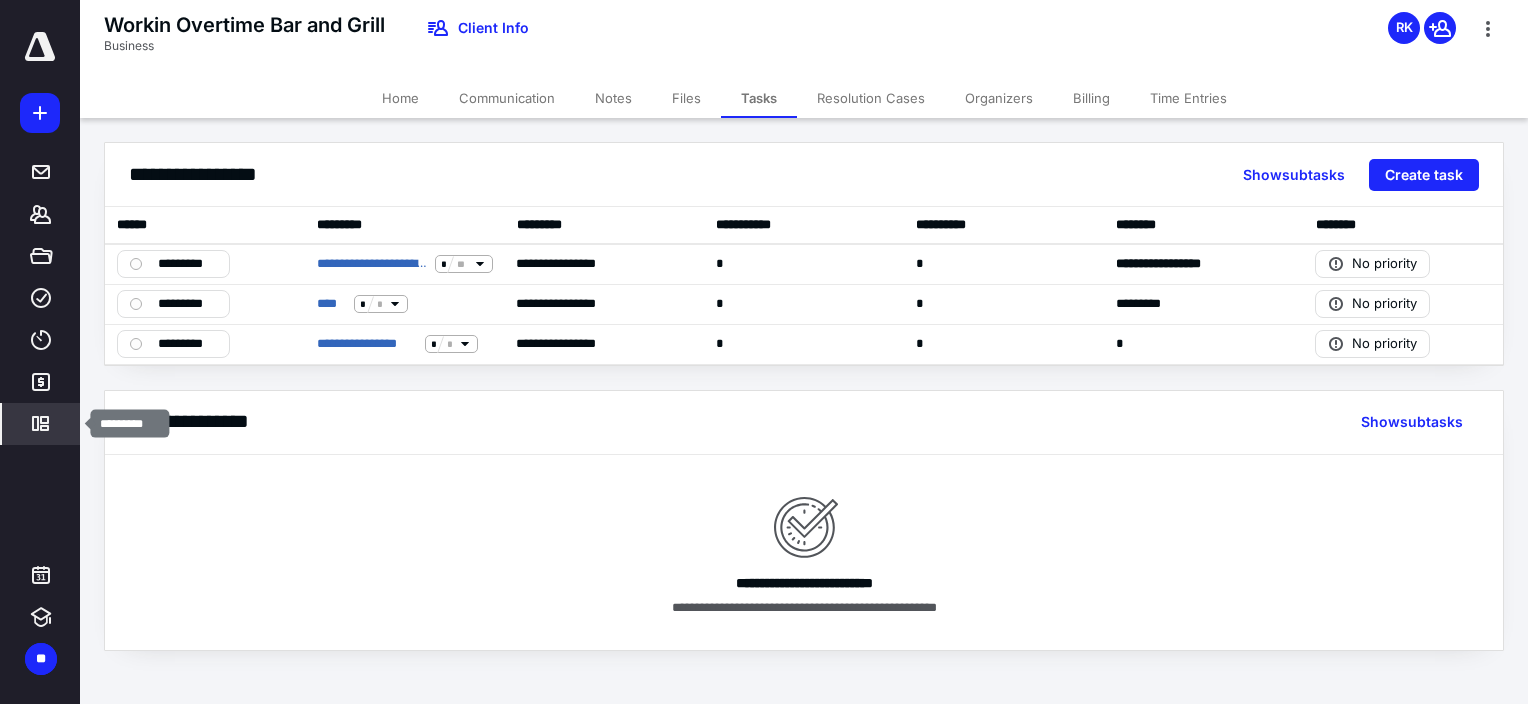 click 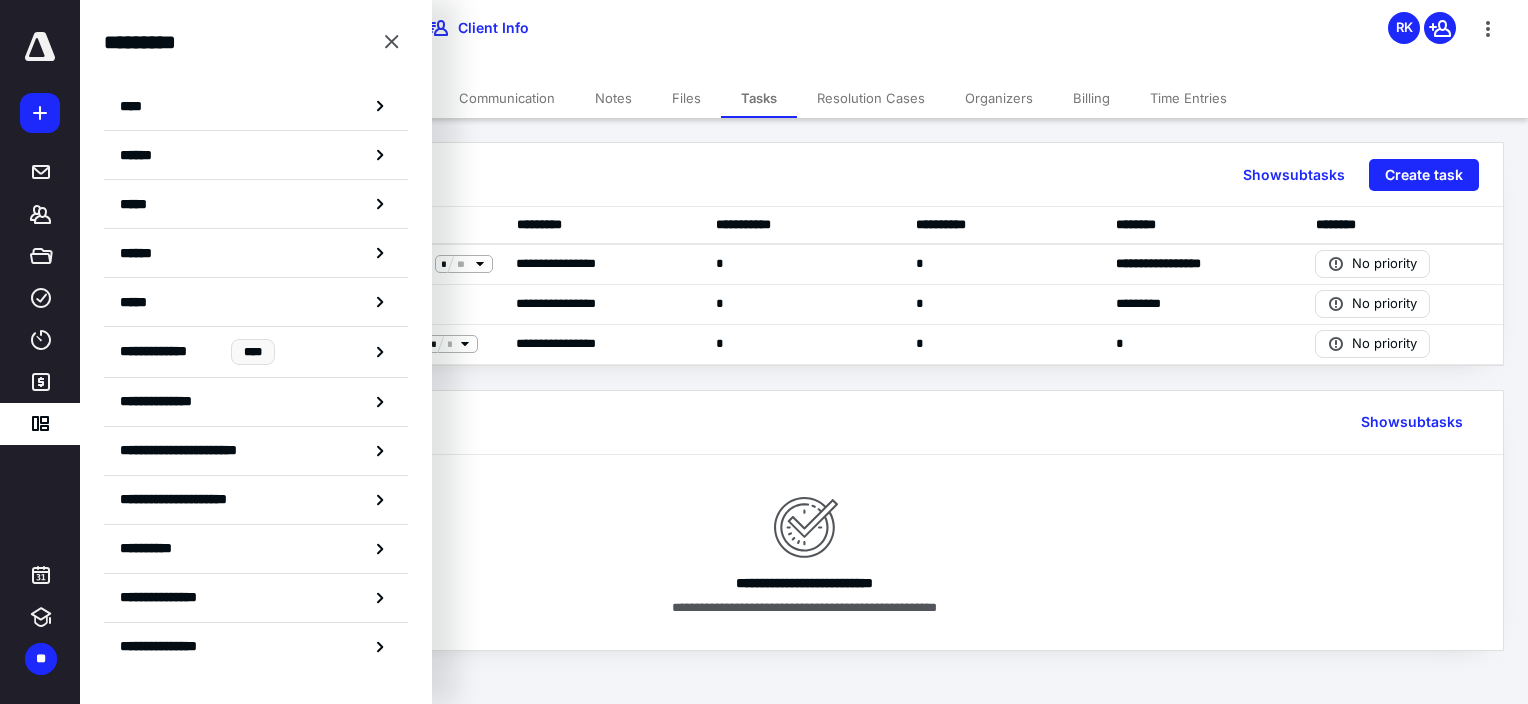 click on "****" at bounding box center (256, 106) 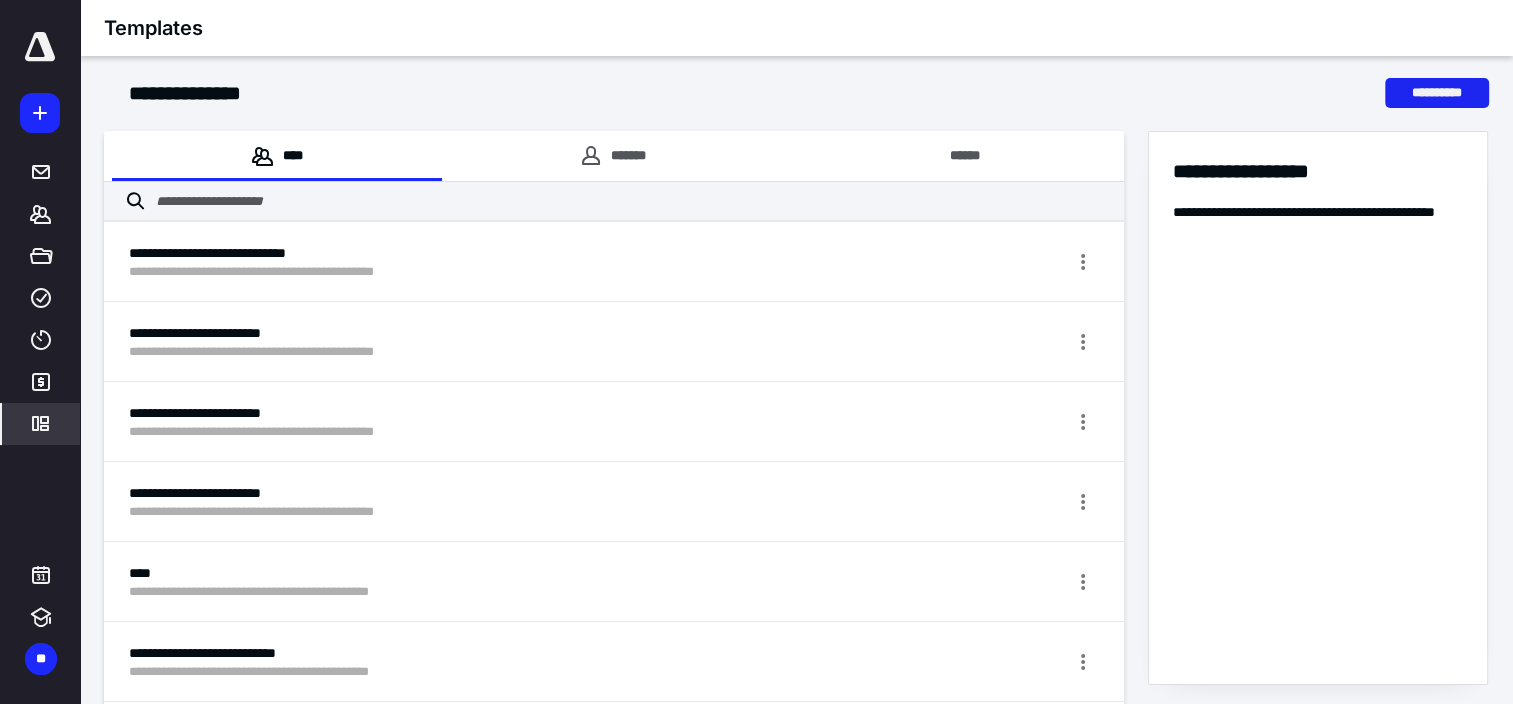 click on "**********" at bounding box center [1437, 93] 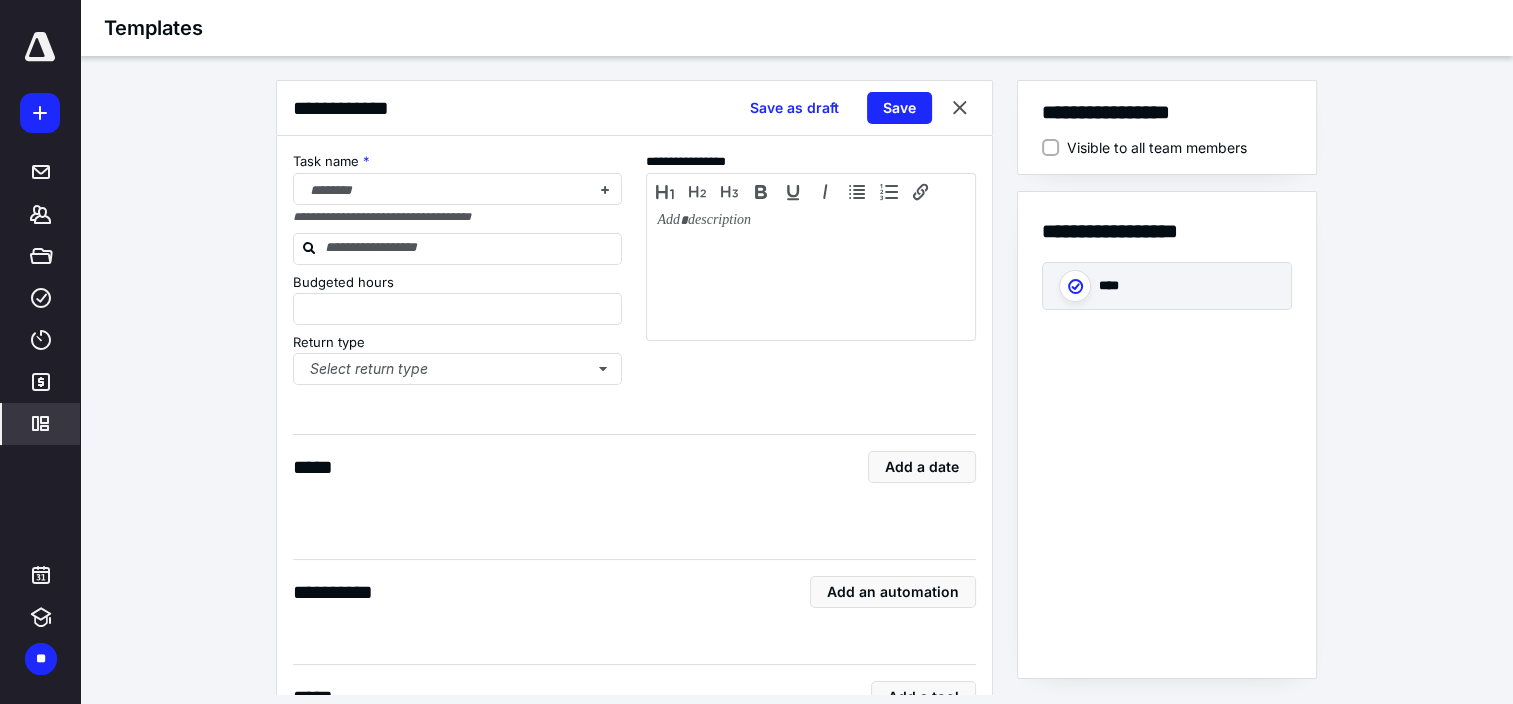 type on "*" 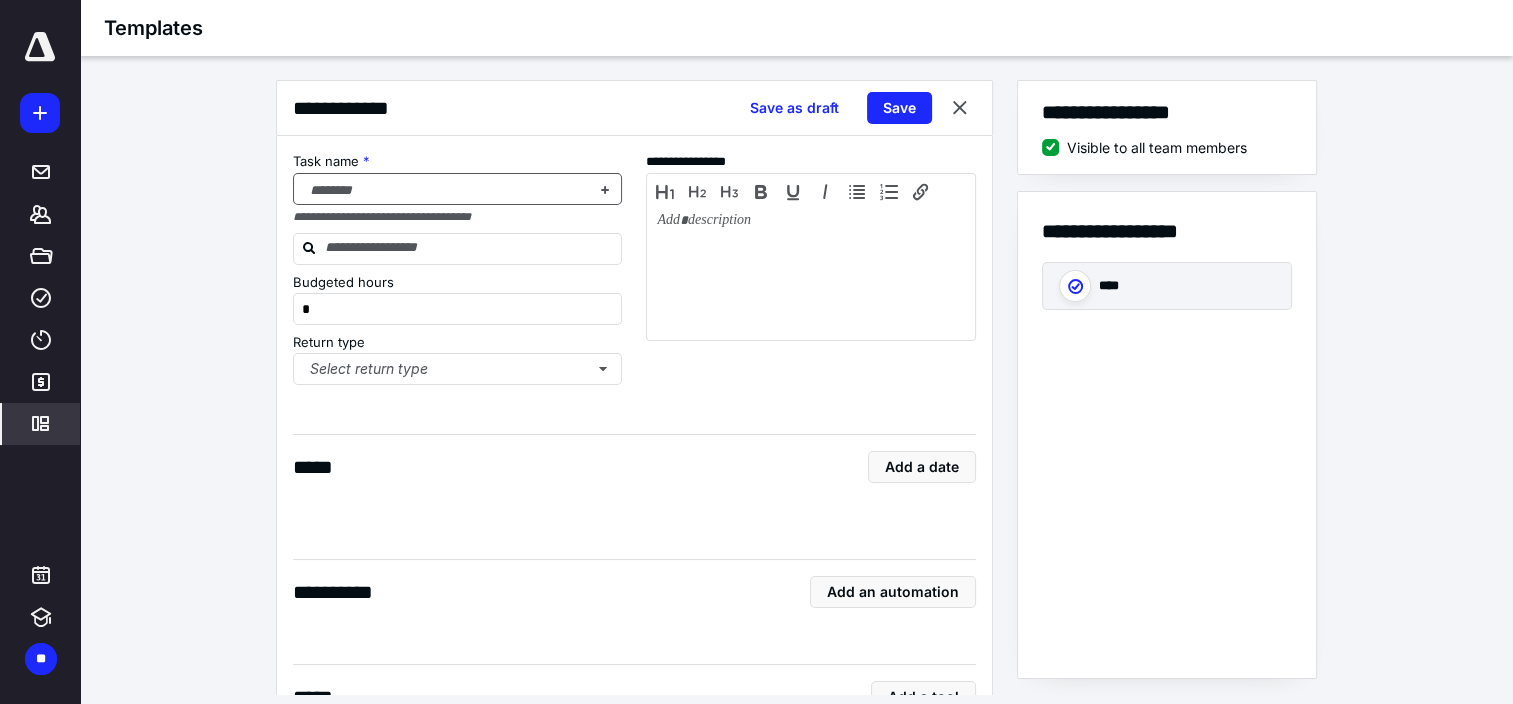 click at bounding box center (446, 190) 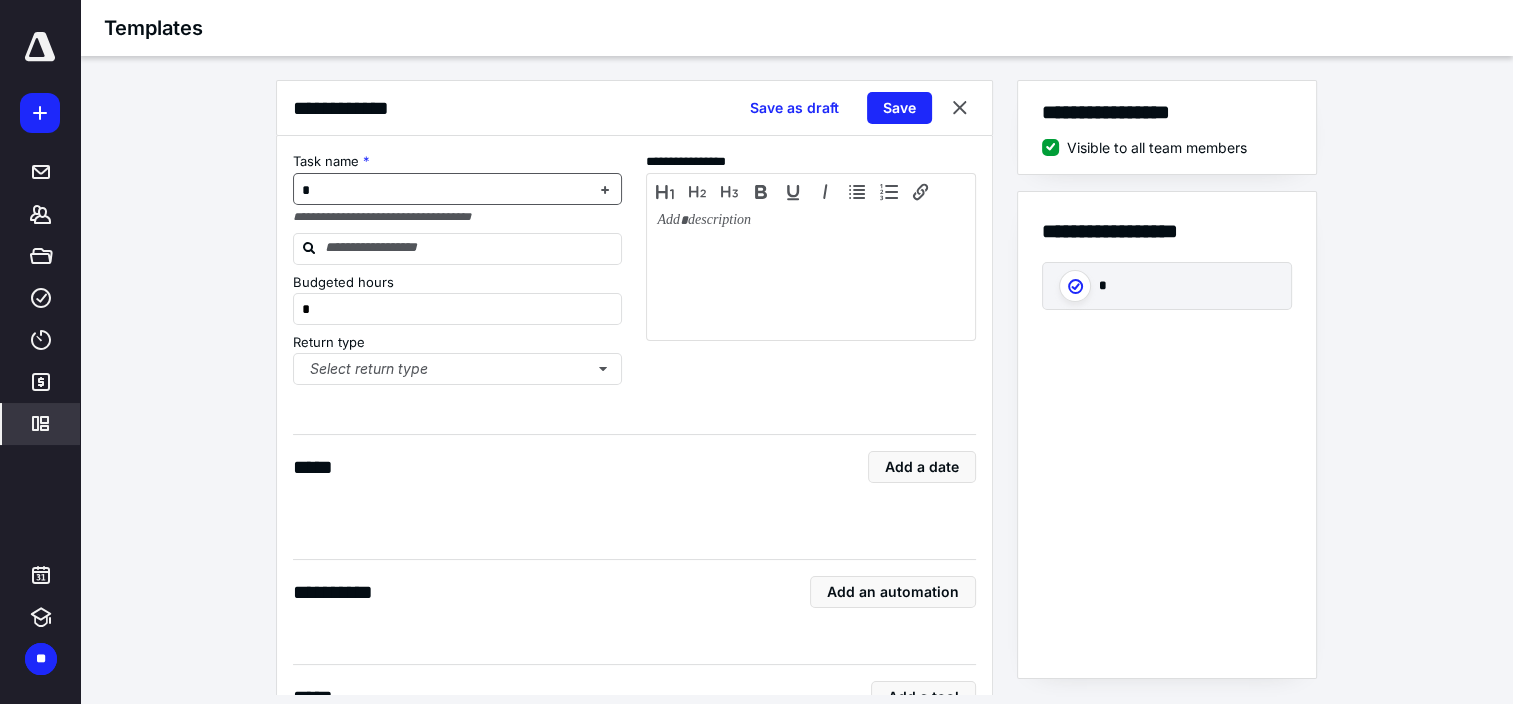 type 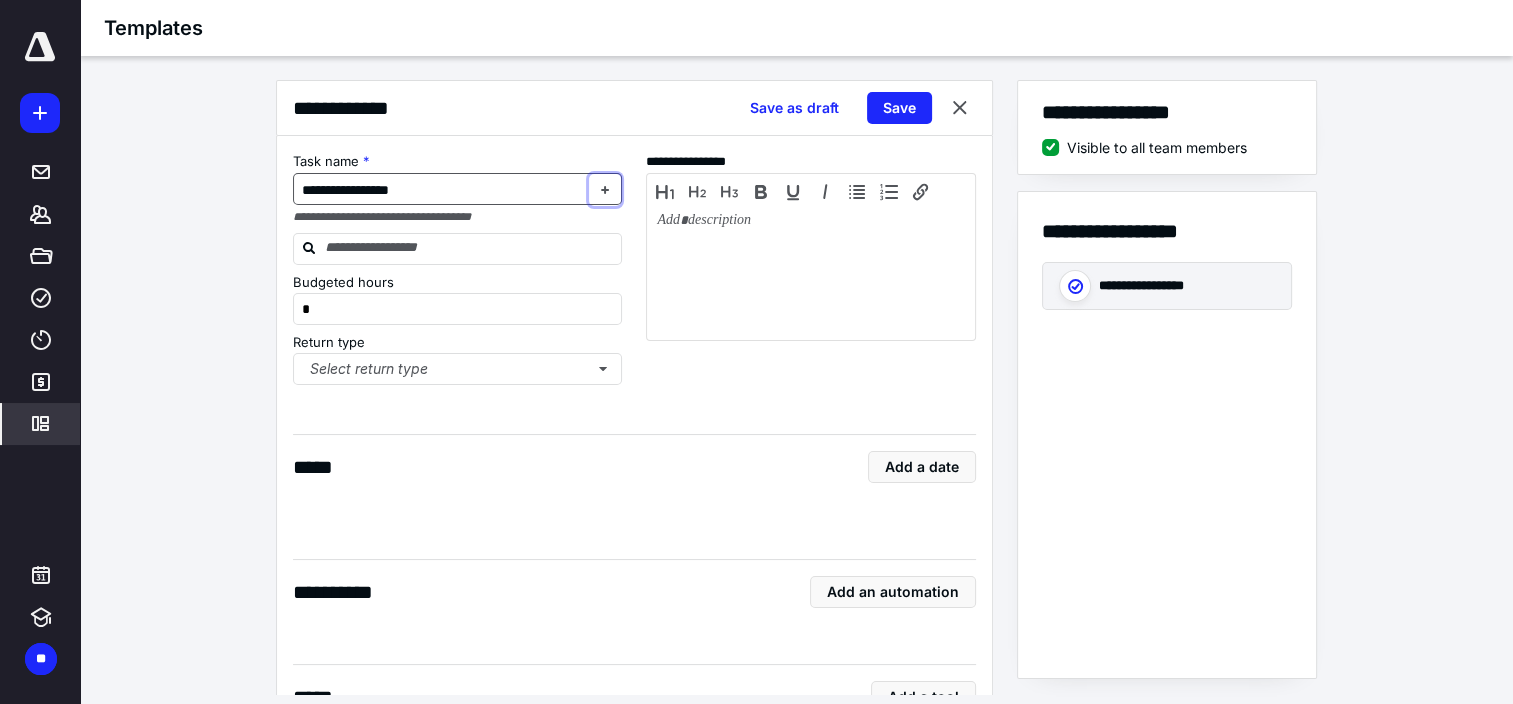 type 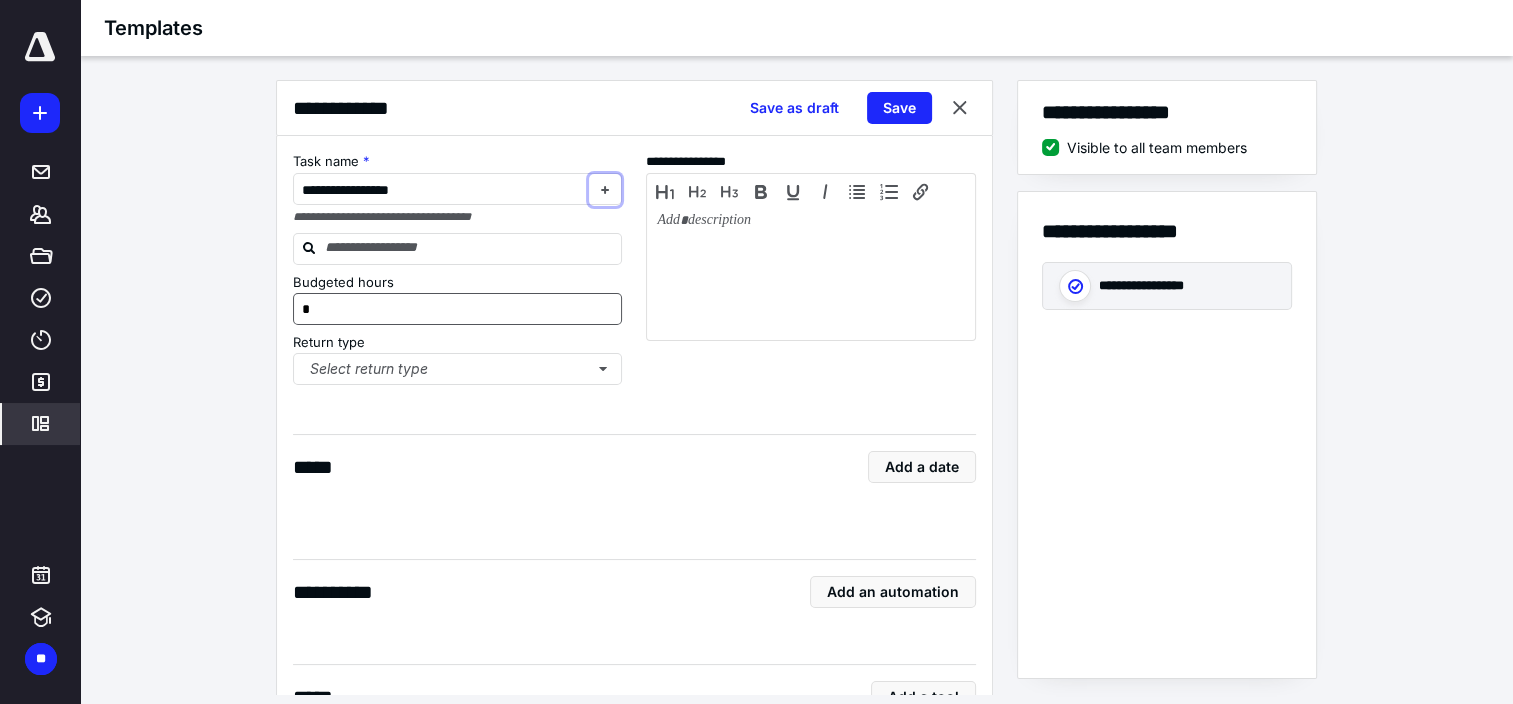 scroll, scrollTop: 100, scrollLeft: 0, axis: vertical 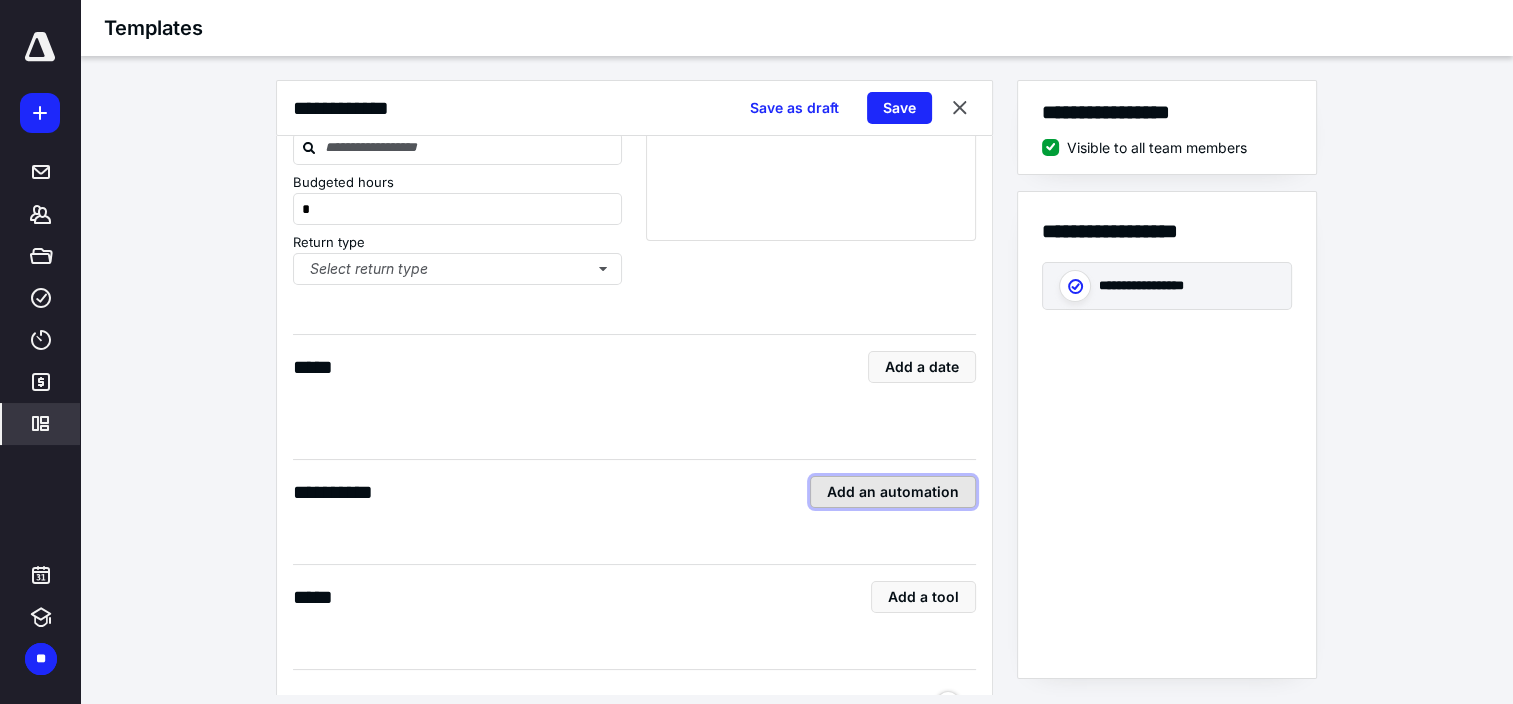 click on "Add an automation" at bounding box center (893, 492) 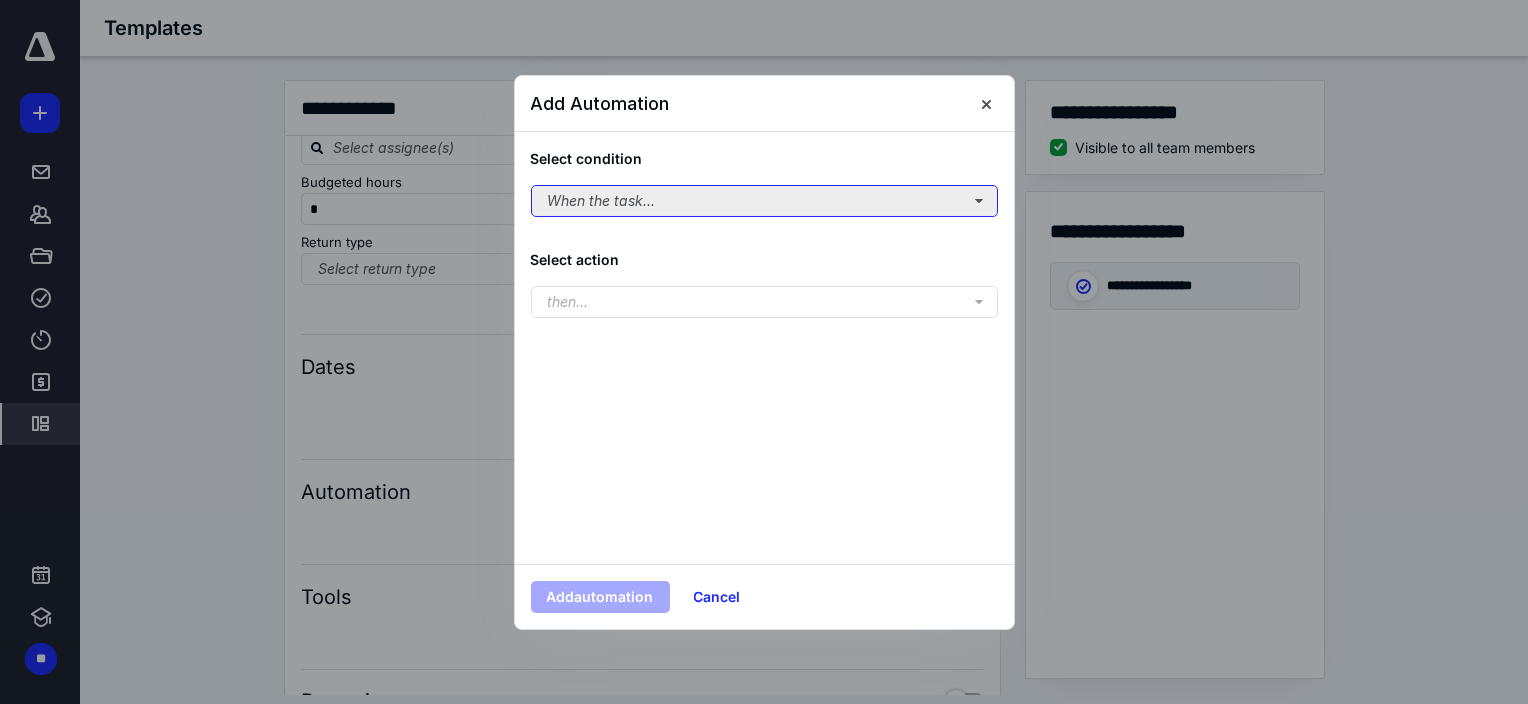 click on "When the task..." at bounding box center [764, 201] 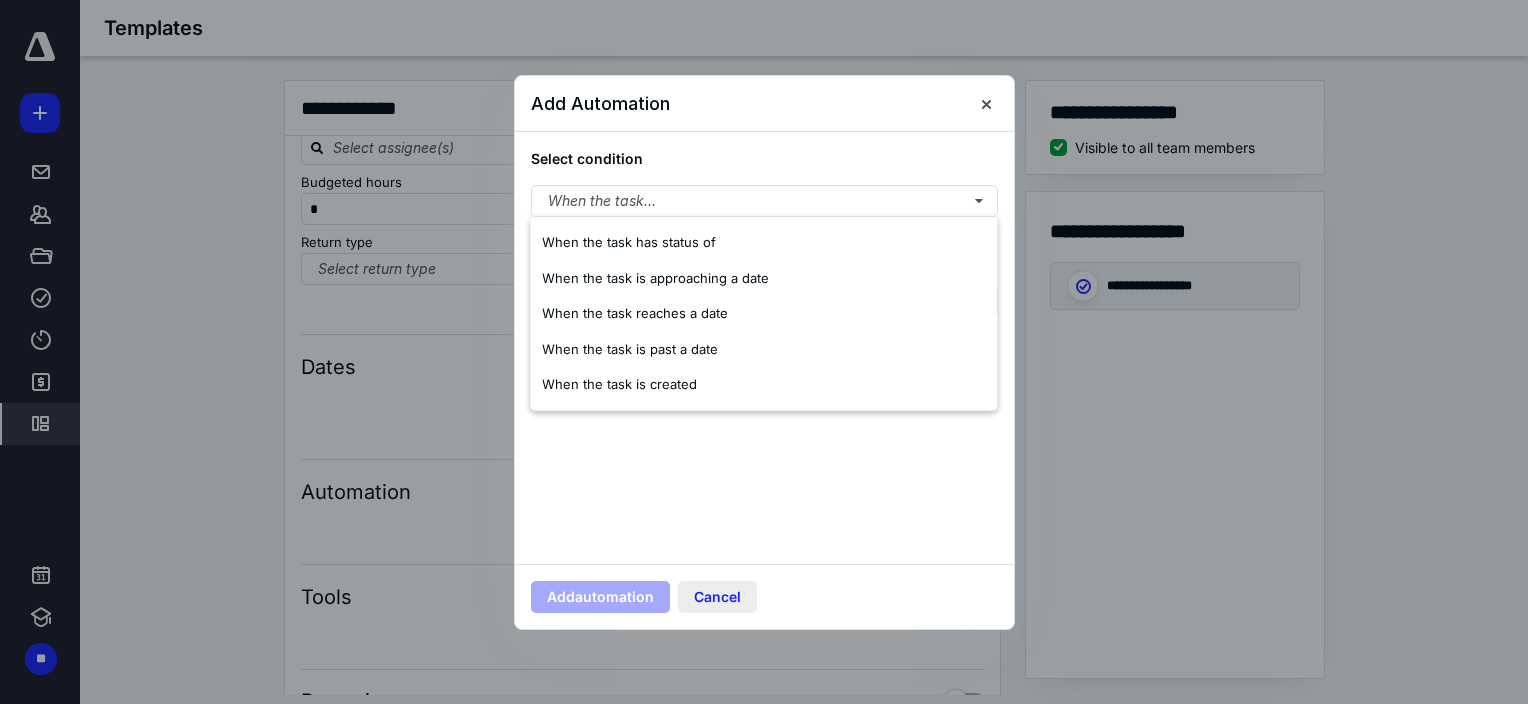 click on "Cancel" at bounding box center (717, 597) 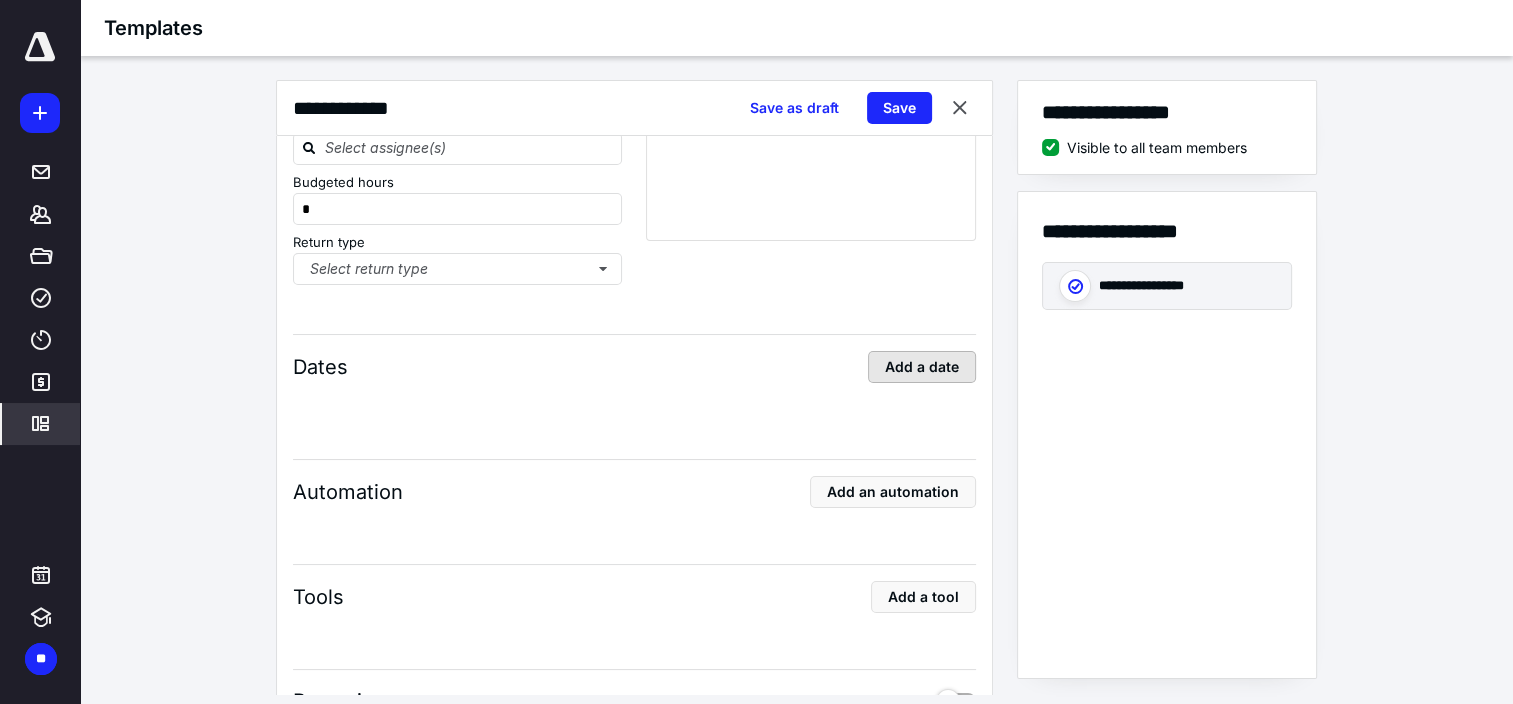 click on "Add a date" at bounding box center [922, 367] 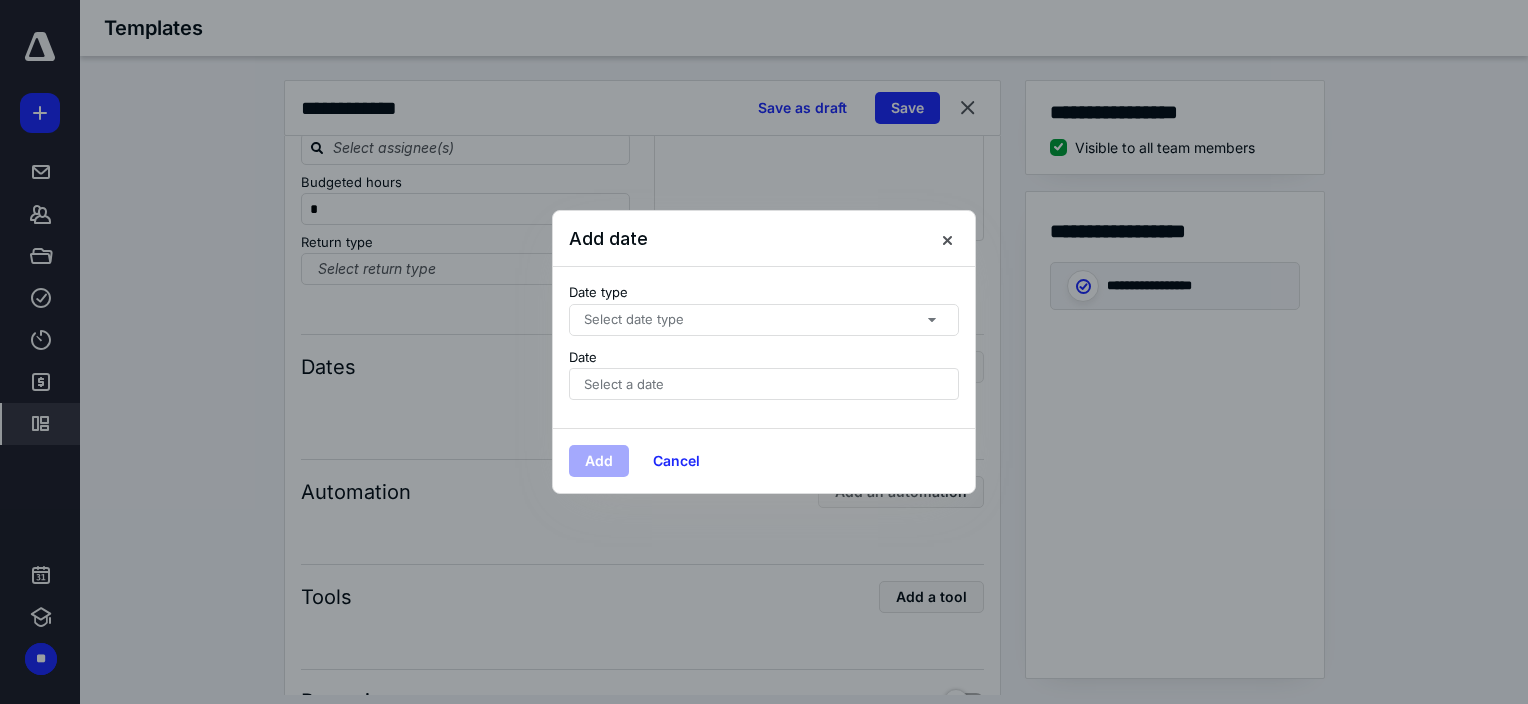 click on "Select date type" at bounding box center (764, 320) 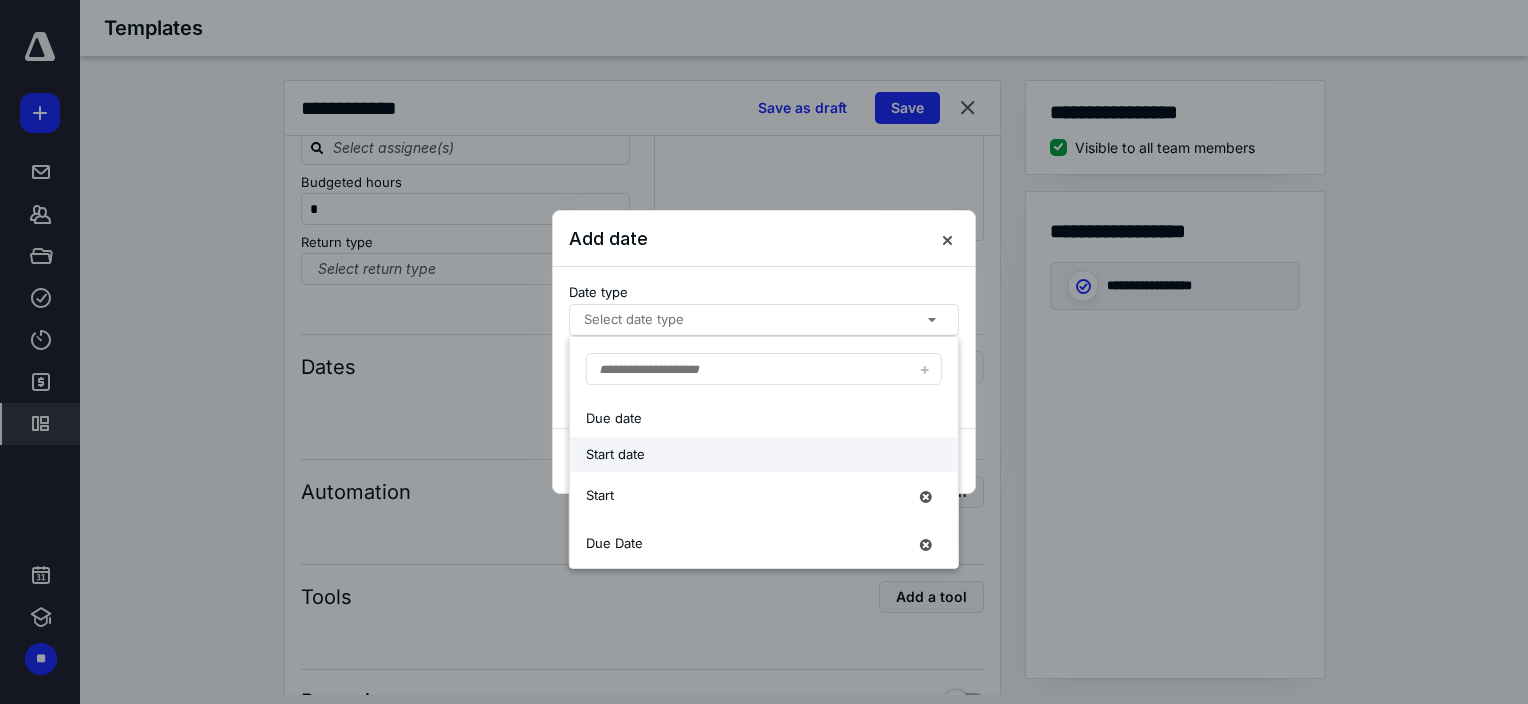 click on "Start date" at bounding box center (746, 455) 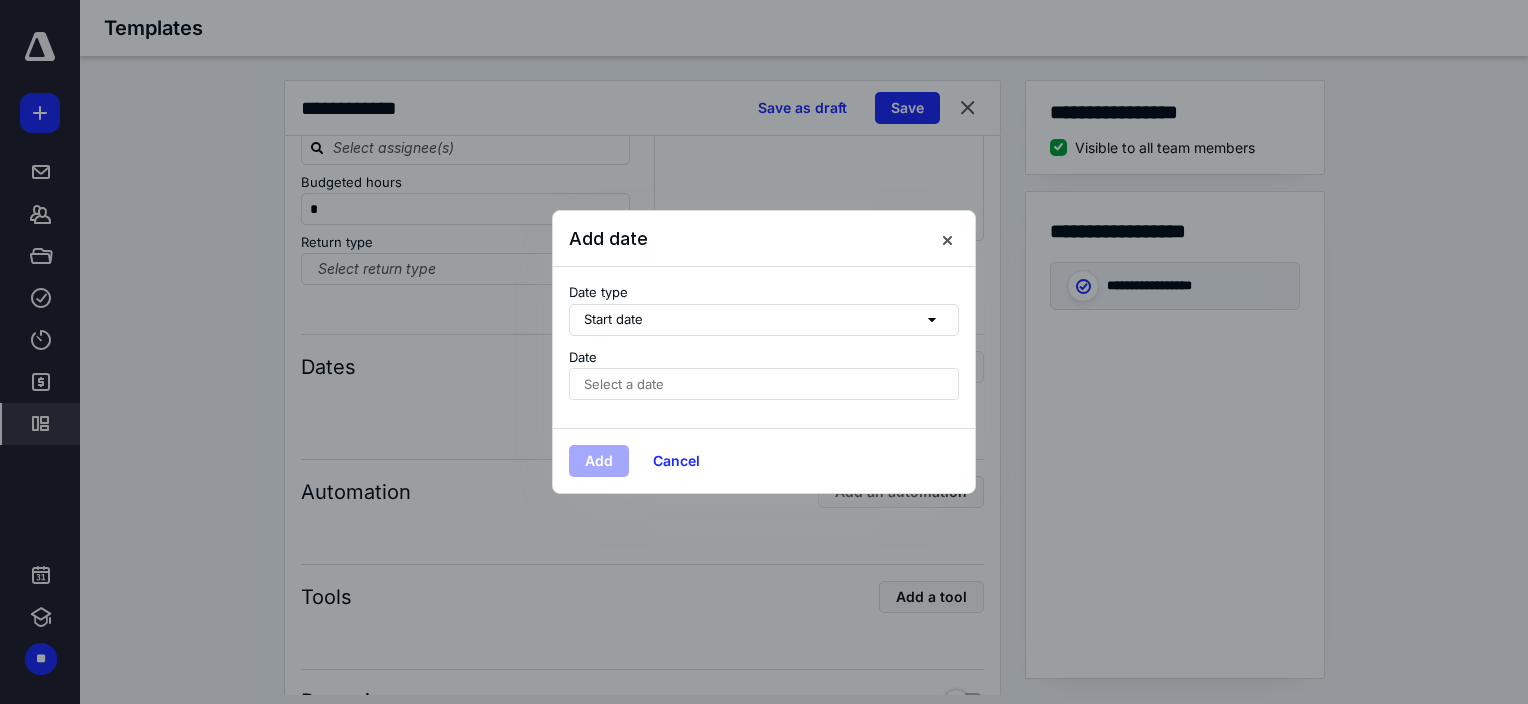 click on "Select a date" at bounding box center (624, 384) 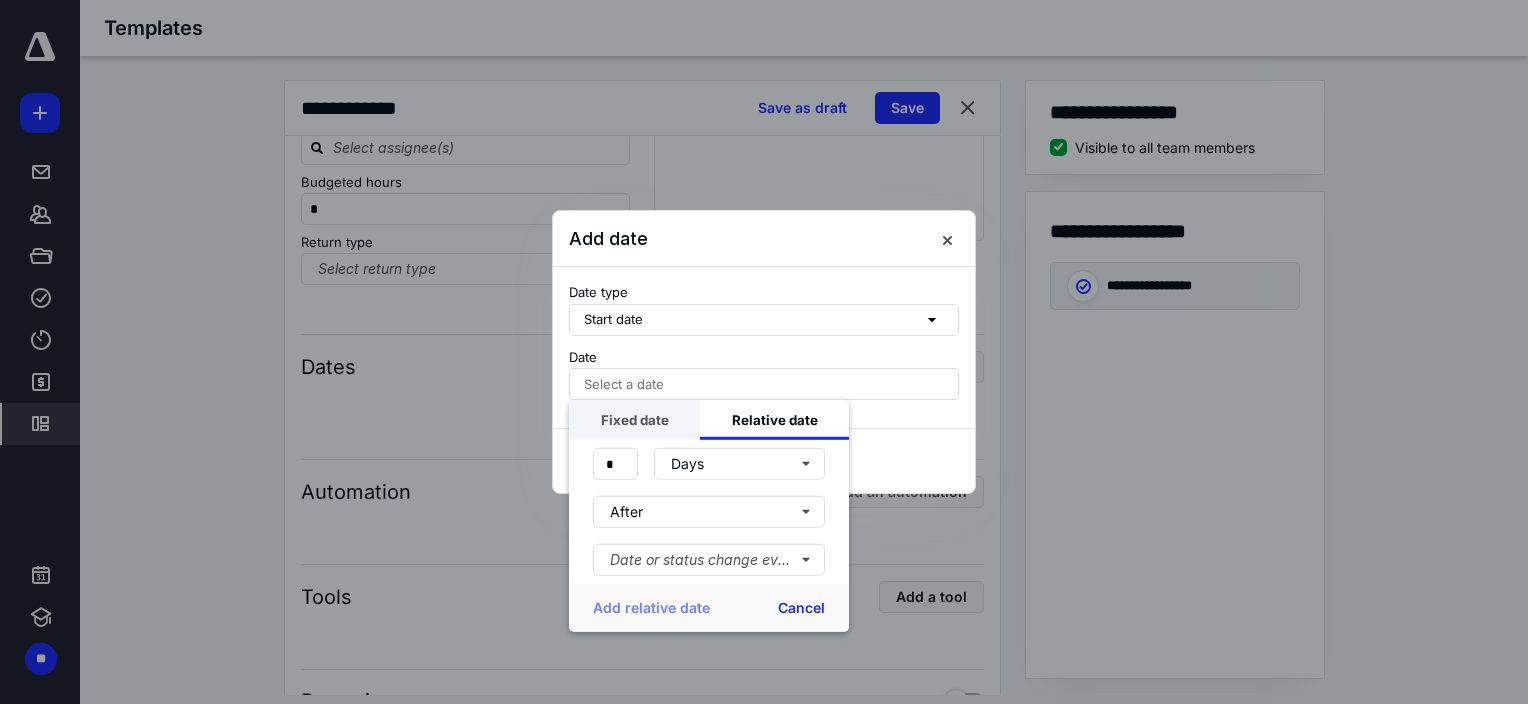 click on "Fixed date" at bounding box center (634, 420) 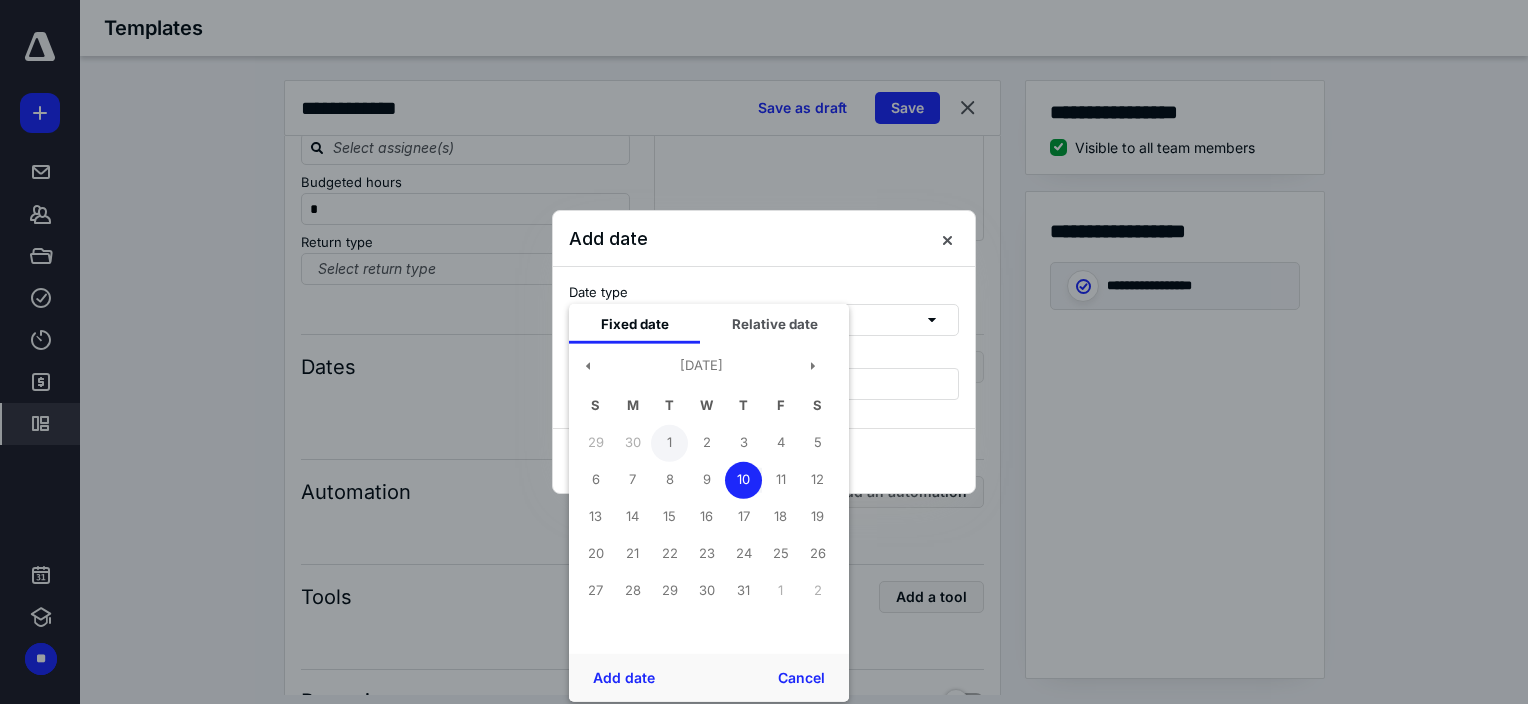 click on "1" at bounding box center (669, 442) 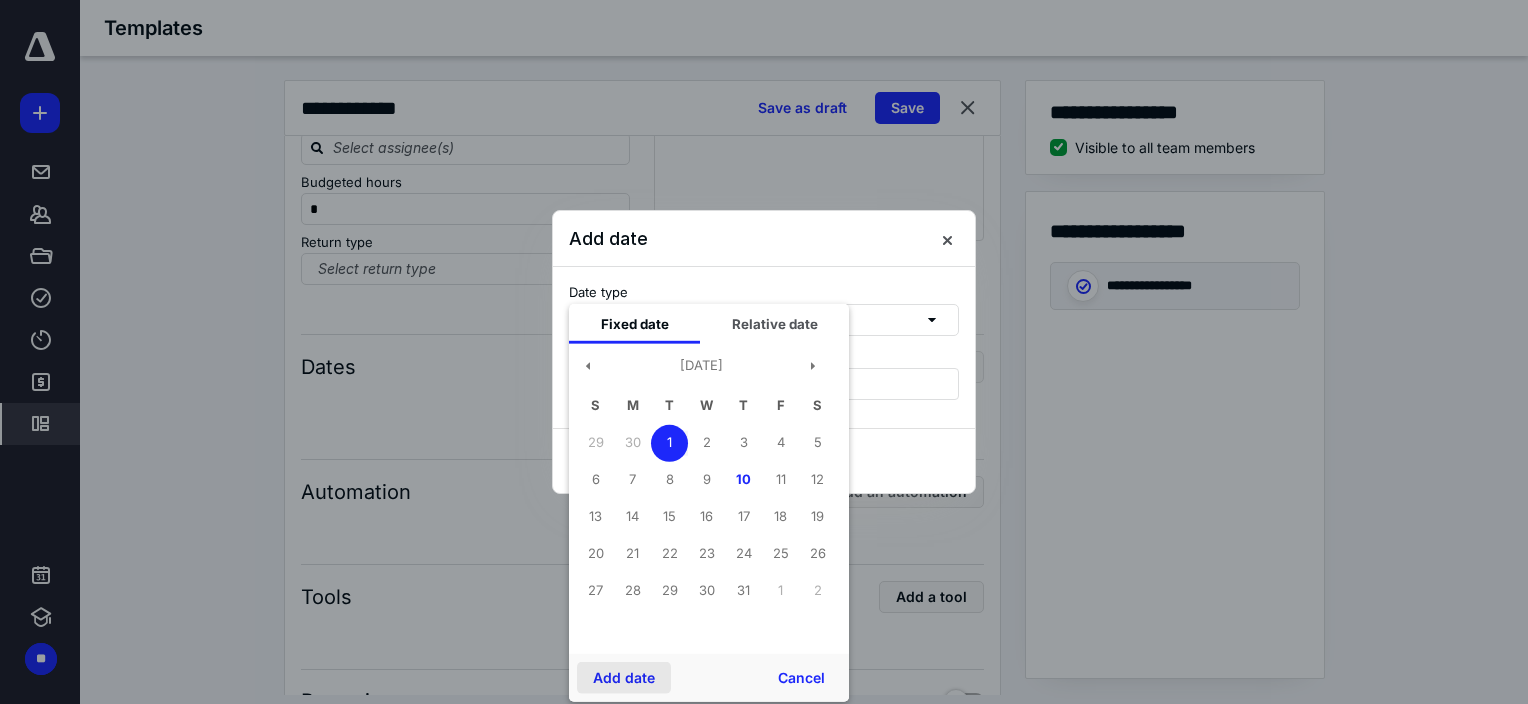 click on "Add date" at bounding box center (624, 678) 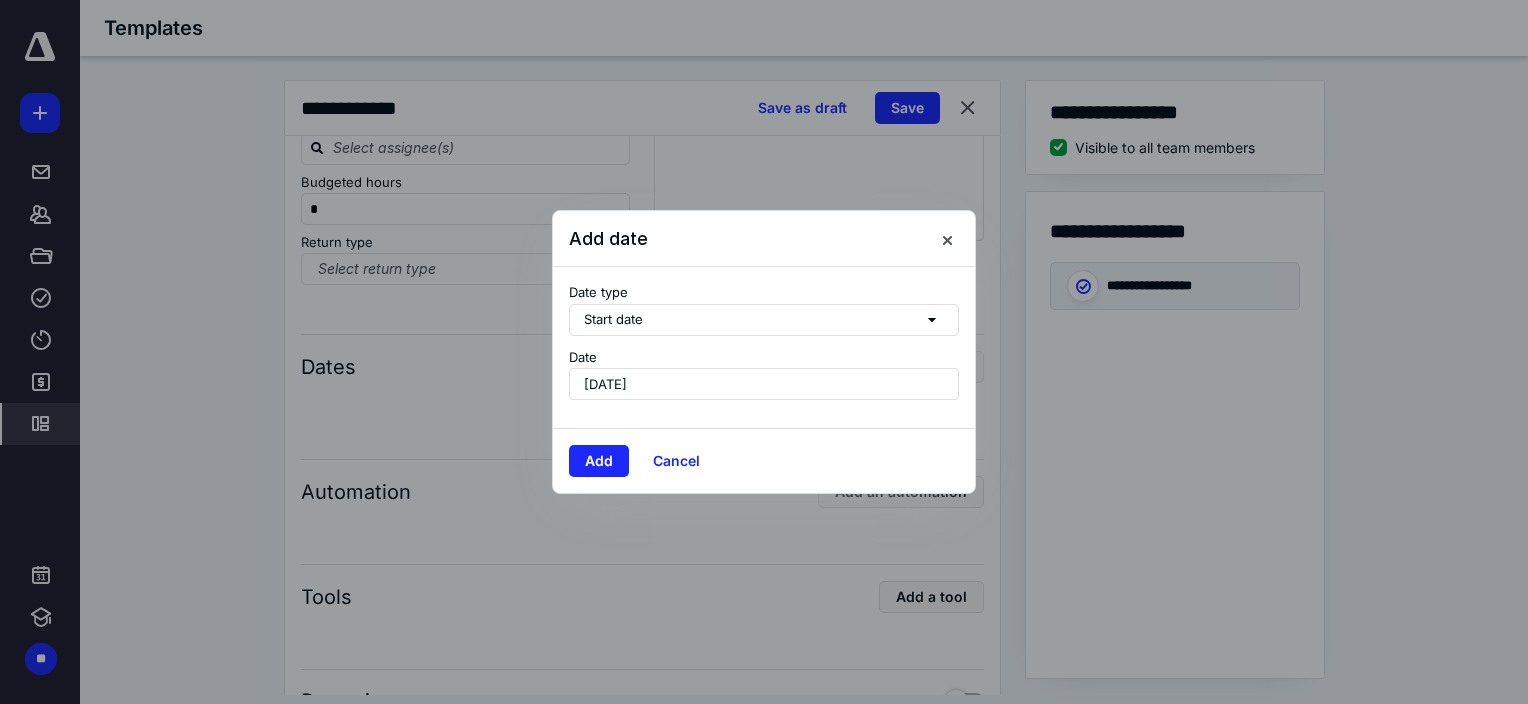 click on "July 1, 2025" at bounding box center [764, 384] 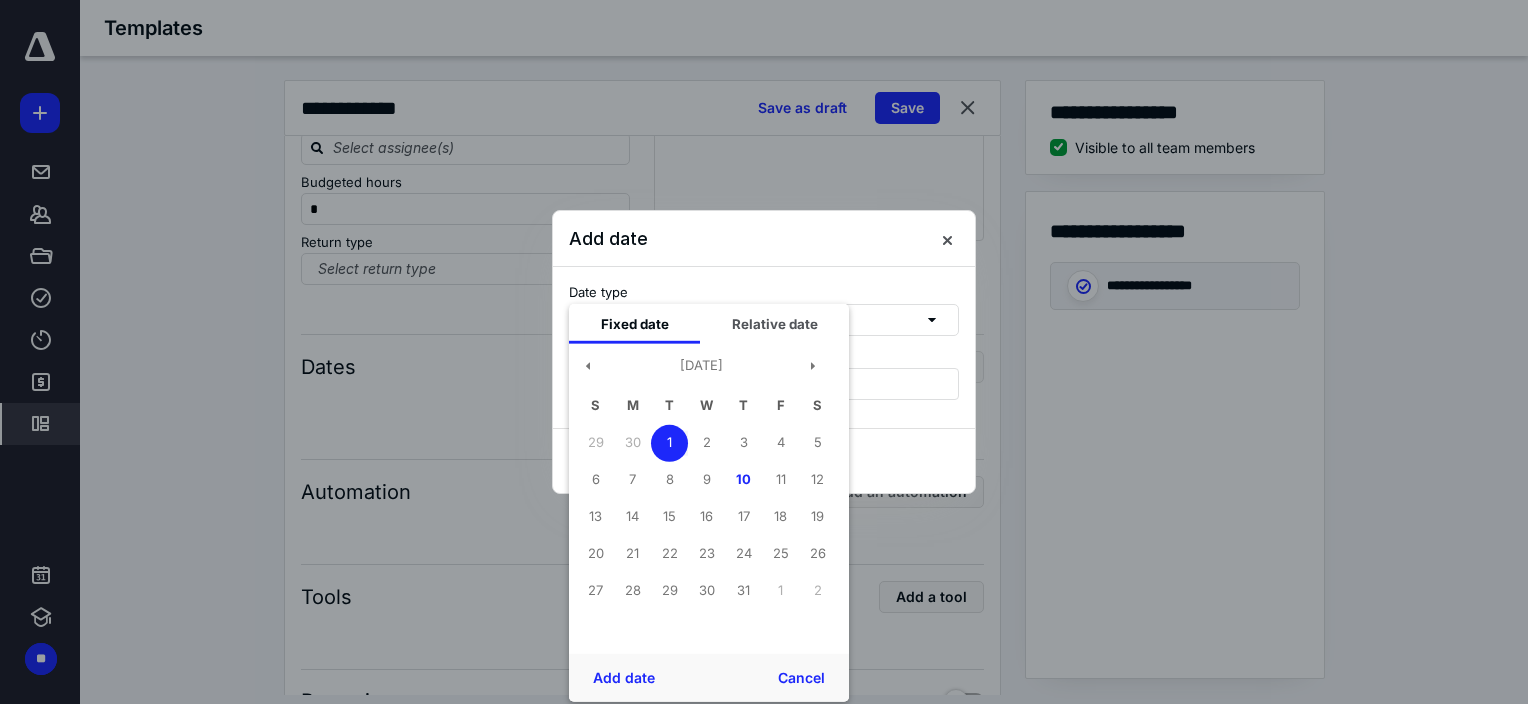 click on "Add date" at bounding box center (764, 239) 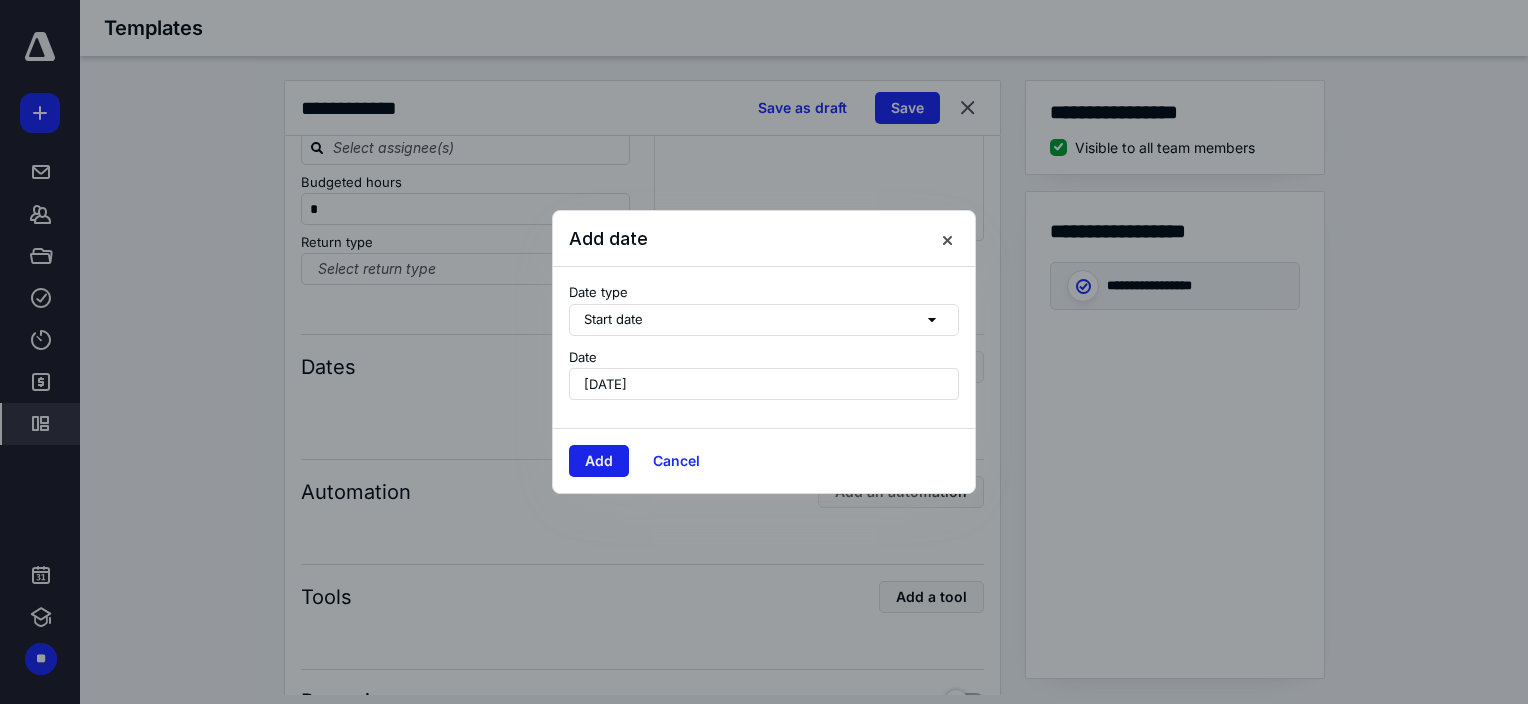 click on "Add" at bounding box center (599, 461) 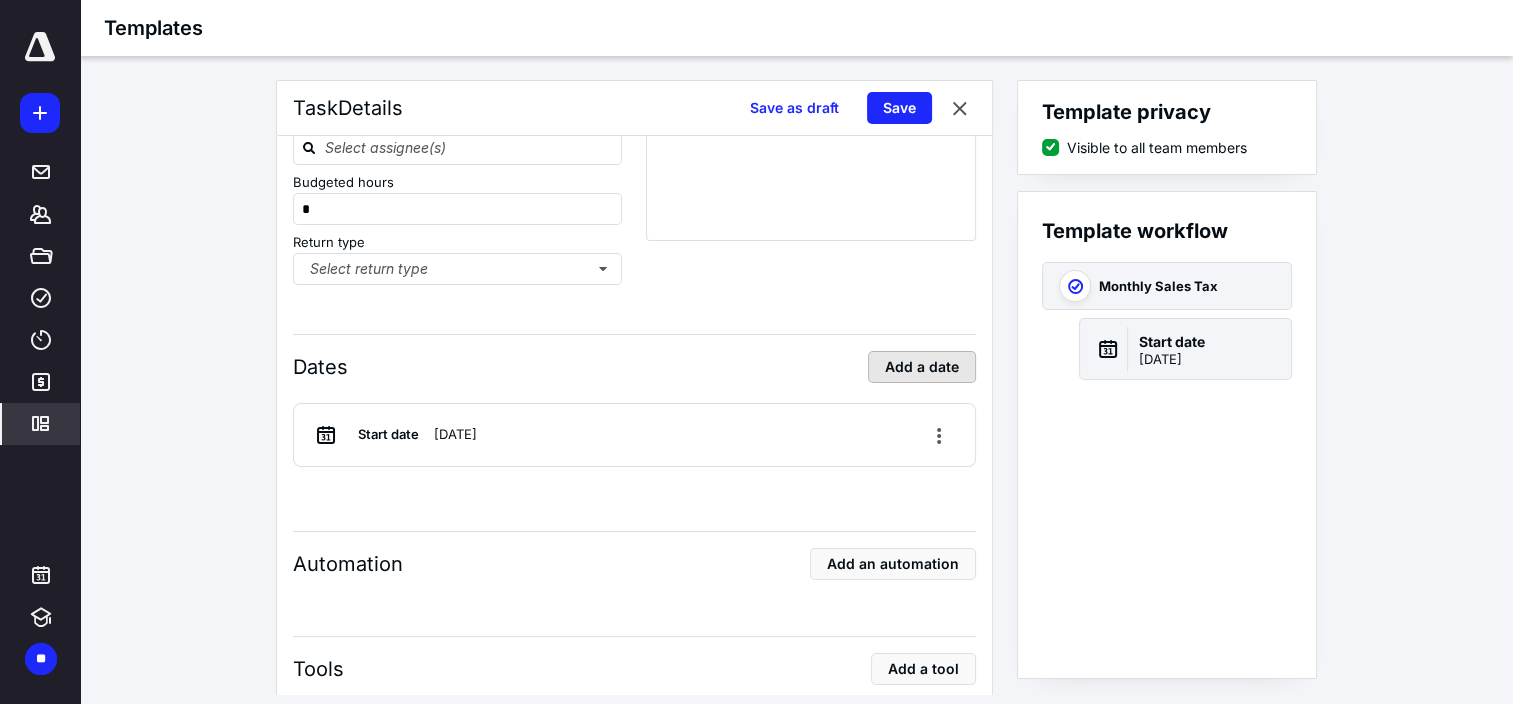 click on "Add a date" at bounding box center [922, 367] 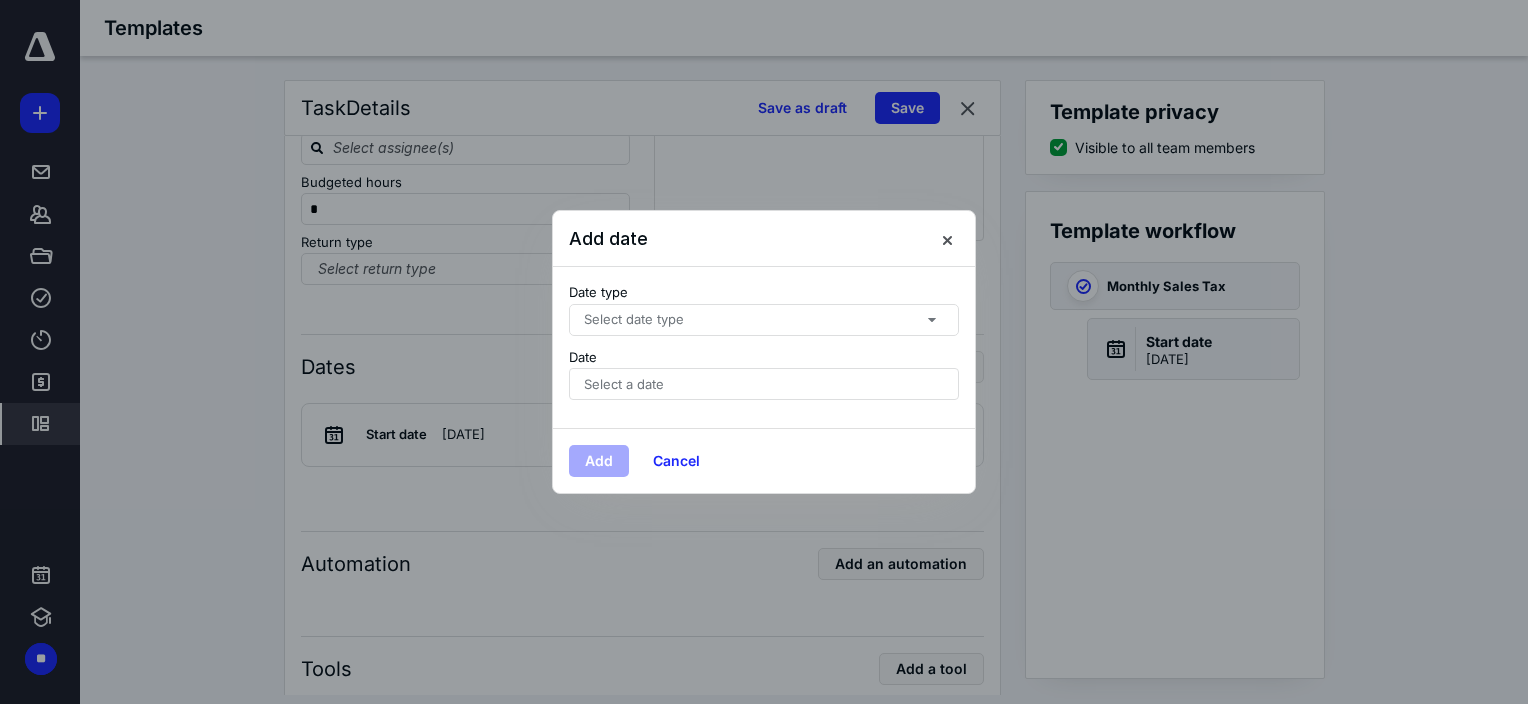 click on "Select date type" at bounding box center [764, 320] 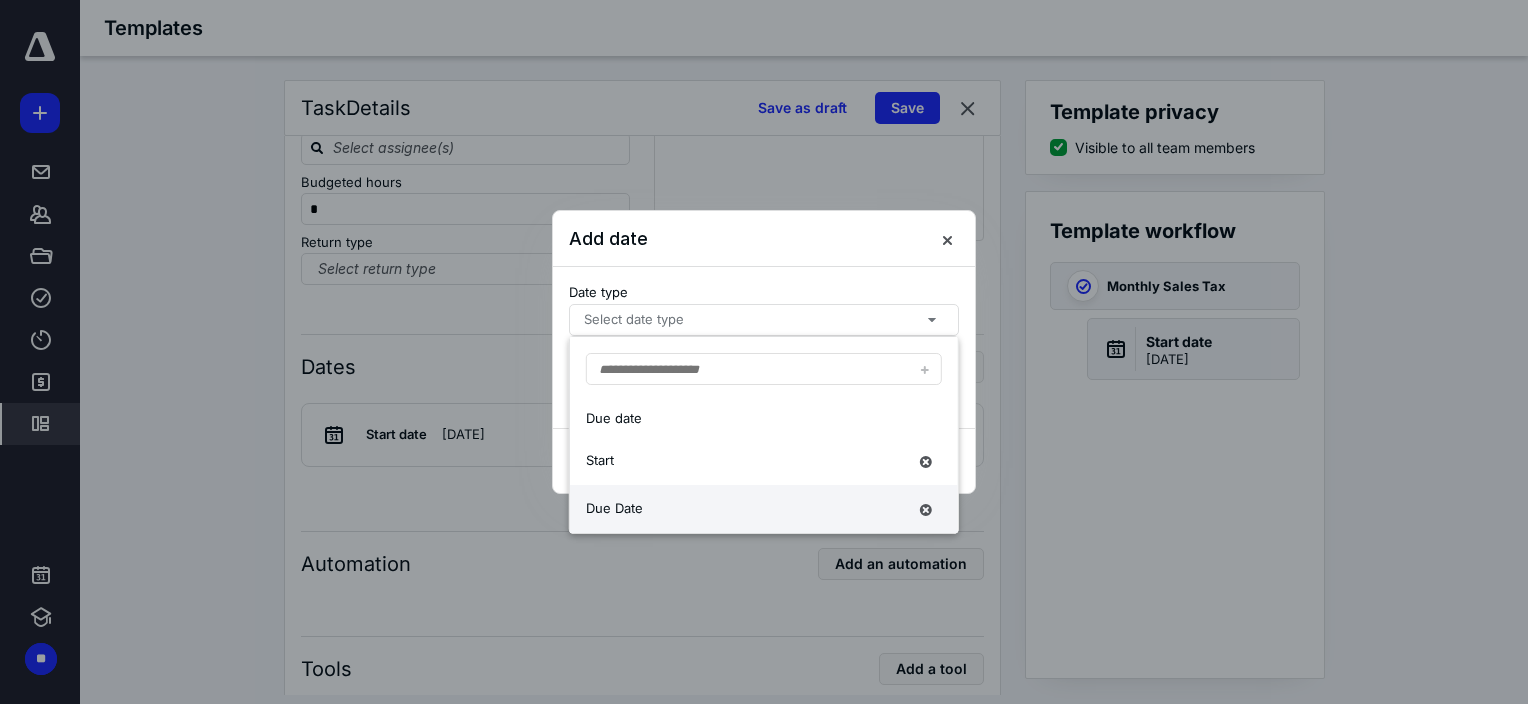 click on "Due Date" at bounding box center [746, 509] 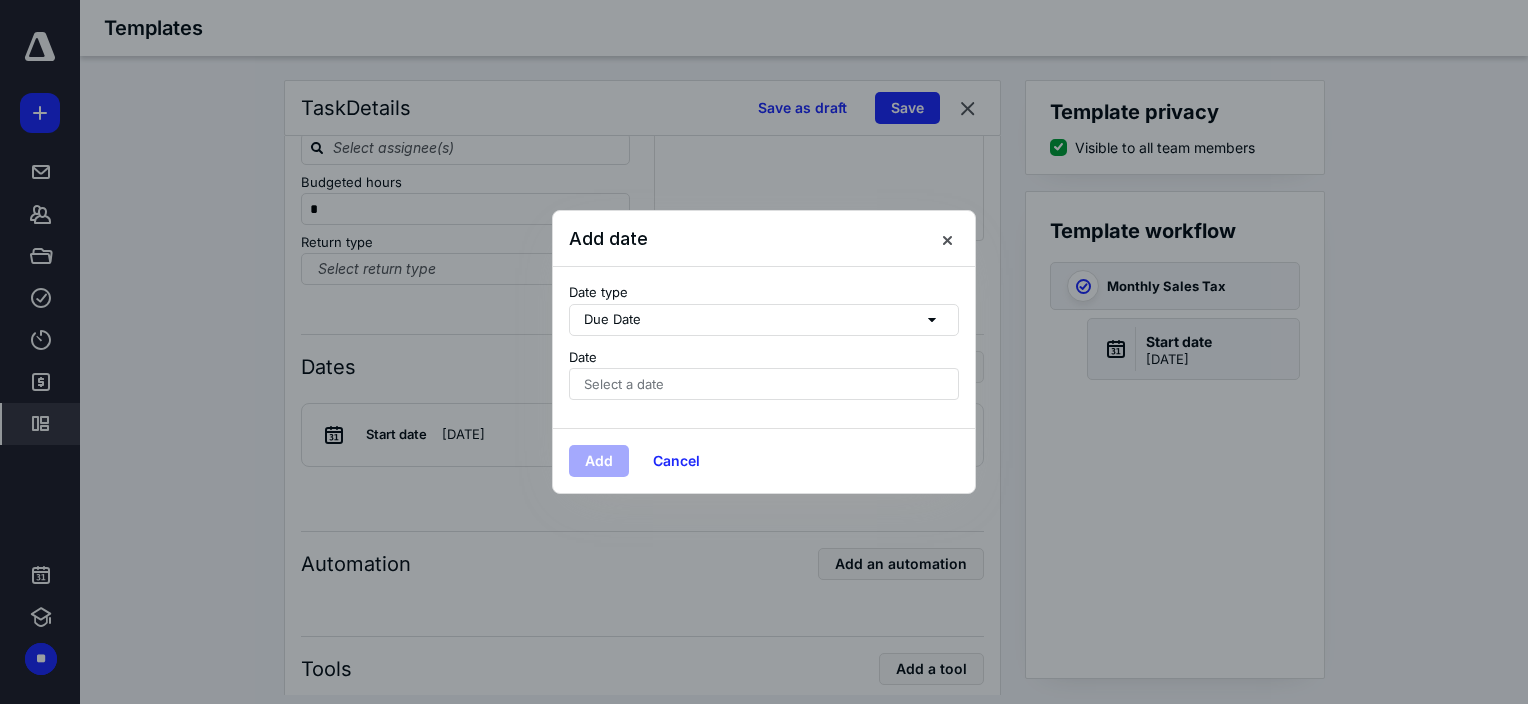 click on "Select a date" at bounding box center [624, 384] 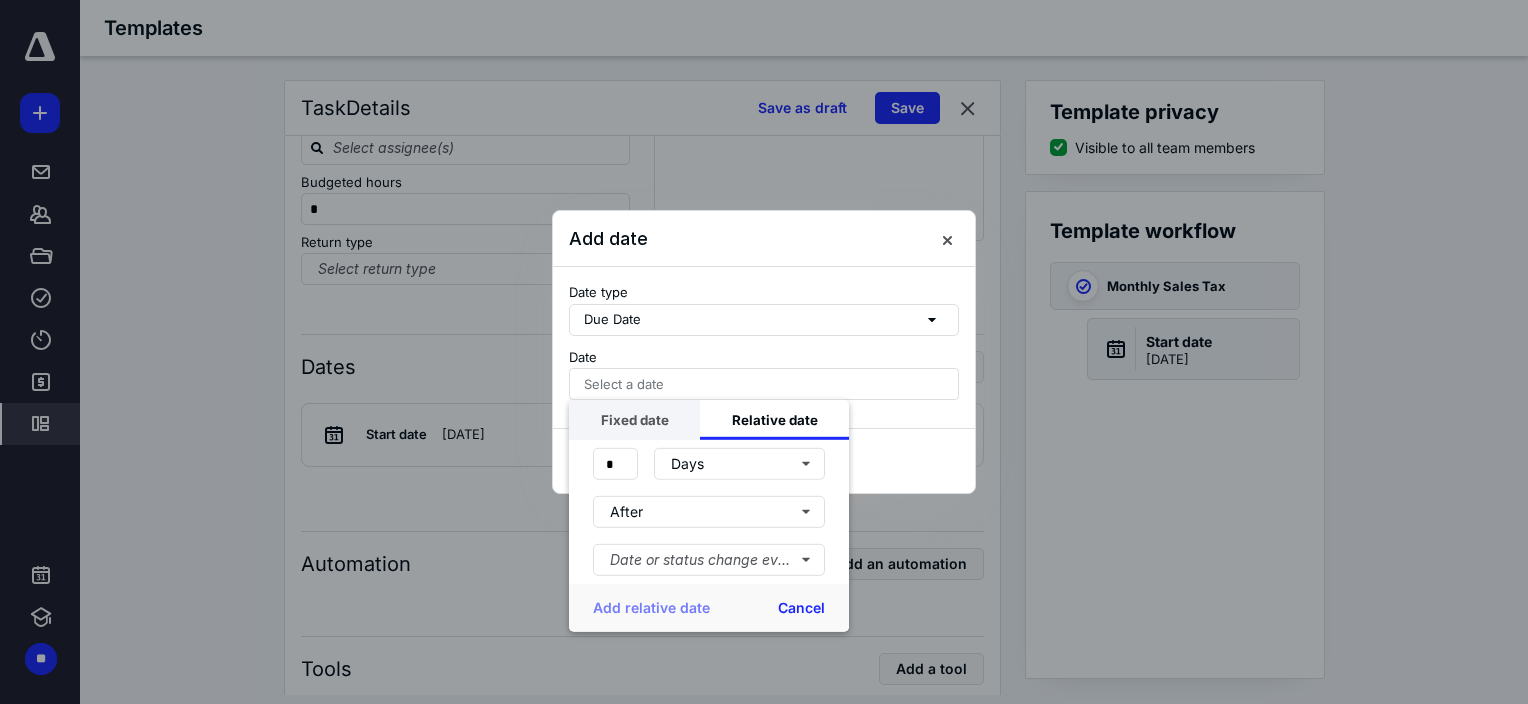 click on "Fixed date" at bounding box center [634, 420] 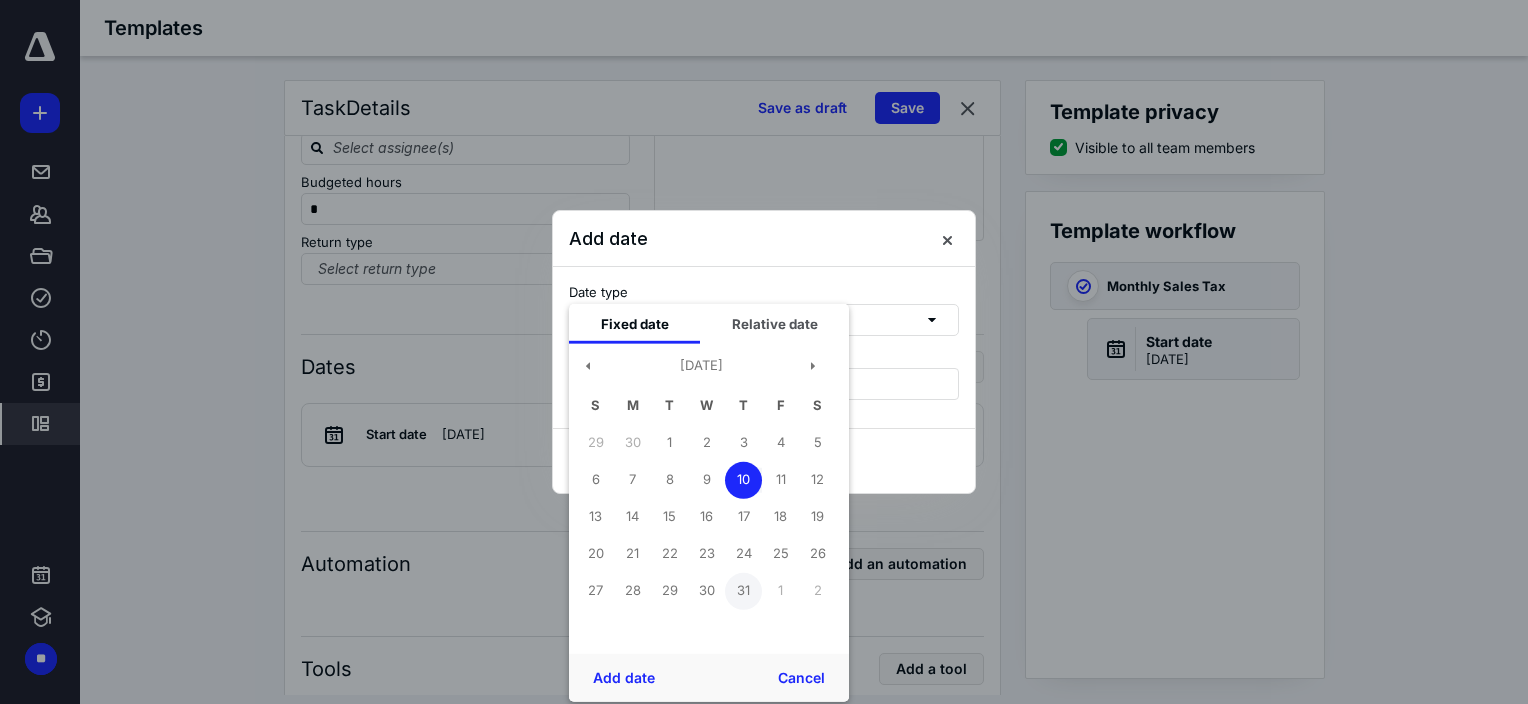 click on "31" at bounding box center [743, 590] 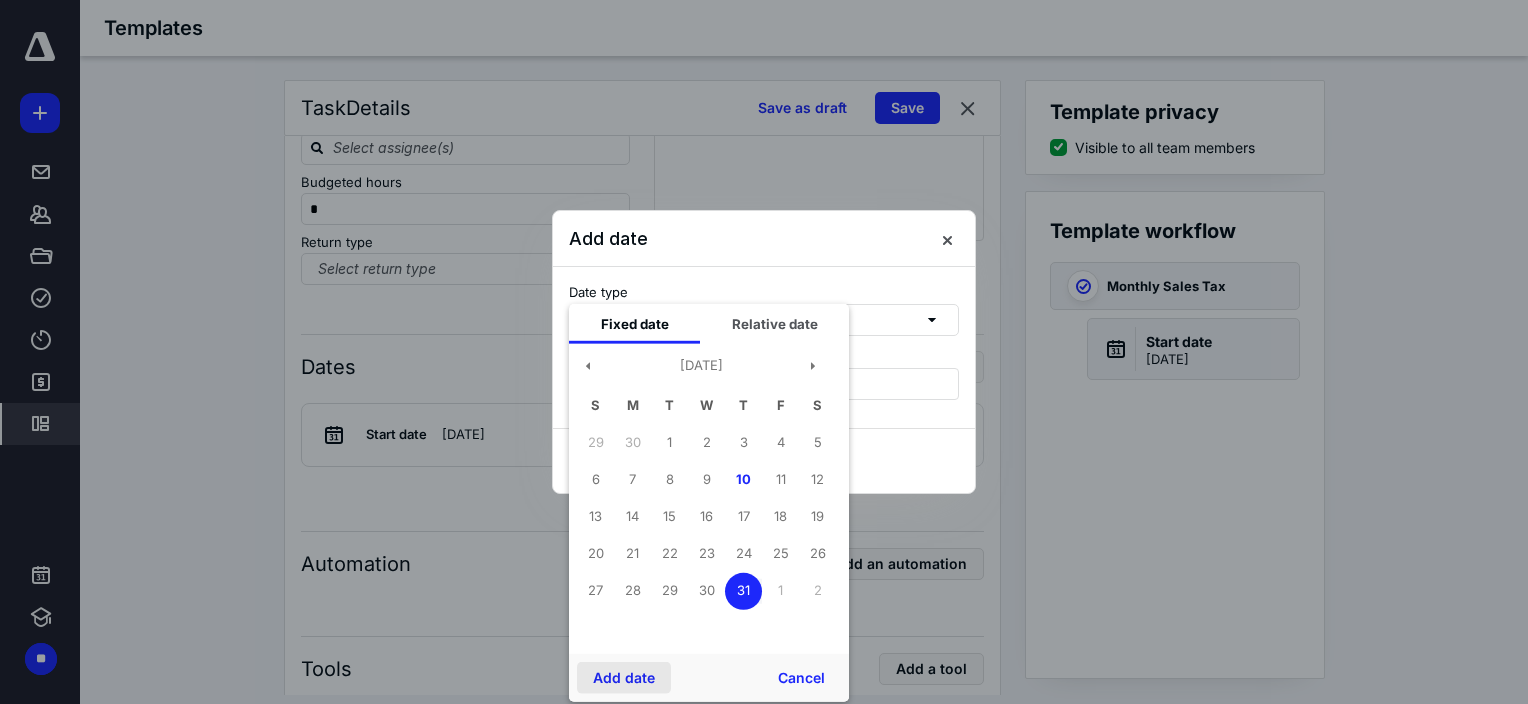 click on "Add date" at bounding box center [624, 678] 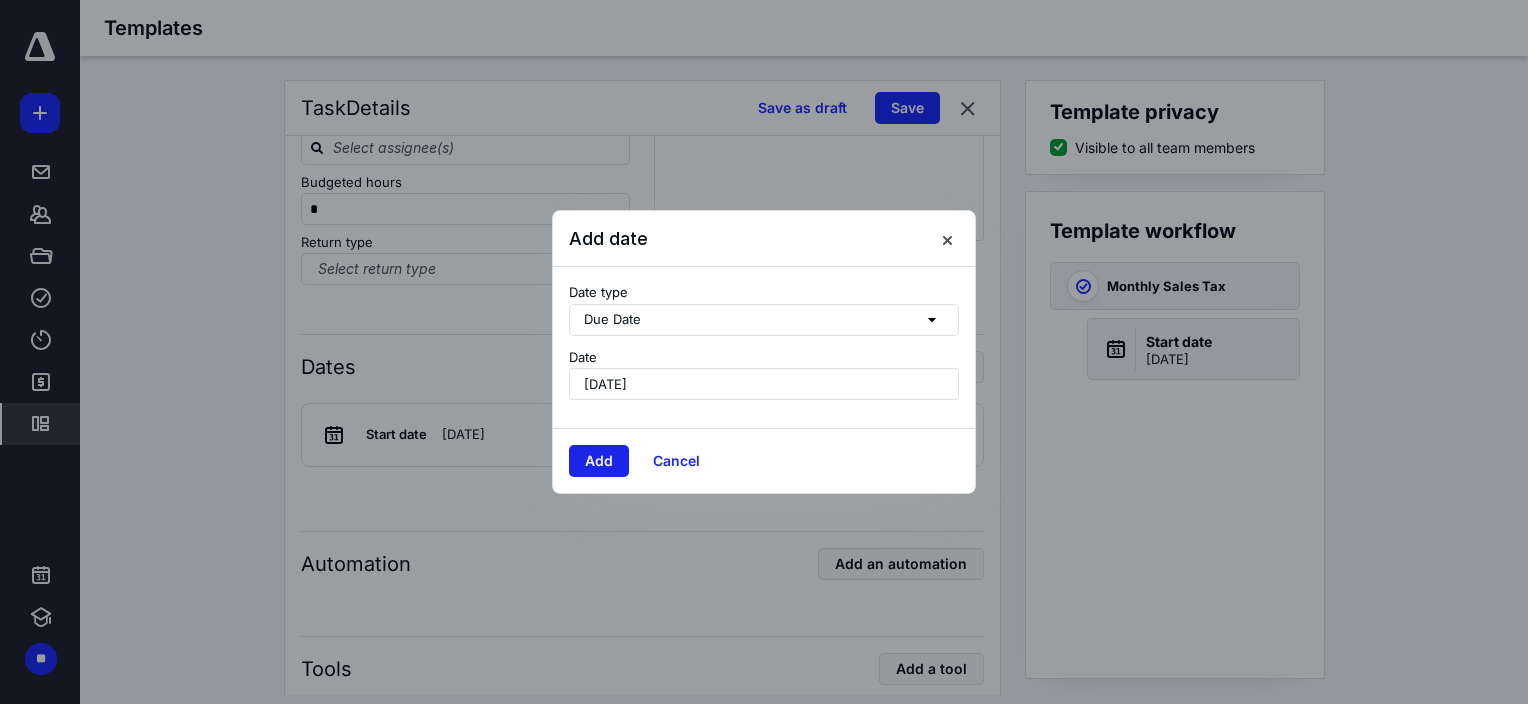 click on "Add" at bounding box center [599, 461] 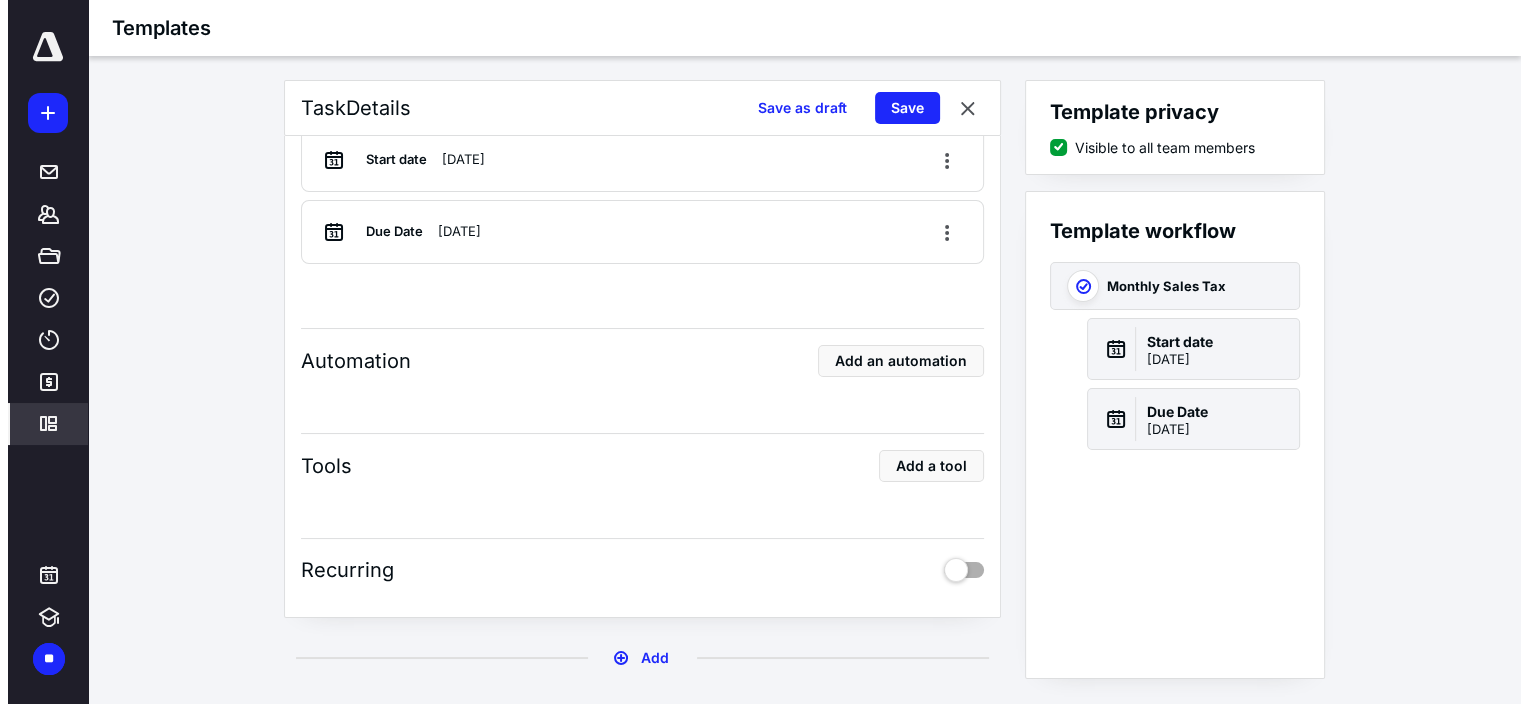 scroll, scrollTop: 275, scrollLeft: 0, axis: vertical 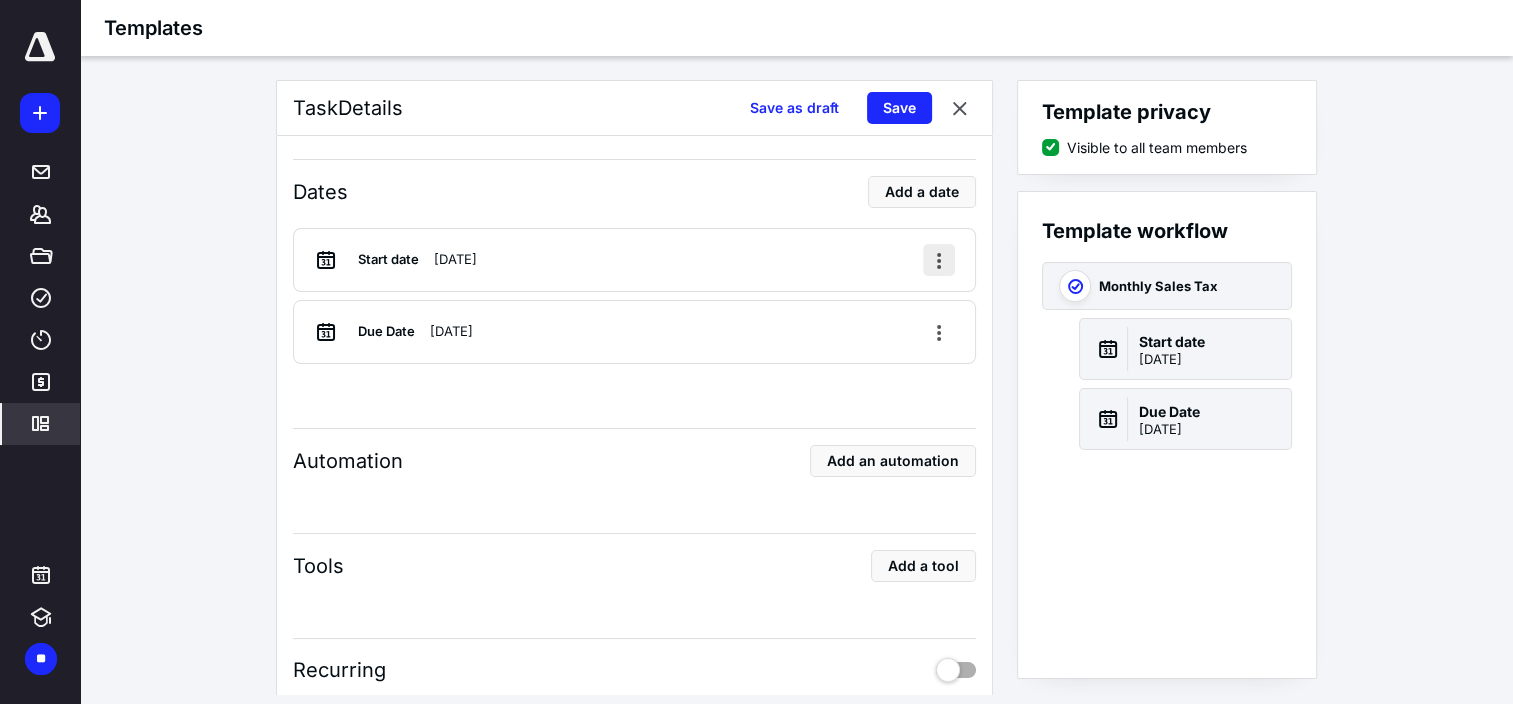 click at bounding box center [939, 260] 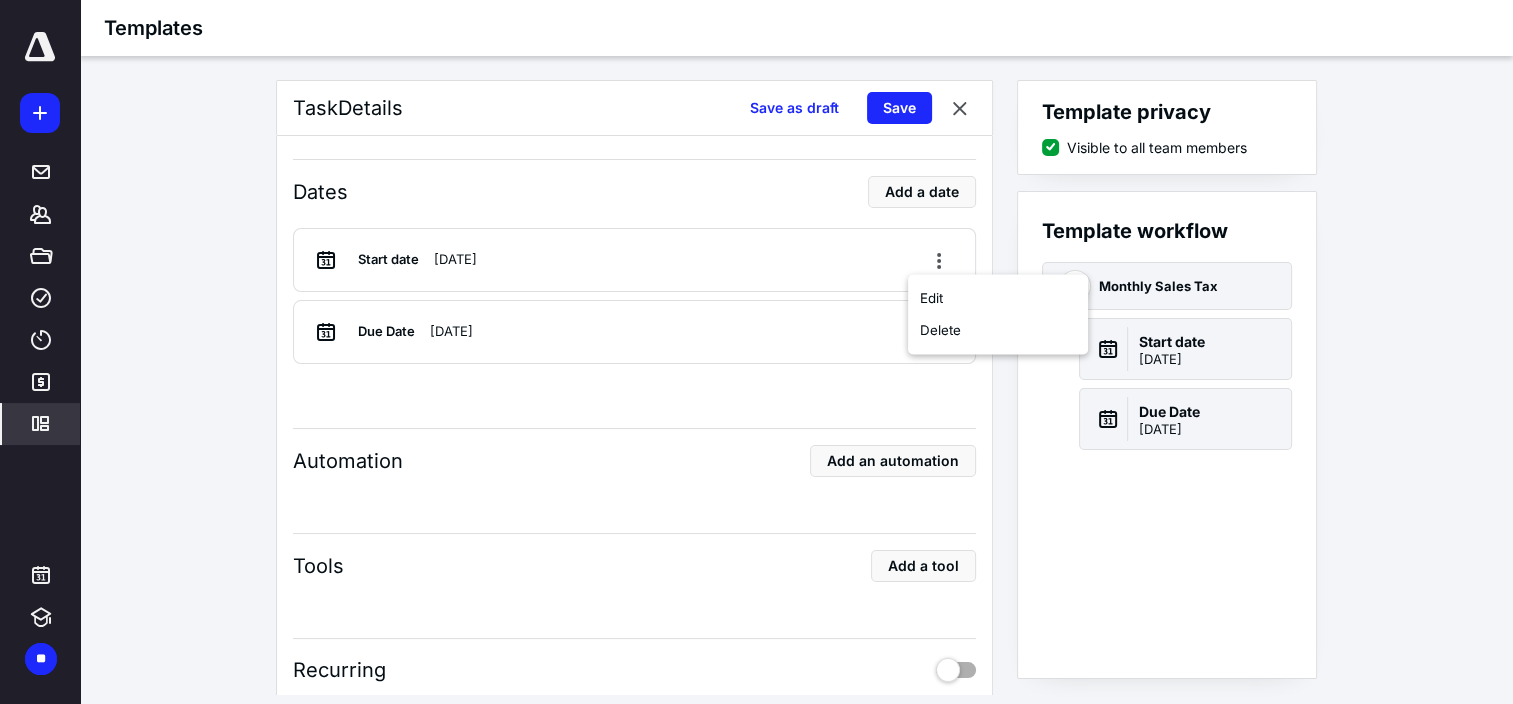 click on "Task name   * Monthly Sales Tax Type "{{" to add dynamic placeholder Budgeted hours * Return type Select return type Task  Description Dates Add a date Start date July 1, 2025 Due Date July 31, 2025 Automation Add an automation Tools Add a tool Recurring" at bounding box center [634, 289] 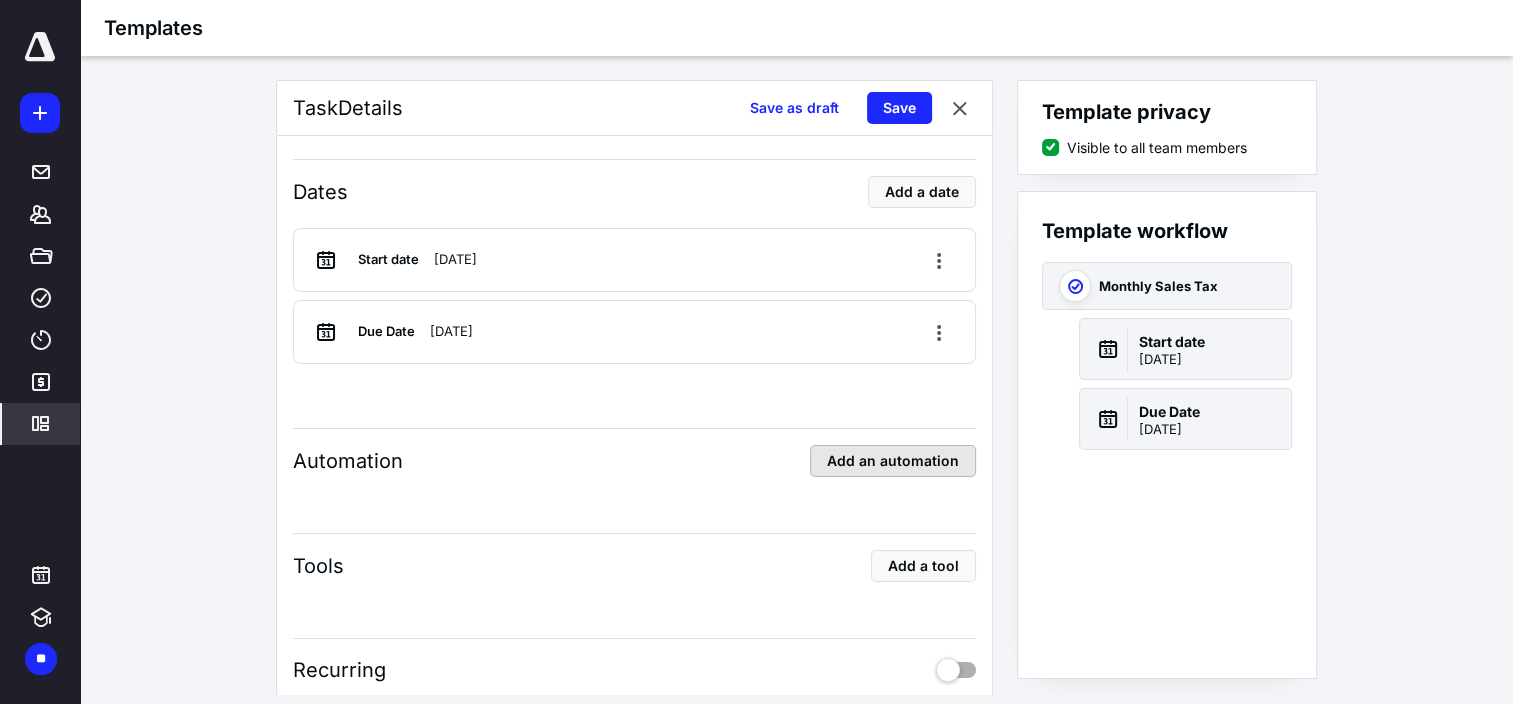 click on "Add an automation" at bounding box center [893, 461] 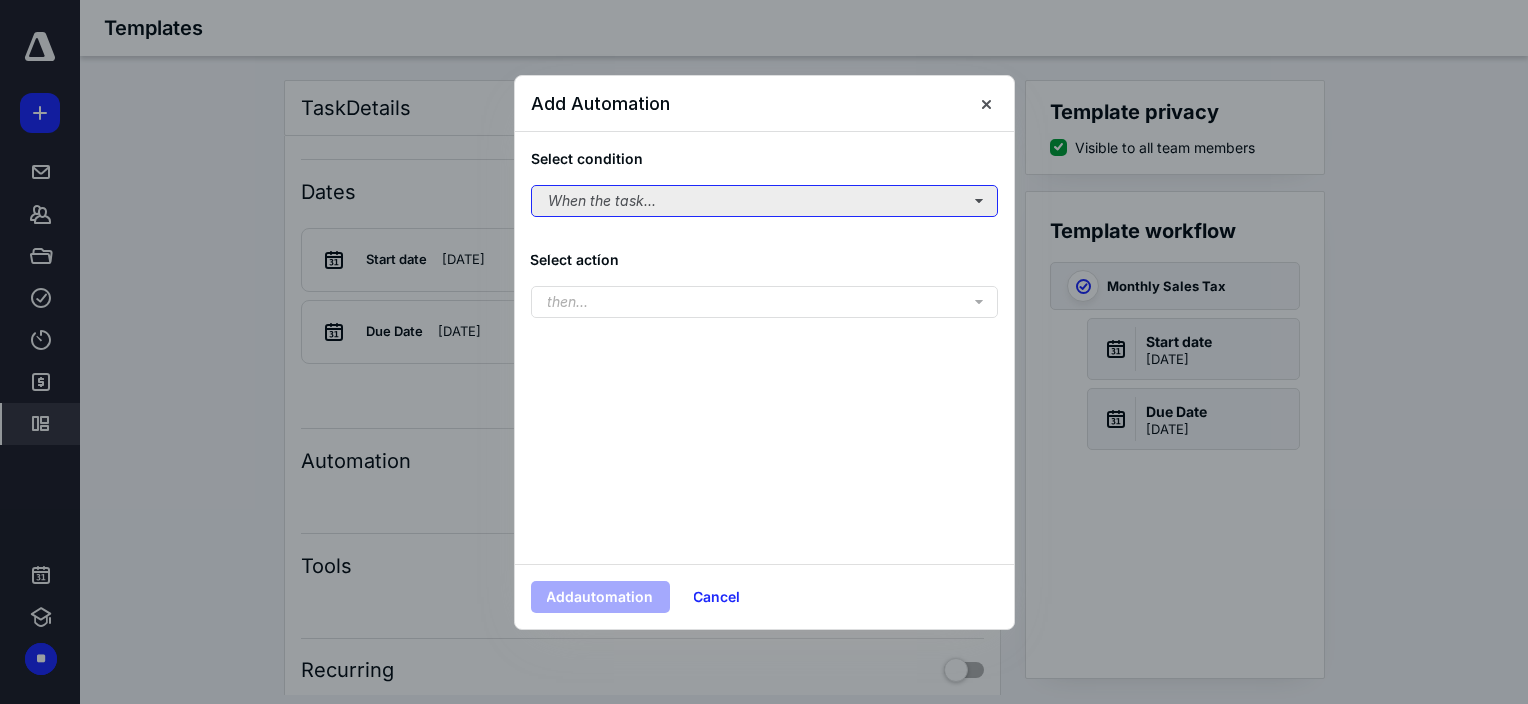 click on "When the task..." at bounding box center [764, 201] 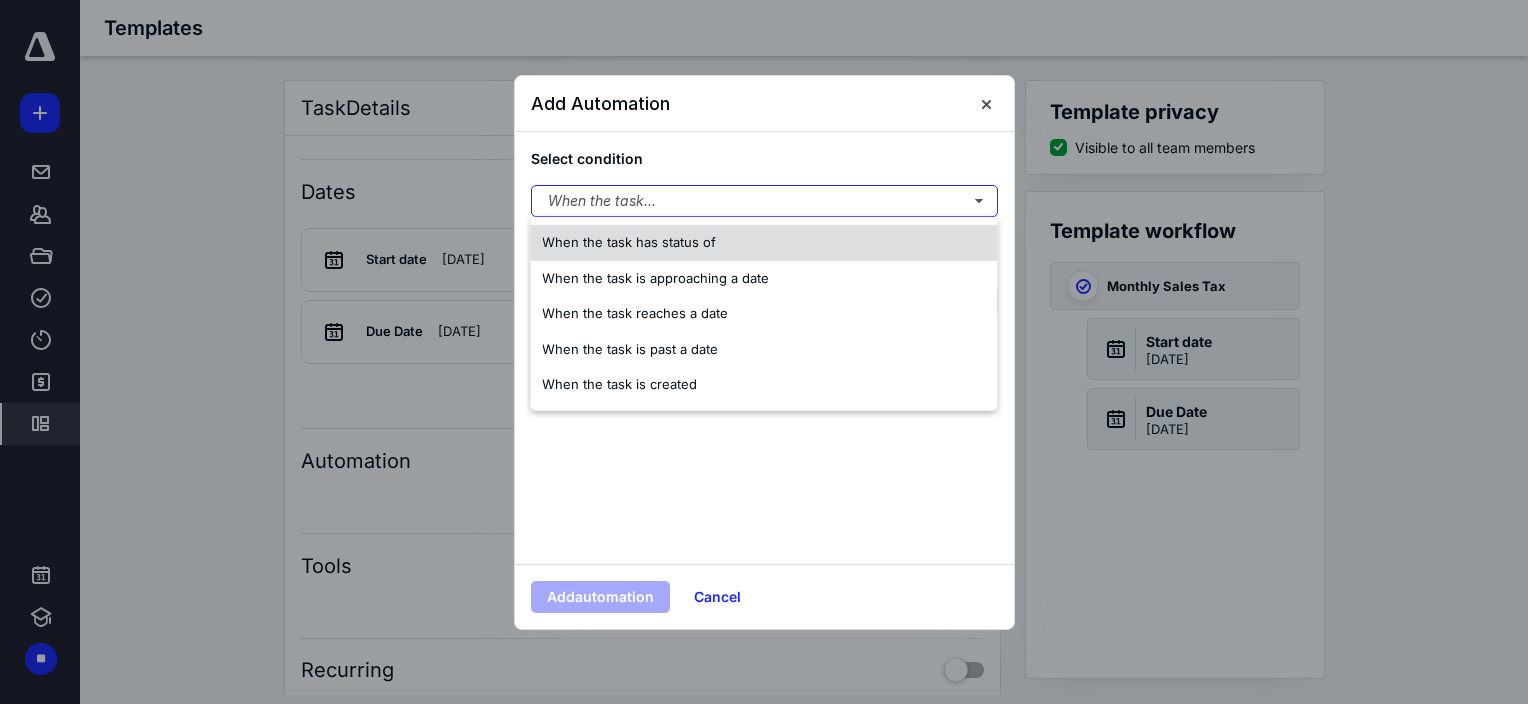 click on "When the task has status of" at bounding box center [763, 242] 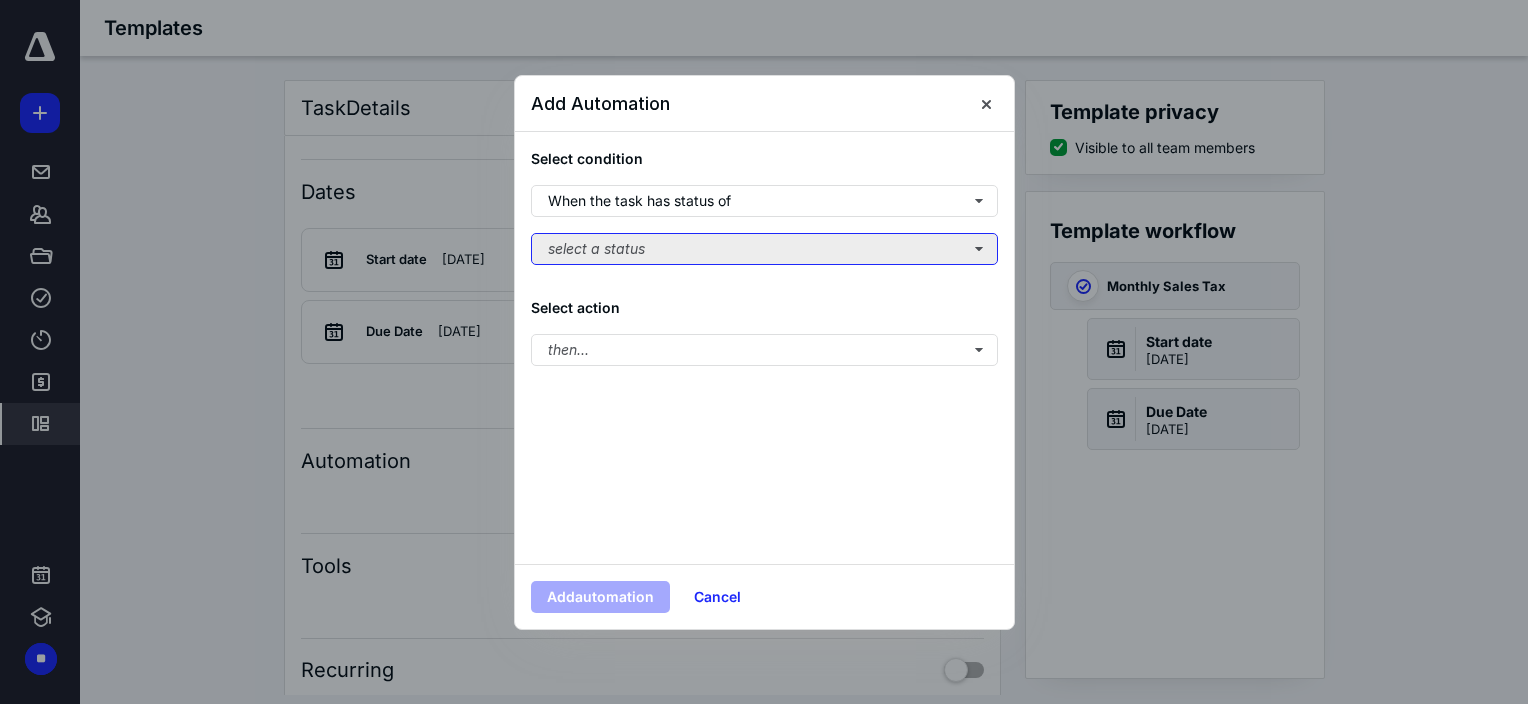 click on "select a status" at bounding box center [764, 249] 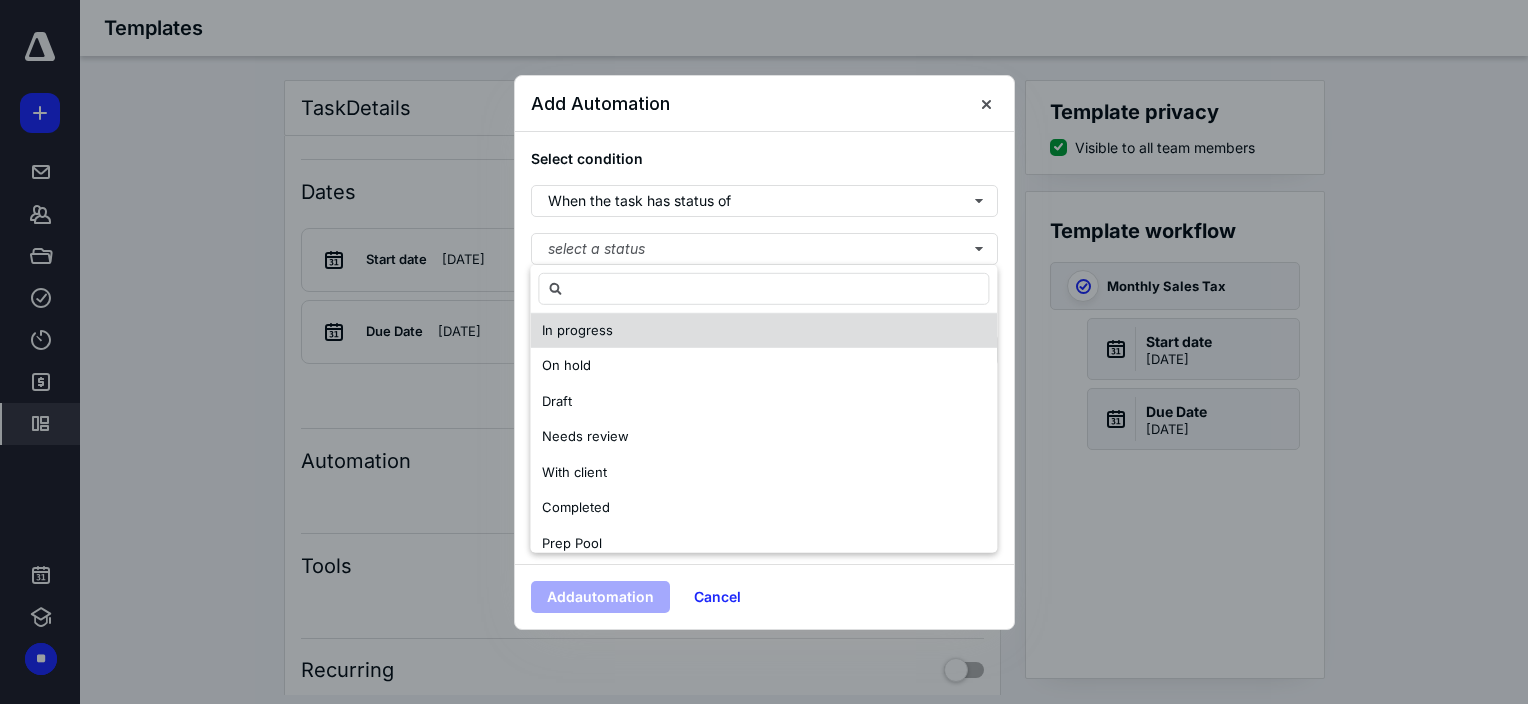 scroll, scrollTop: 132, scrollLeft: 0, axis: vertical 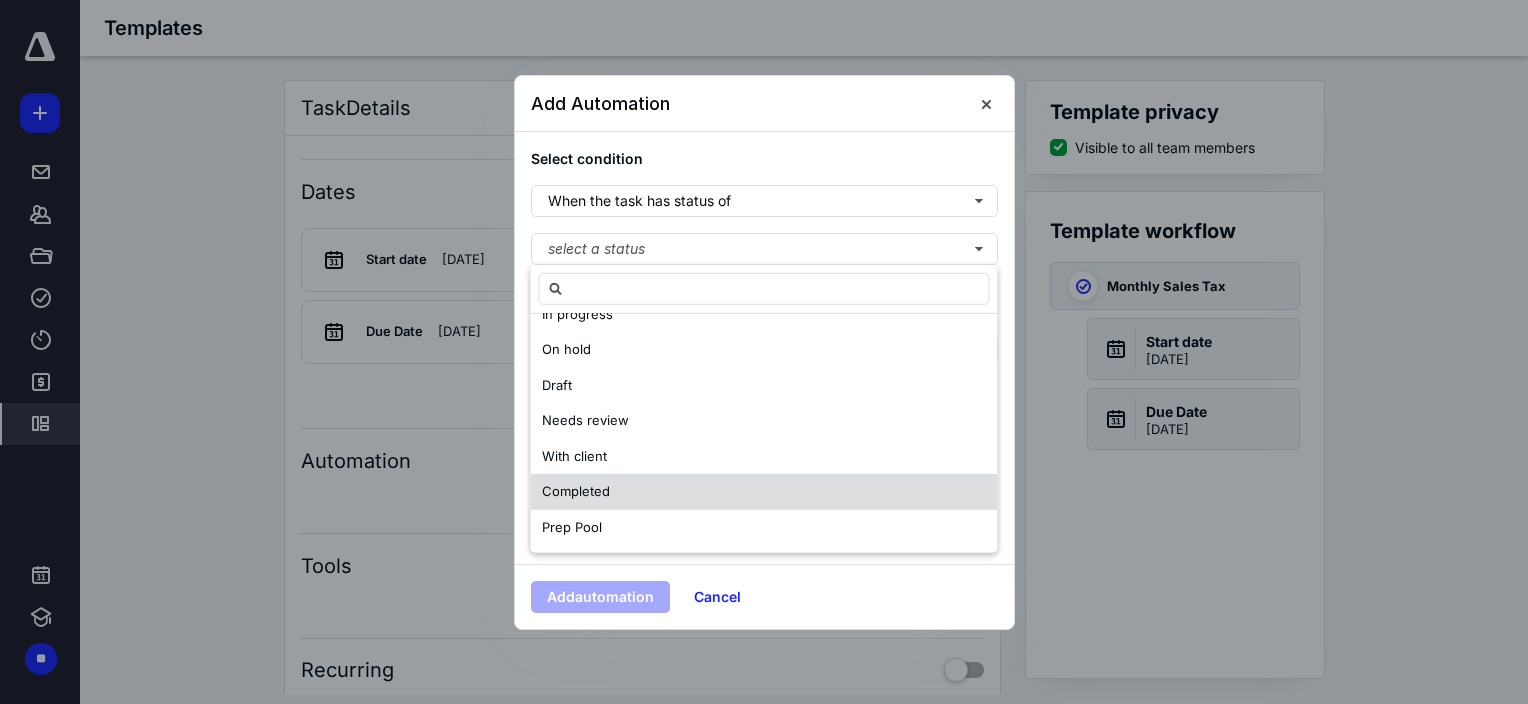 click on "Completed" at bounding box center [763, 492] 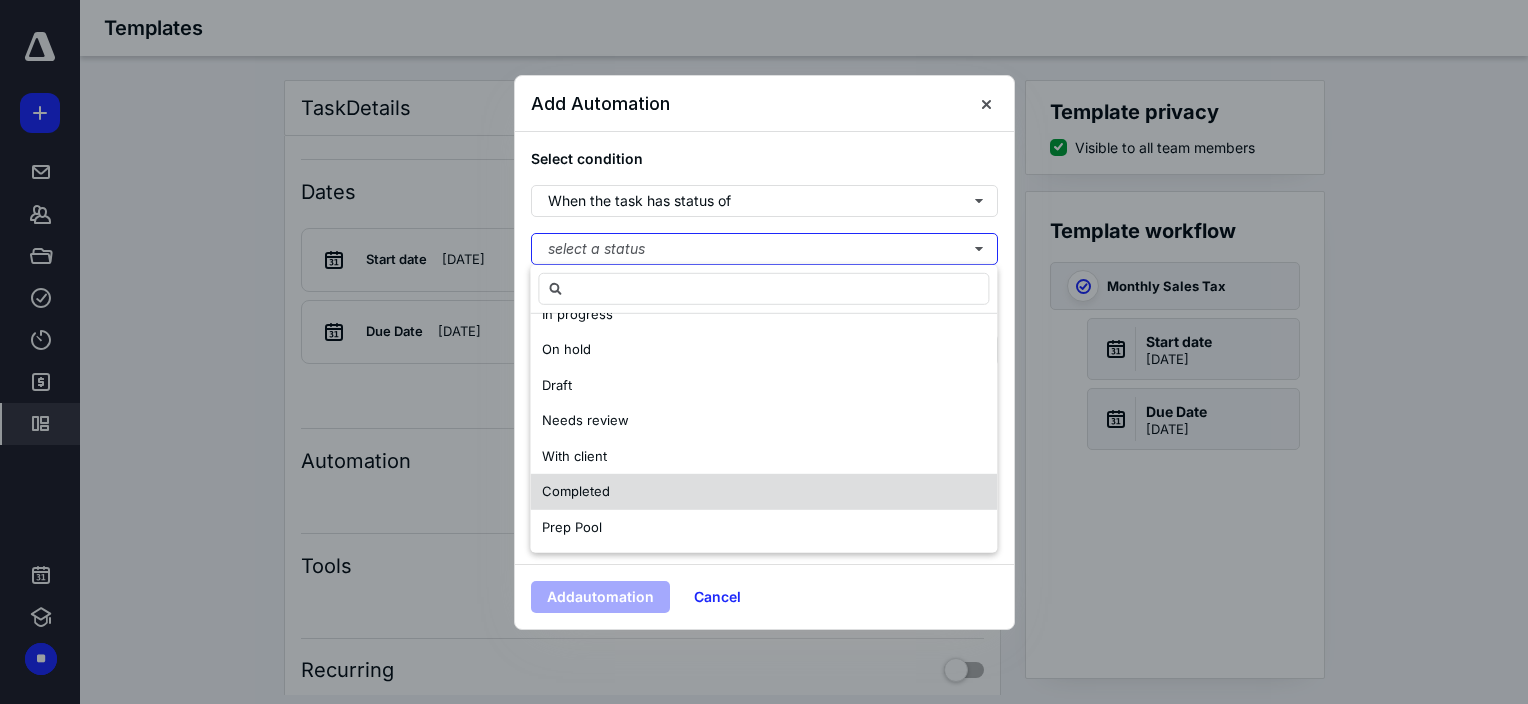 scroll, scrollTop: 0, scrollLeft: 0, axis: both 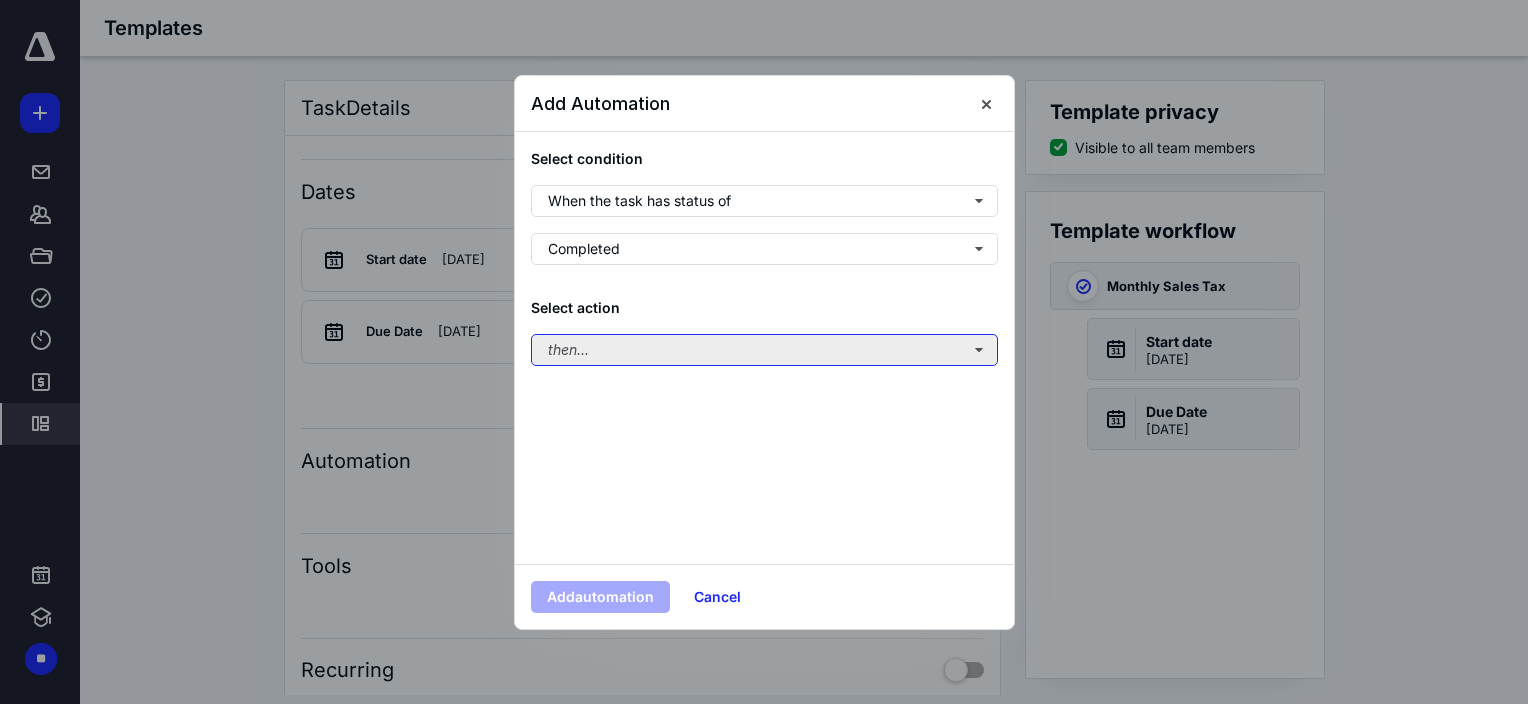 click on "then..." at bounding box center (764, 350) 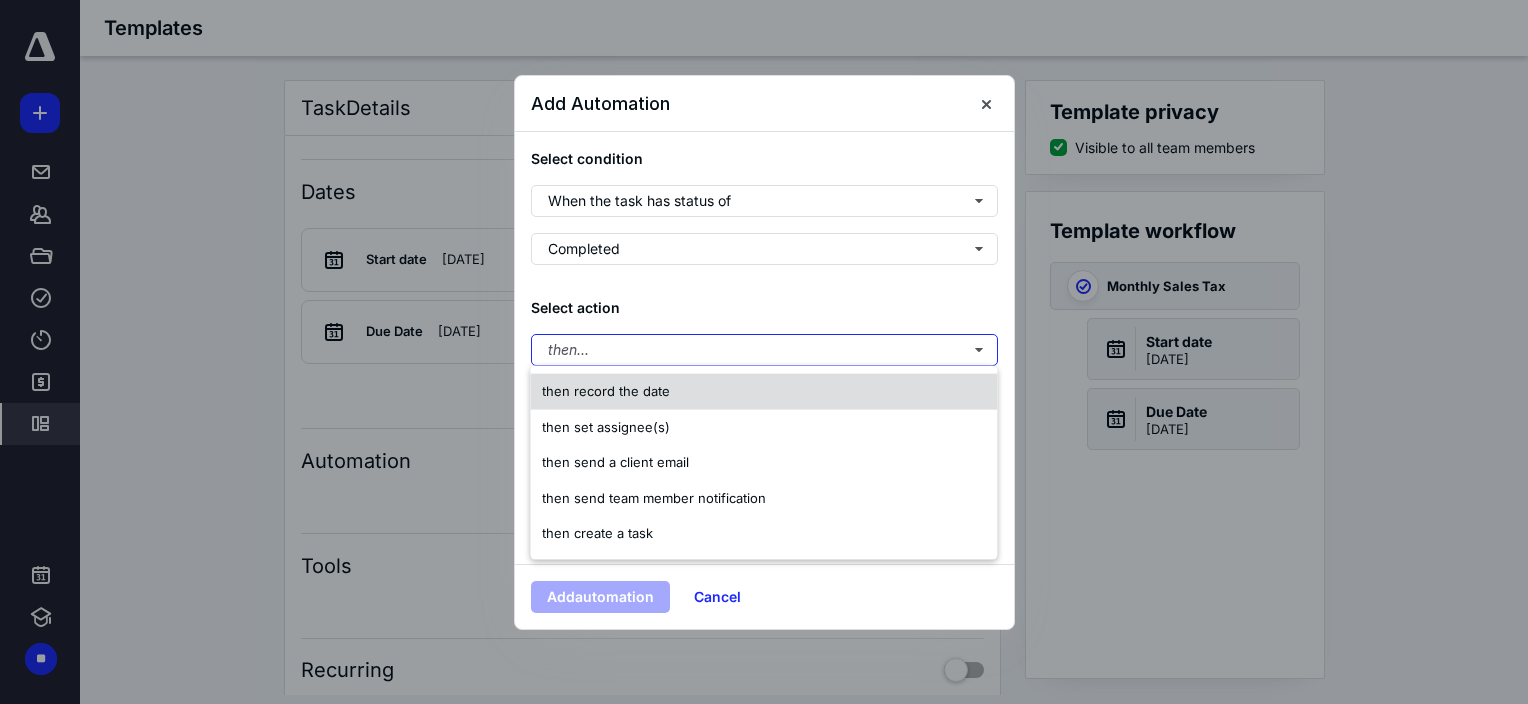 click on "then record the date" at bounding box center (763, 392) 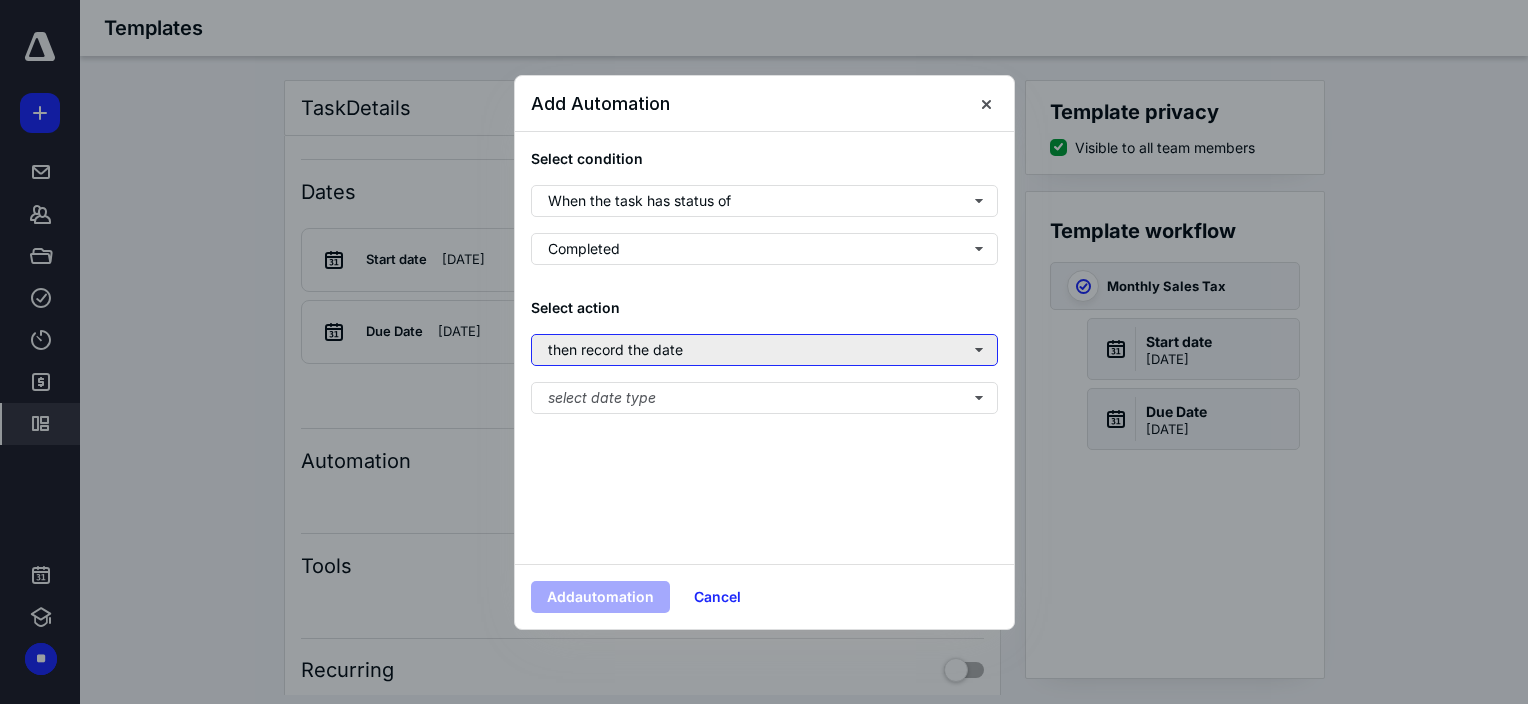 click on "then record the date" at bounding box center (764, 350) 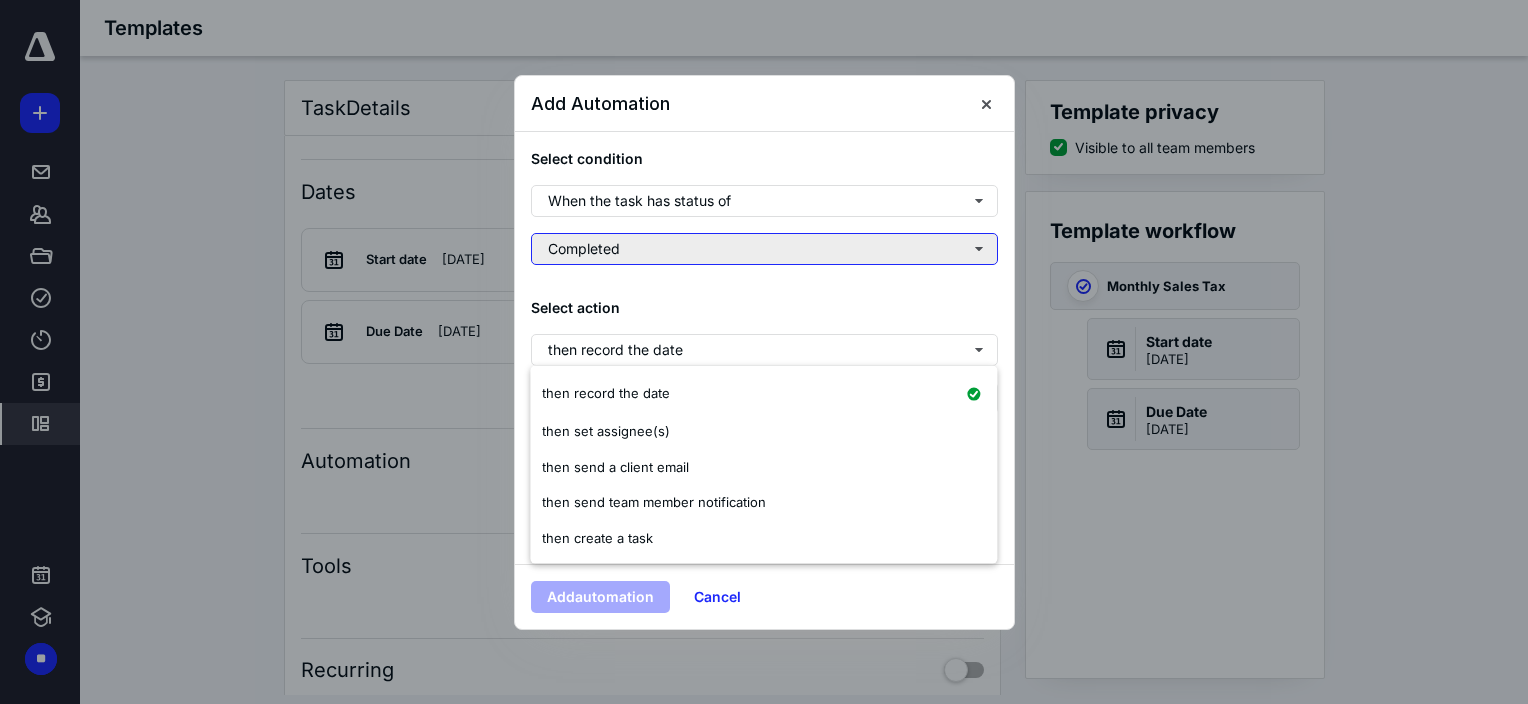 click on "Completed" at bounding box center (764, 249) 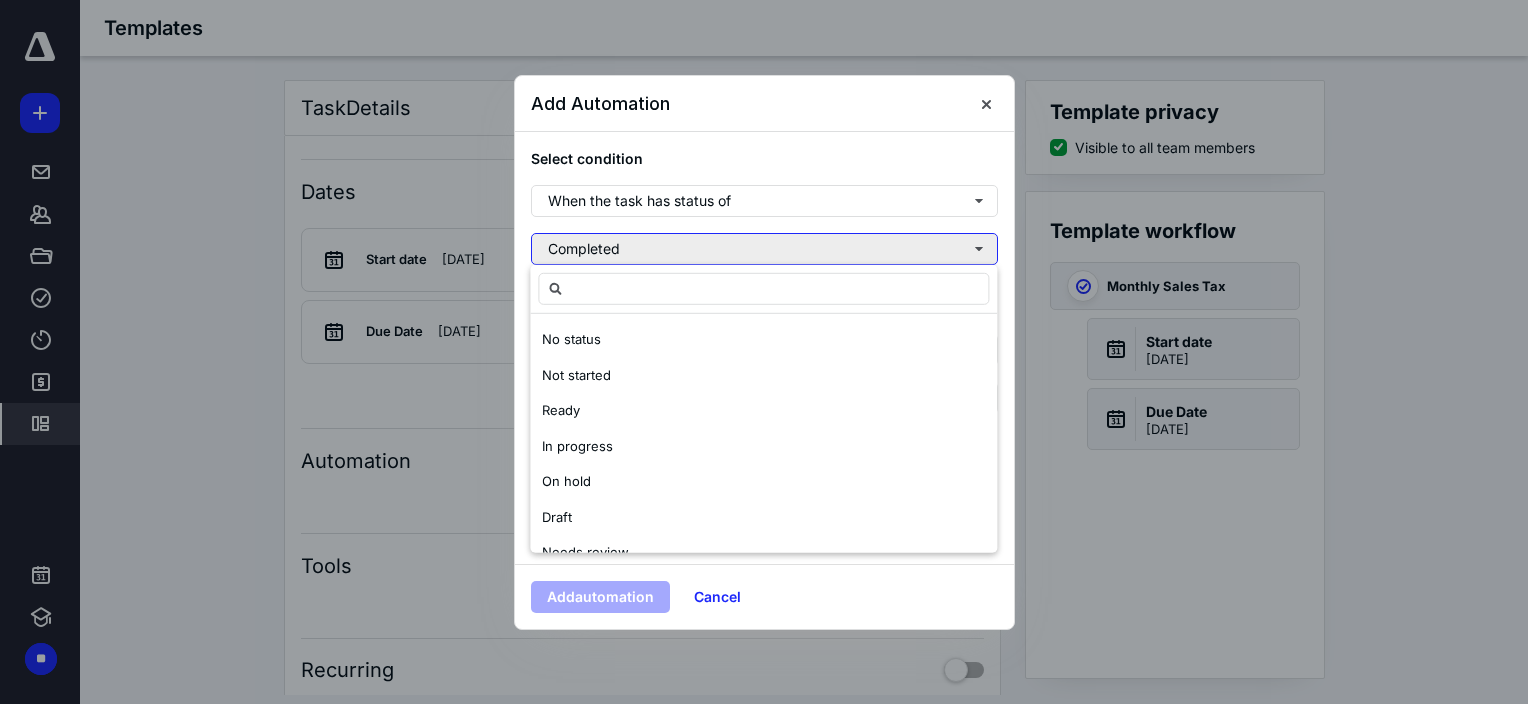 click on "Completed" at bounding box center (764, 249) 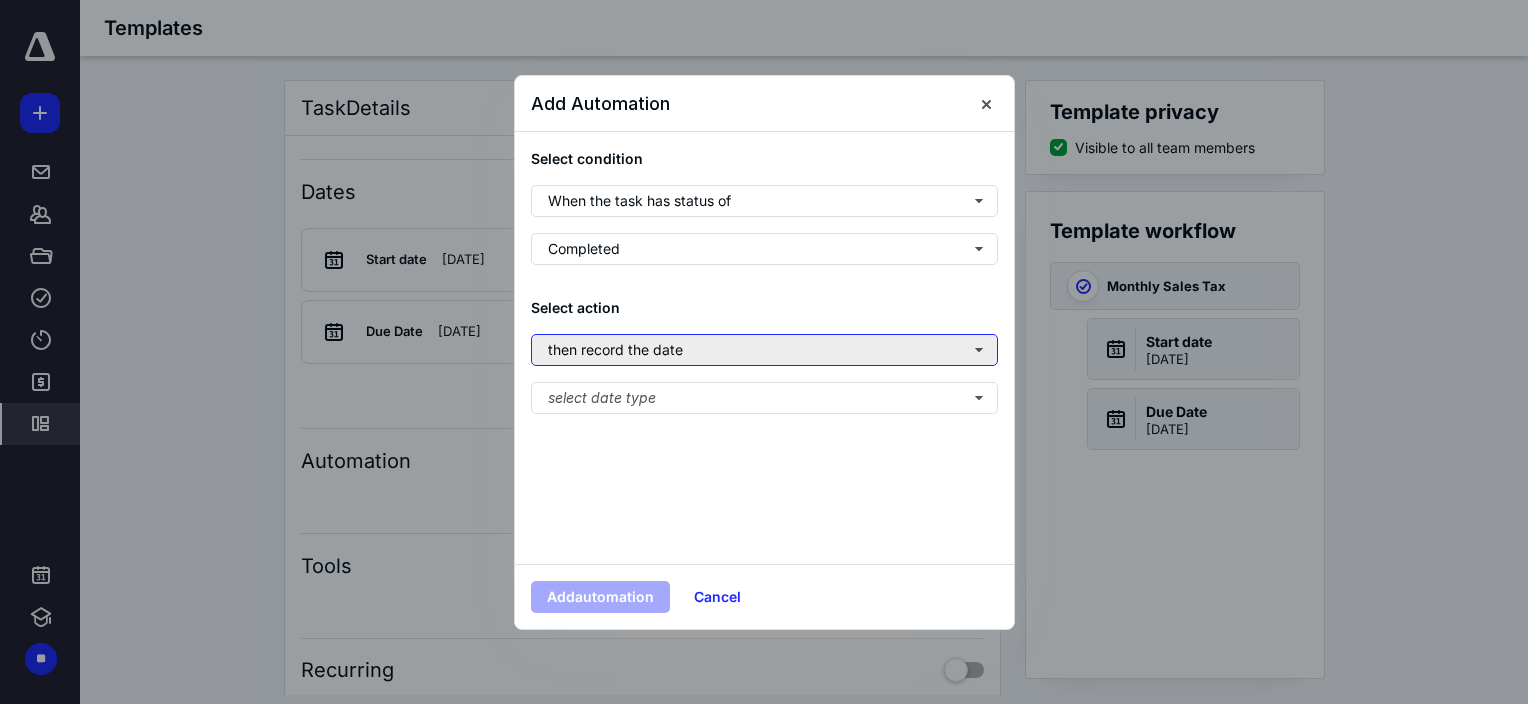 click on "then record the date" at bounding box center [764, 350] 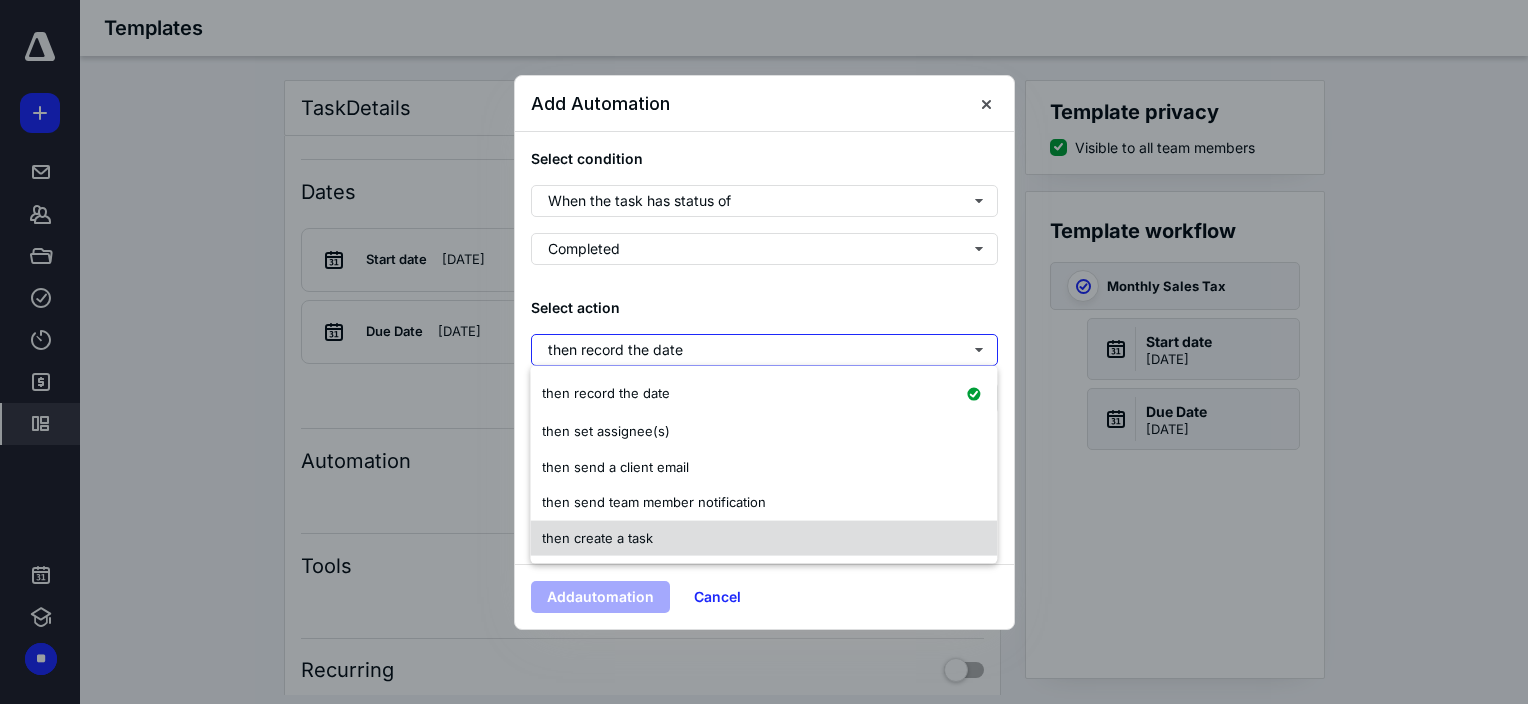 click on "then create a task" at bounding box center (763, 538) 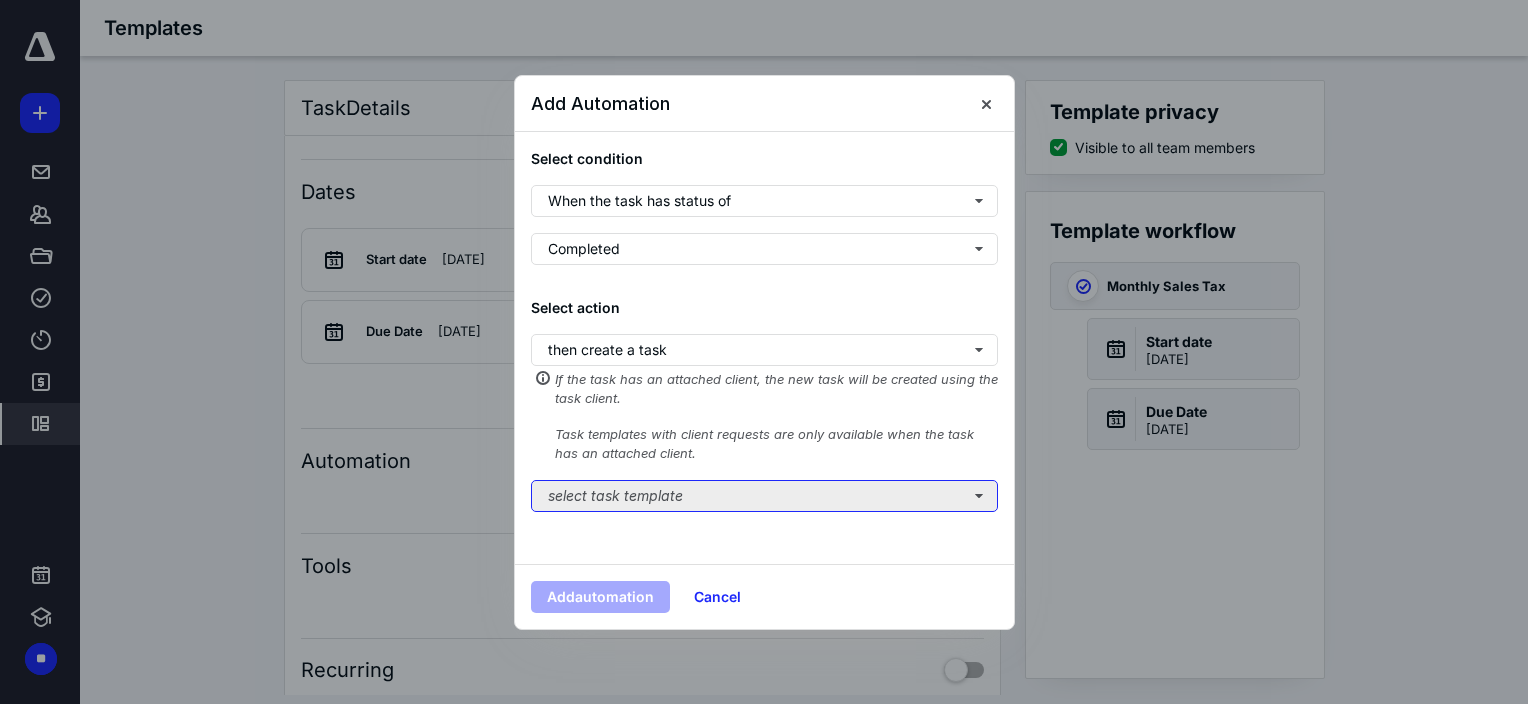 click on "select task template" at bounding box center [764, 496] 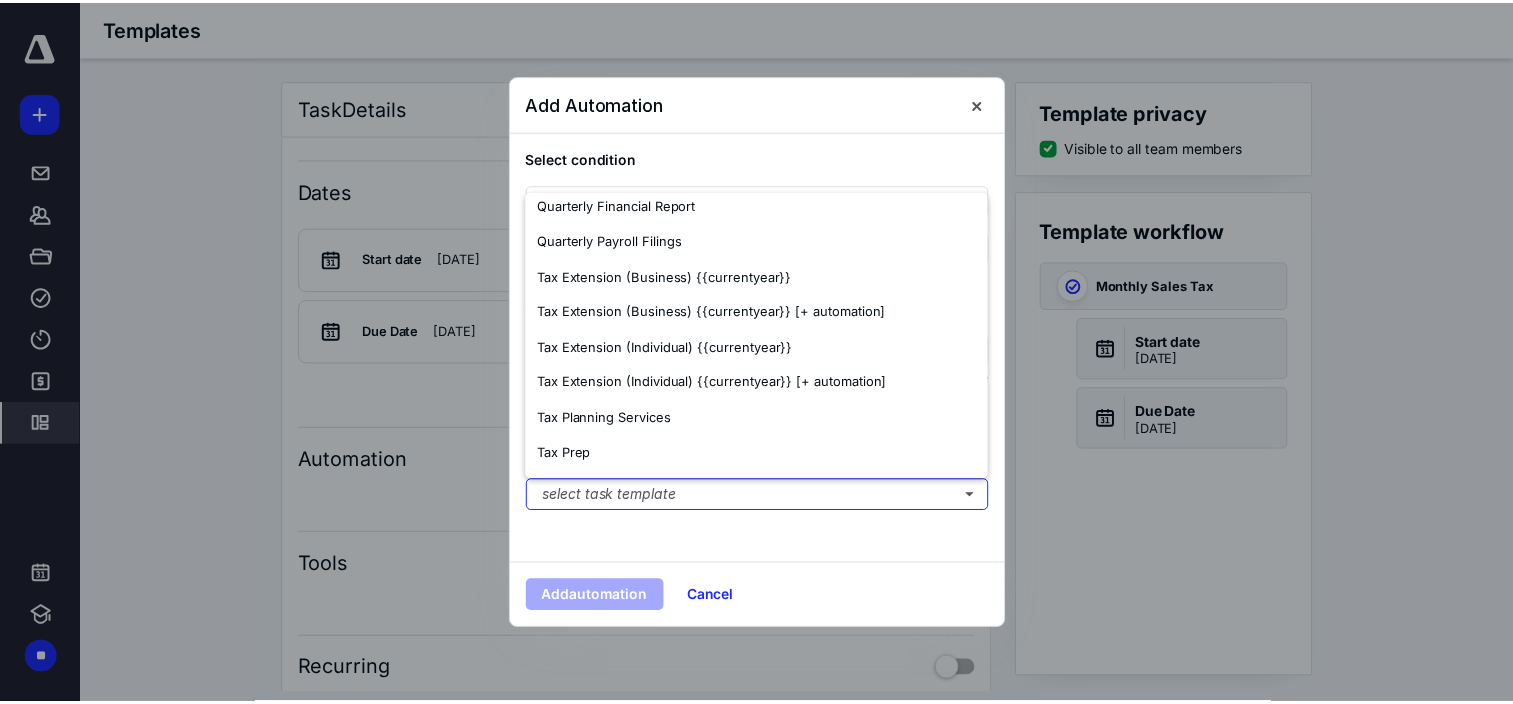 scroll, scrollTop: 1196, scrollLeft: 0, axis: vertical 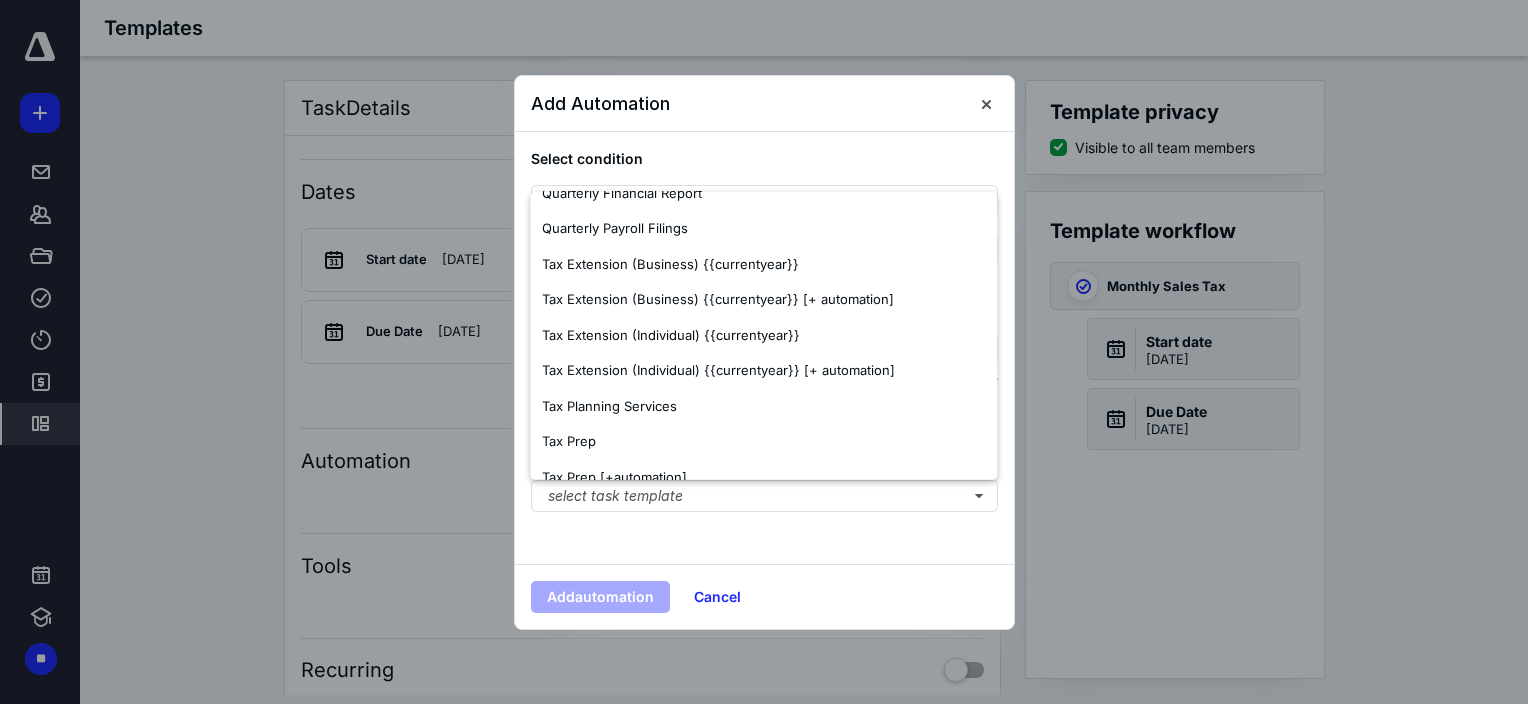 click on "Select condition When the task has status of Completed Select action then create a task If the task has an attached client, the new task will be created using the task client. Task templates with client requests are only available when the task has an attached client. select task template" at bounding box center [764, 348] 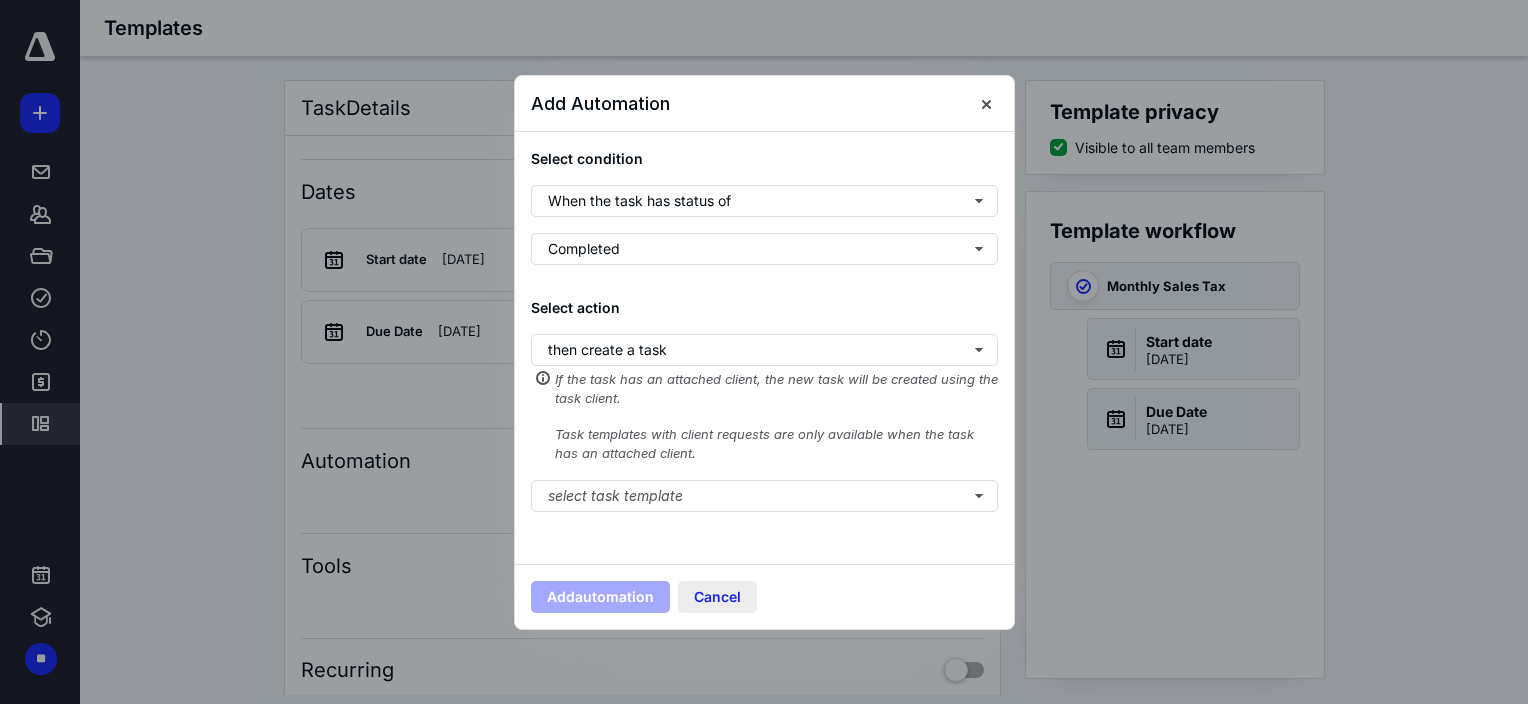 click on "Cancel" at bounding box center [717, 597] 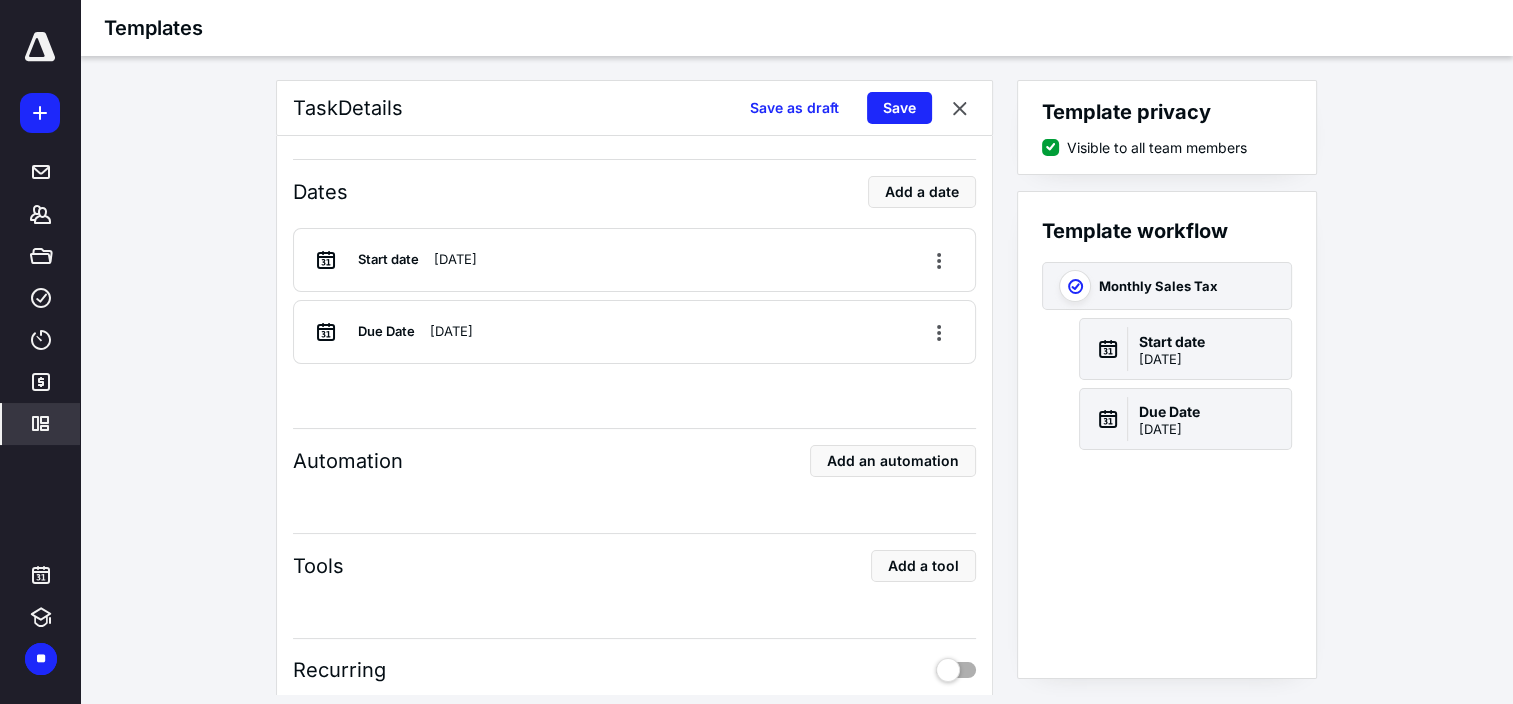 scroll, scrollTop: 375, scrollLeft: 0, axis: vertical 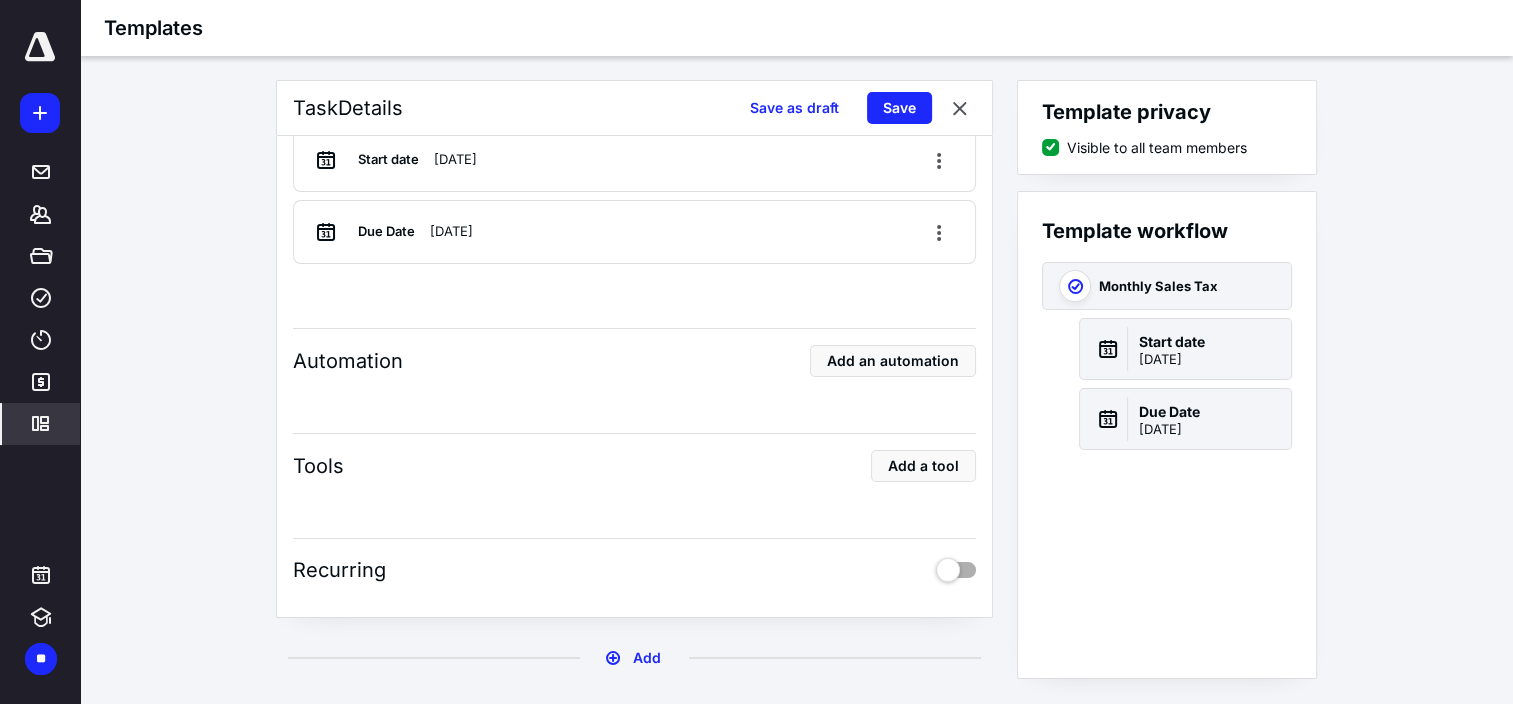 click on "Recurring" at bounding box center [634, 570] 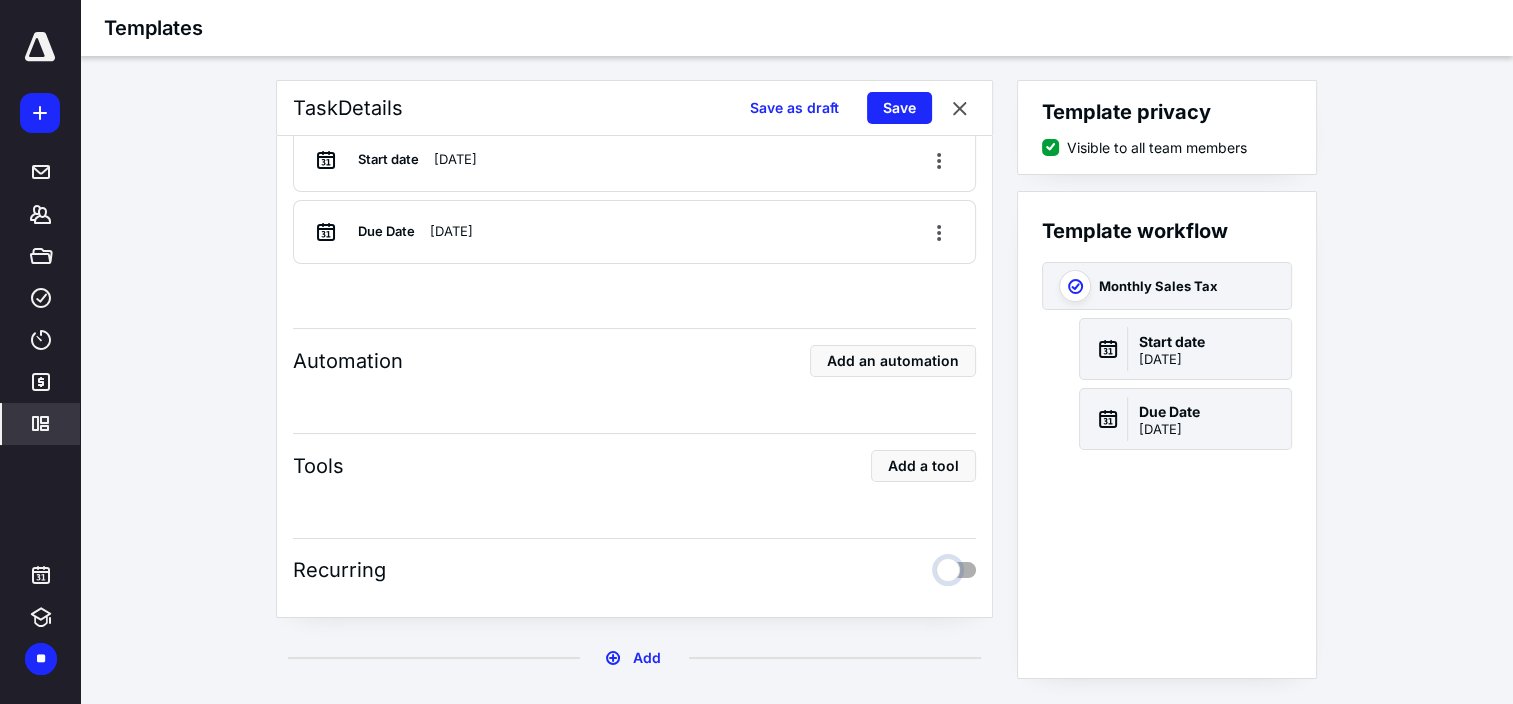 click at bounding box center (956, 567) 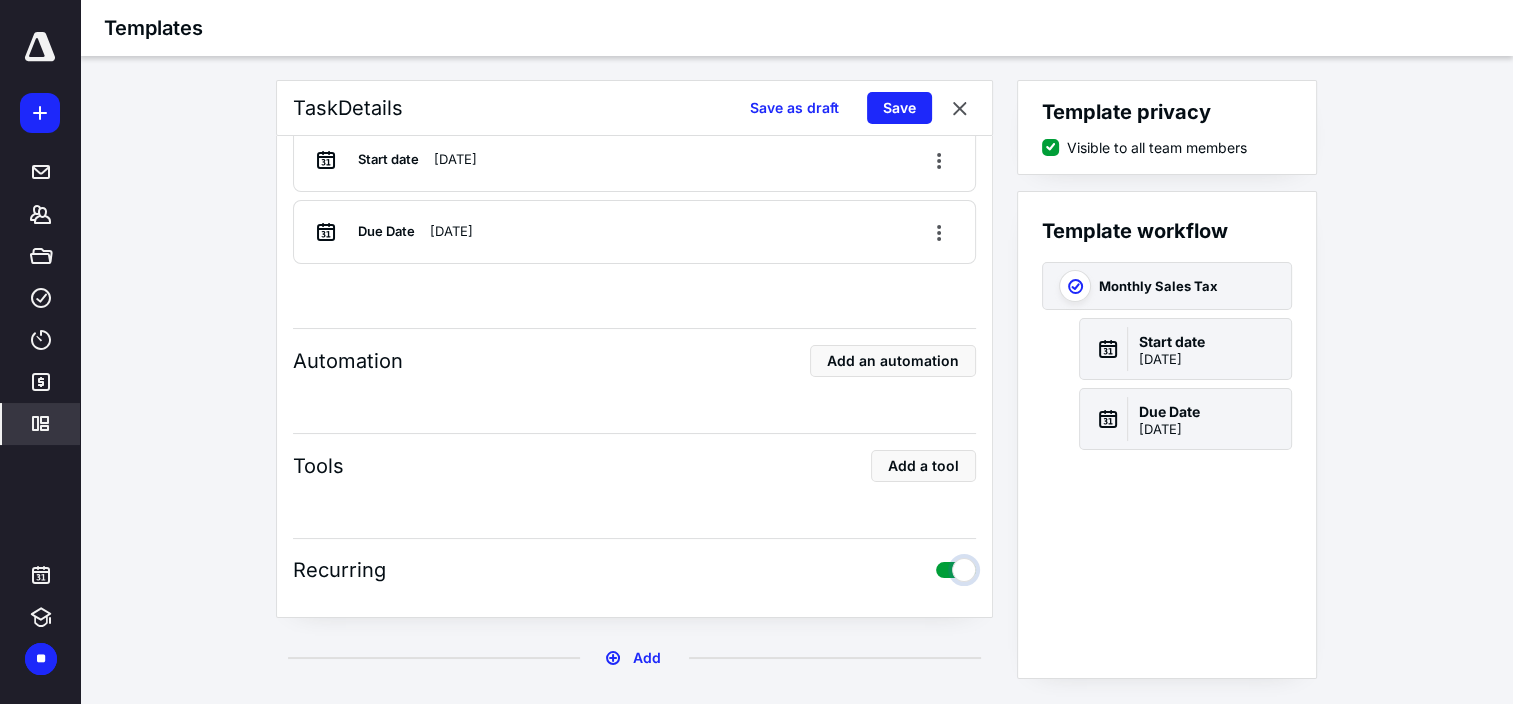 checkbox on "true" 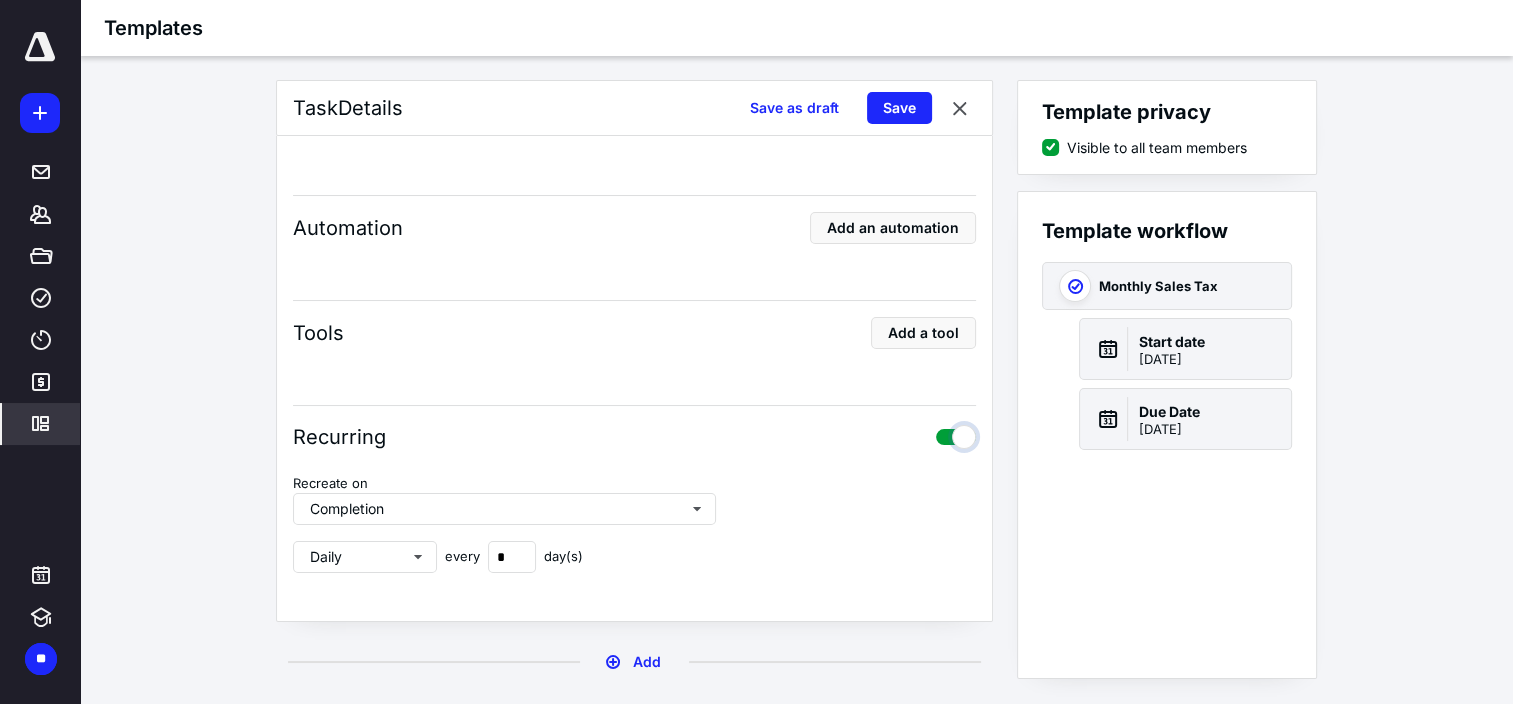 scroll, scrollTop: 512, scrollLeft: 0, axis: vertical 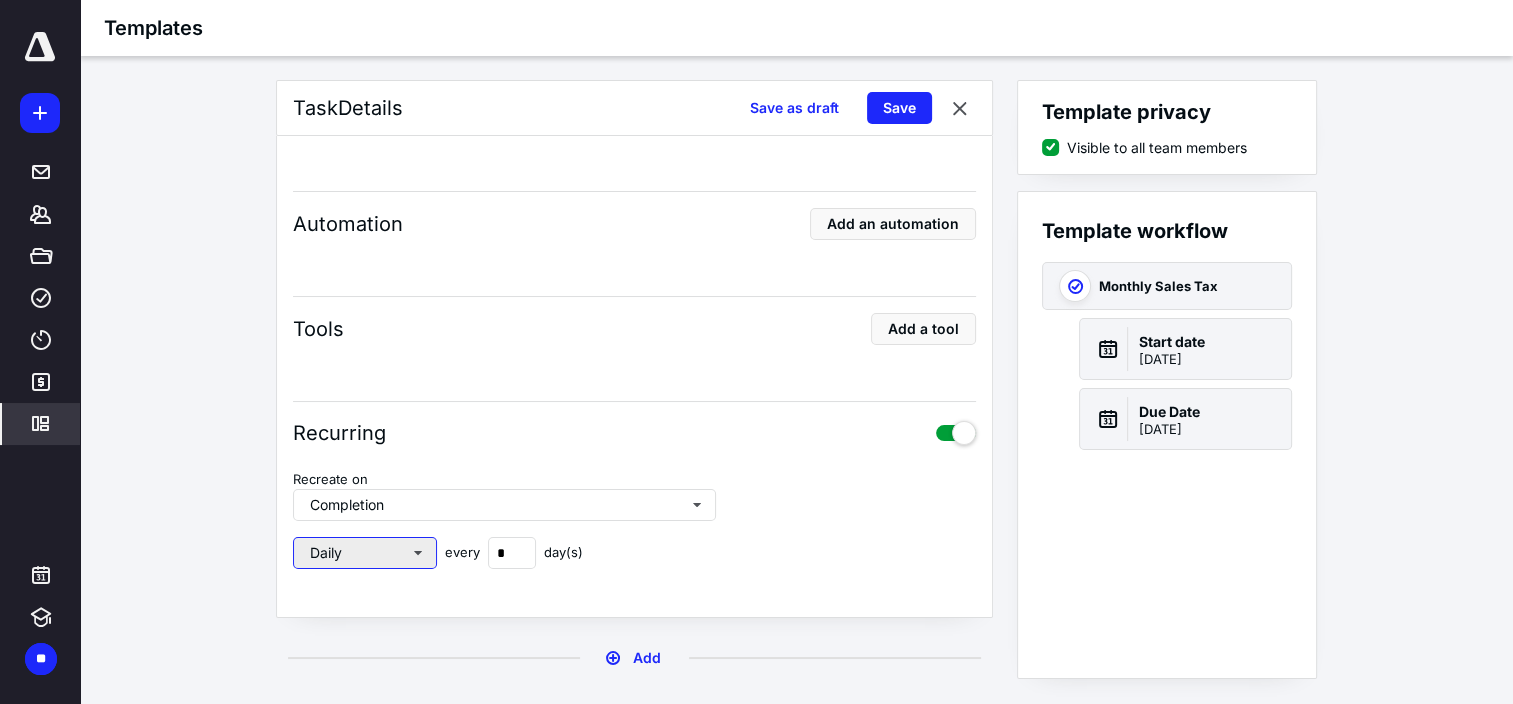 click on "Daily" at bounding box center [365, 553] 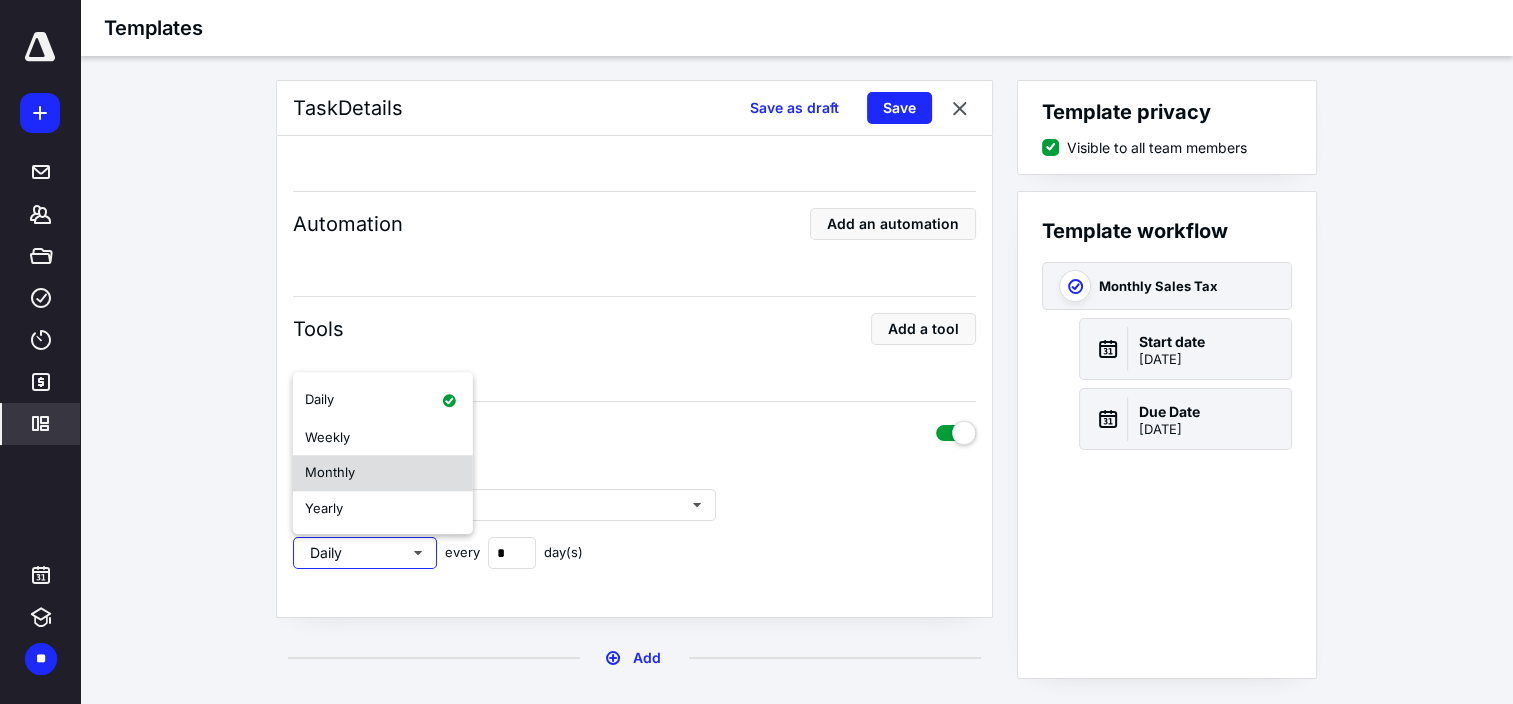 click on "Monthly" at bounding box center [330, 472] 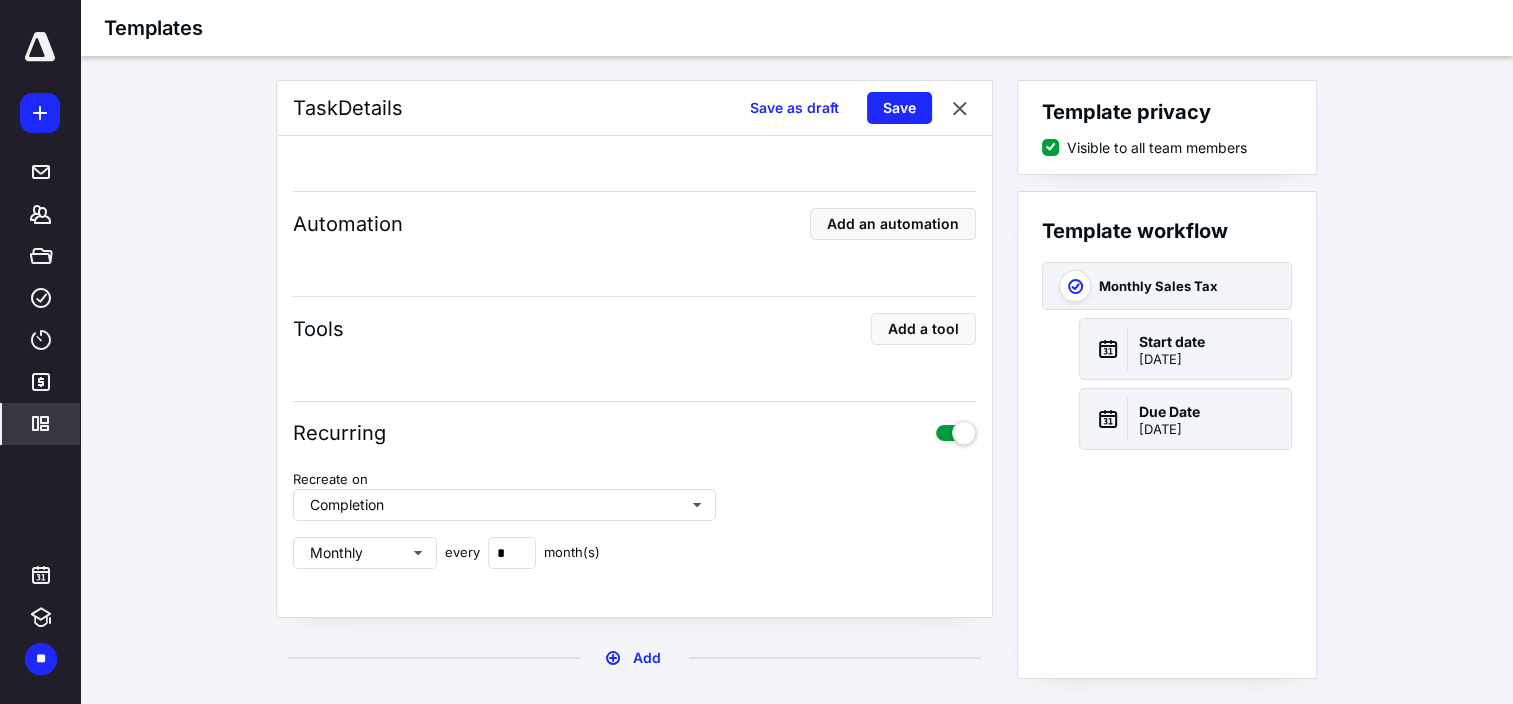 click on "Monthly every * month(s)" at bounding box center (504, 553) 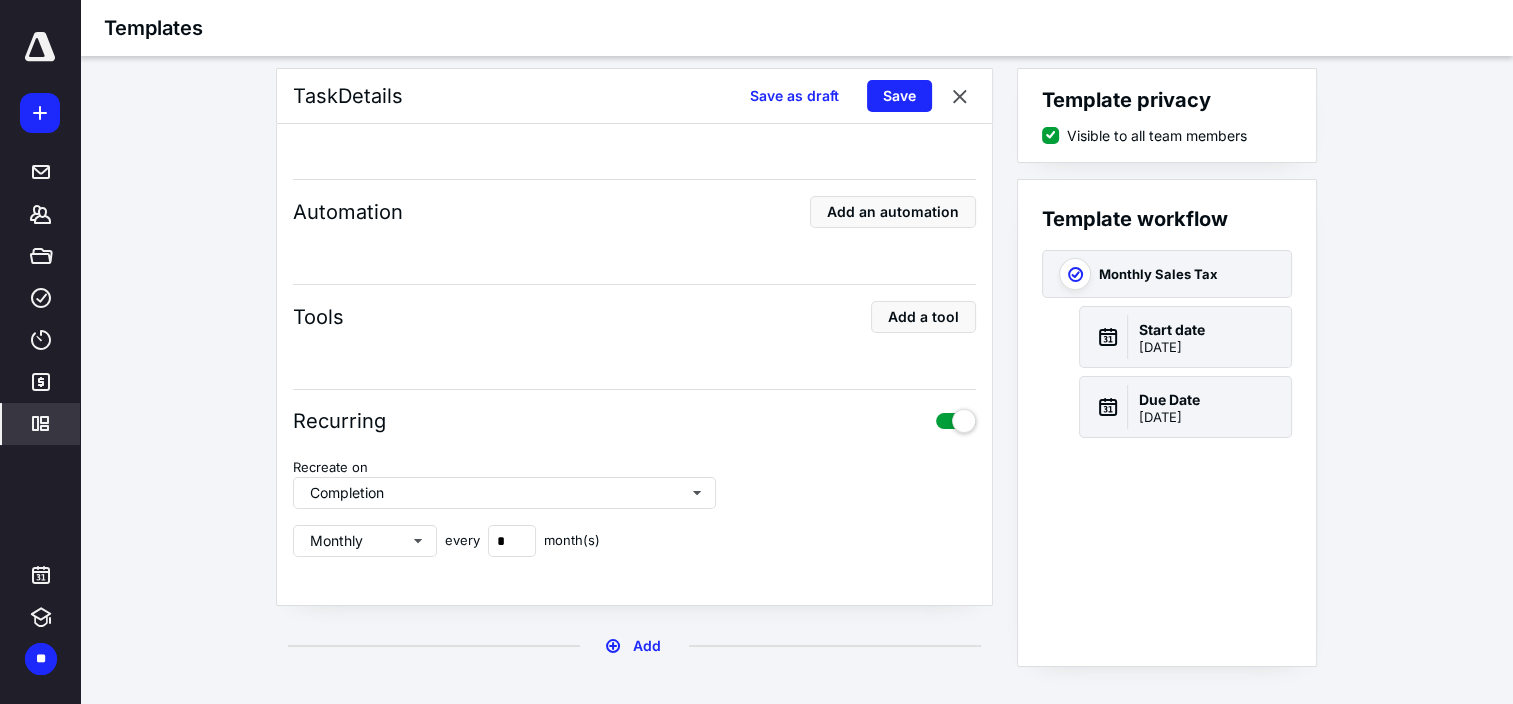scroll, scrollTop: 15, scrollLeft: 0, axis: vertical 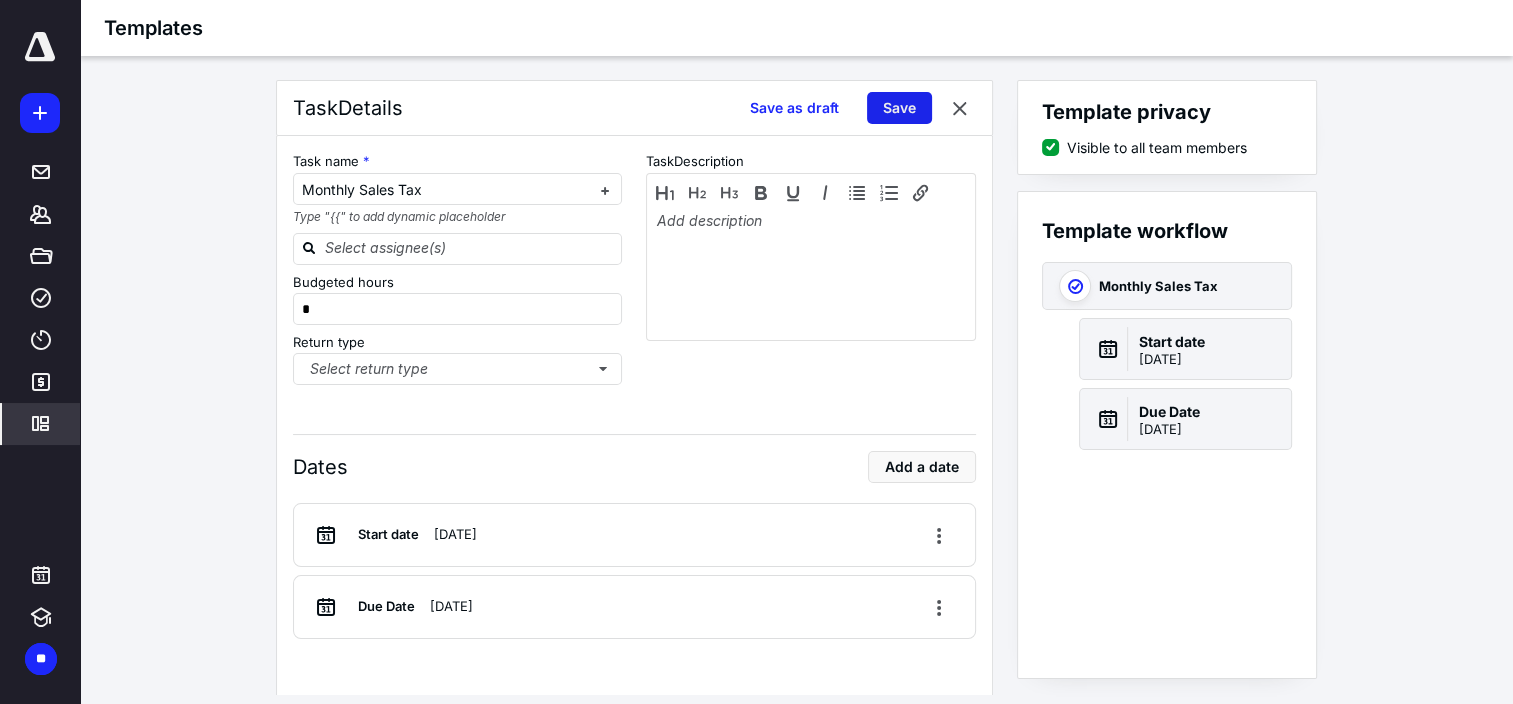 click on "Save" at bounding box center [899, 108] 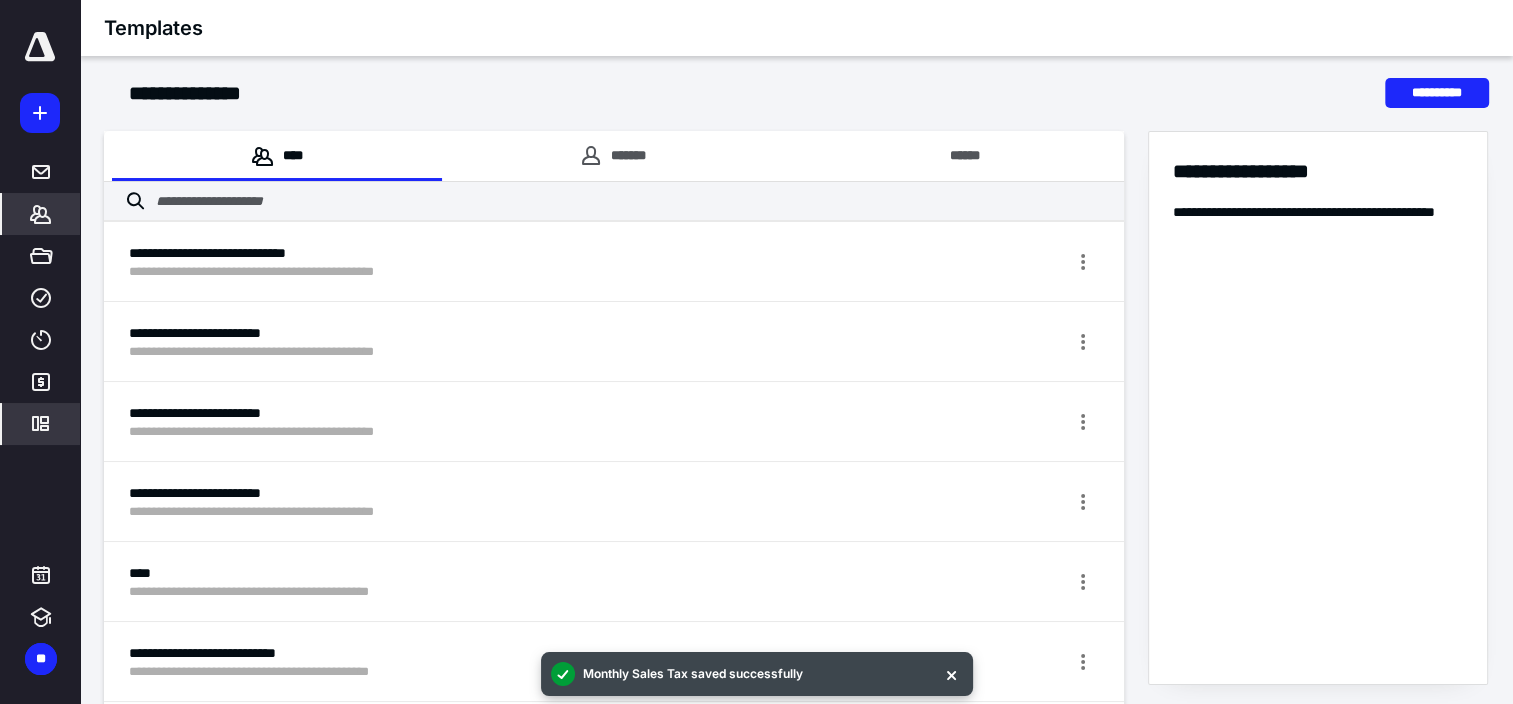 click 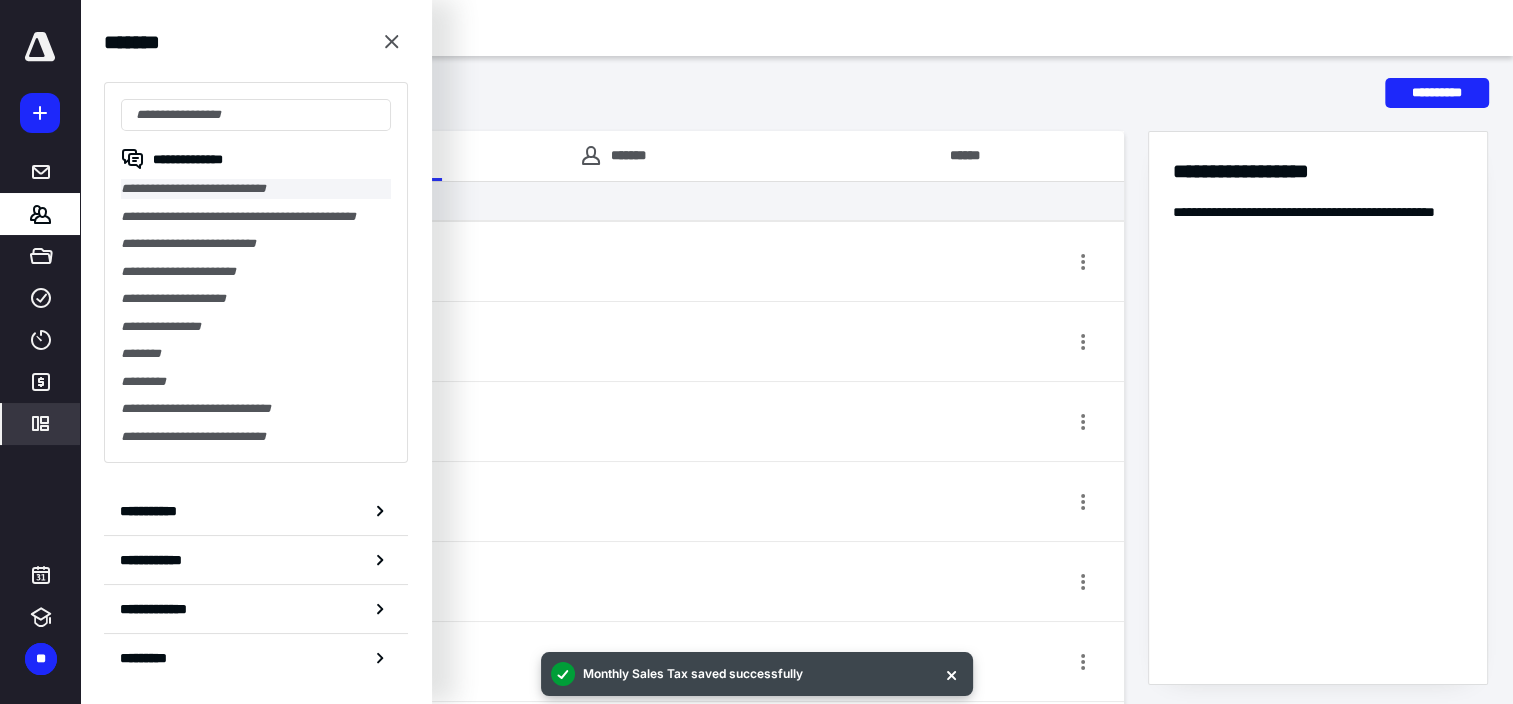 click on "**********" at bounding box center (256, 189) 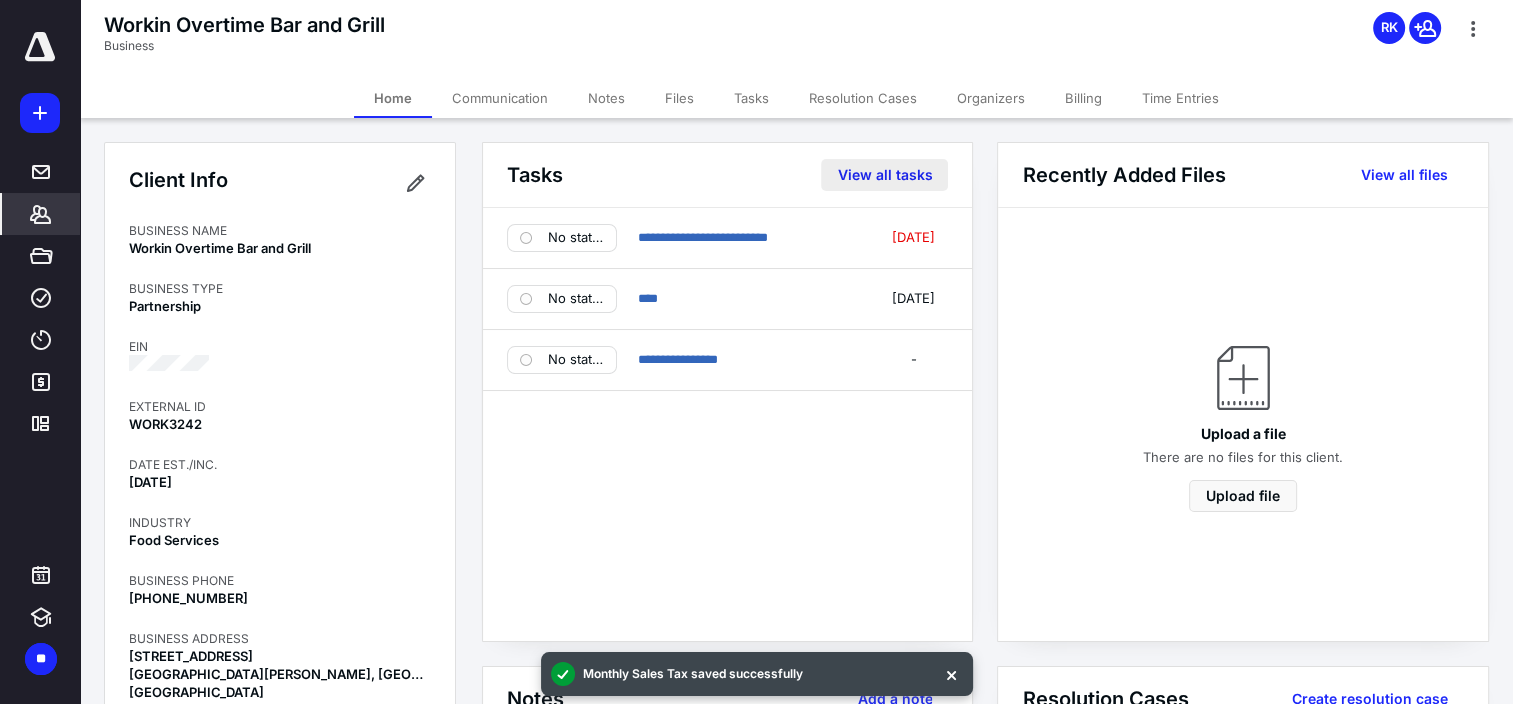 click on "View all tasks" at bounding box center (884, 175) 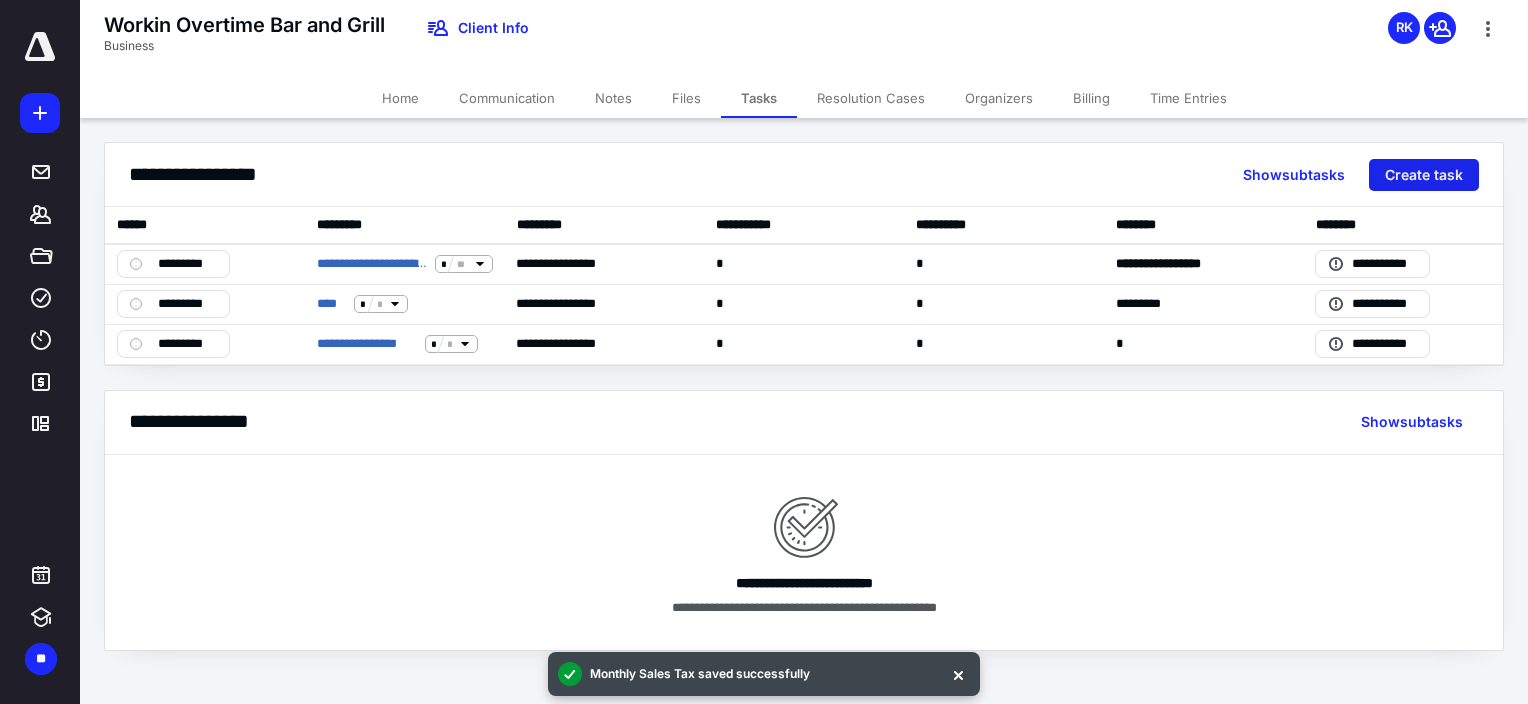 click on "Create task" at bounding box center [1424, 175] 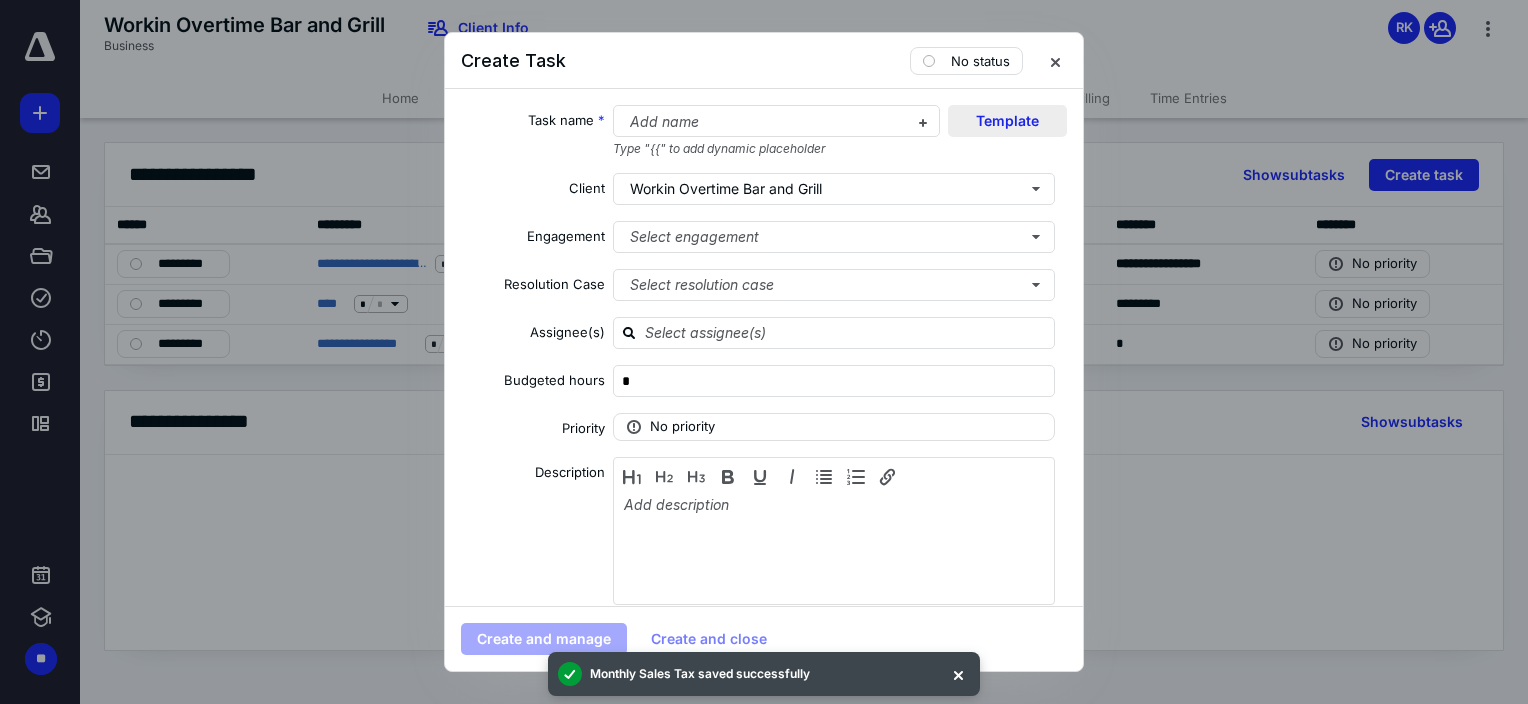 click on "Template" at bounding box center (1007, 121) 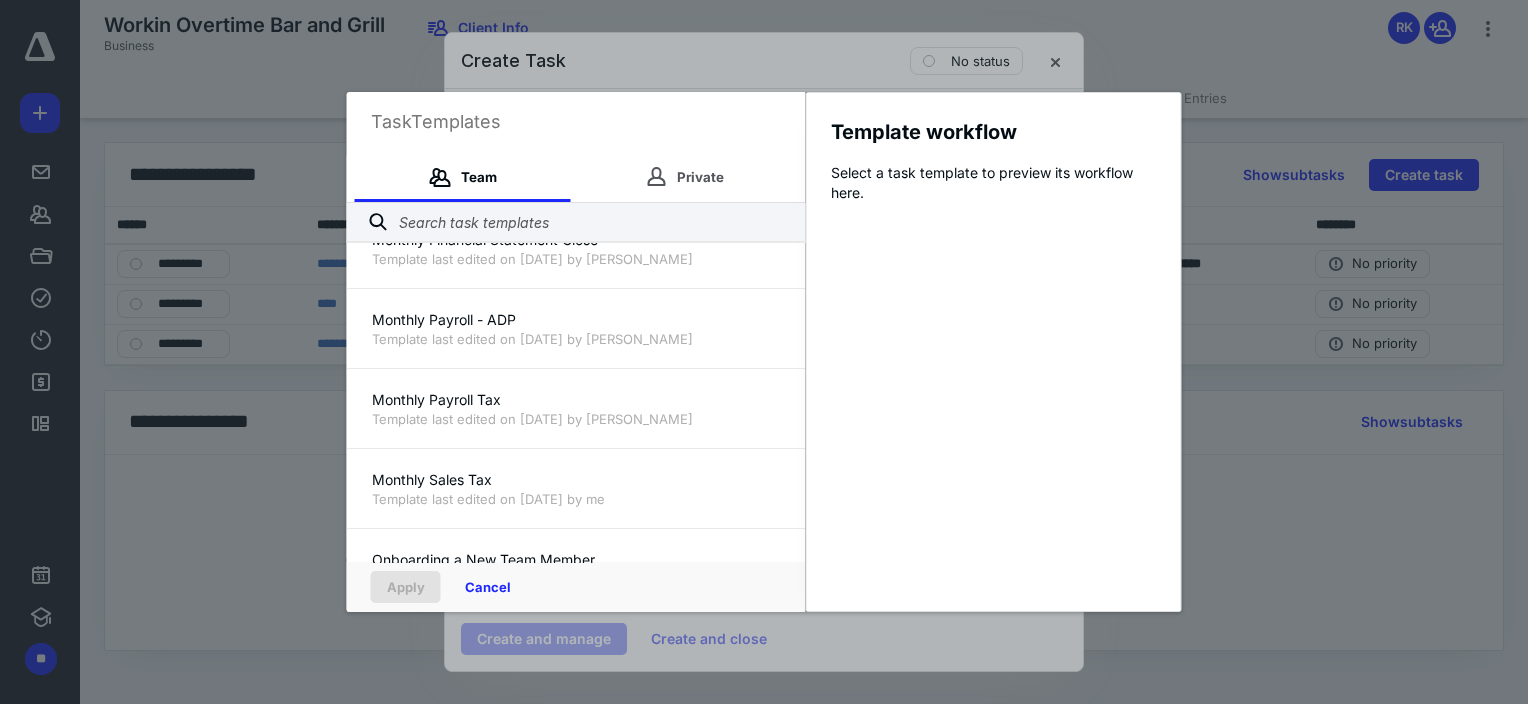 scroll, scrollTop: 2400, scrollLeft: 0, axis: vertical 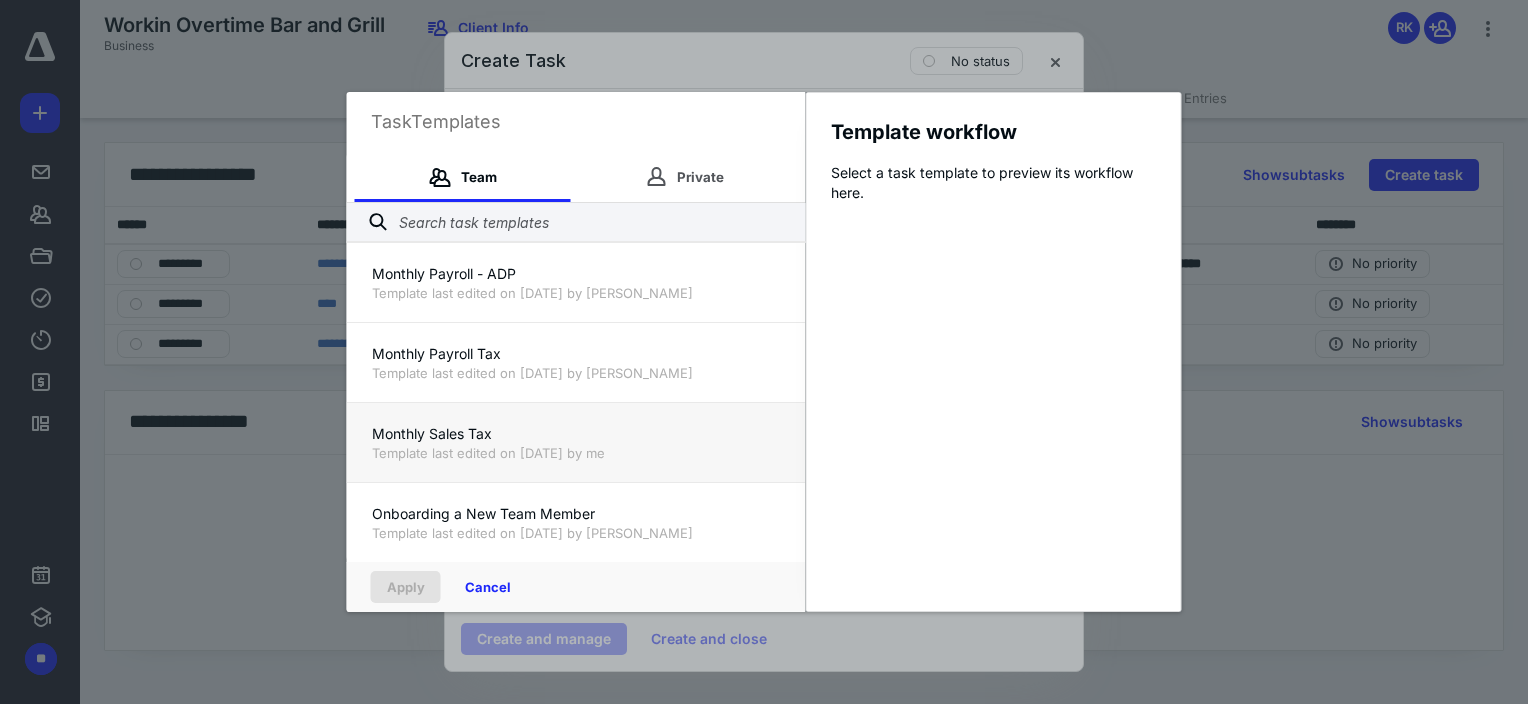 click on "Monthly Sales Tax Template last edited on 7/10/2025 by me" at bounding box center (576, 442) 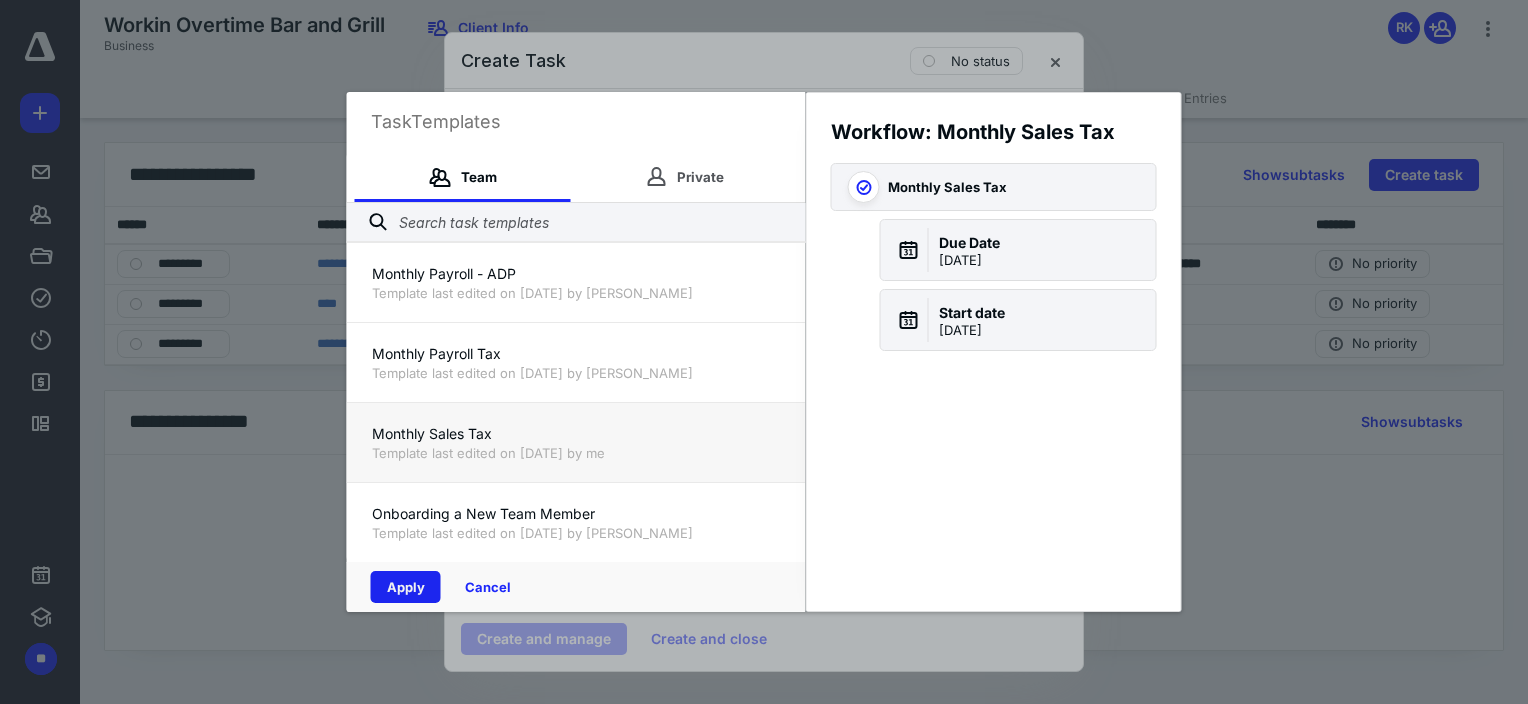 click on "Apply" at bounding box center [406, 587] 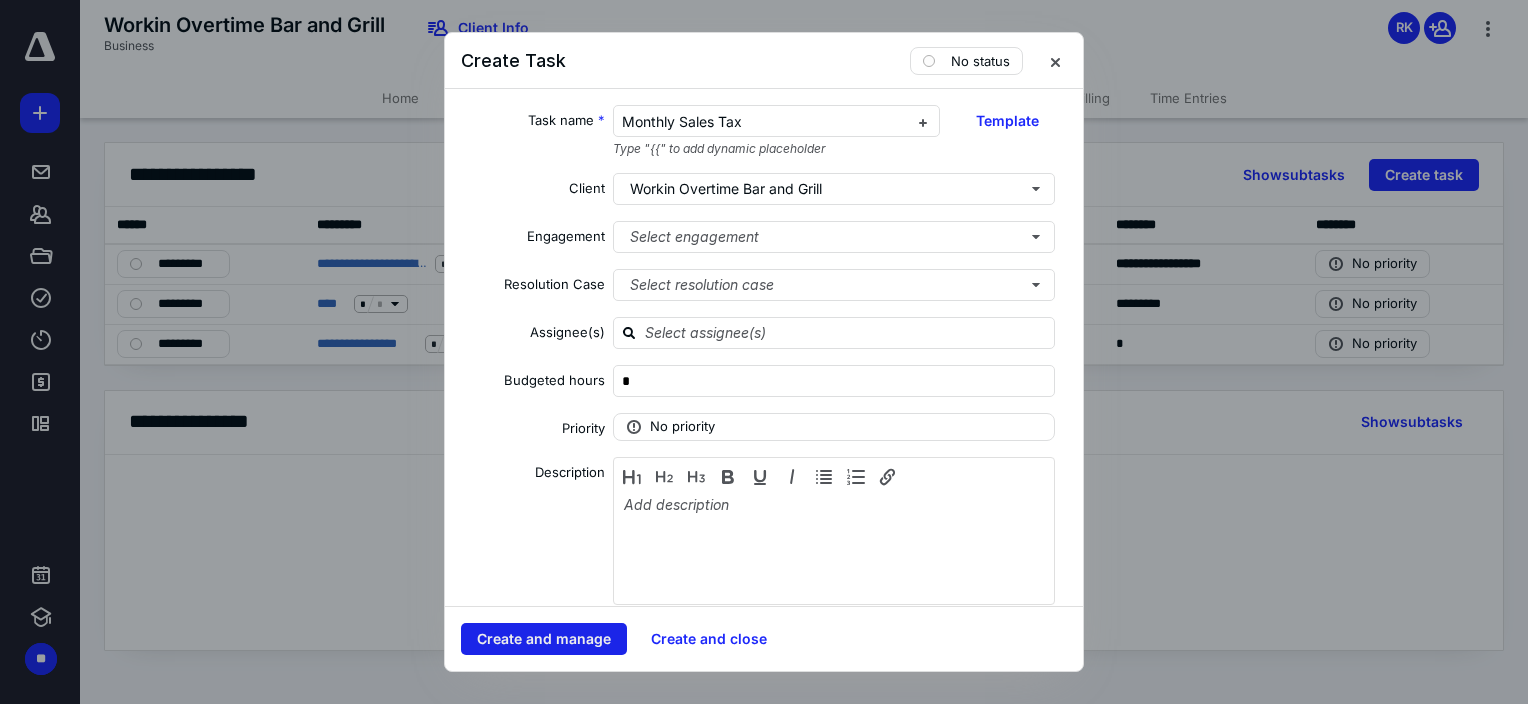 click on "Create and manage" at bounding box center (544, 639) 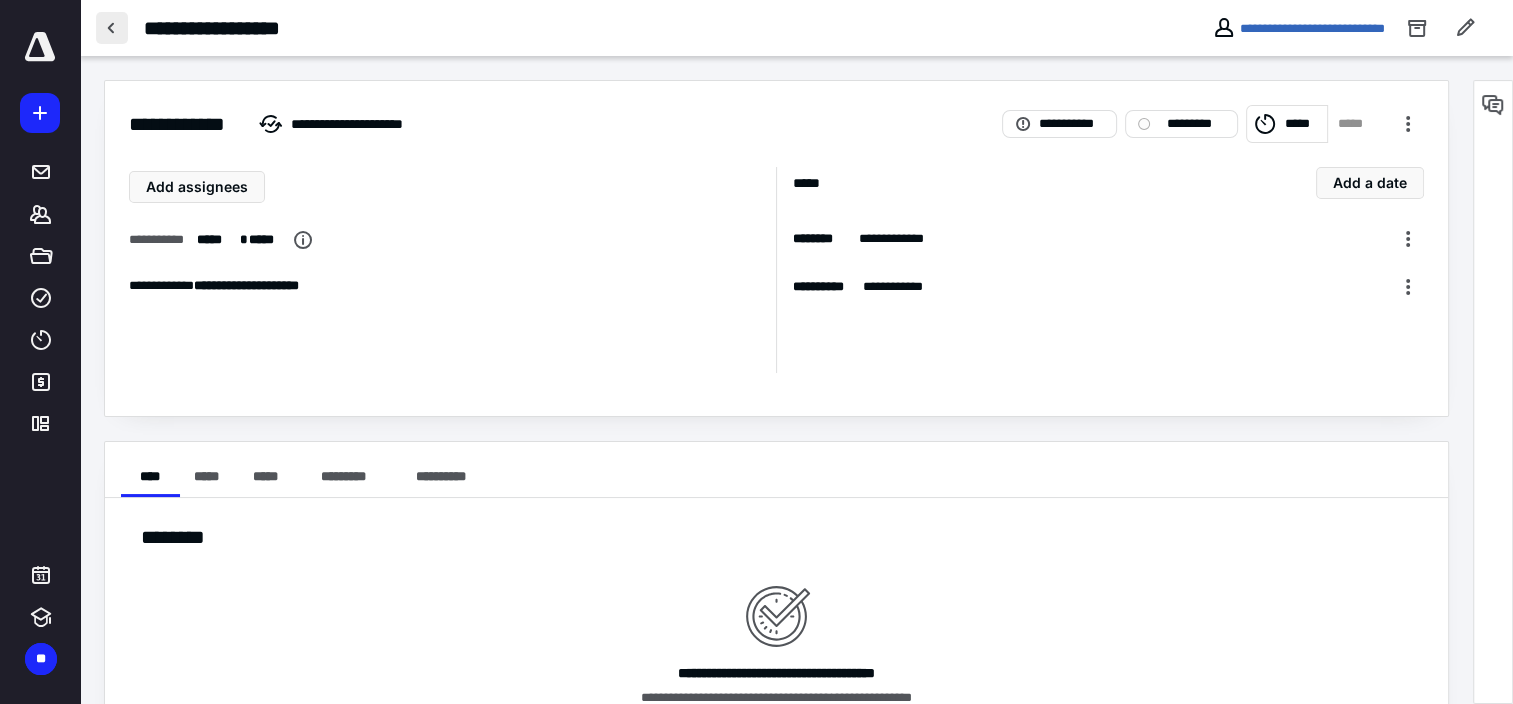 click at bounding box center (112, 28) 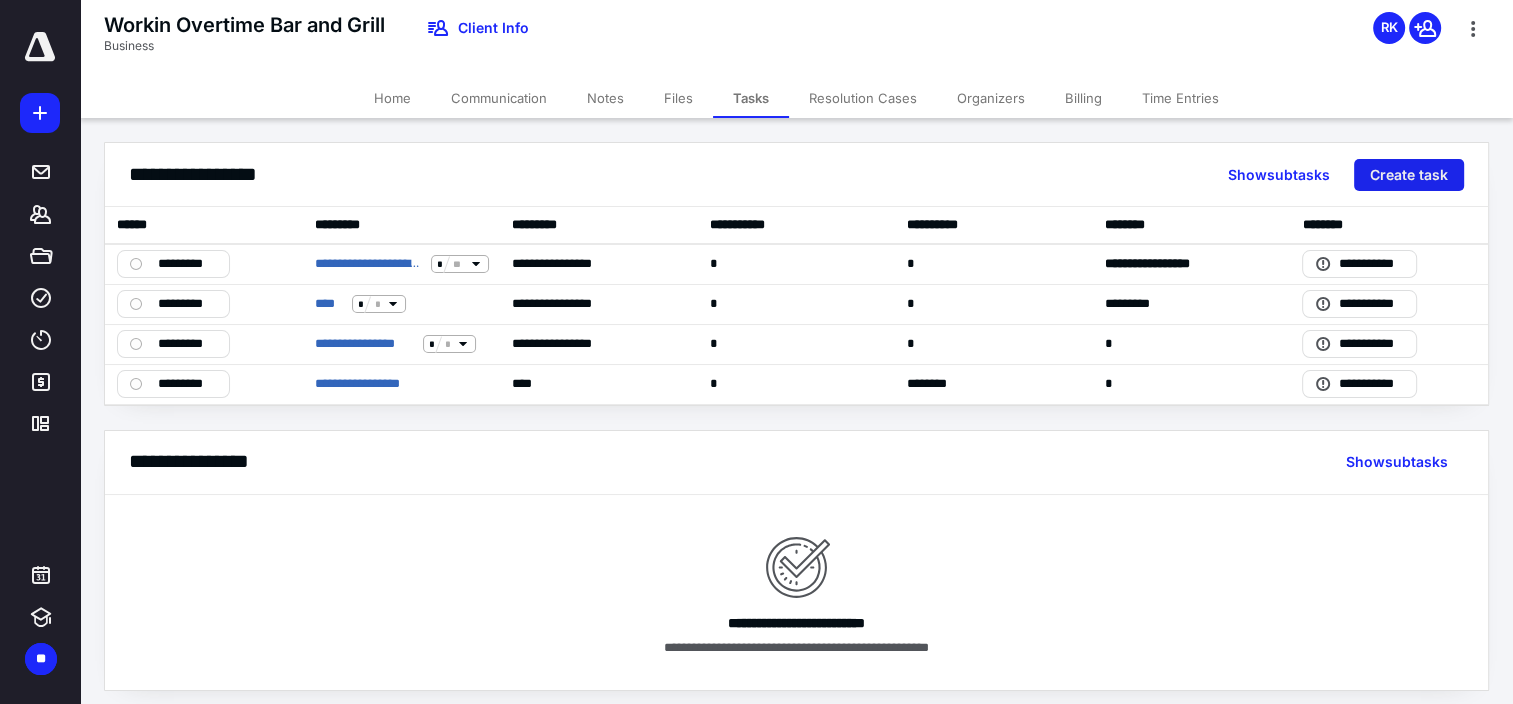 click on "Create task" at bounding box center [1409, 175] 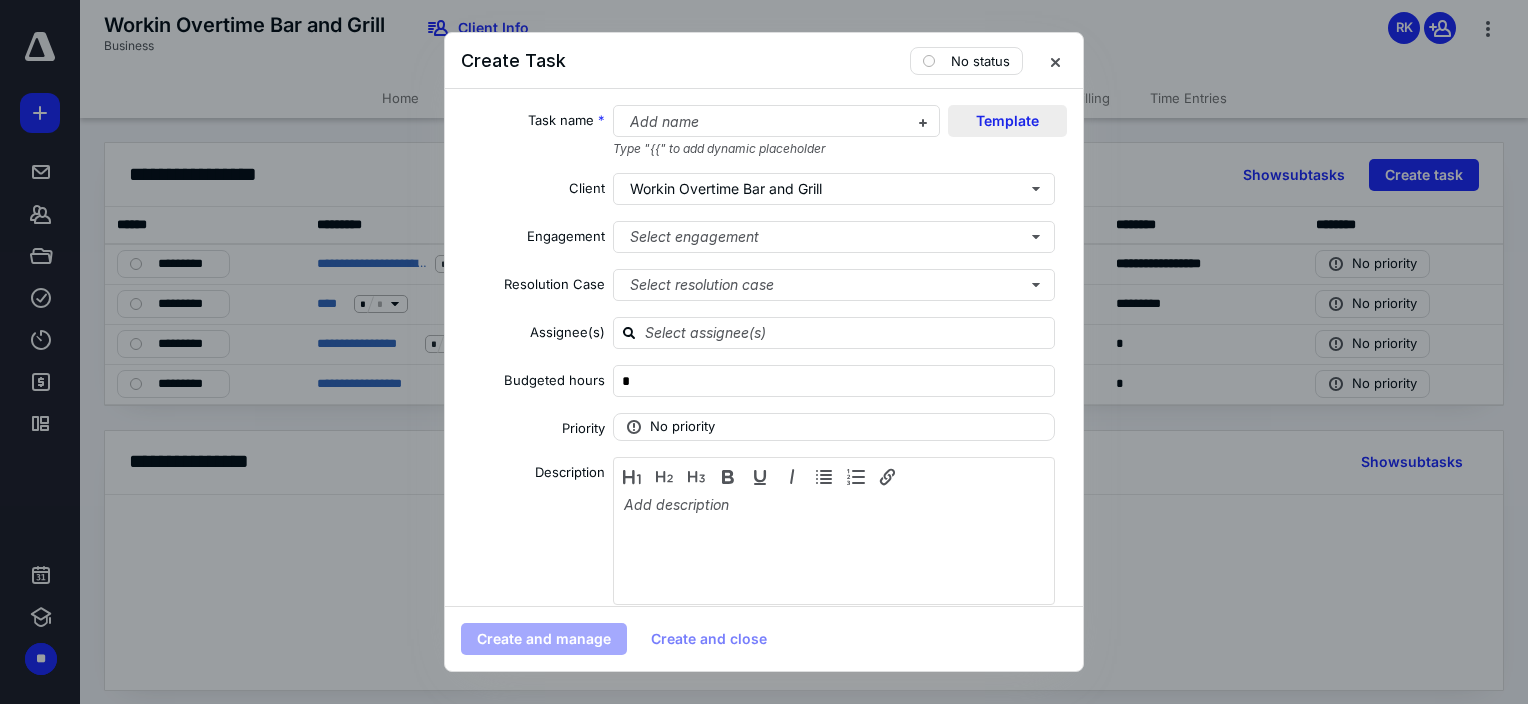 click on "Template" at bounding box center [1007, 121] 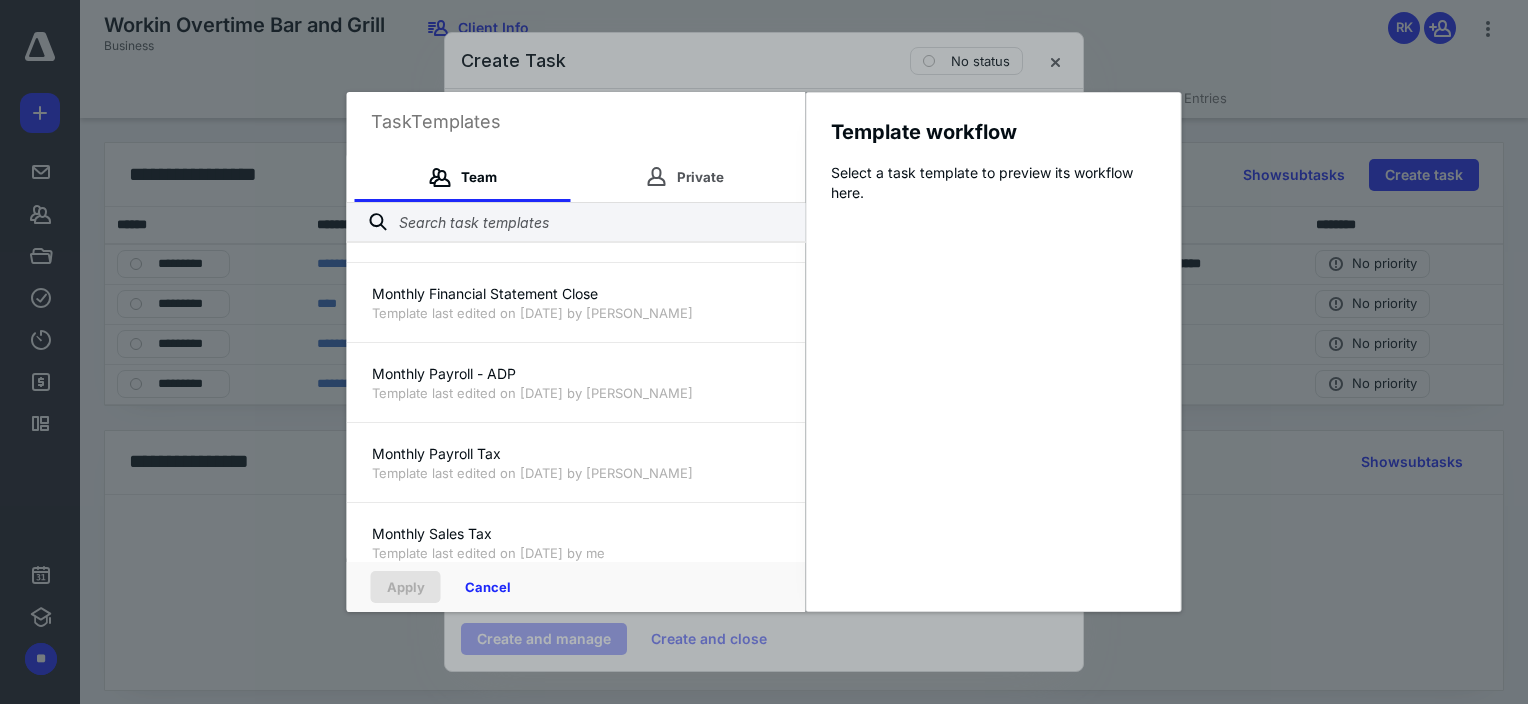 scroll, scrollTop: 2400, scrollLeft: 0, axis: vertical 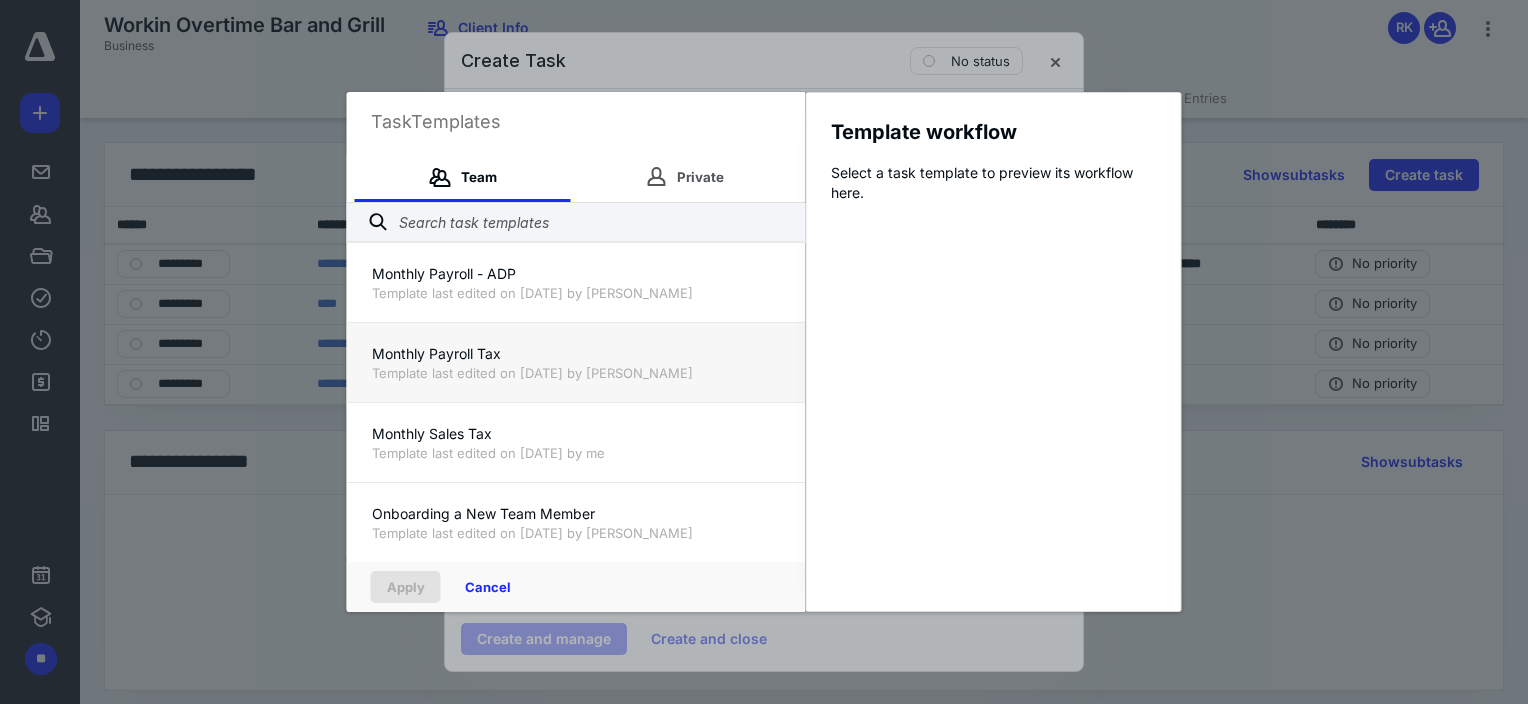 click on "Template last edited on 1/3/2025 by Helen Taylor" at bounding box center (576, 373) 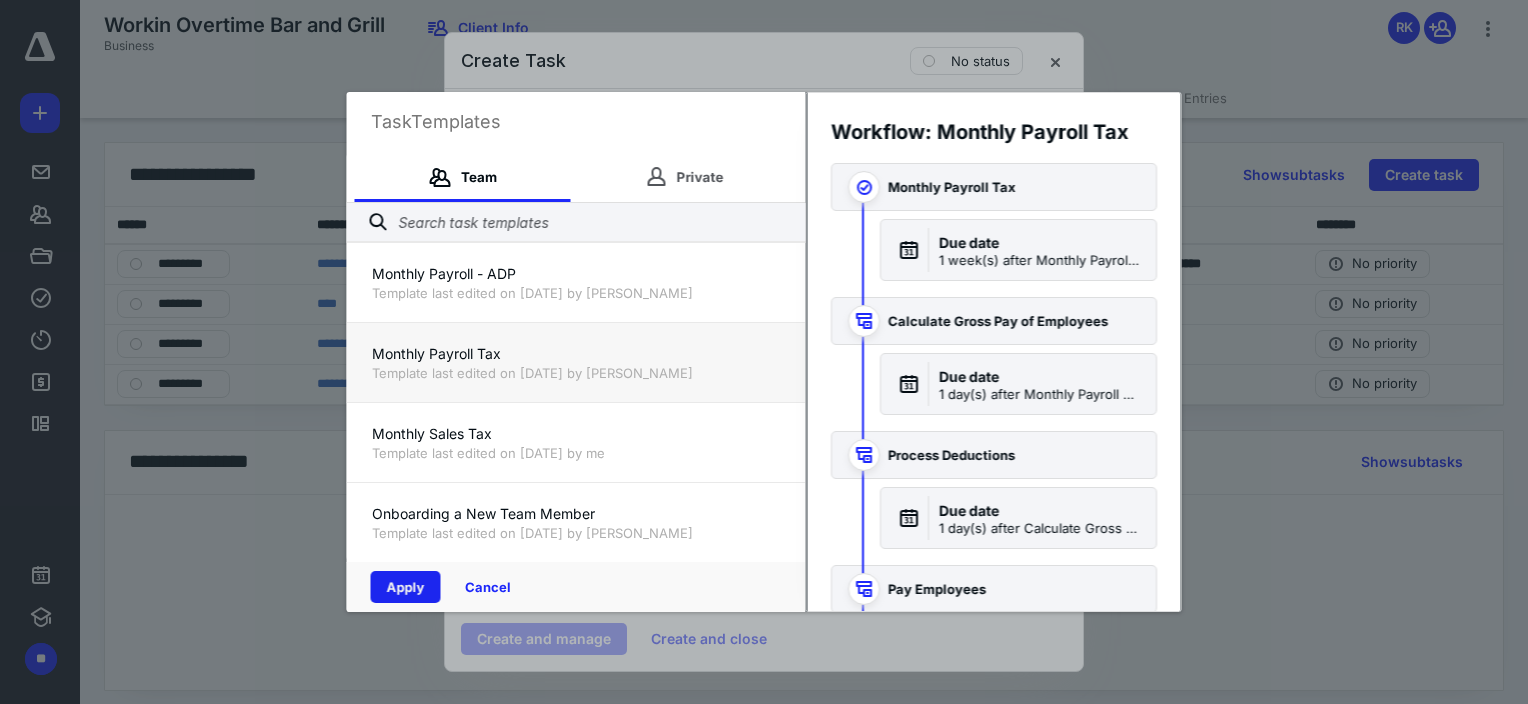 click on "Apply" at bounding box center [406, 587] 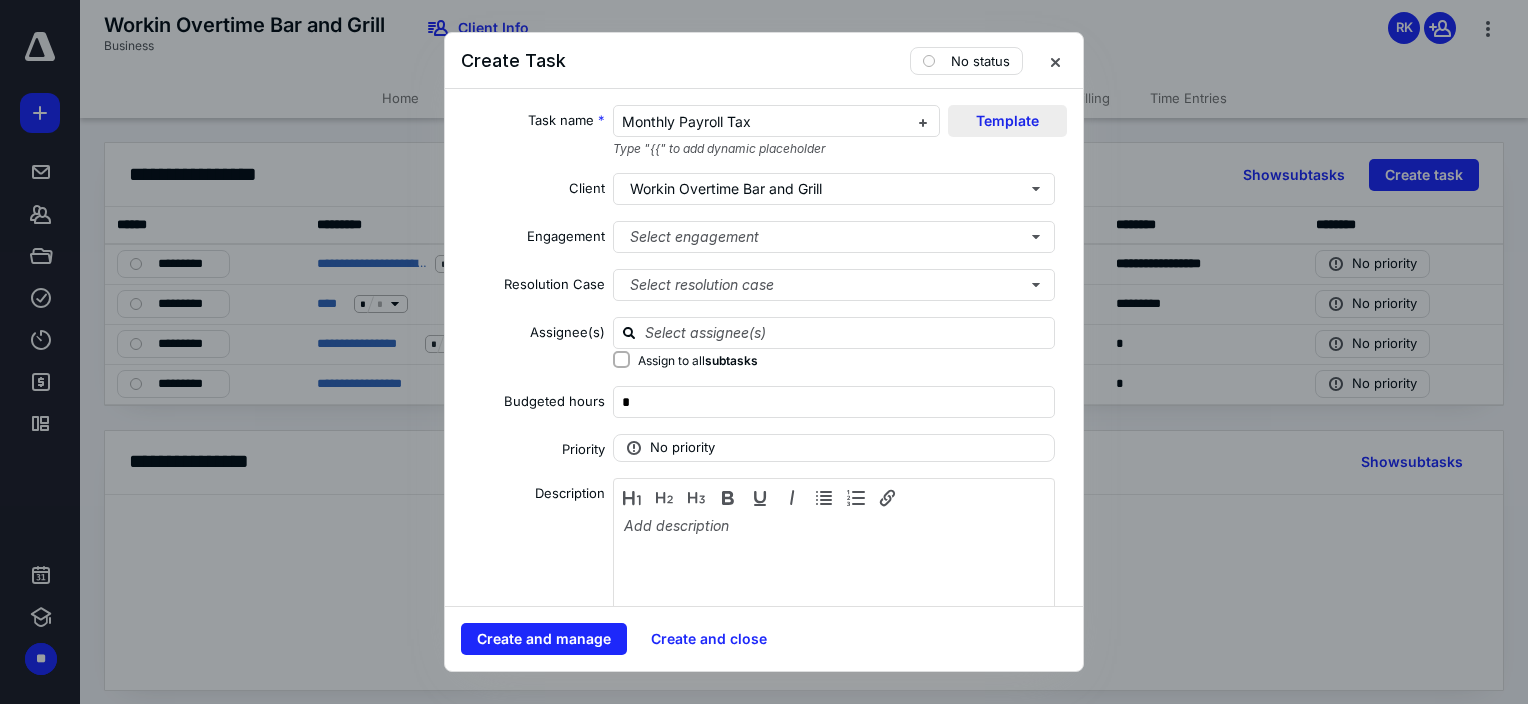 click on "Template" at bounding box center [1007, 121] 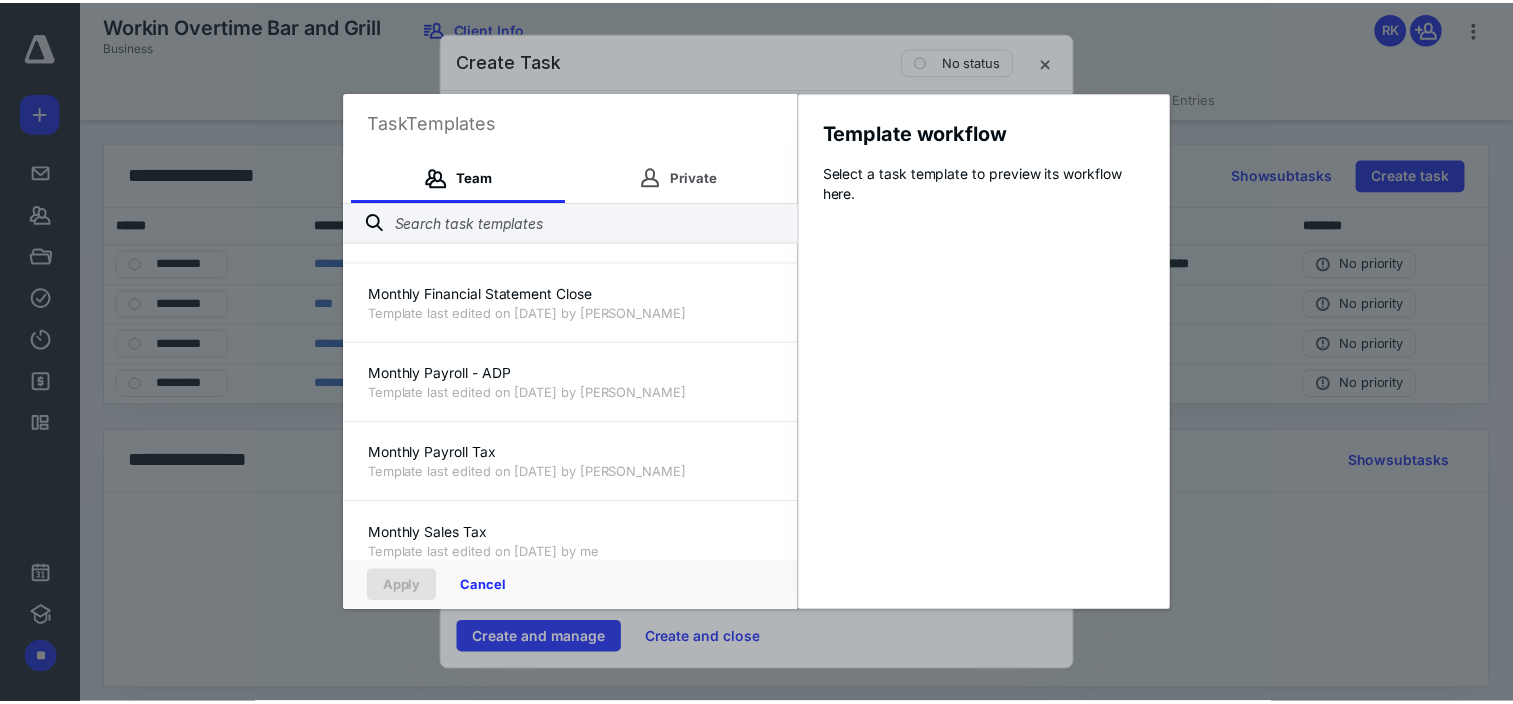 scroll, scrollTop: 2400, scrollLeft: 0, axis: vertical 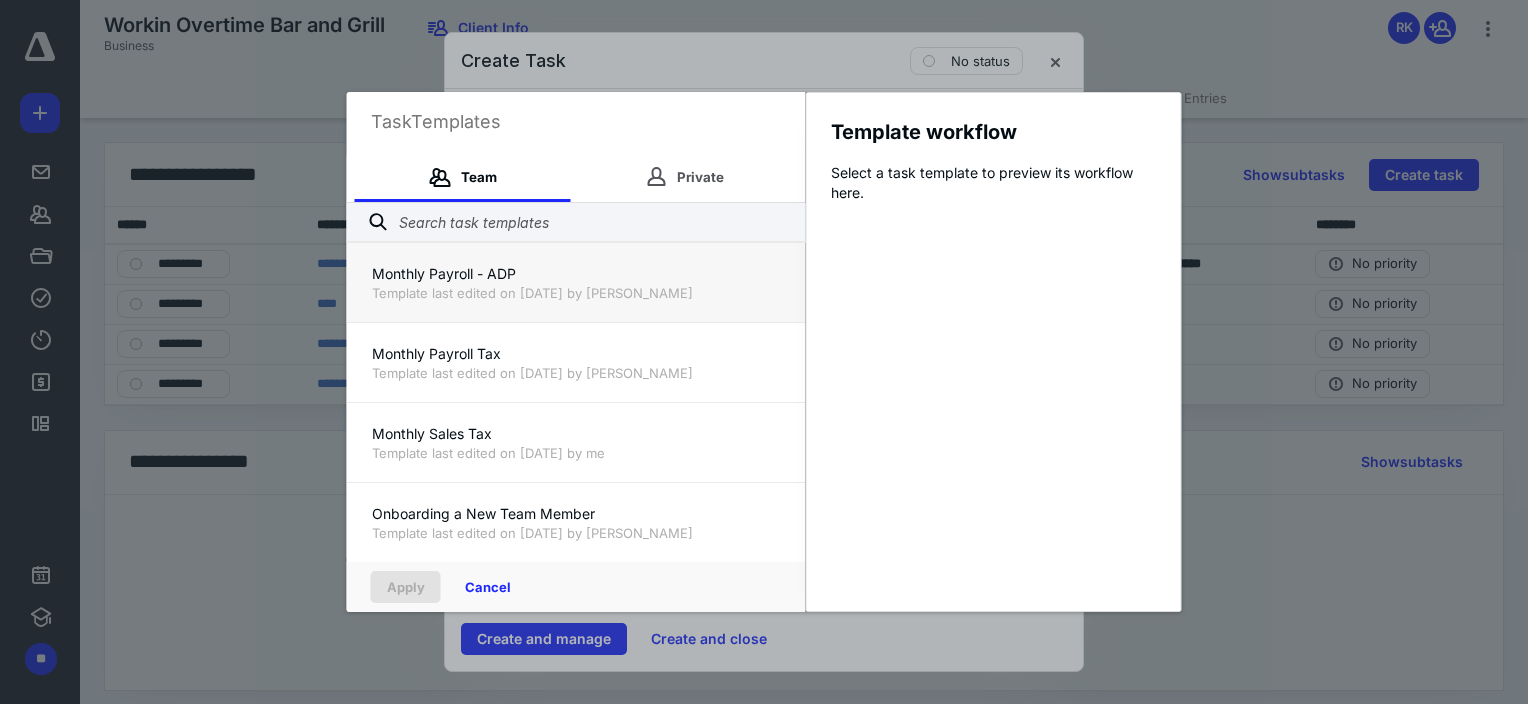 click on "Template last edited on 1/28/2025 by Helen Taylor" at bounding box center (576, 293) 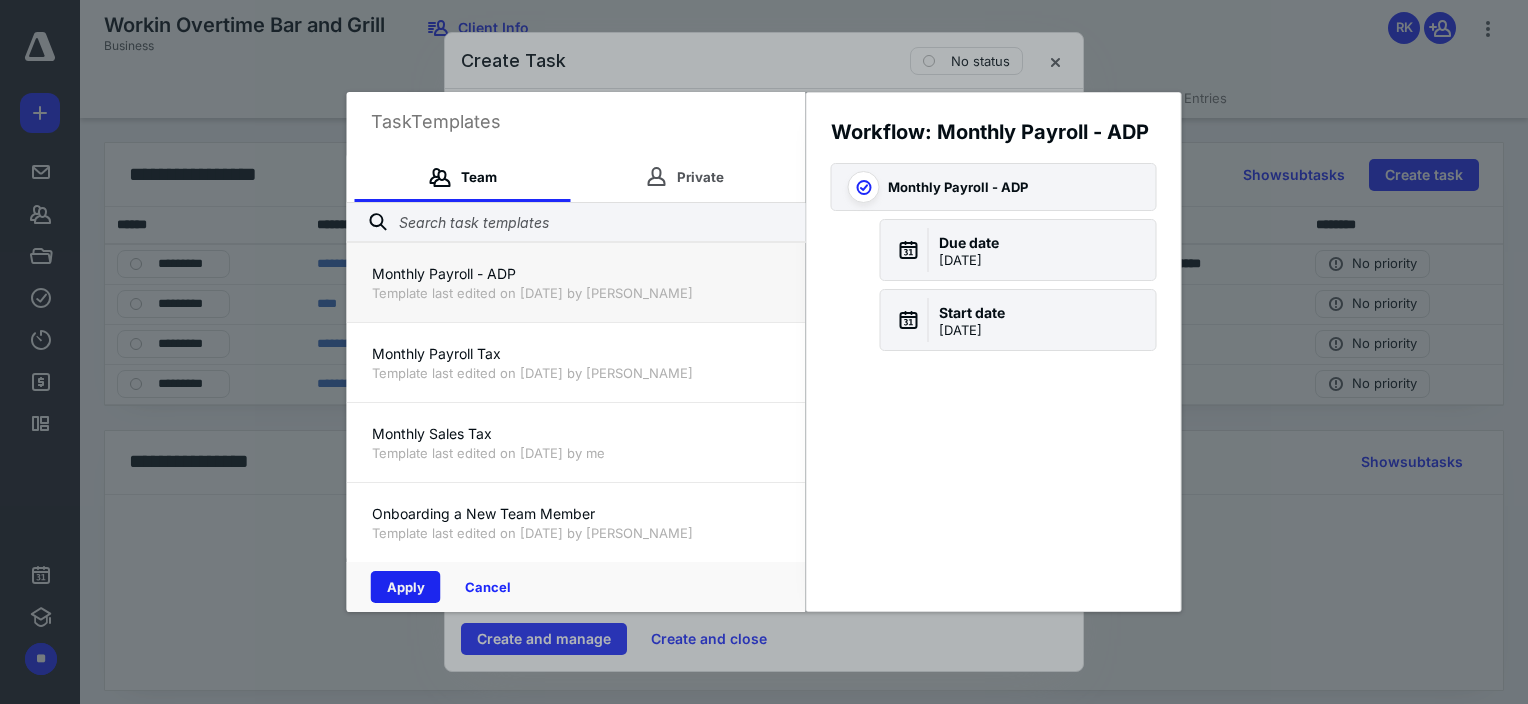 click on "Apply" at bounding box center (406, 587) 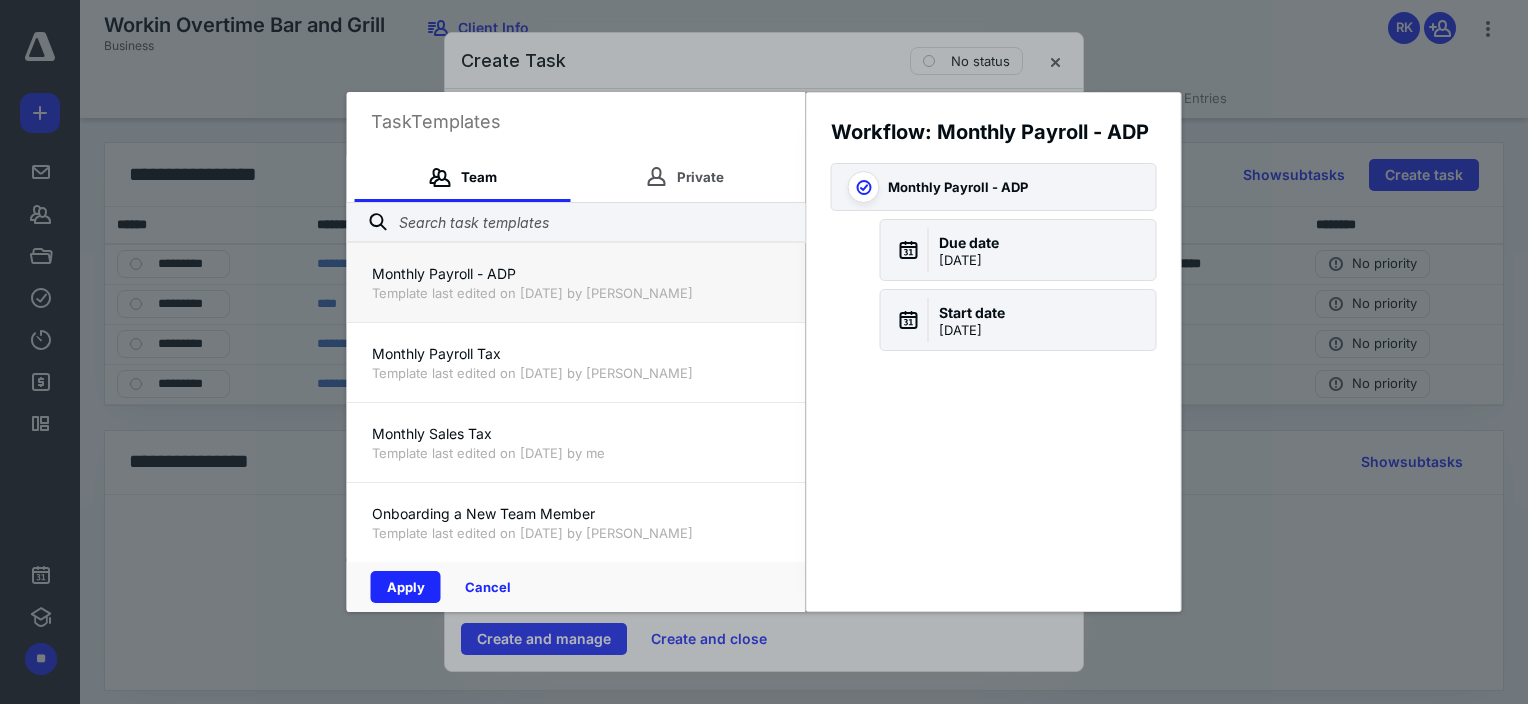 checkbox on "true" 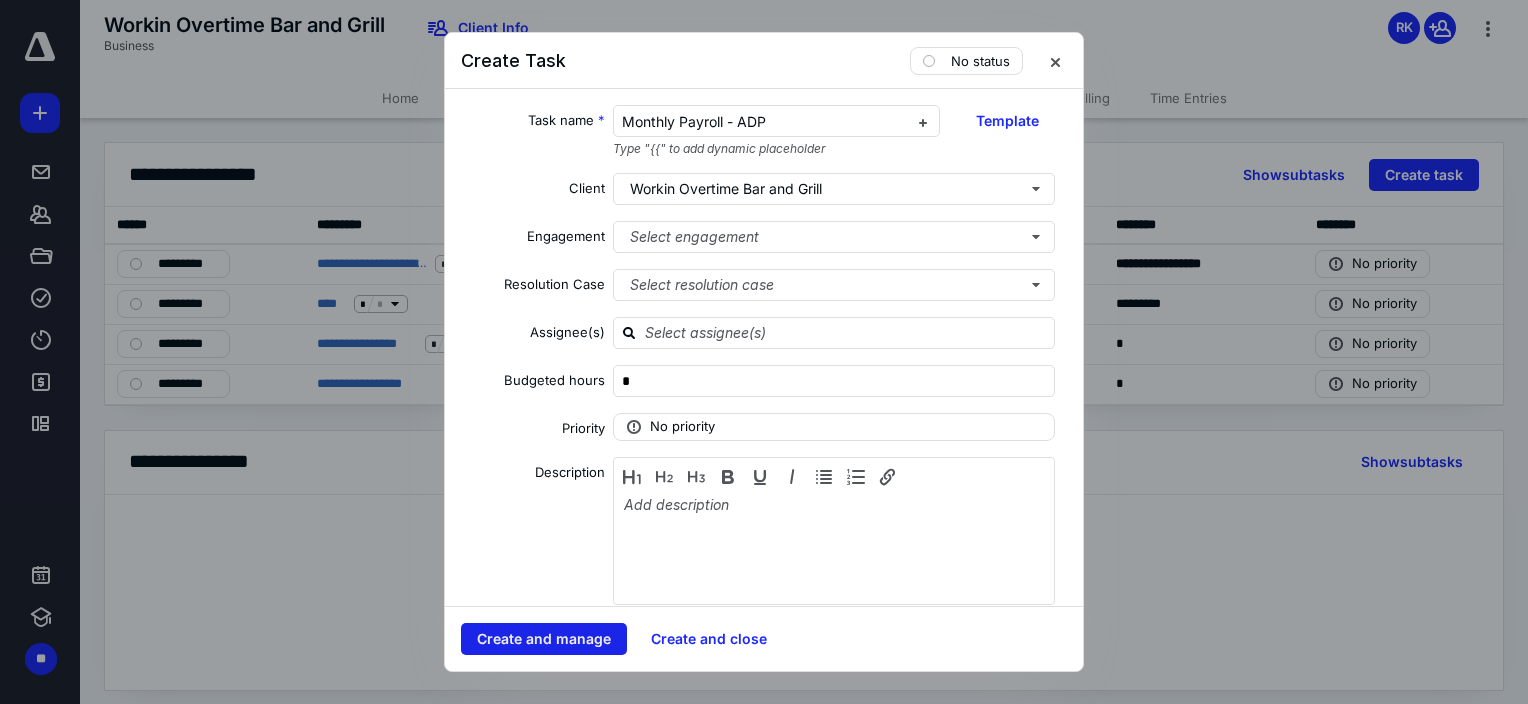 click on "Create and manage" at bounding box center (544, 639) 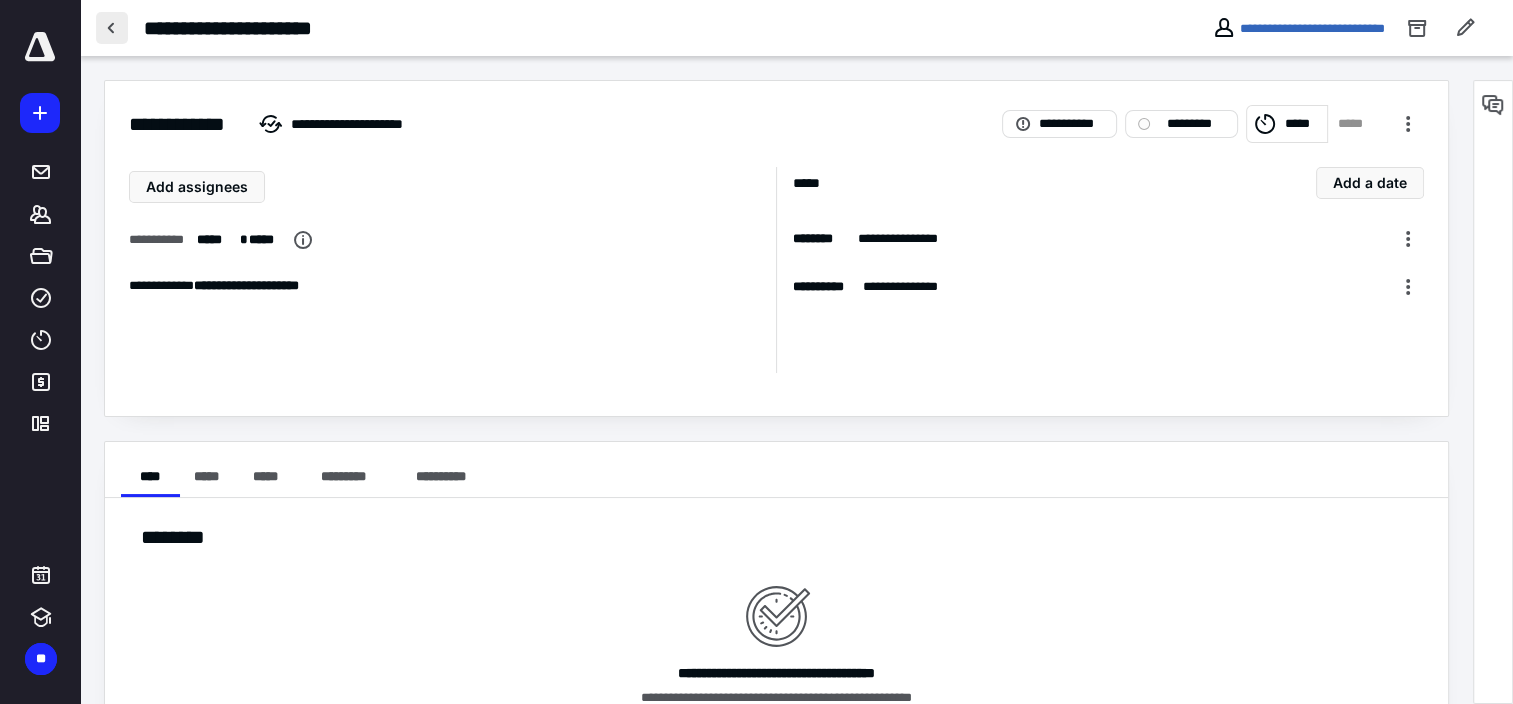 click at bounding box center [112, 28] 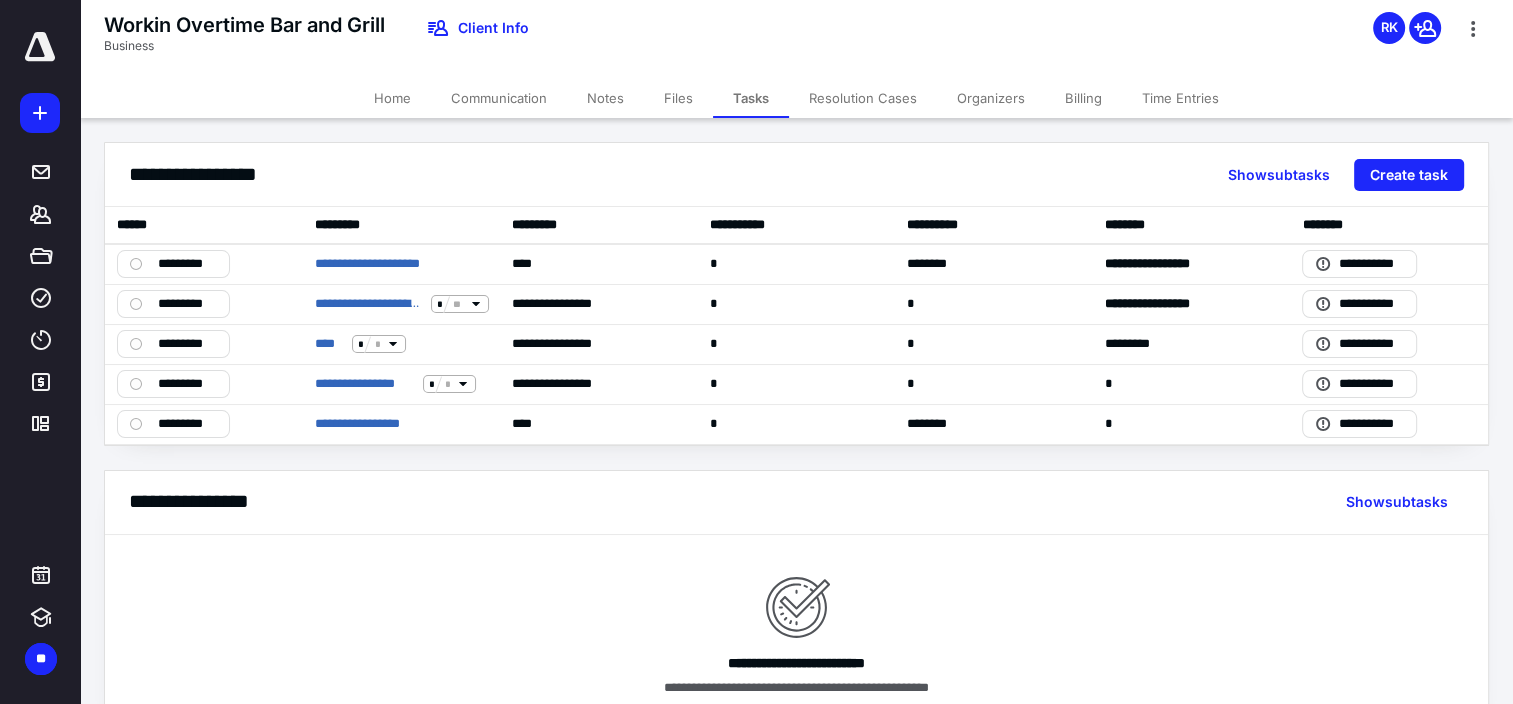 click on "Home" at bounding box center (392, 98) 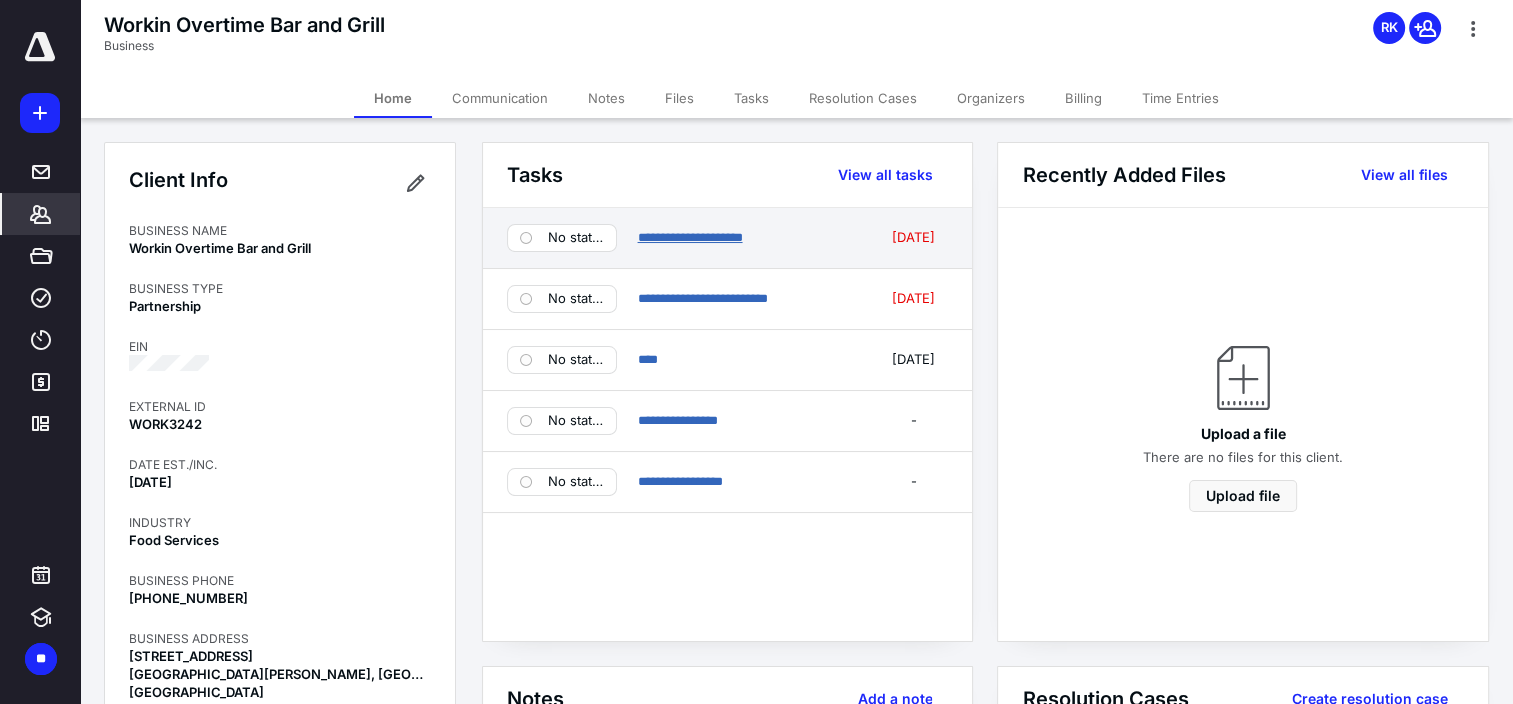 click on "**********" at bounding box center [689, 237] 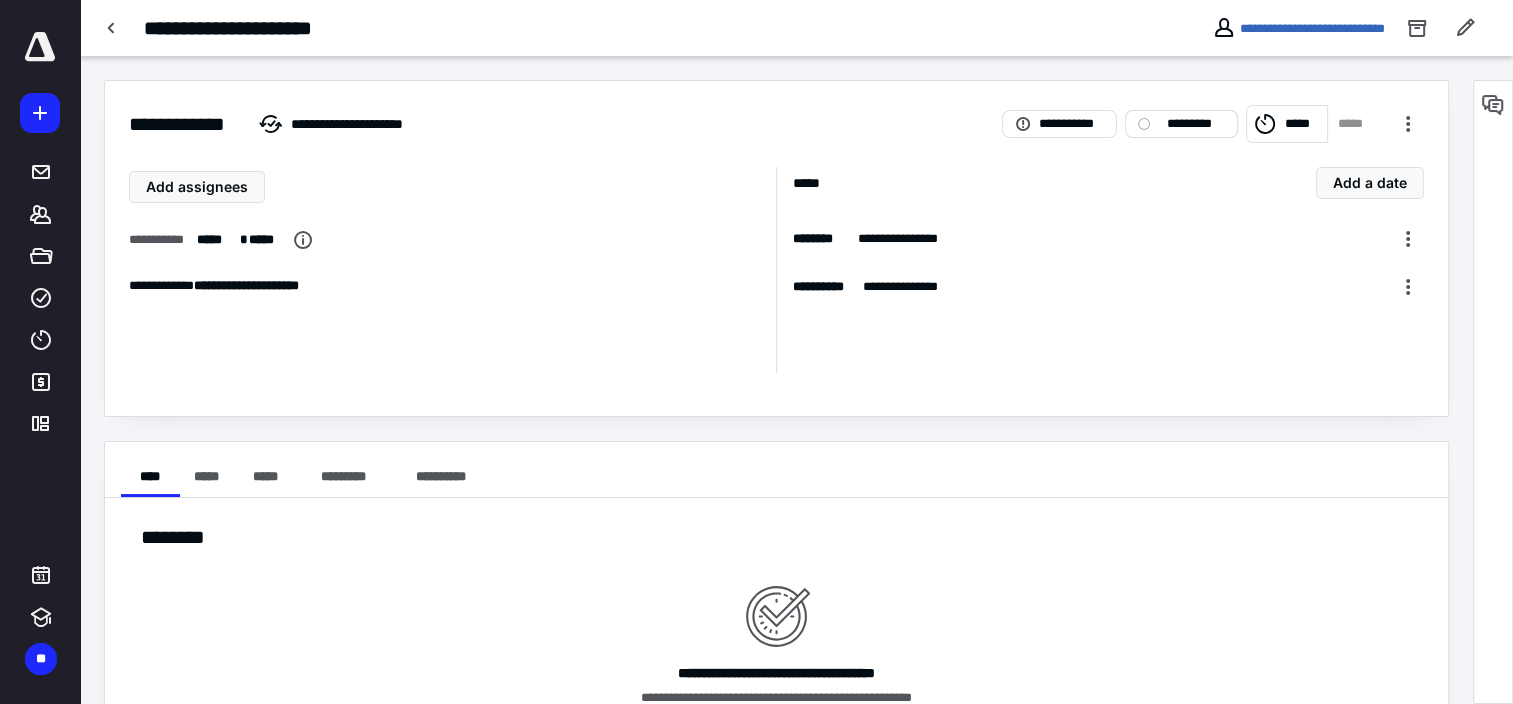 click on "*********" at bounding box center (1195, 124) 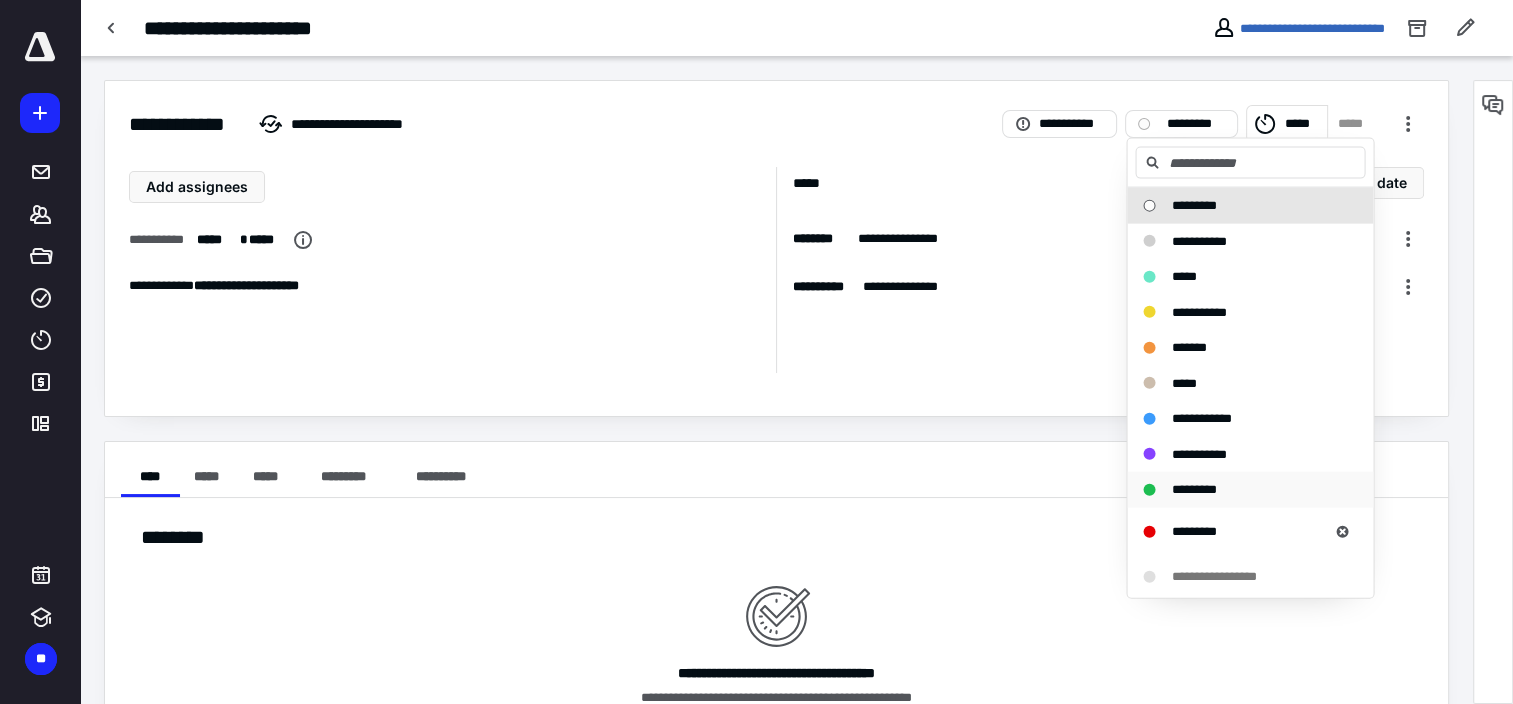click on "*********" at bounding box center [1193, 489] 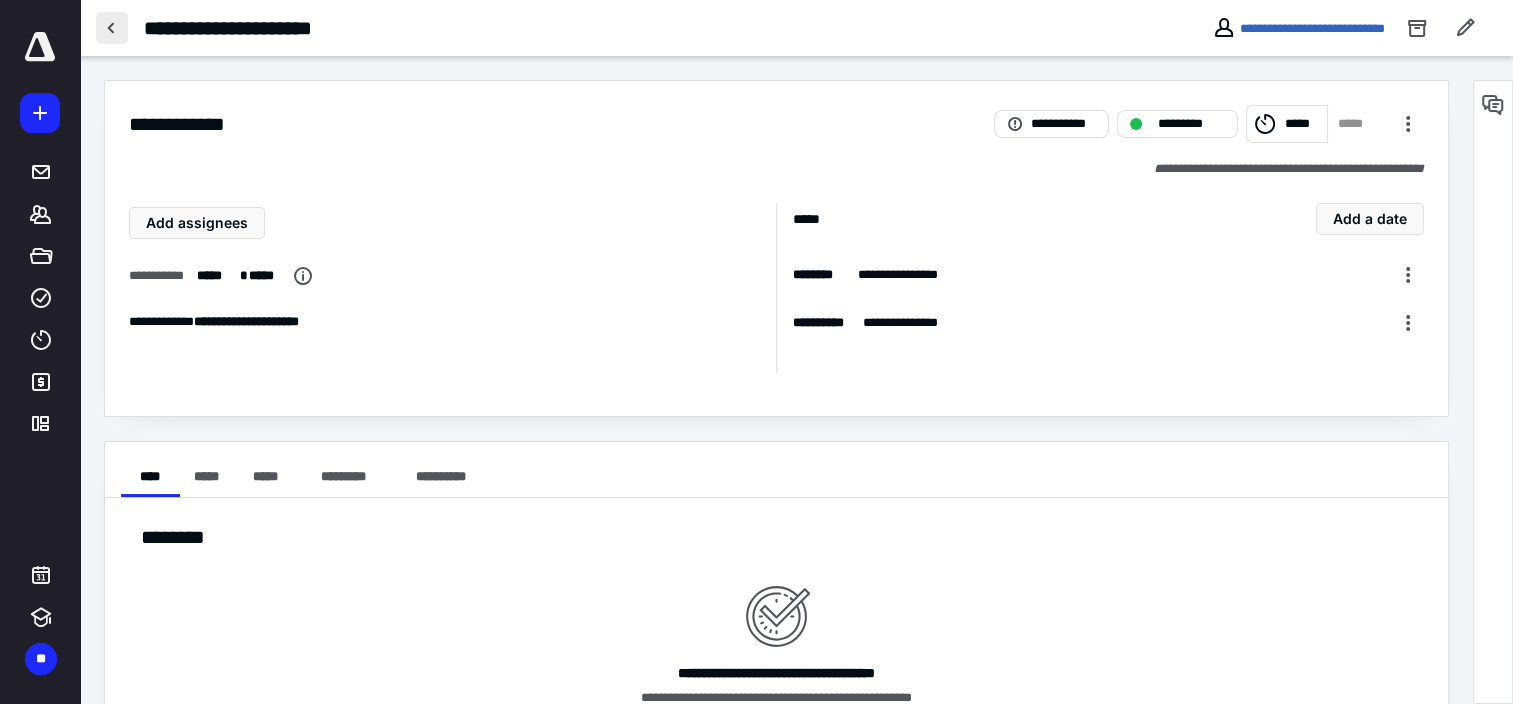 click at bounding box center (112, 28) 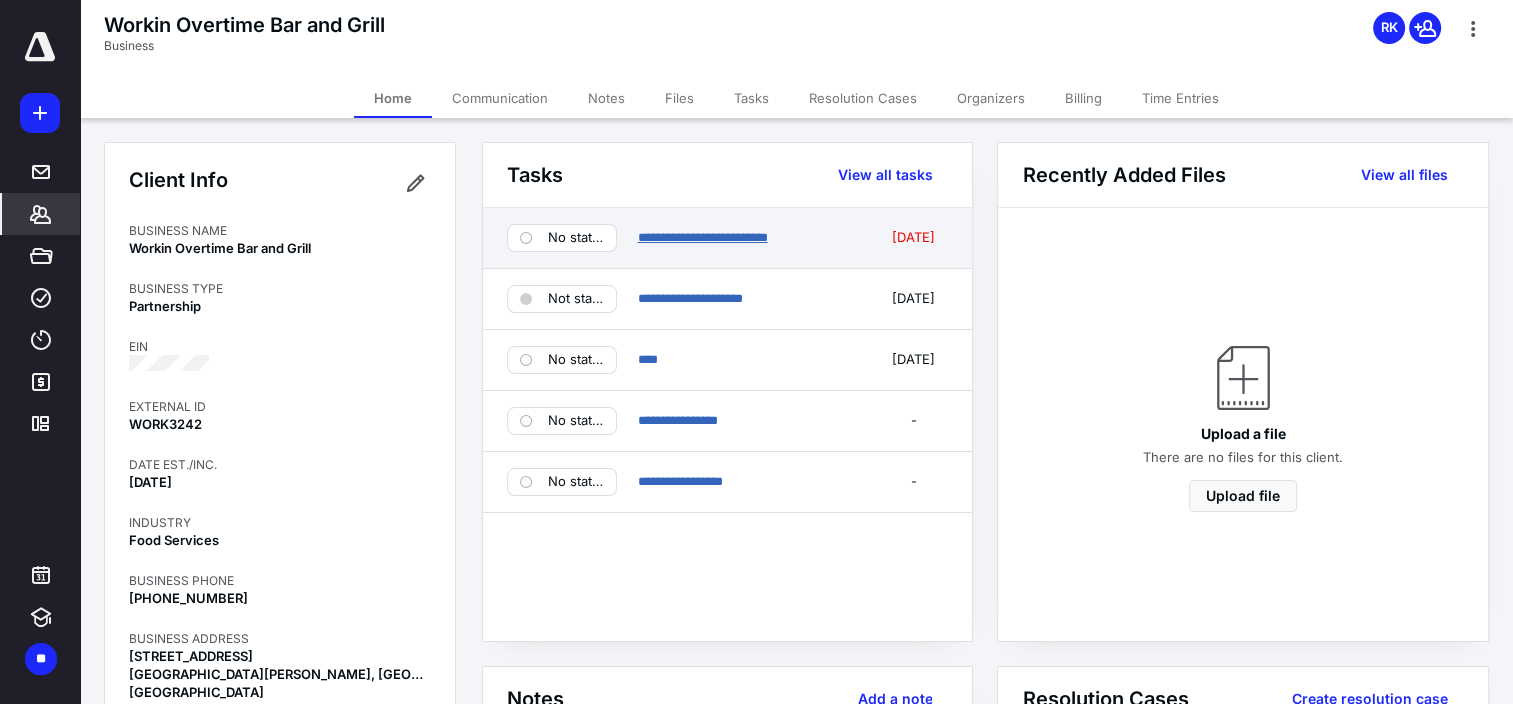 click on "**********" at bounding box center (702, 237) 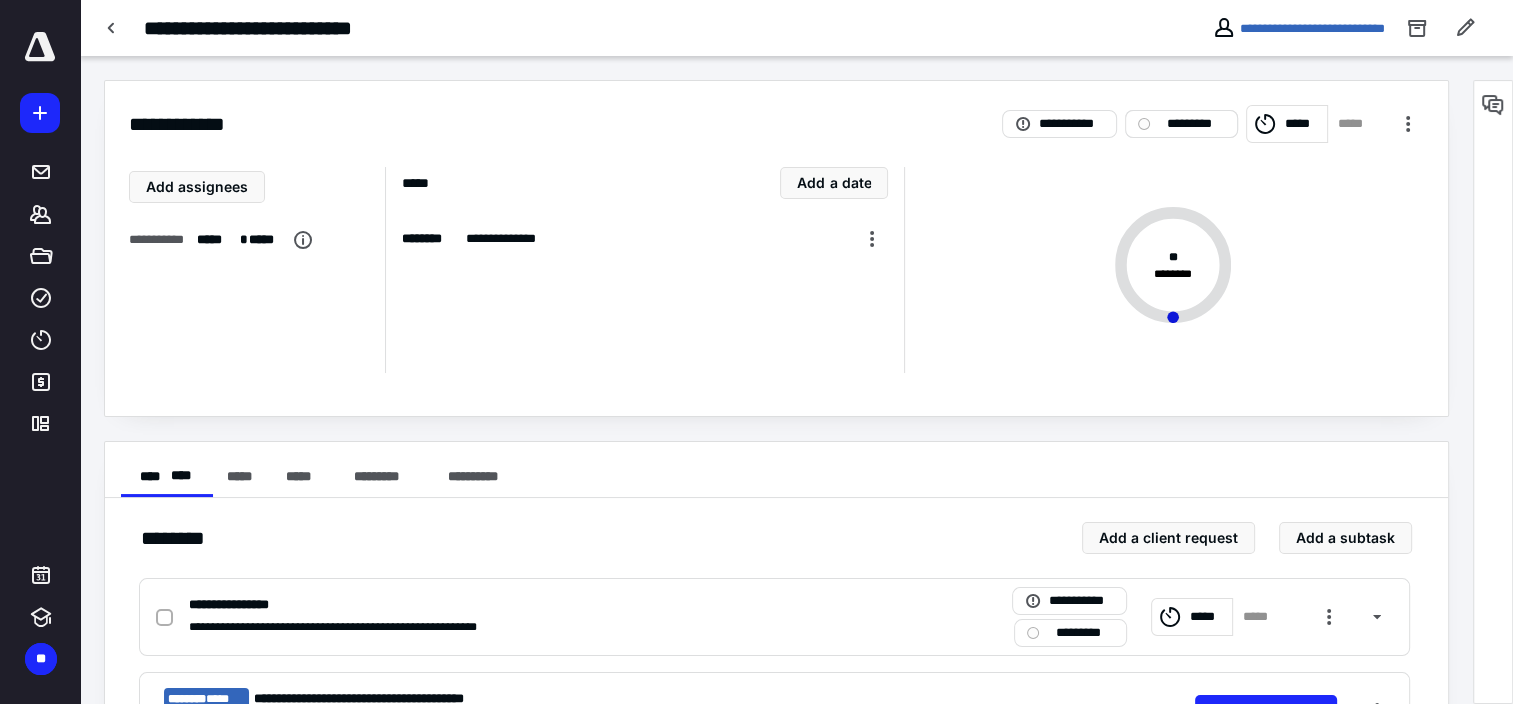click on "*********" at bounding box center (1195, 124) 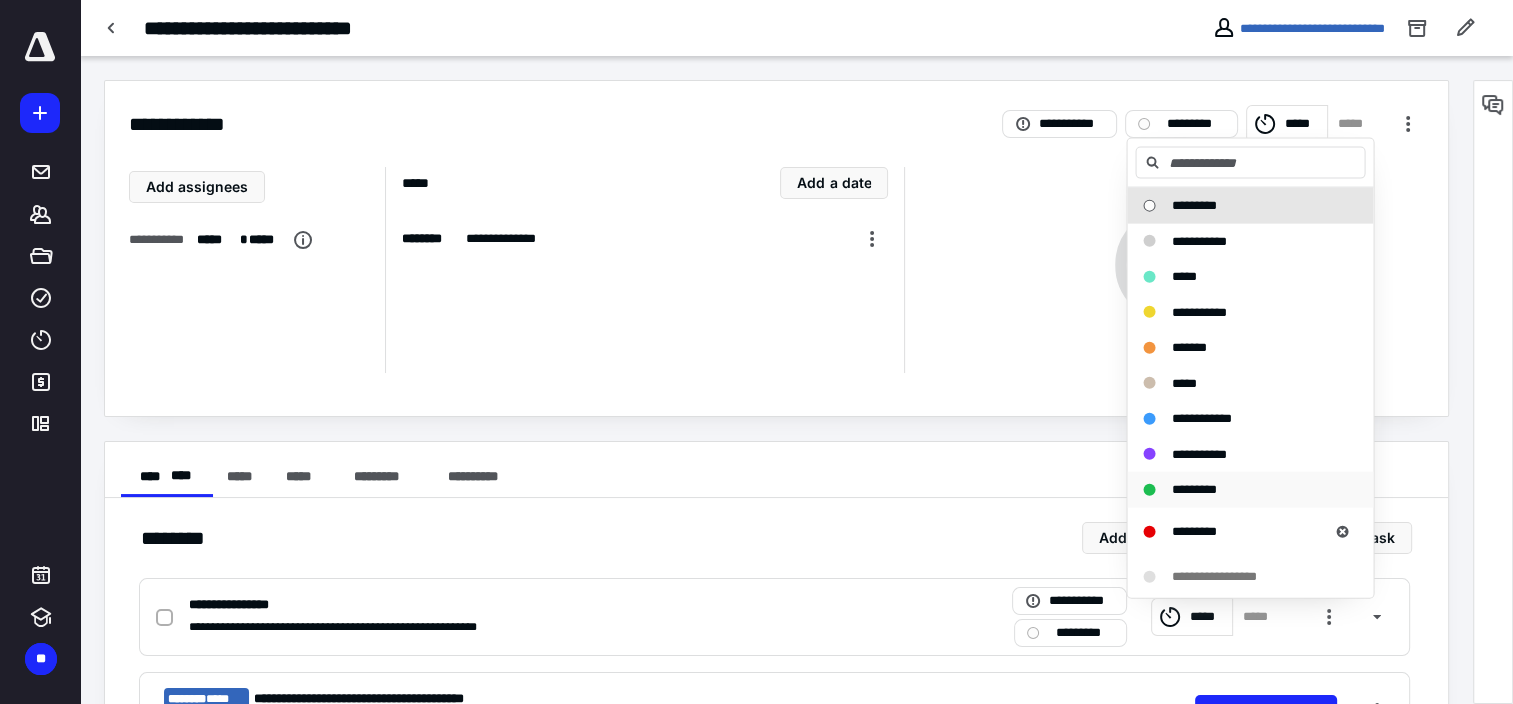 click on "*********" at bounding box center [1193, 489] 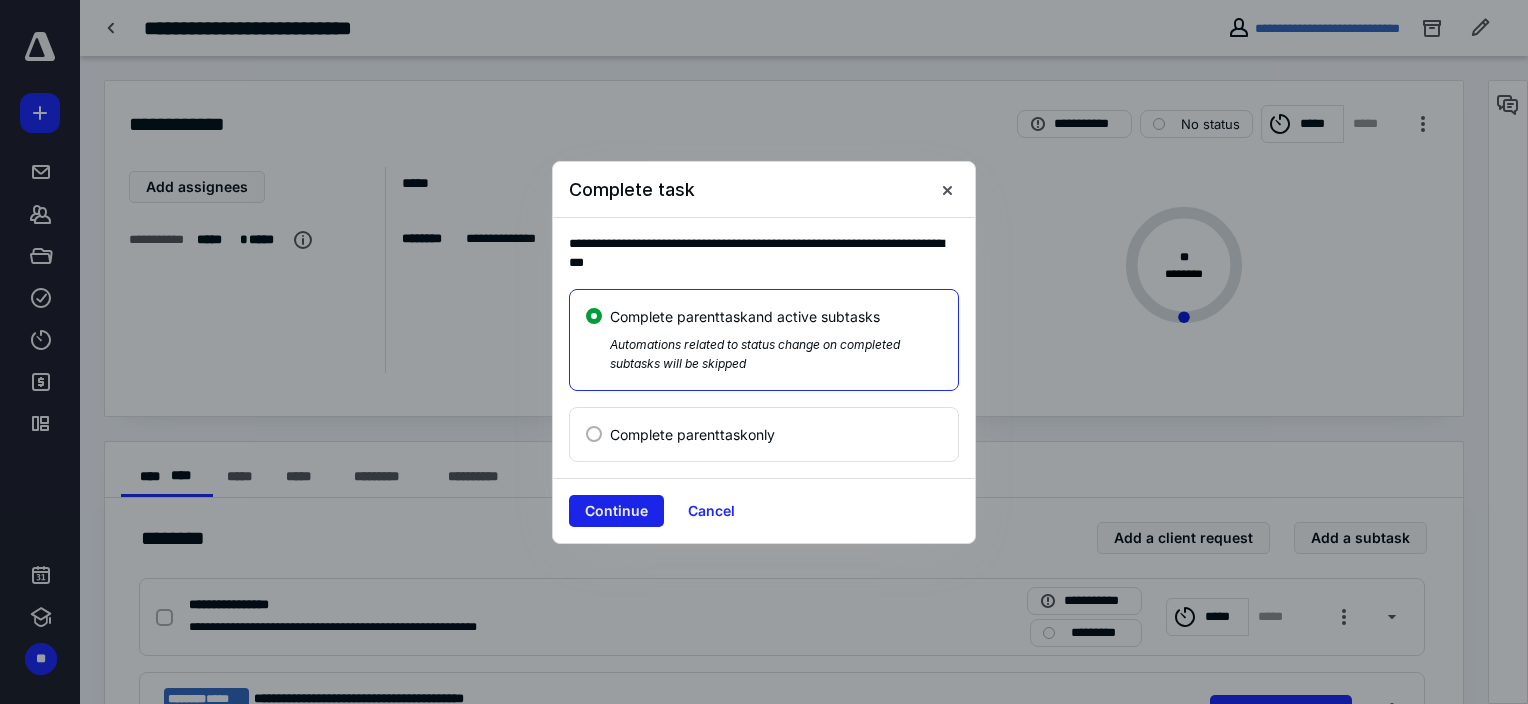 click on "Continue" at bounding box center [616, 511] 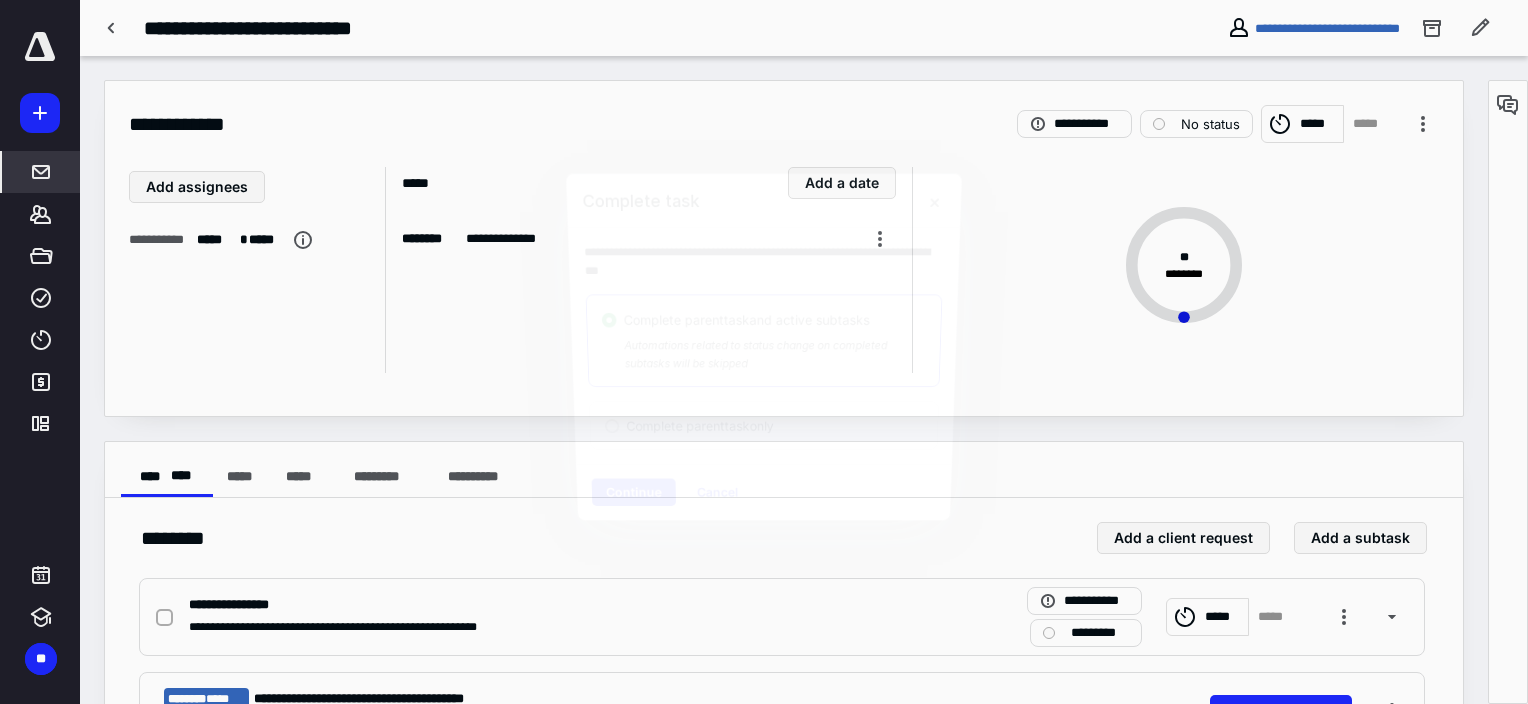 checkbox on "true" 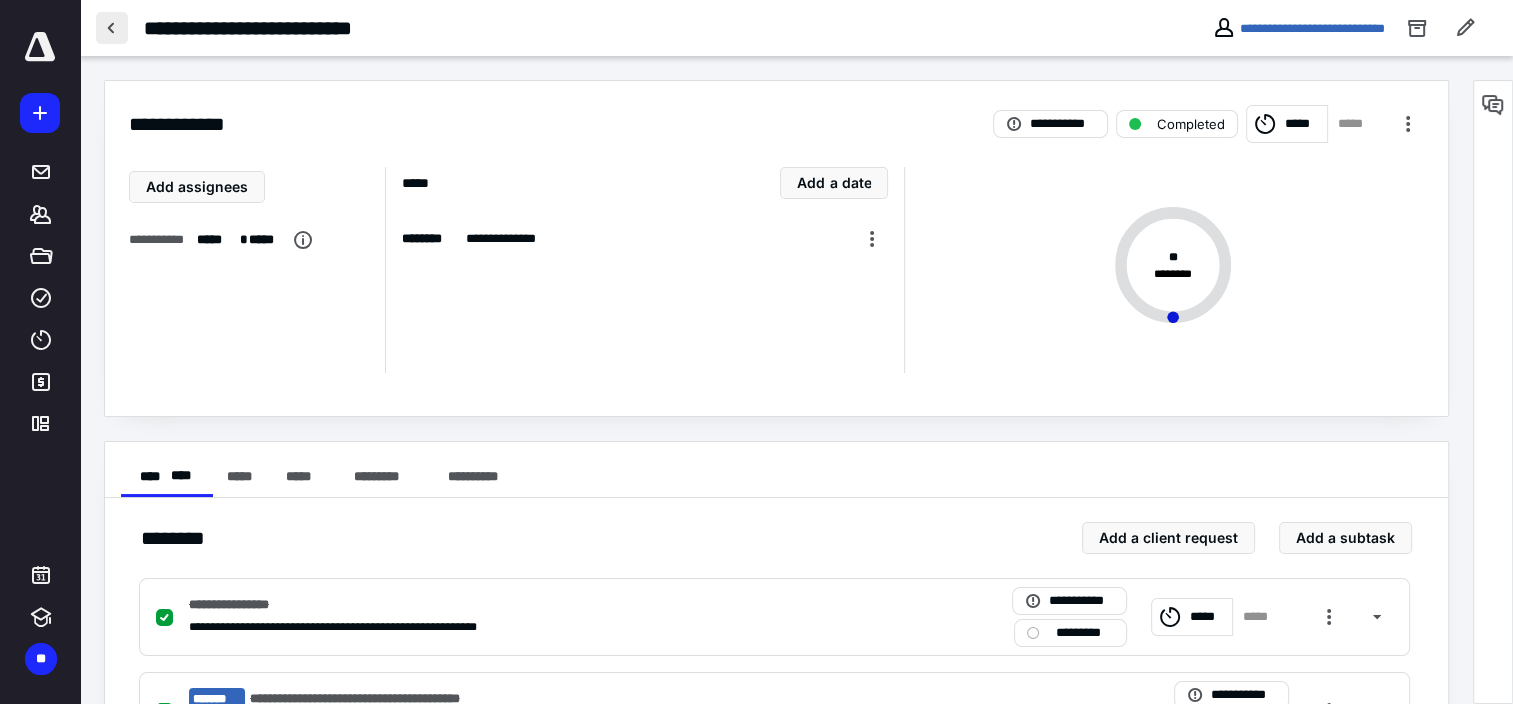 click at bounding box center (112, 28) 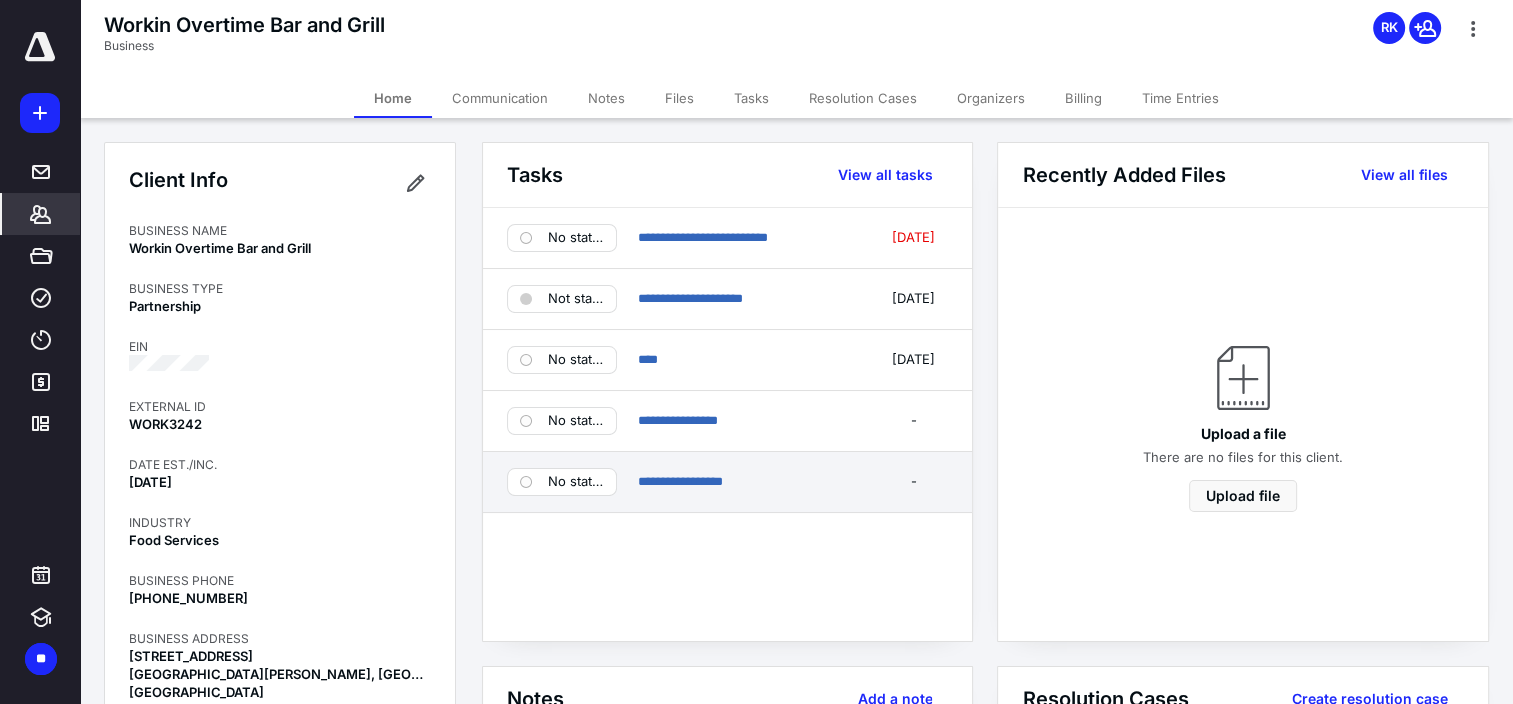 click on "**********" at bounding box center [747, 482] 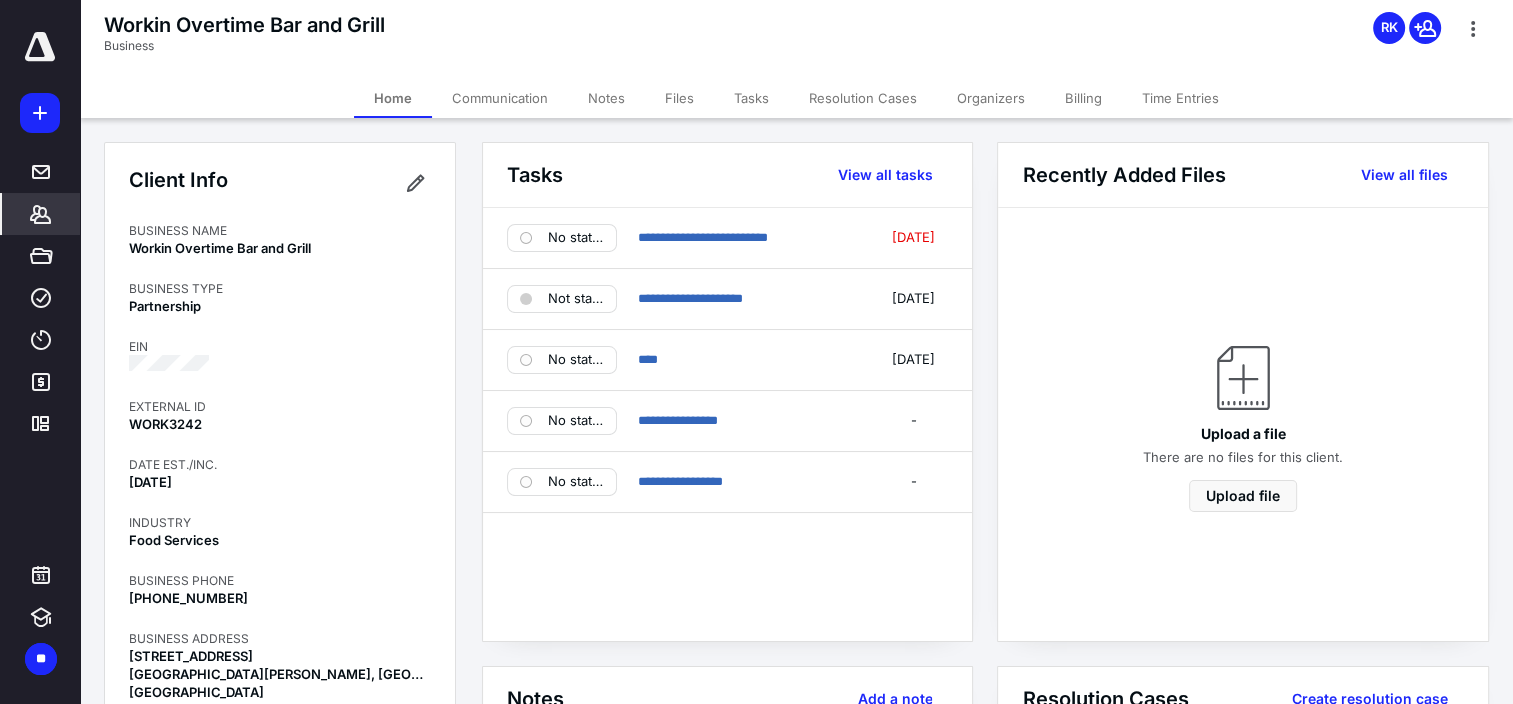click on "Tasks" at bounding box center [751, 98] 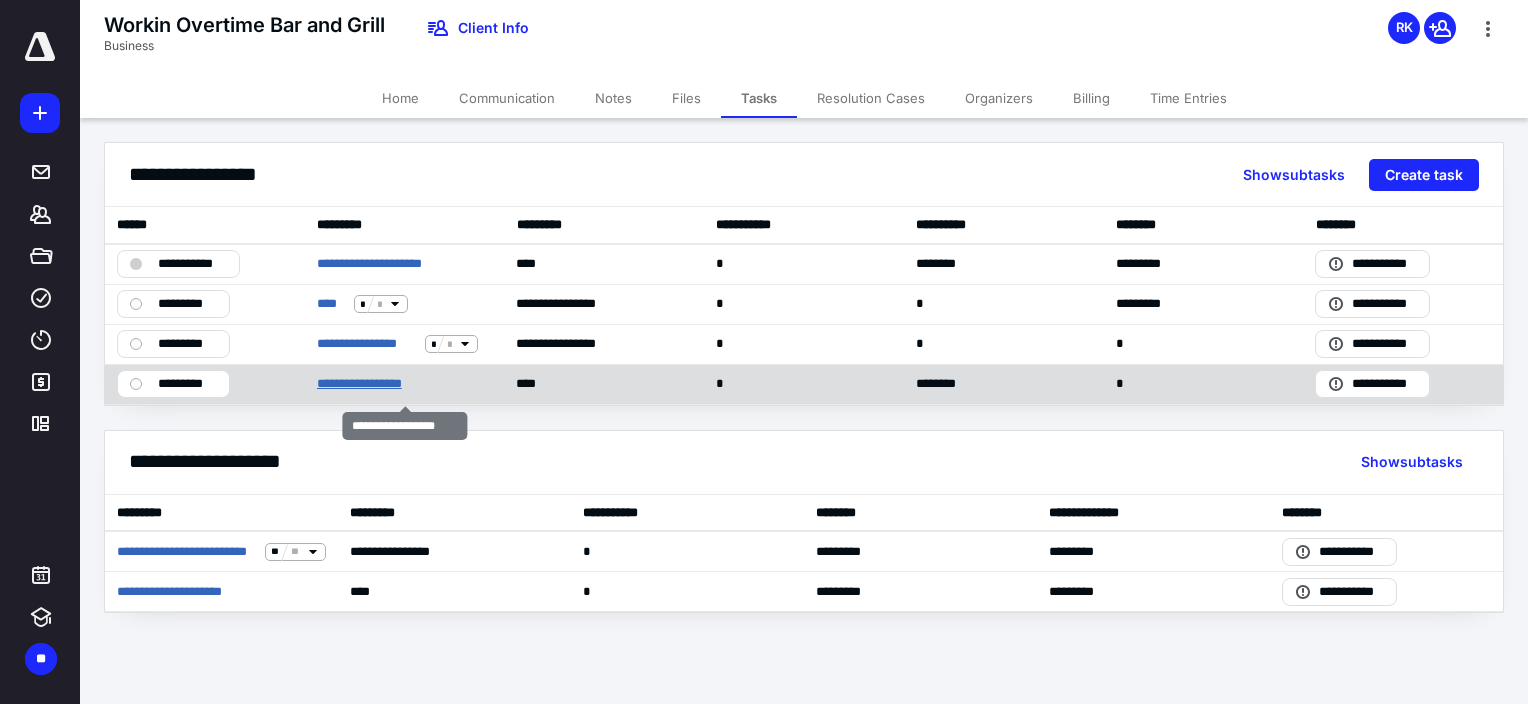 click on "**********" at bounding box center [373, 384] 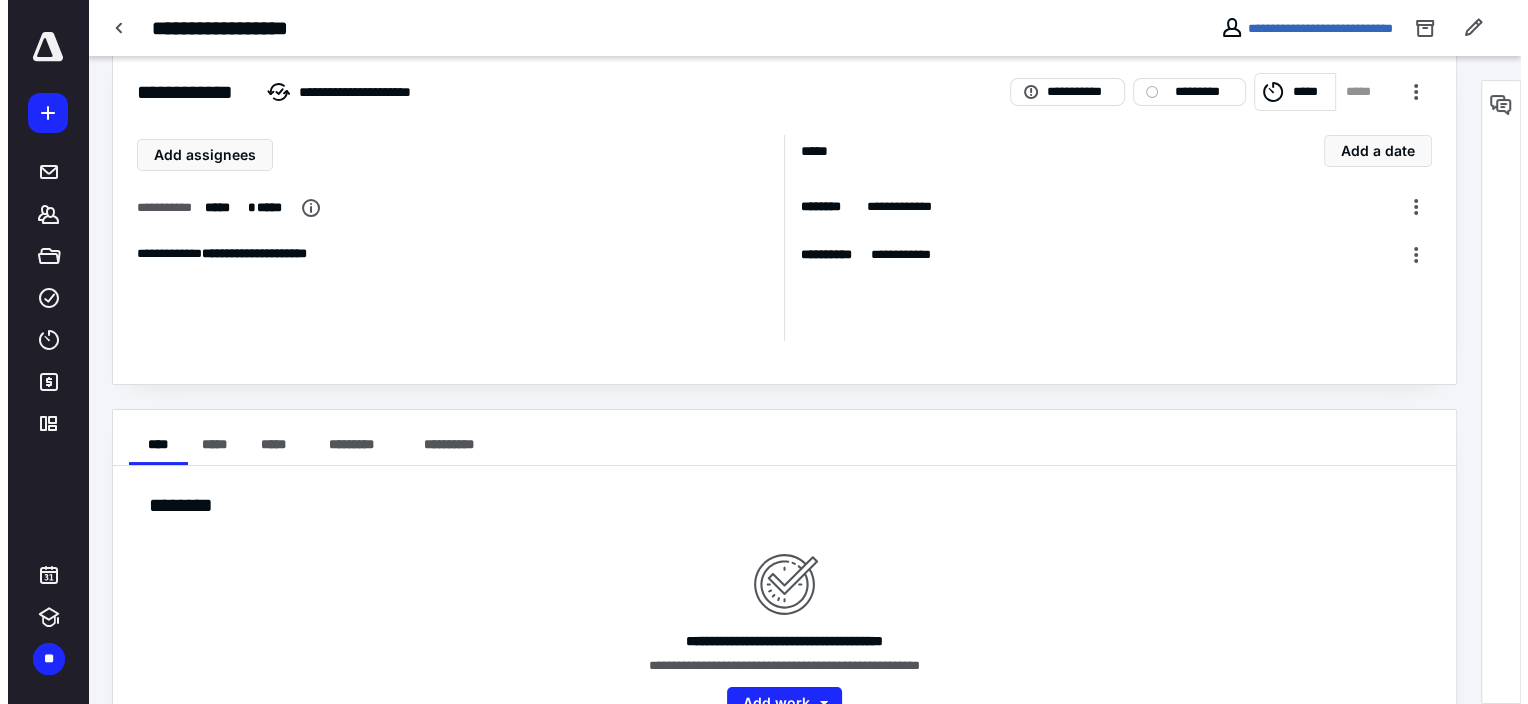 scroll, scrollTop: 0, scrollLeft: 0, axis: both 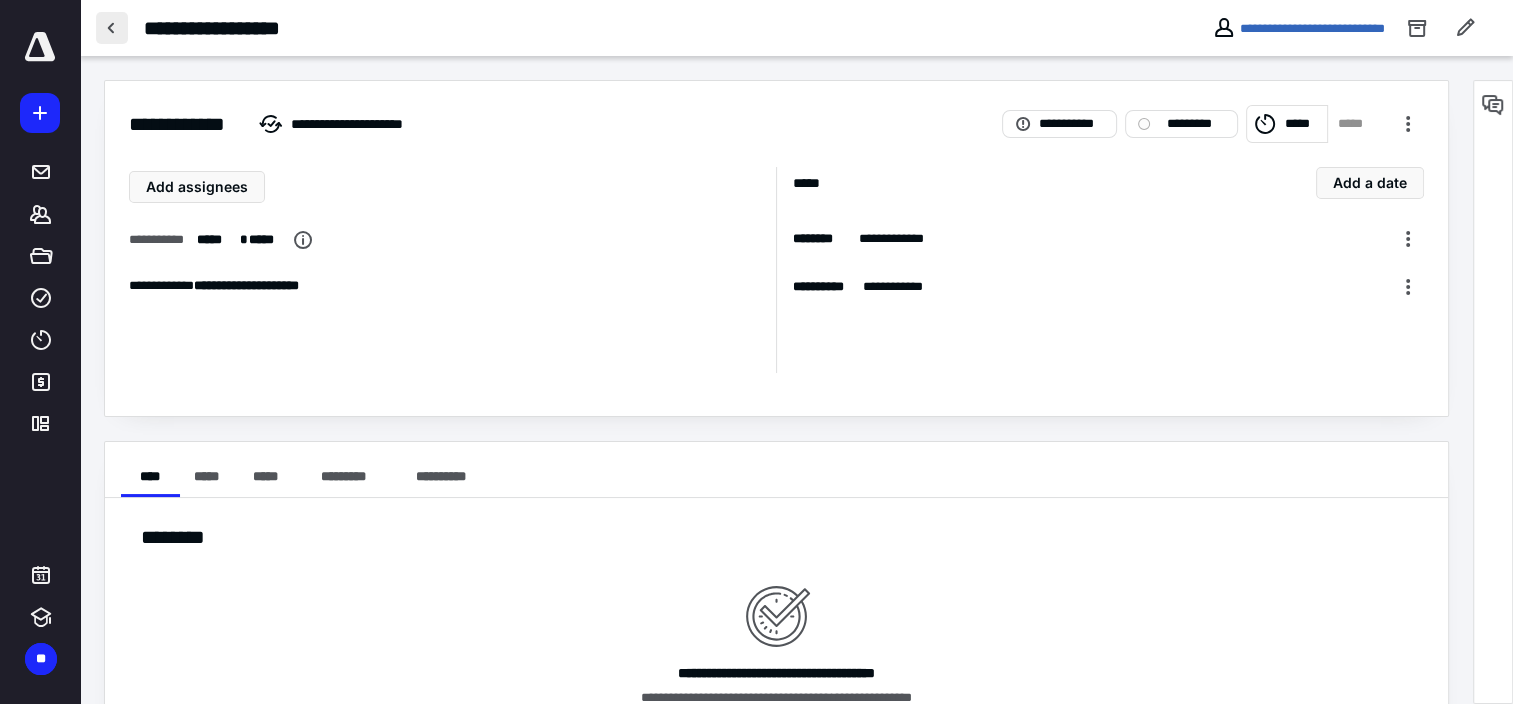 click at bounding box center [112, 28] 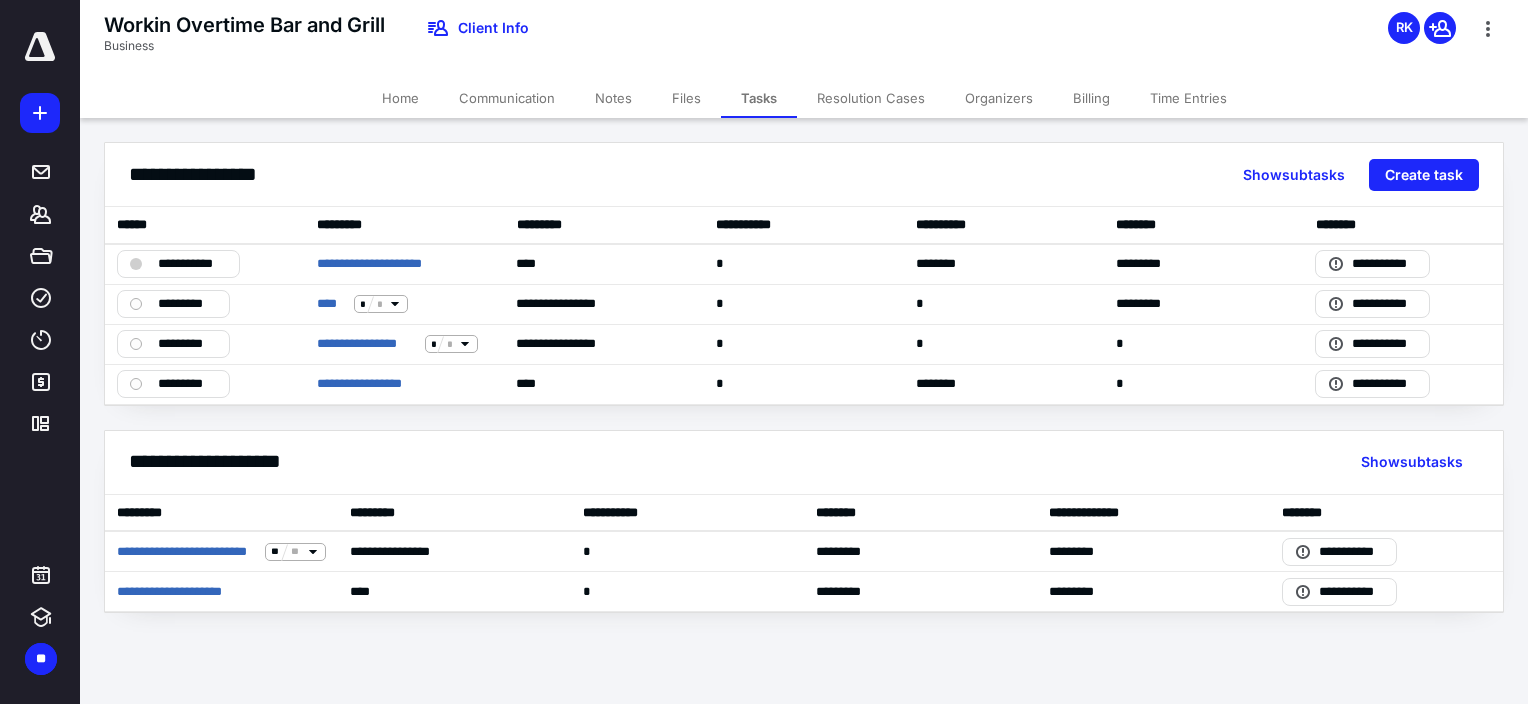 click on "Home" at bounding box center [400, 98] 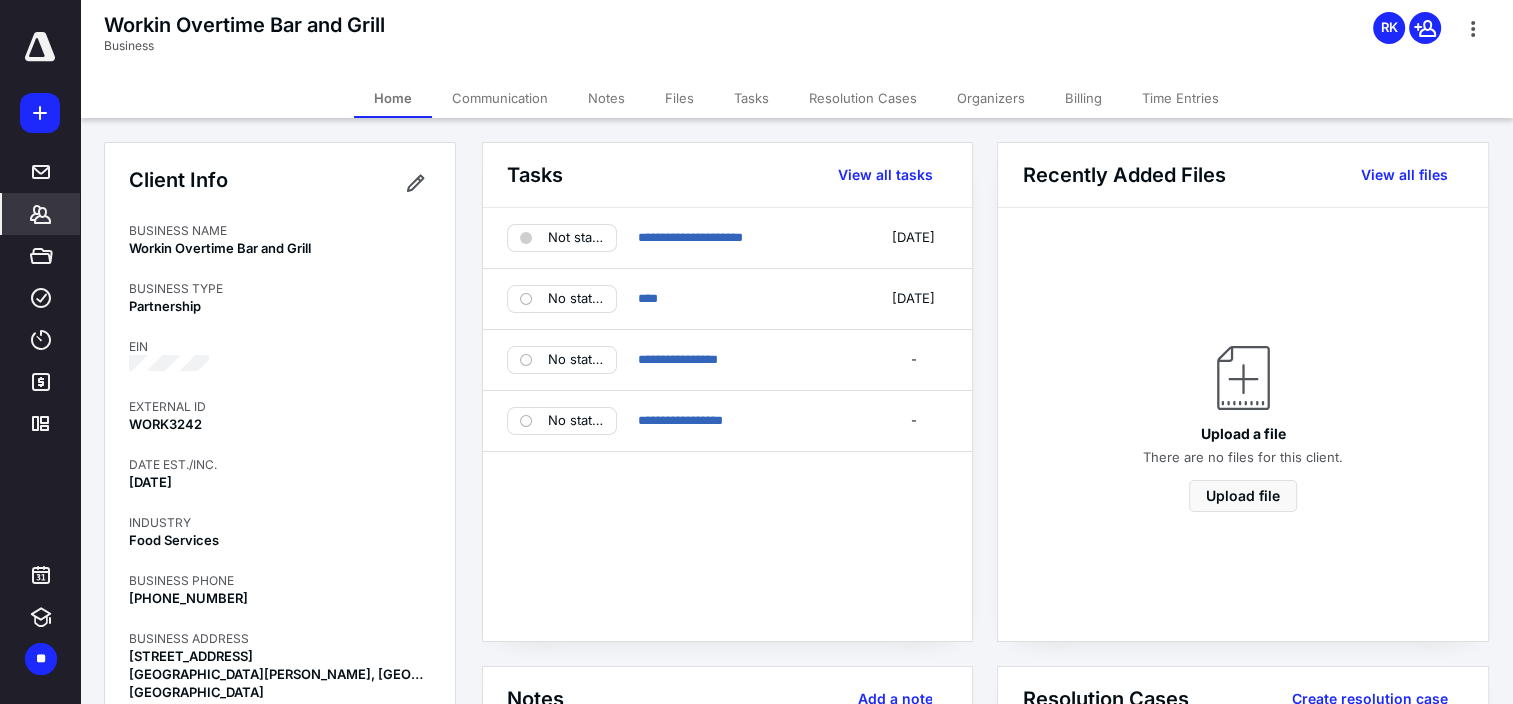 click on "Tasks" at bounding box center [751, 98] 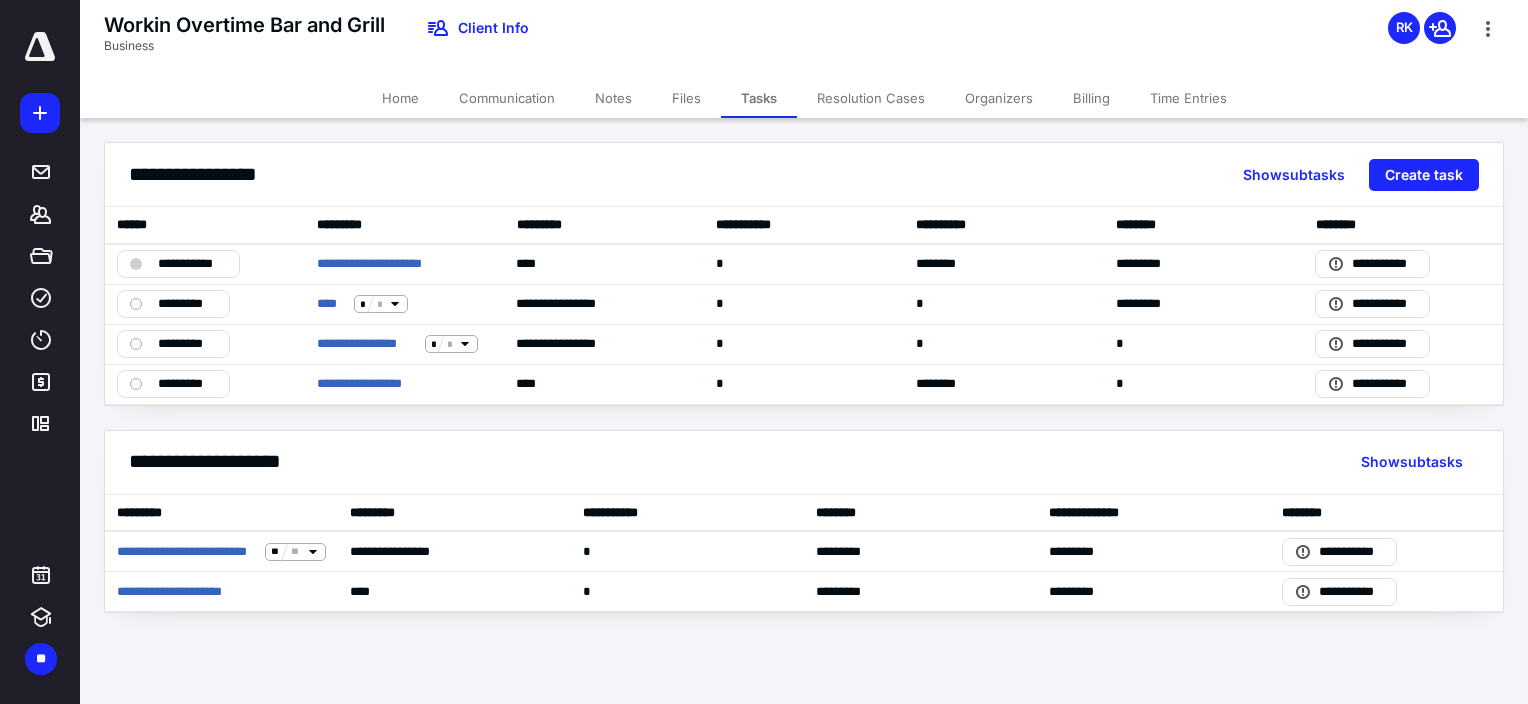 click on "Files" at bounding box center [686, 98] 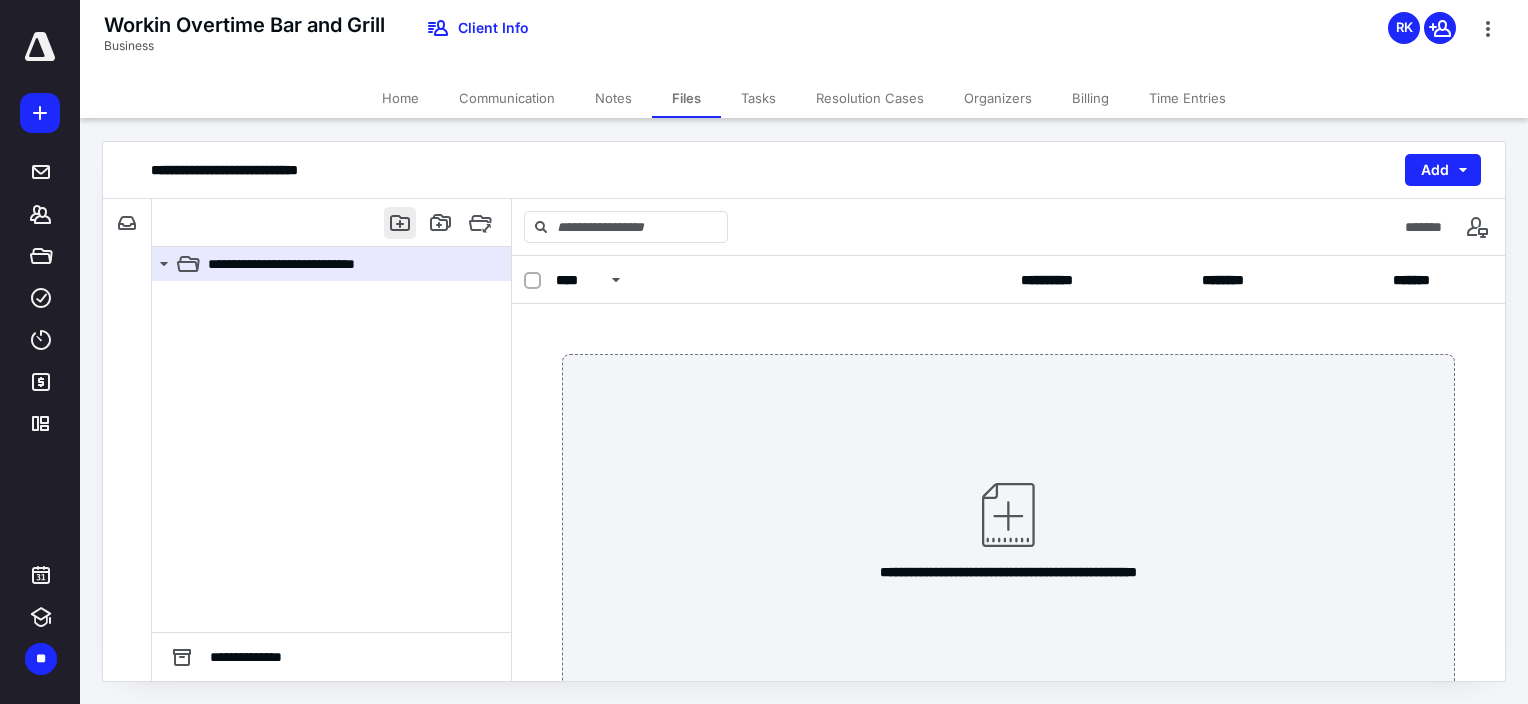 click at bounding box center [400, 223] 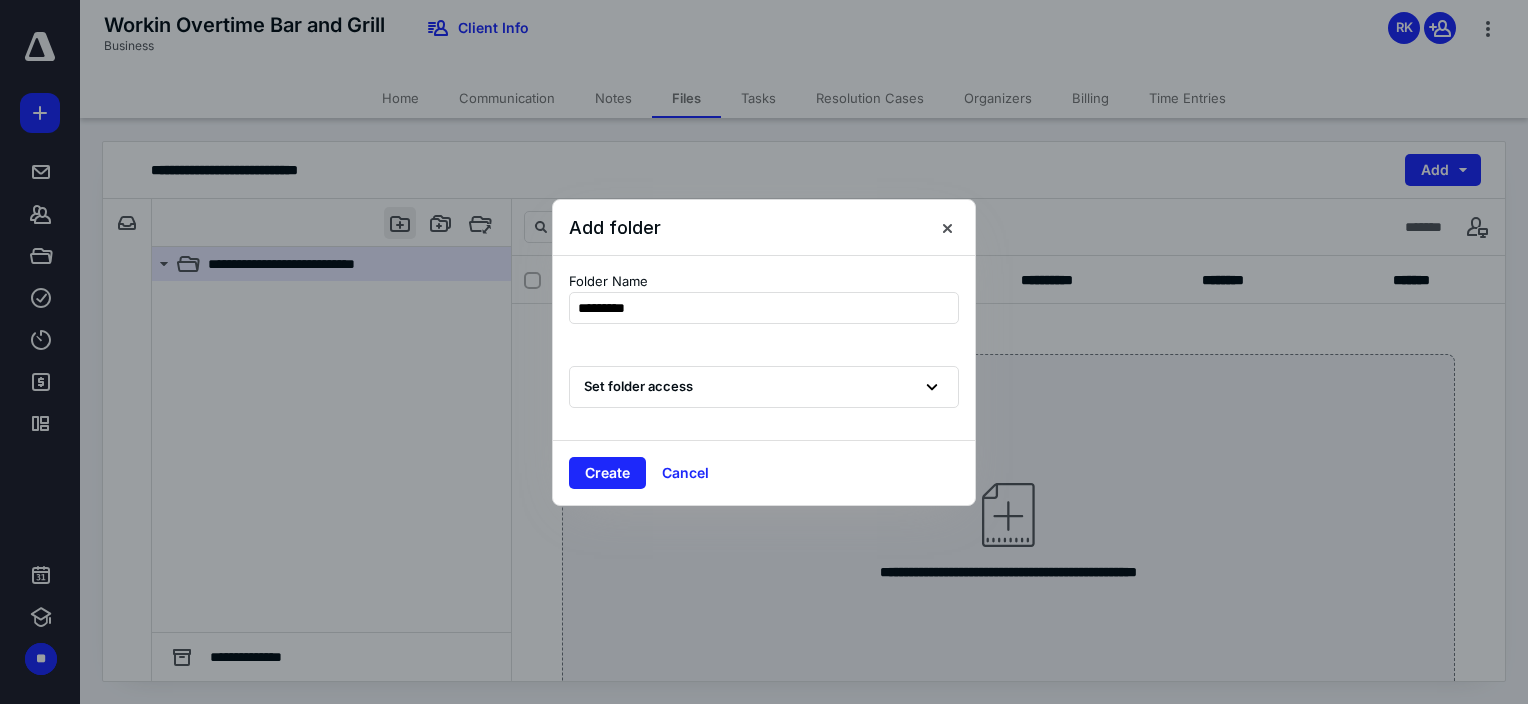 type on "*********" 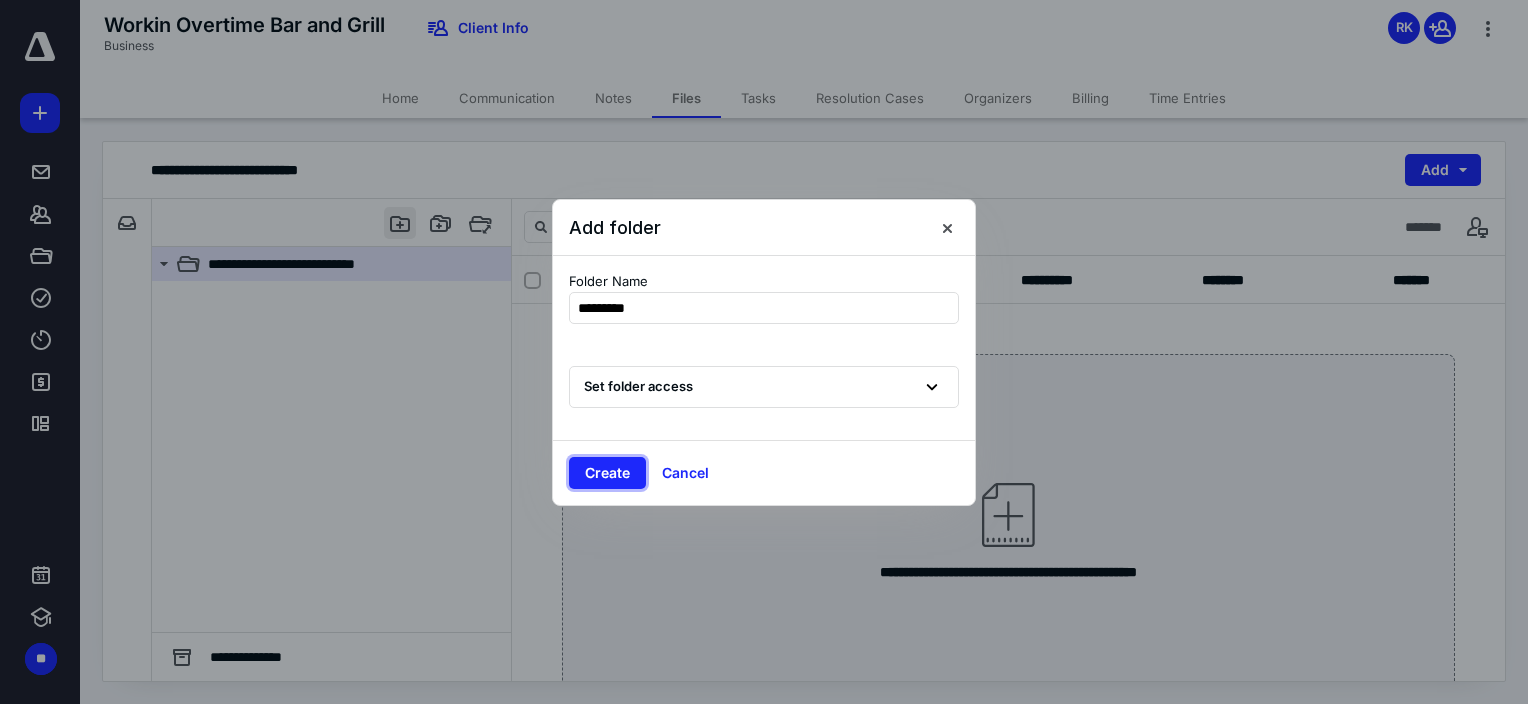 type 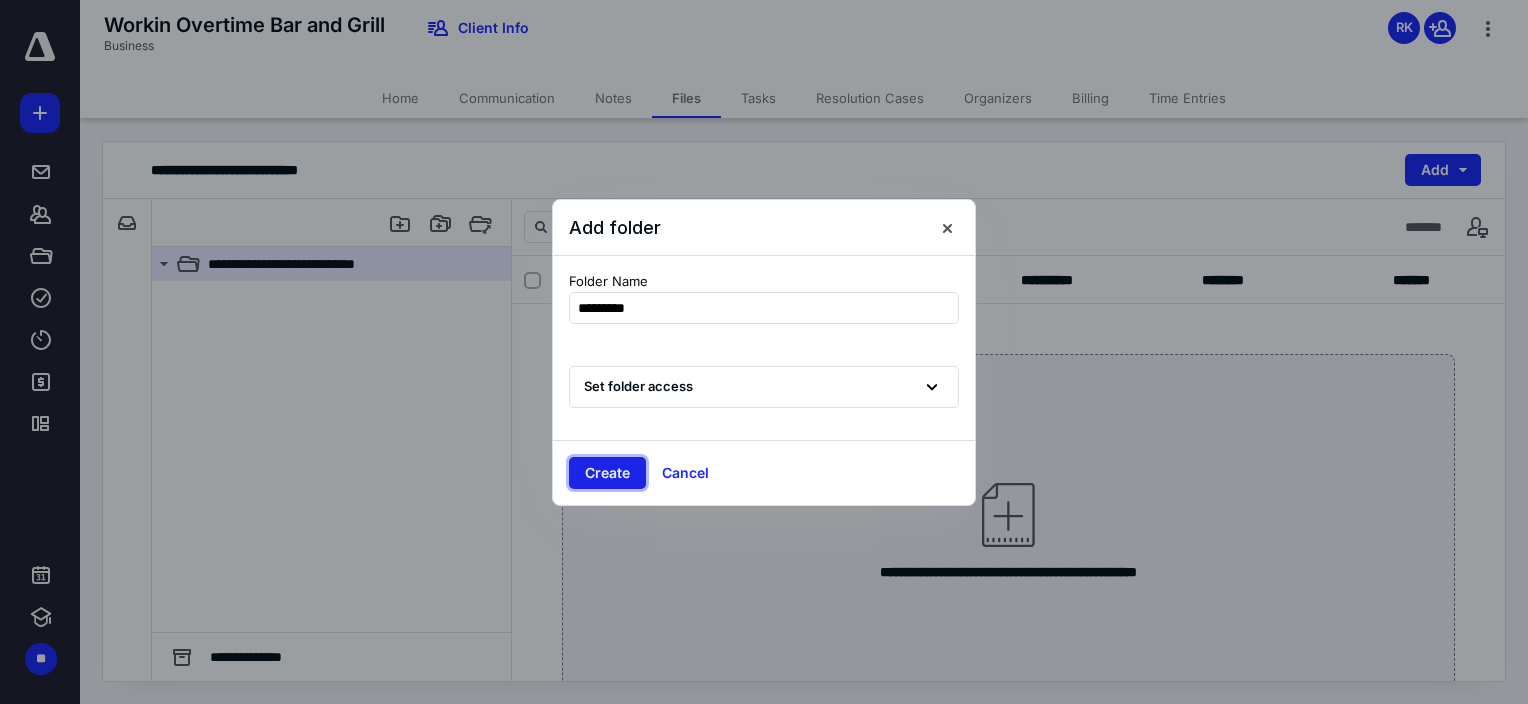 click on "Create" at bounding box center (607, 473) 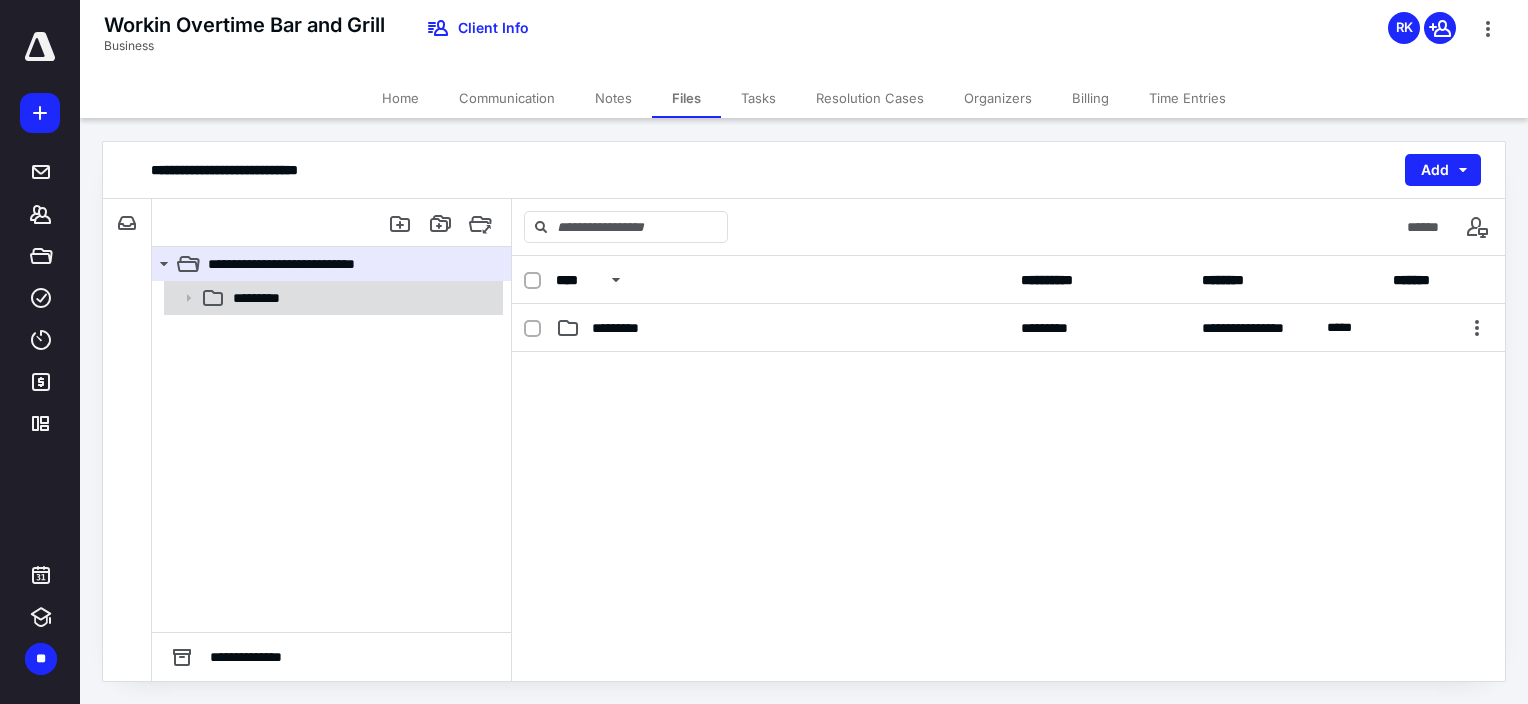 click on "*********" at bounding box center (362, 298) 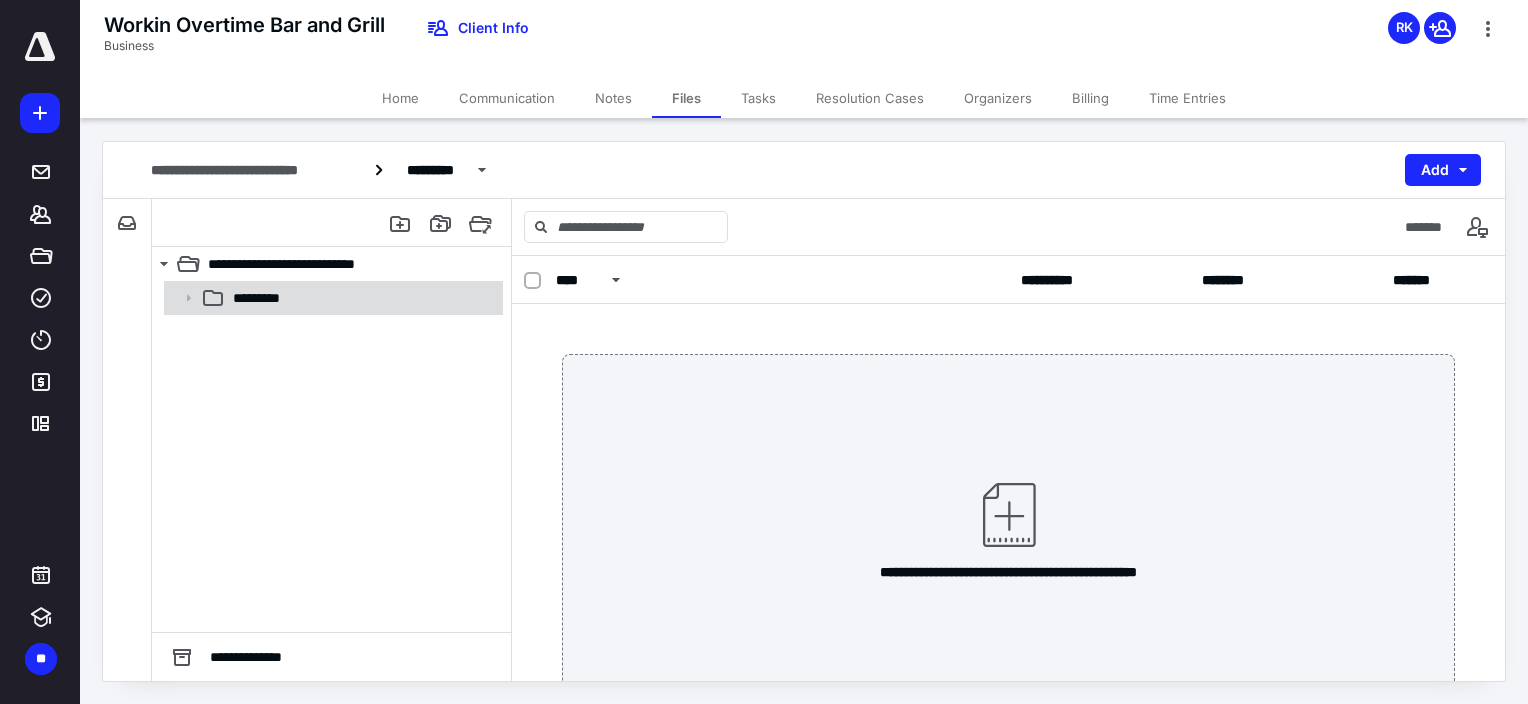 click on "*********" at bounding box center [362, 298] 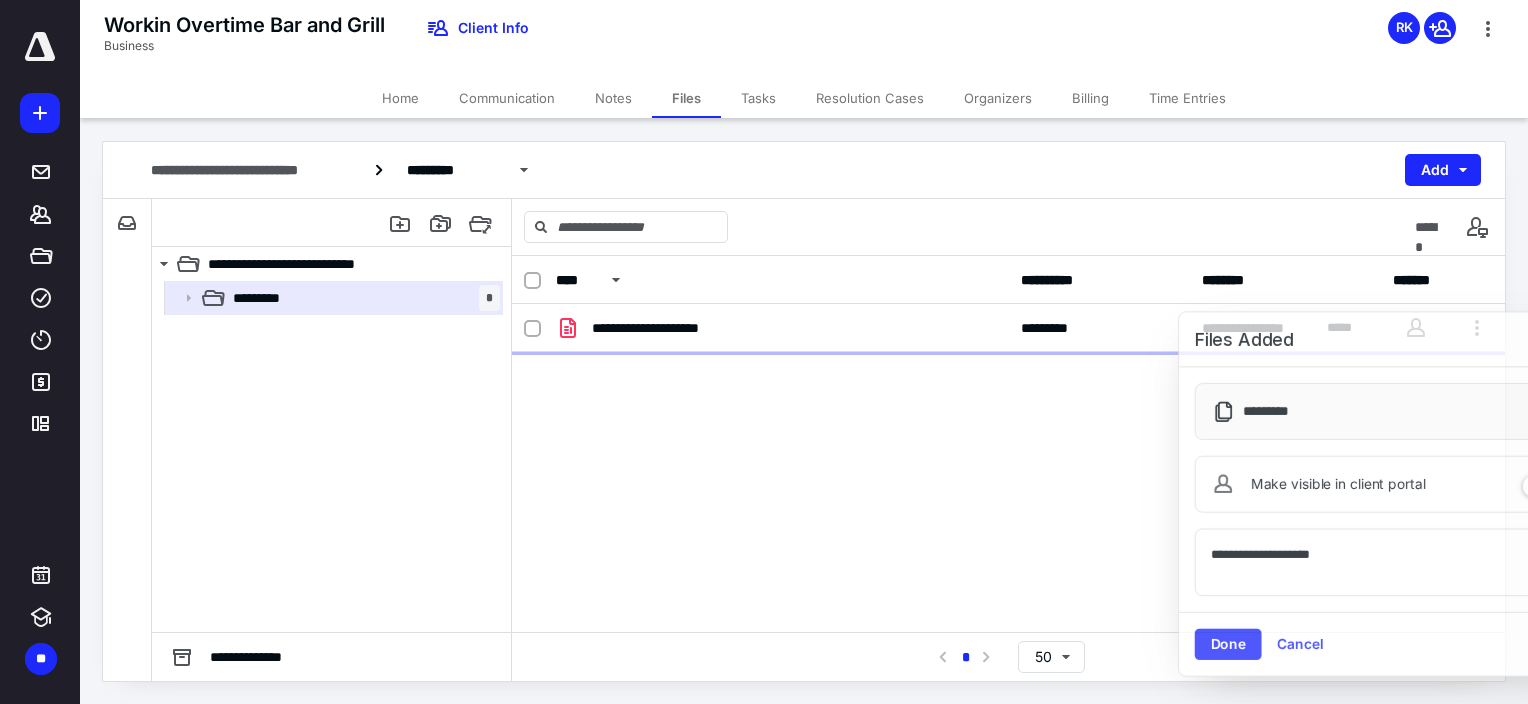 checkbox on "true" 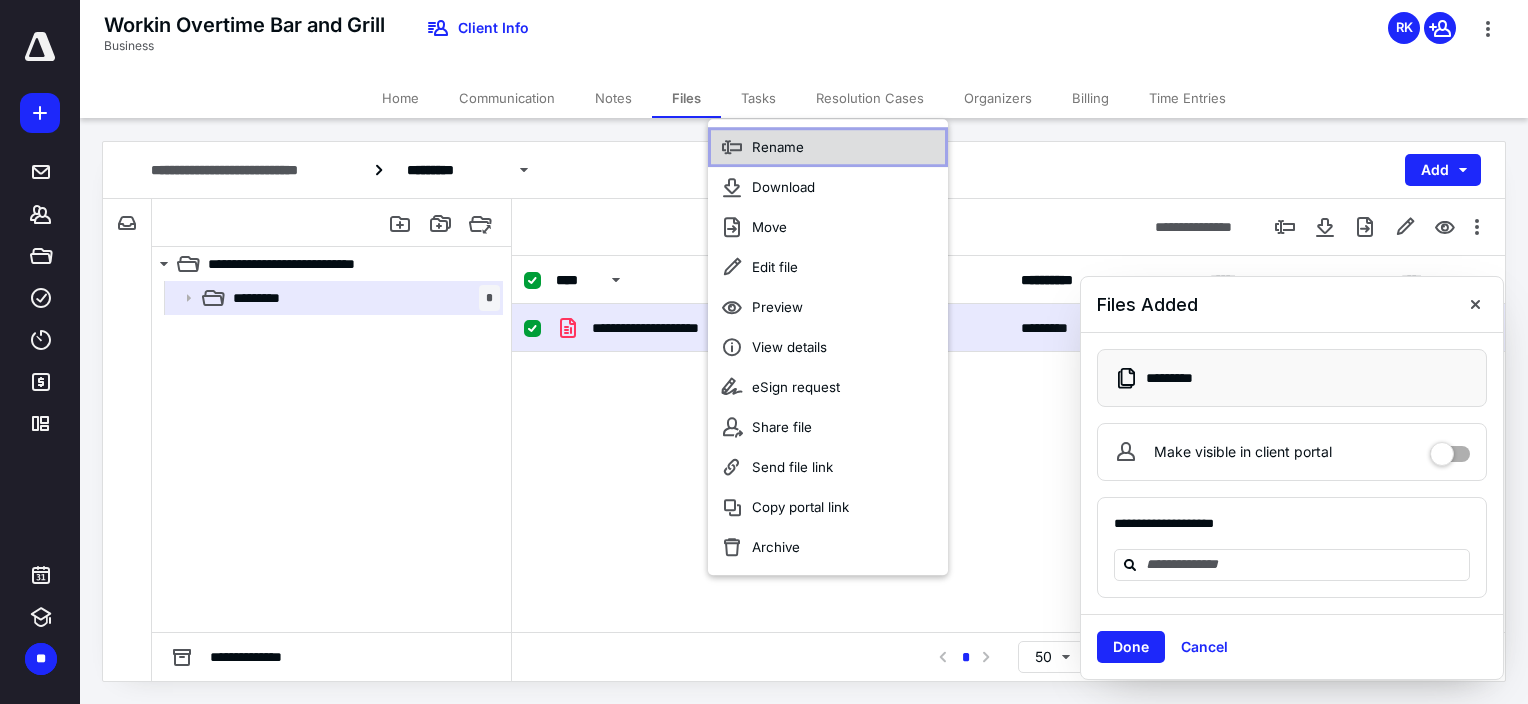 click on "Rename" at bounding box center [778, 147] 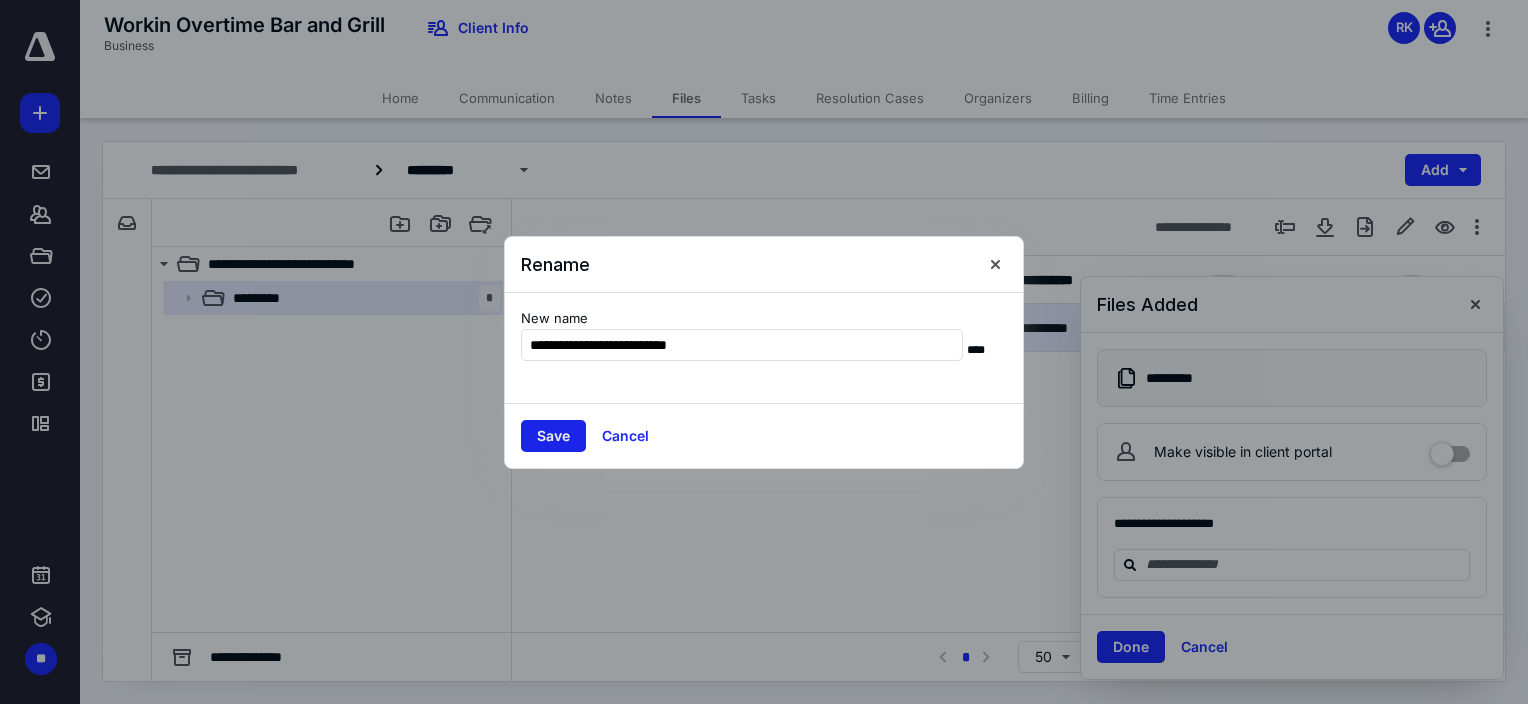 type on "**********" 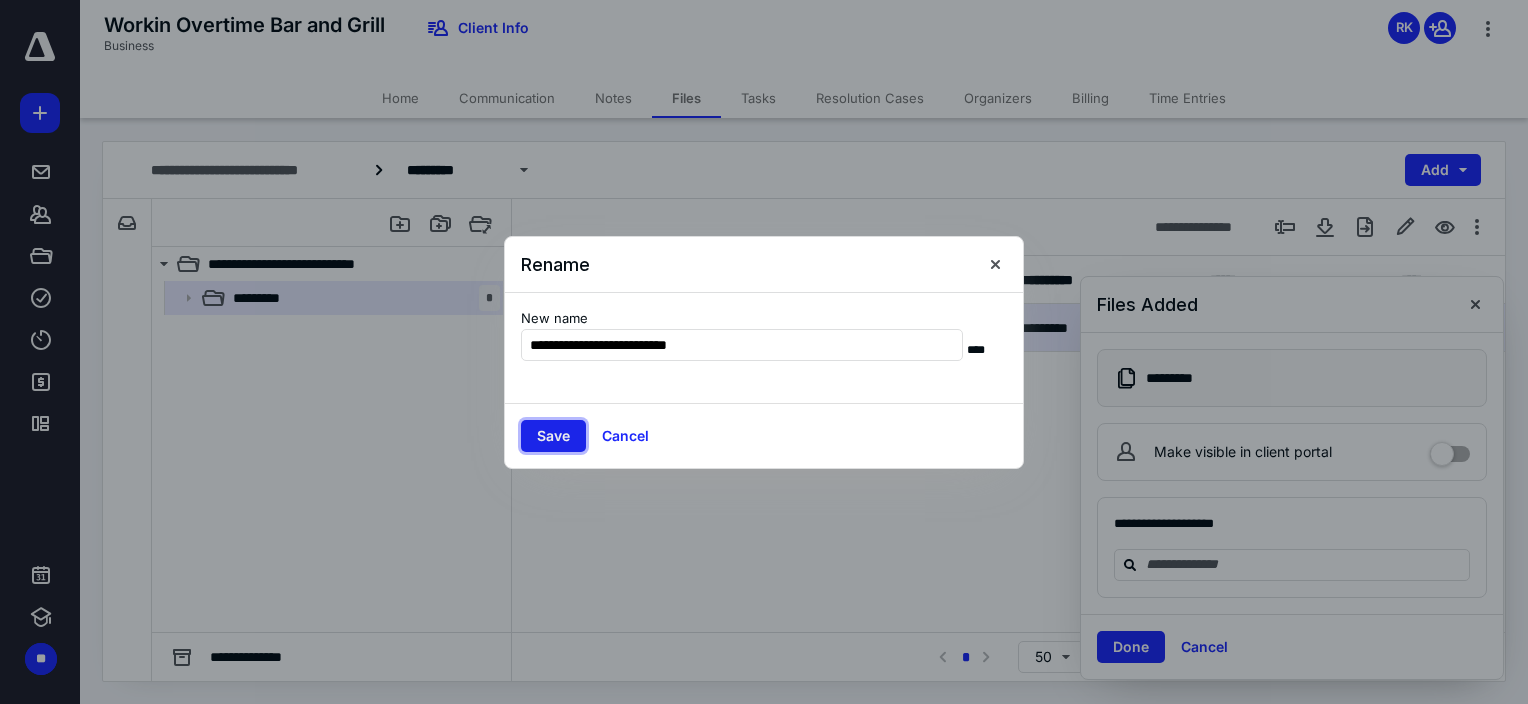 click on "Save" at bounding box center (553, 436) 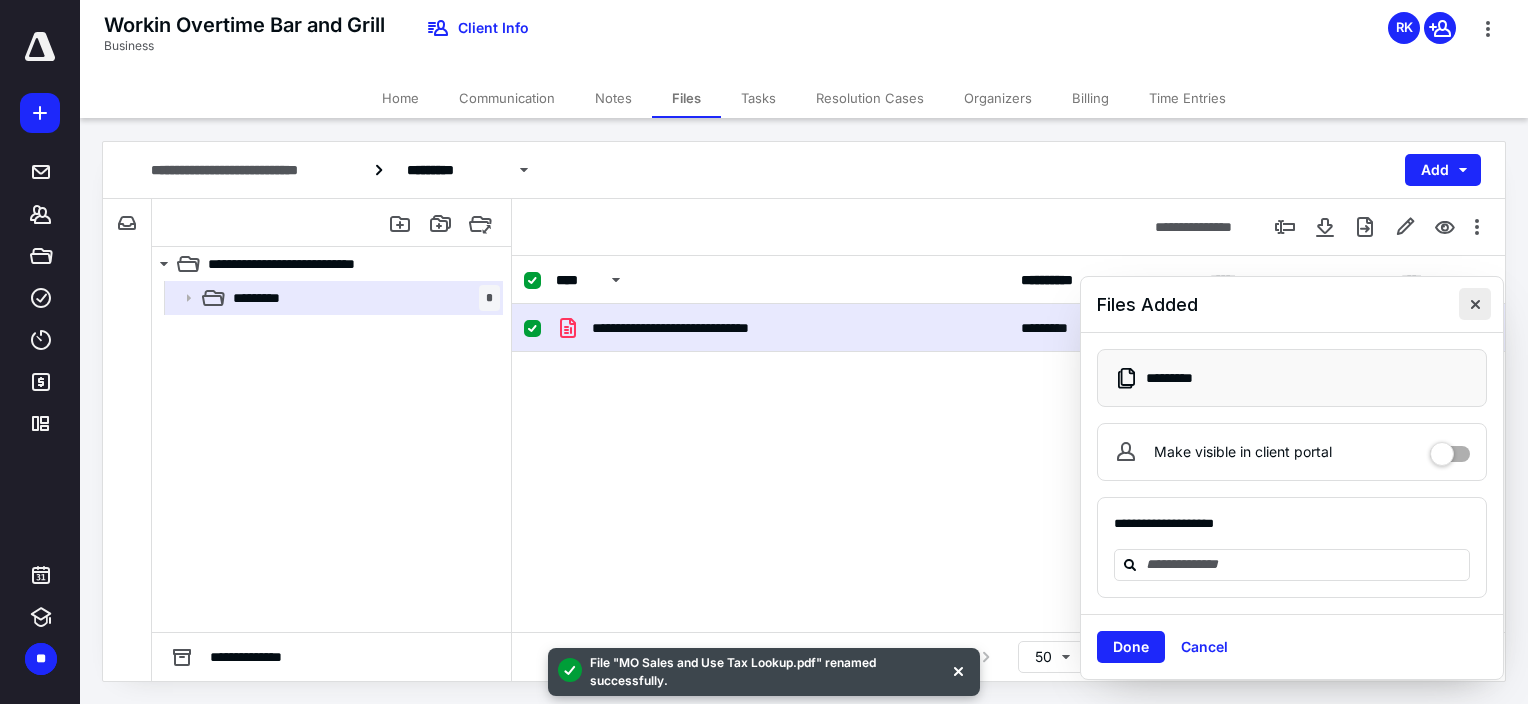 click at bounding box center [1475, 304] 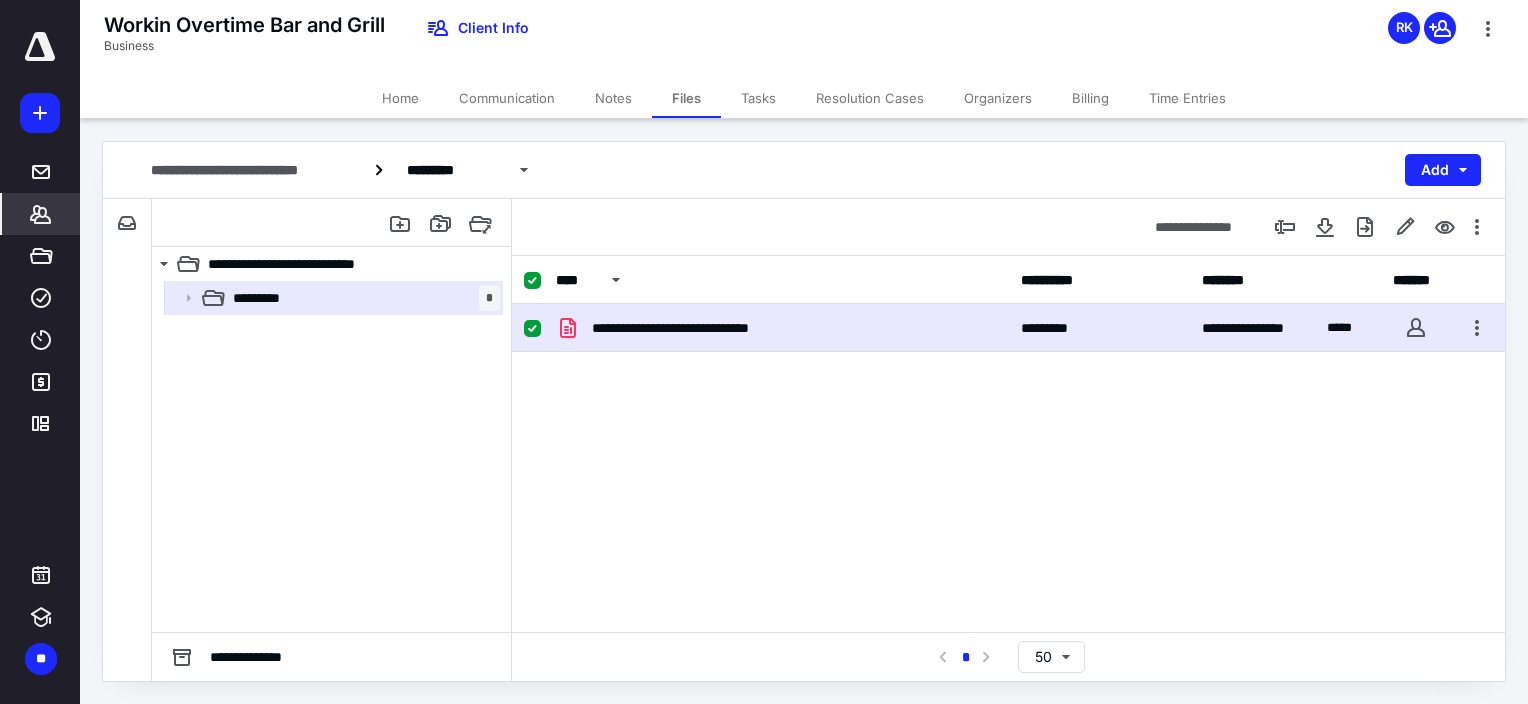 click on "*******" at bounding box center [41, 214] 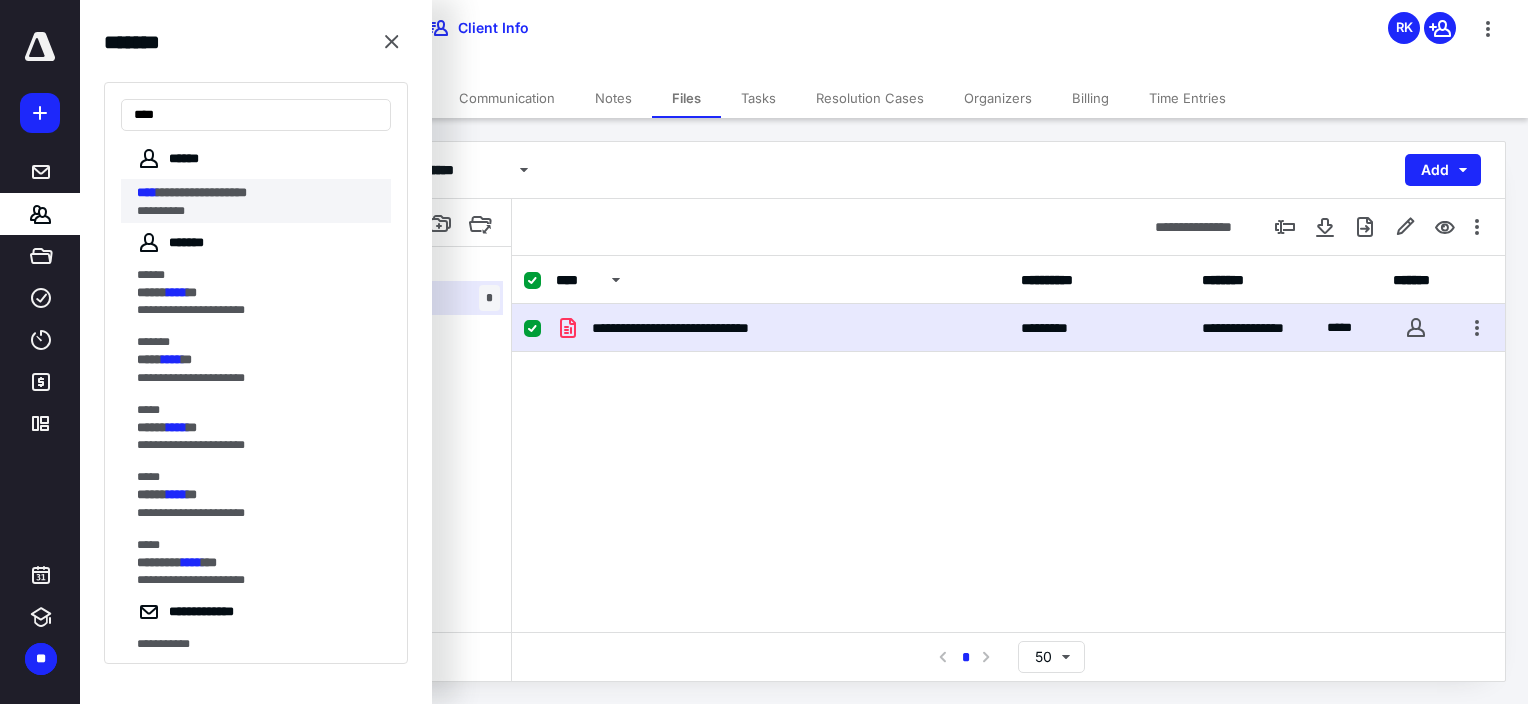 type on "****" 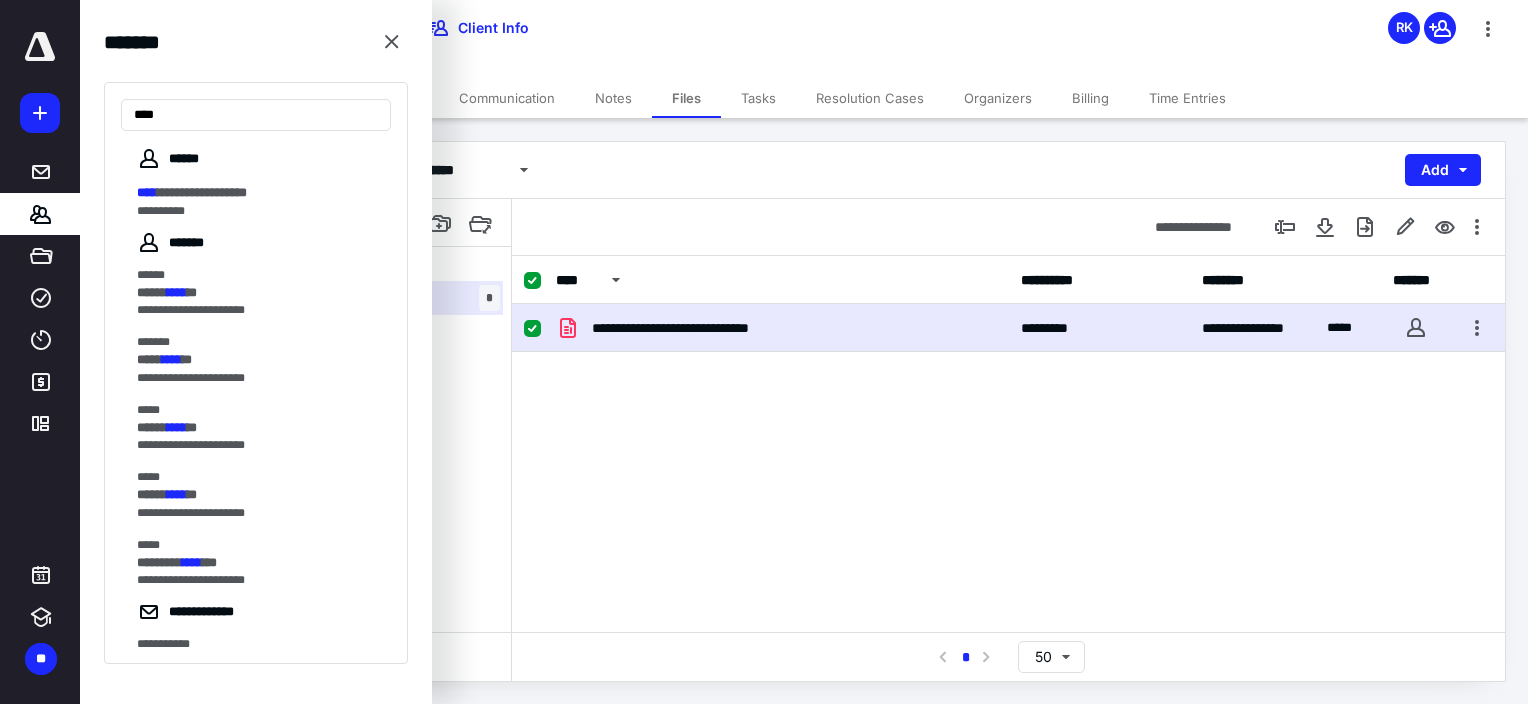 click on "**********" at bounding box center [202, 192] 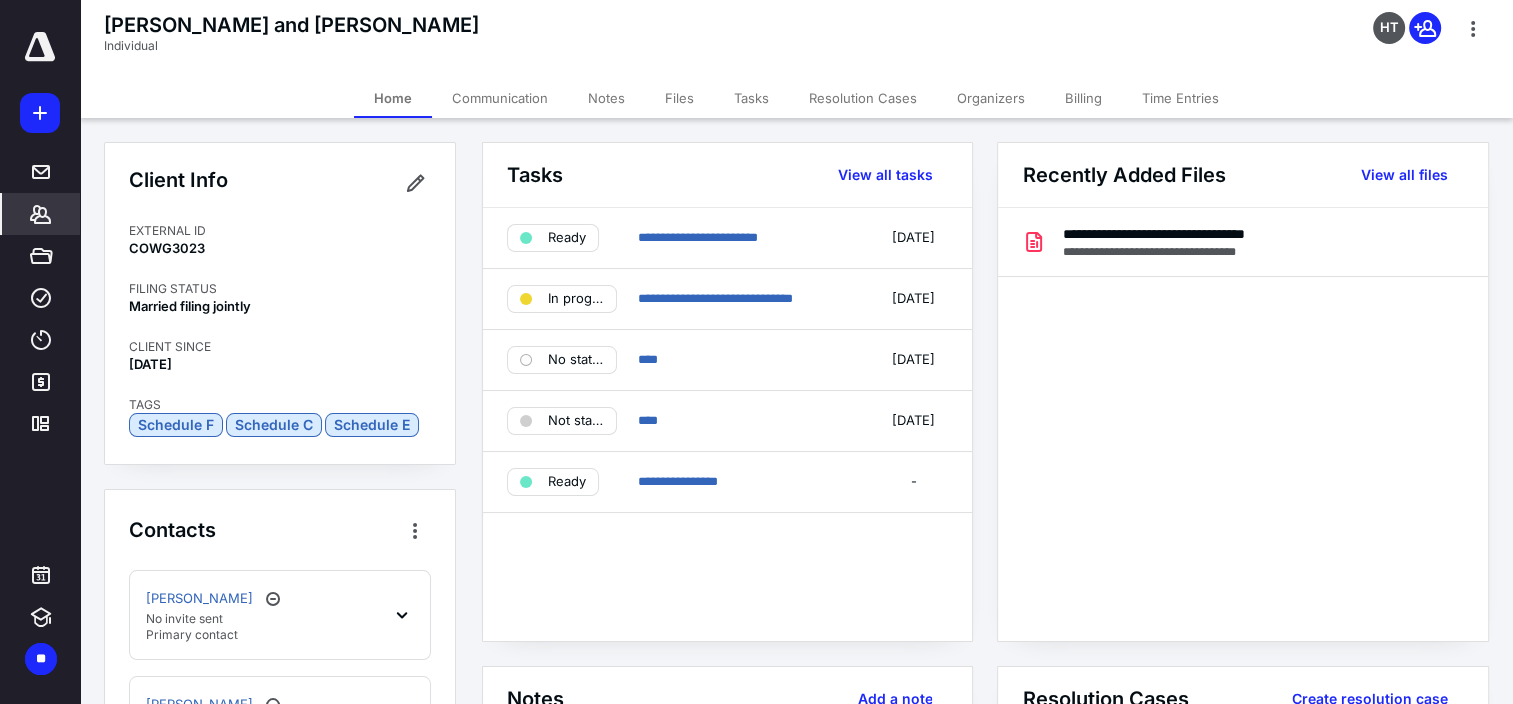 click on "Files" at bounding box center [679, 98] 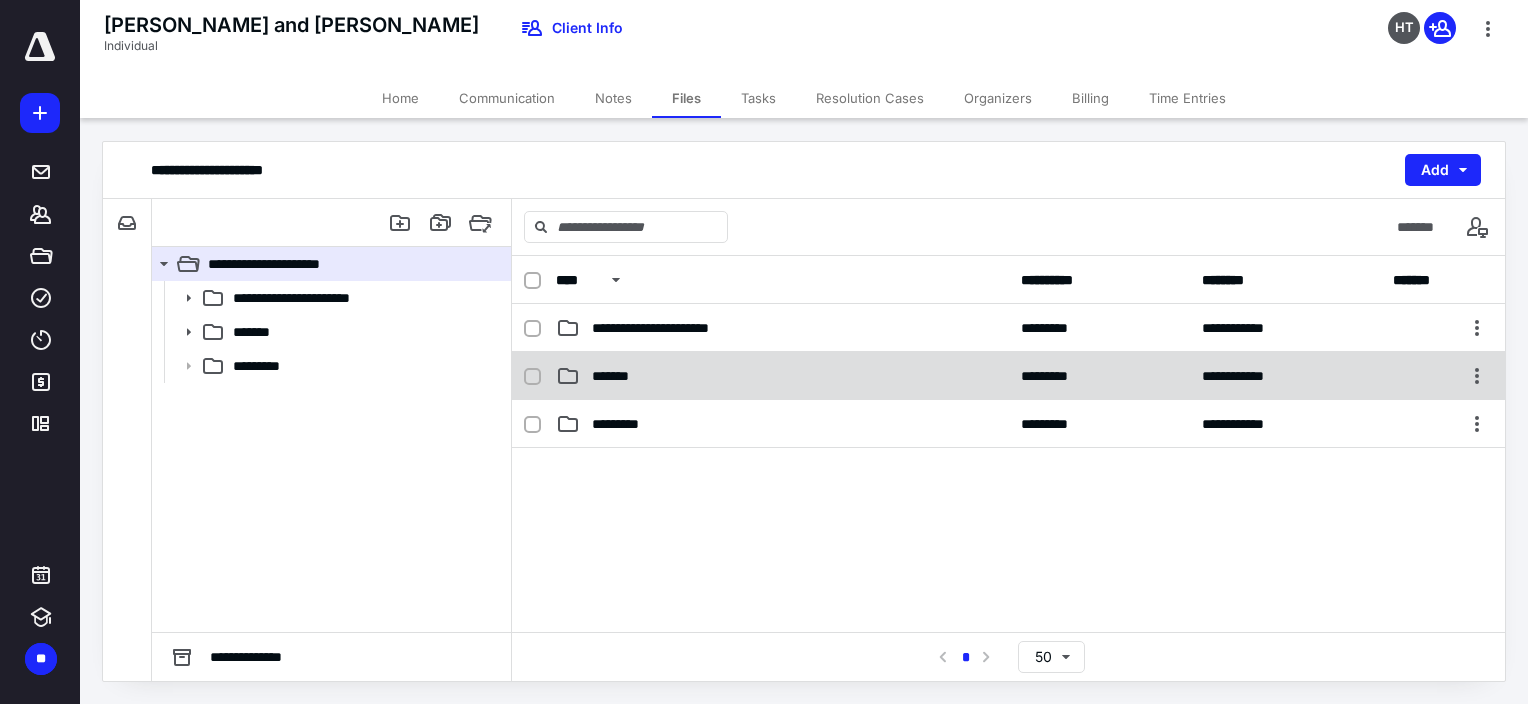 click on "*******" at bounding box center (782, 376) 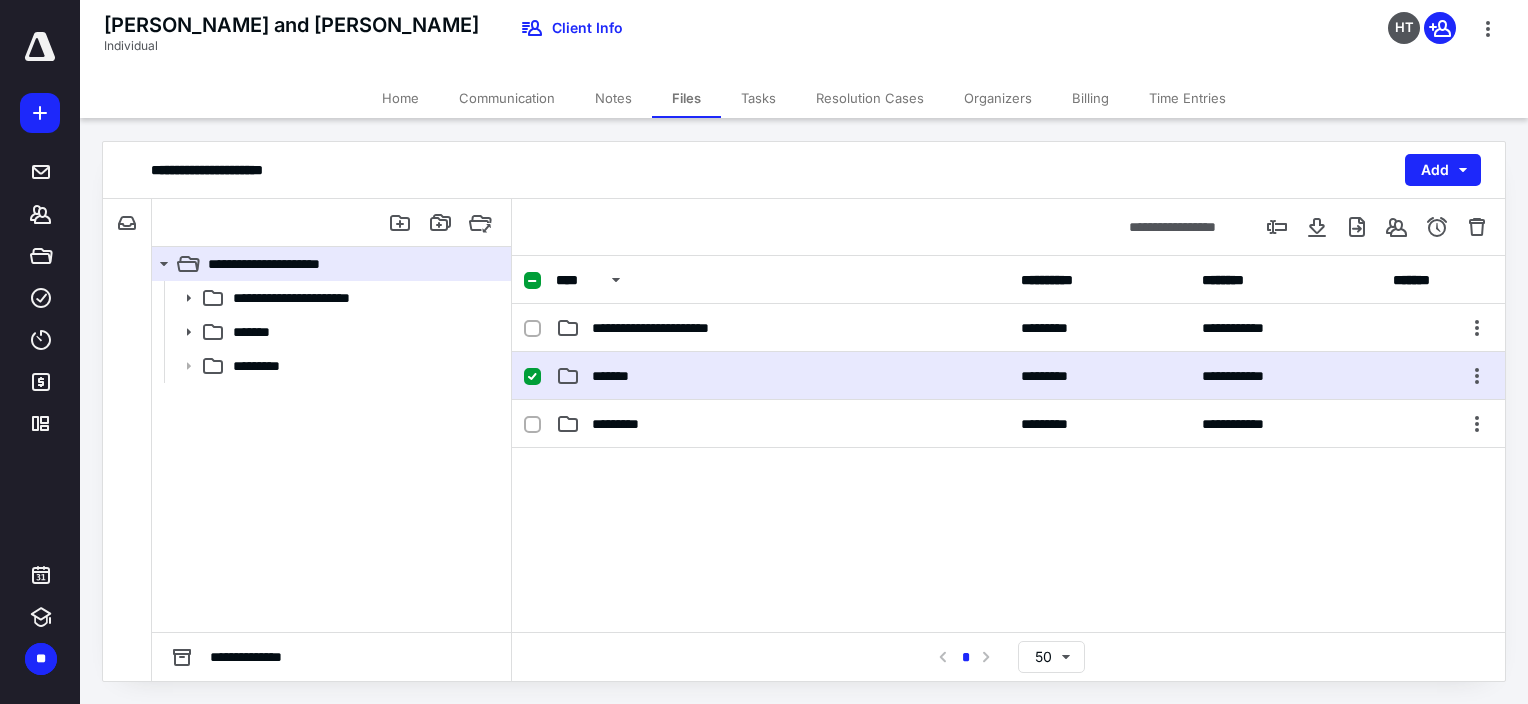 click on "*******" at bounding box center [782, 376] 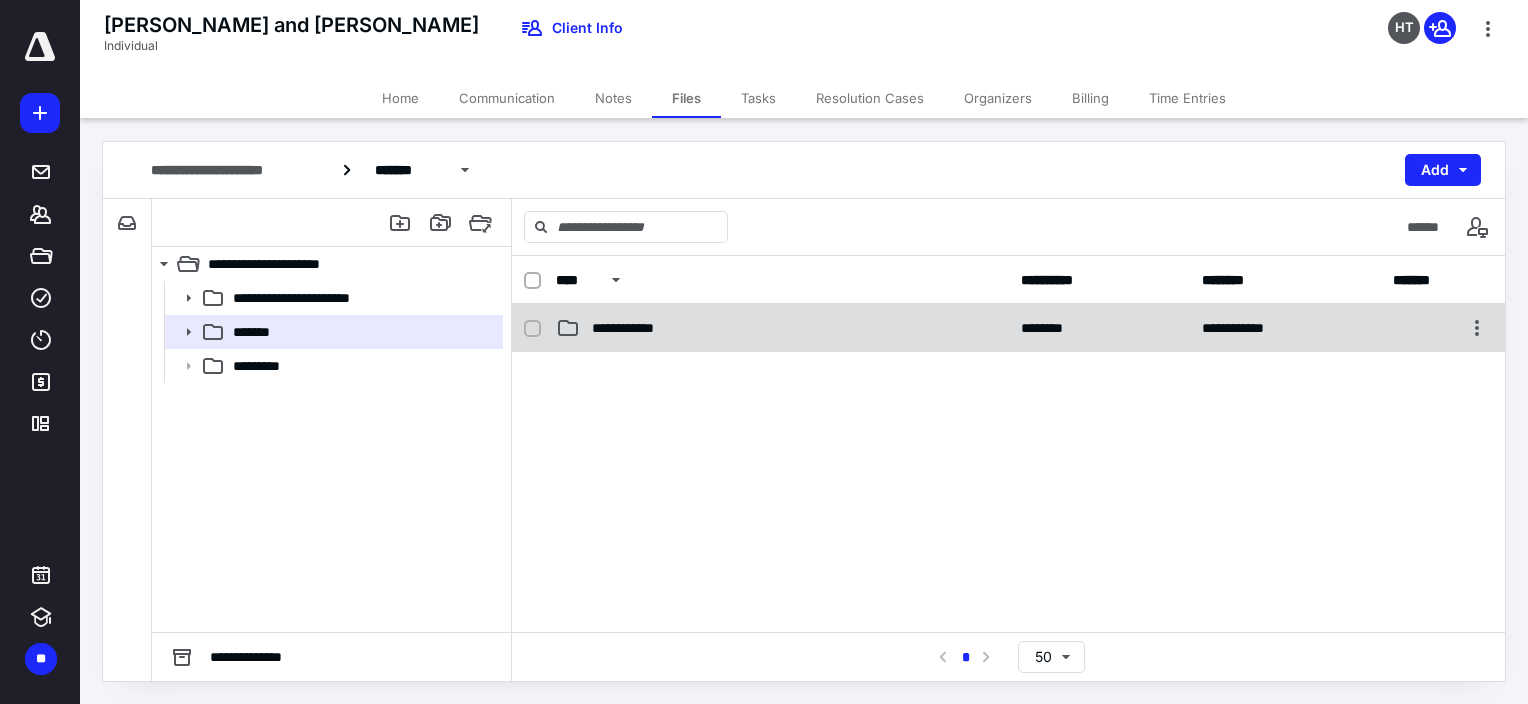 click on "**********" at bounding box center [642, 328] 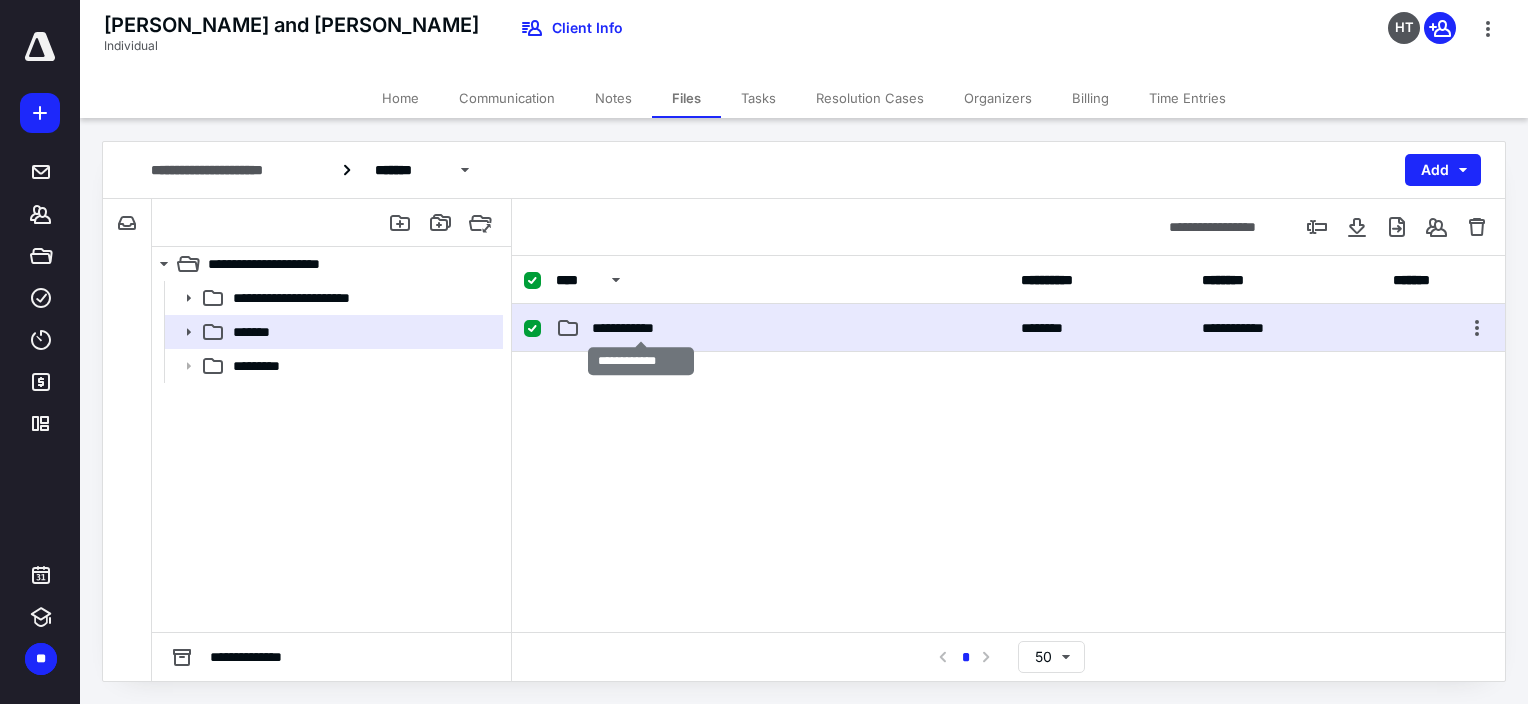 click on "**********" at bounding box center (642, 328) 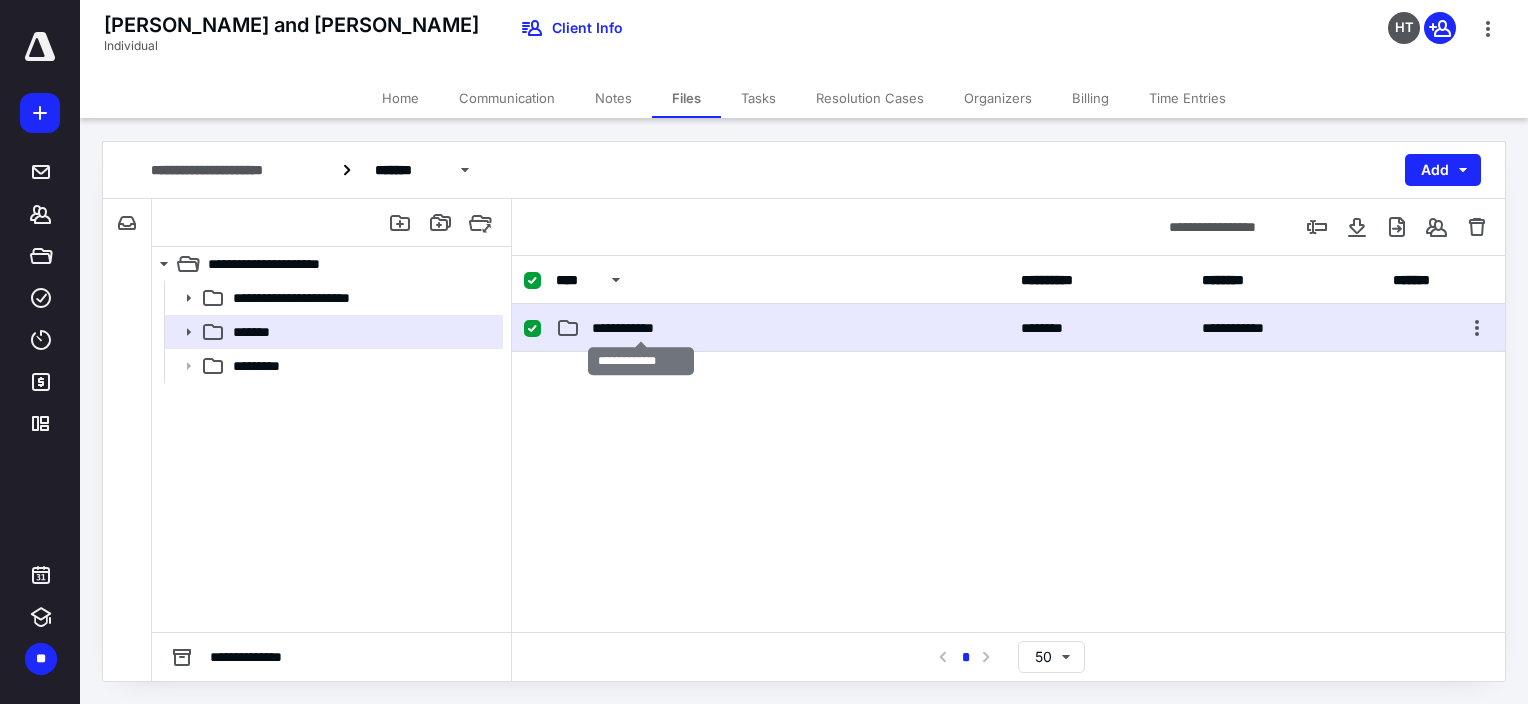 checkbox on "false" 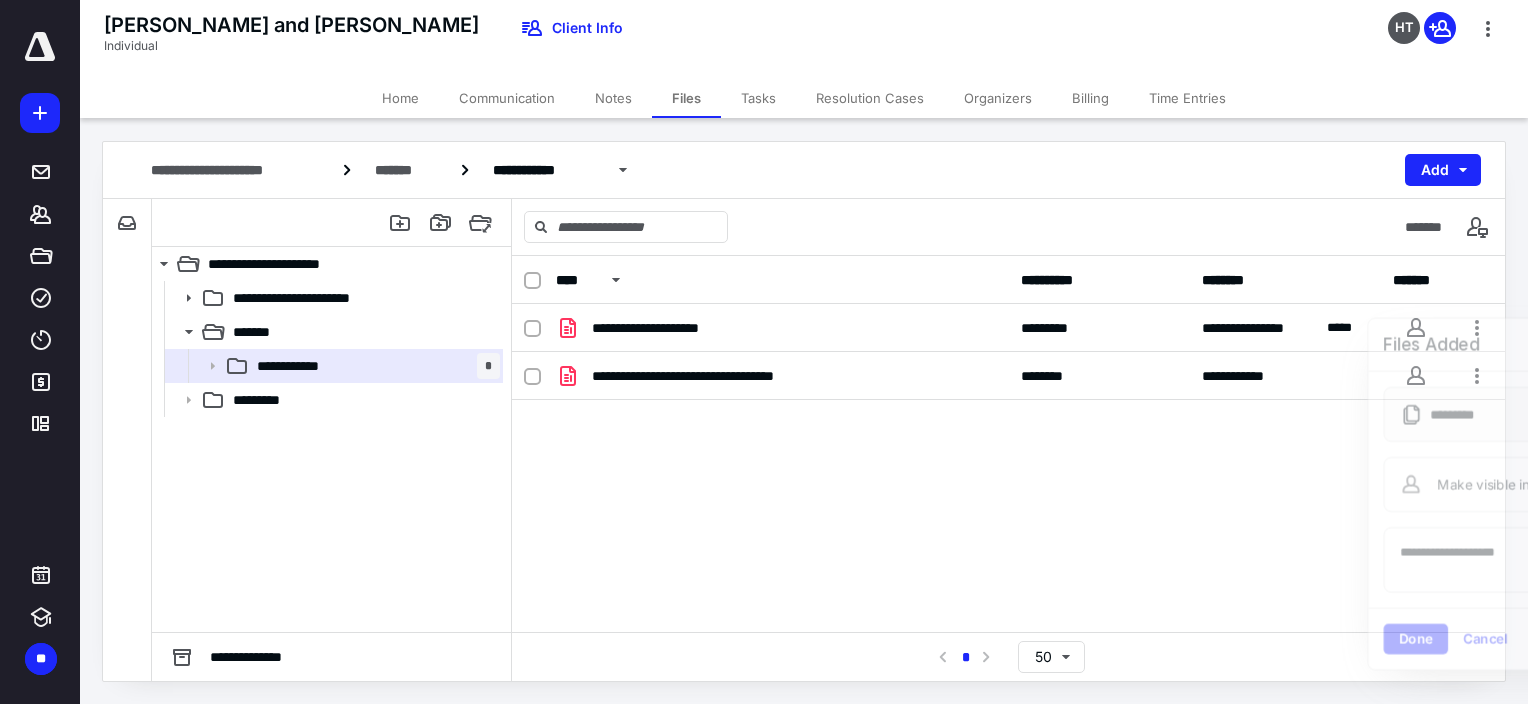 checkbox on "true" 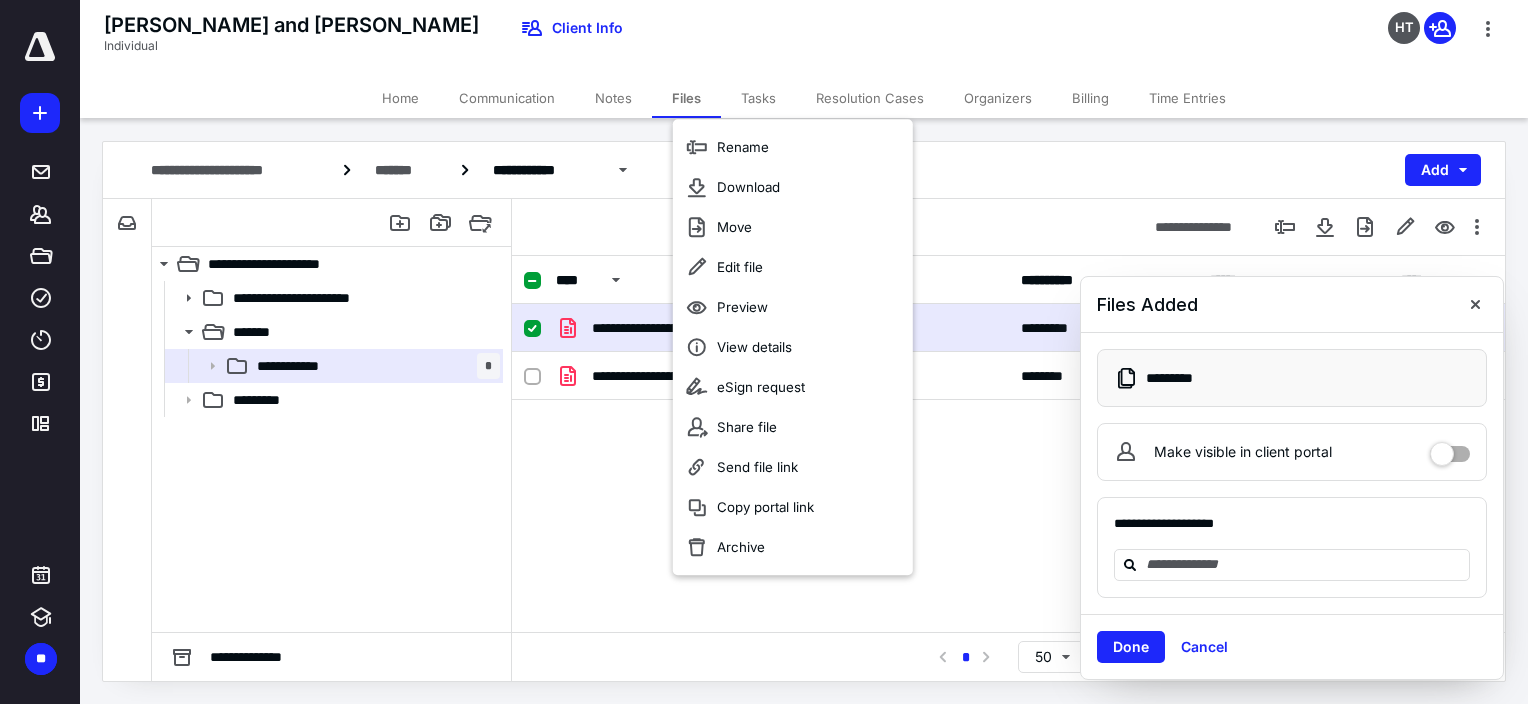 click on "**********" at bounding box center (1008, 454) 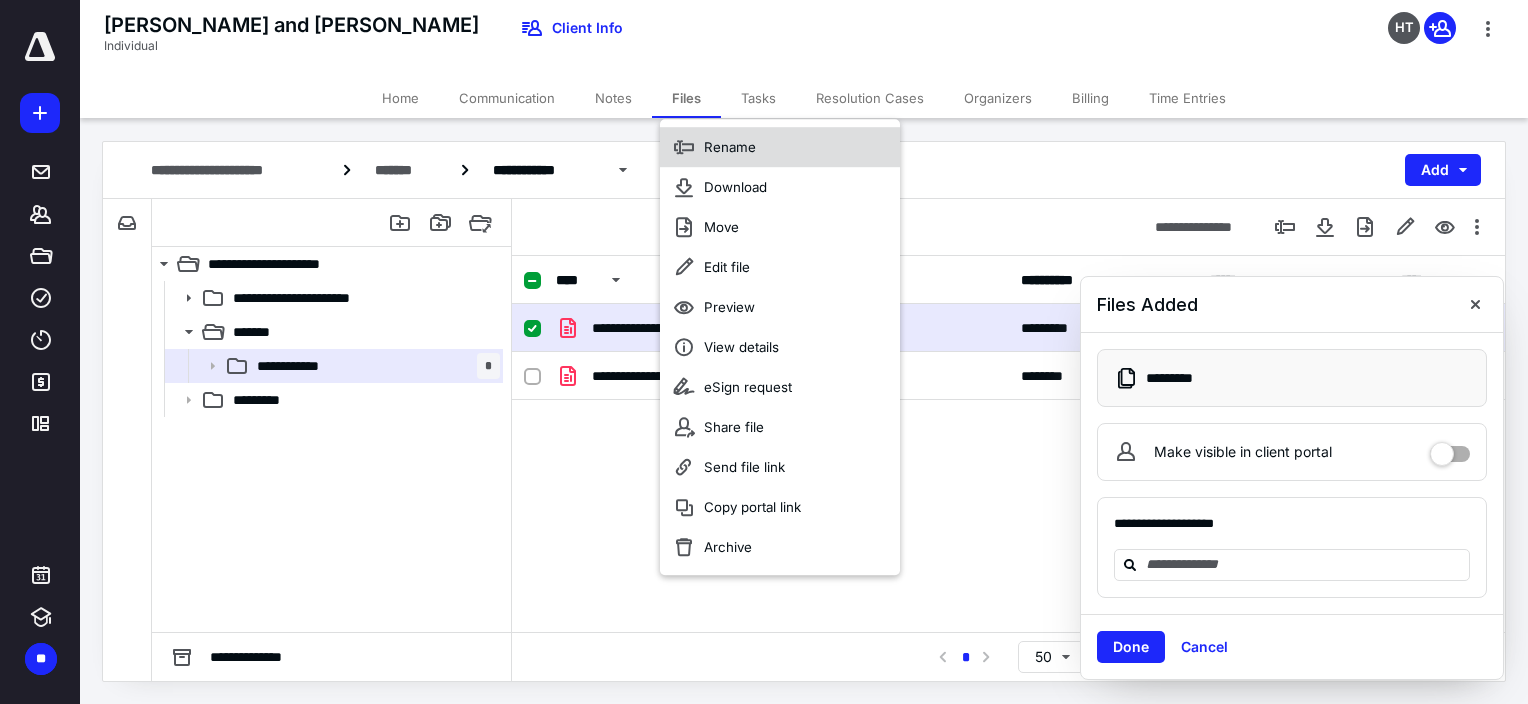 click on "Rename" at bounding box center (780, 147) 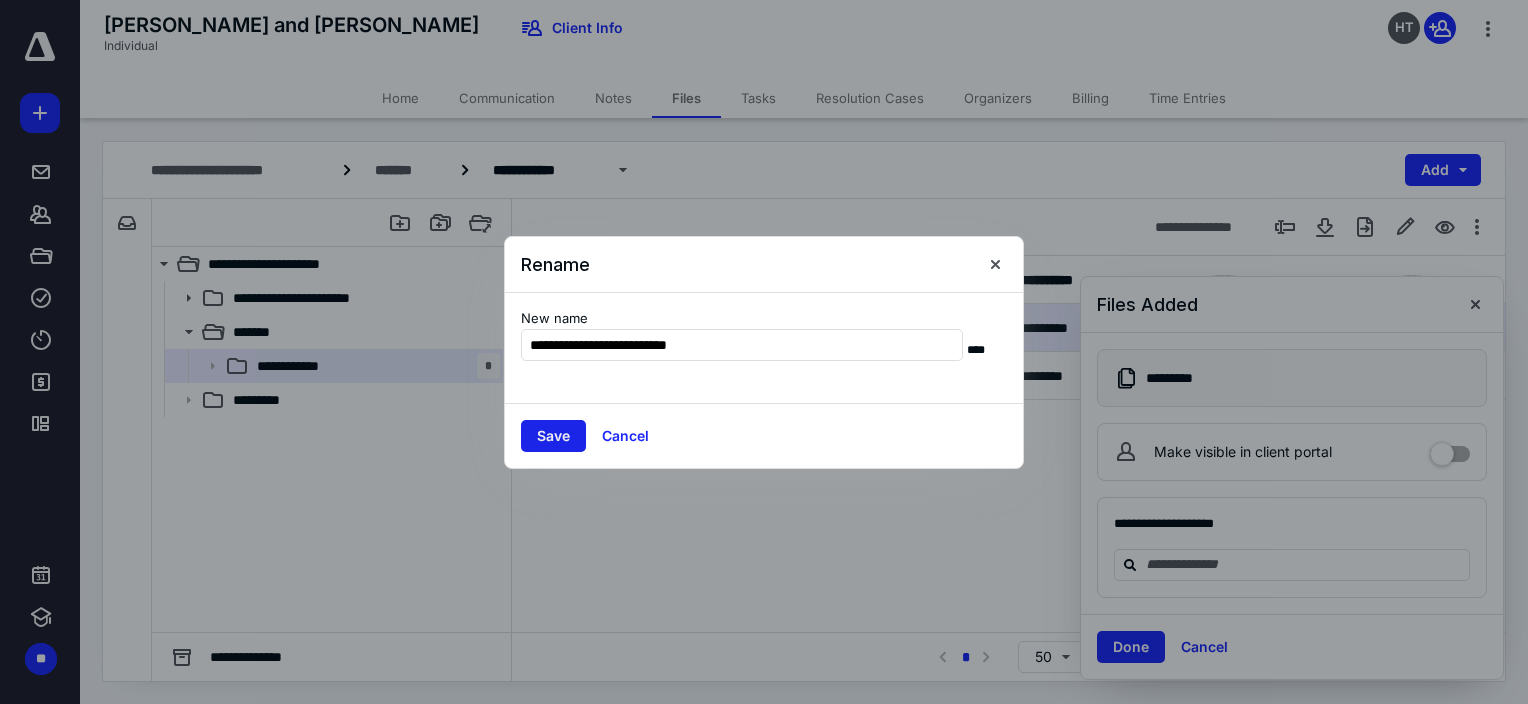 type on "**********" 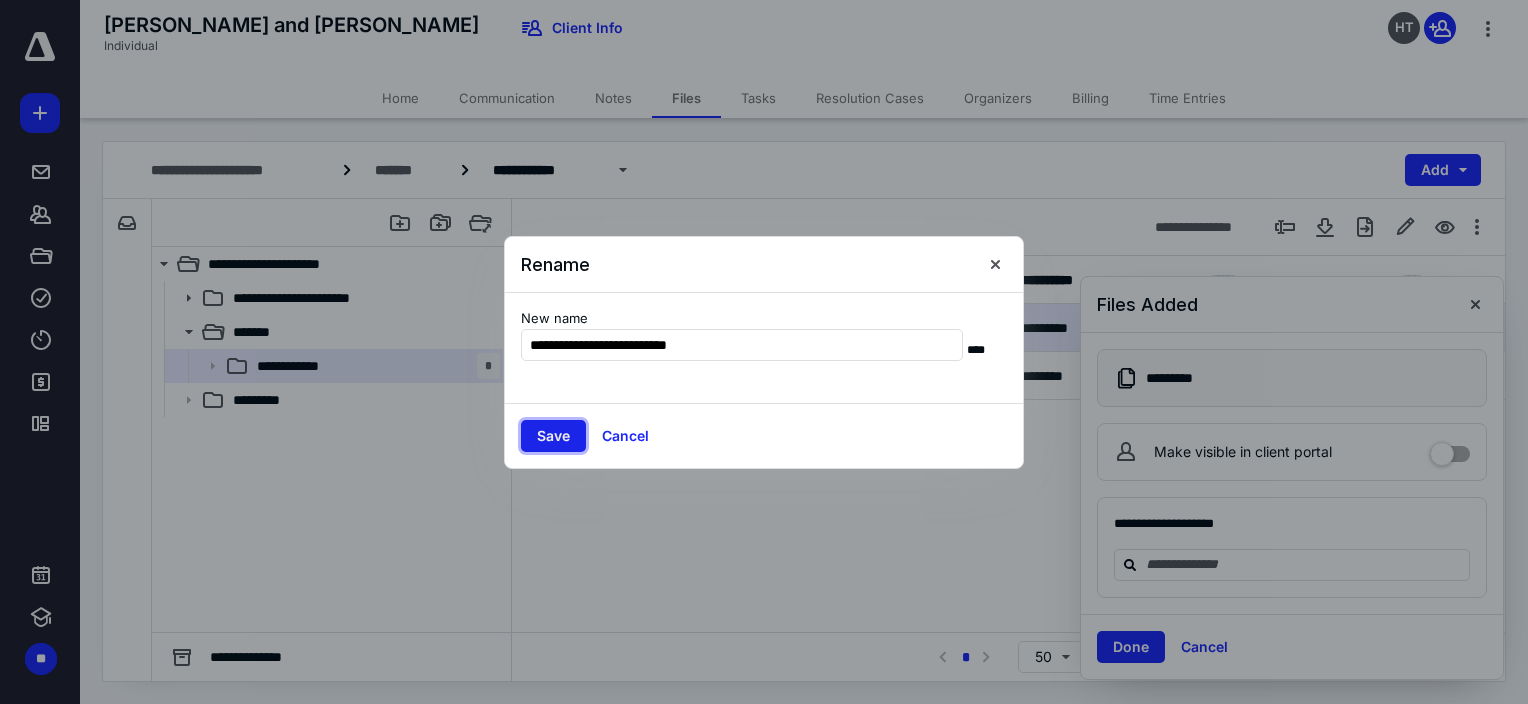 click on "Save" at bounding box center (553, 436) 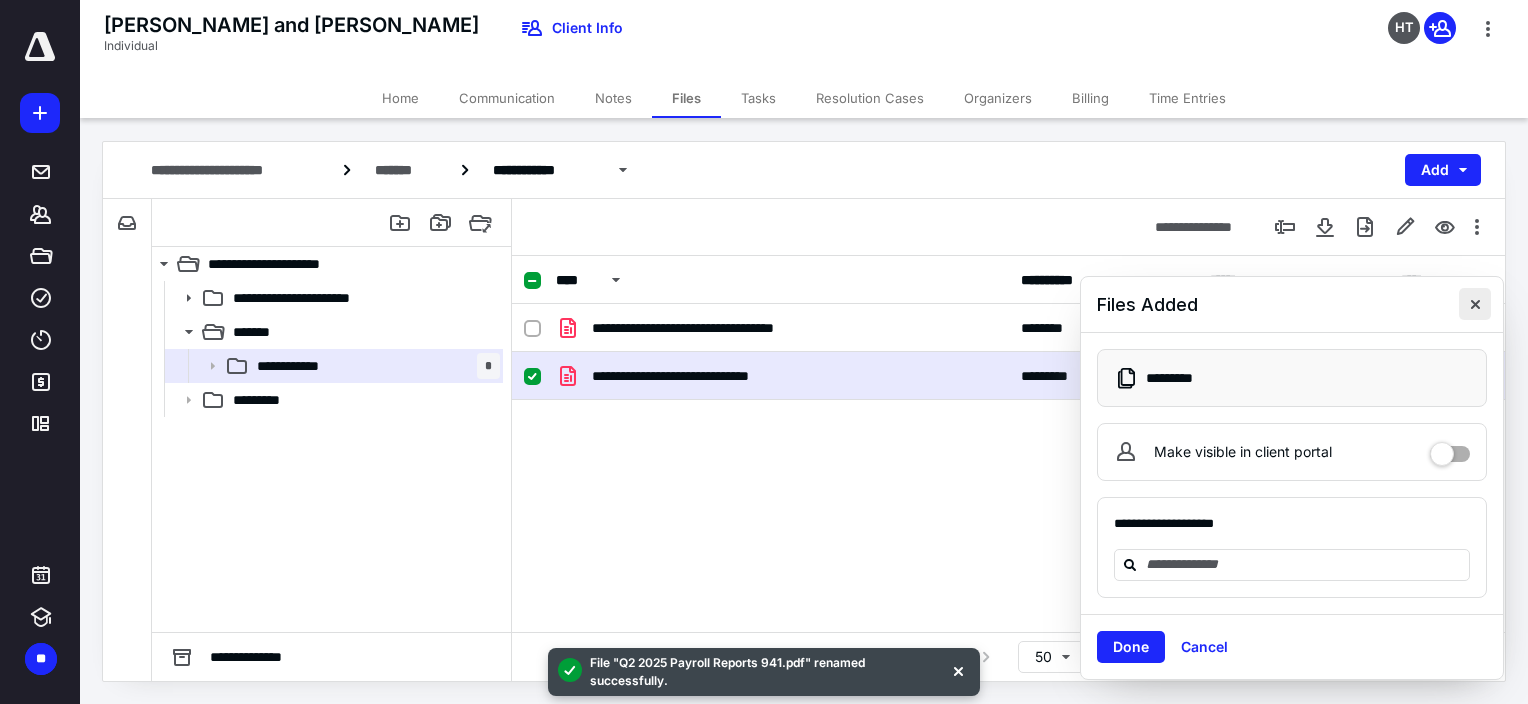 click at bounding box center (1475, 304) 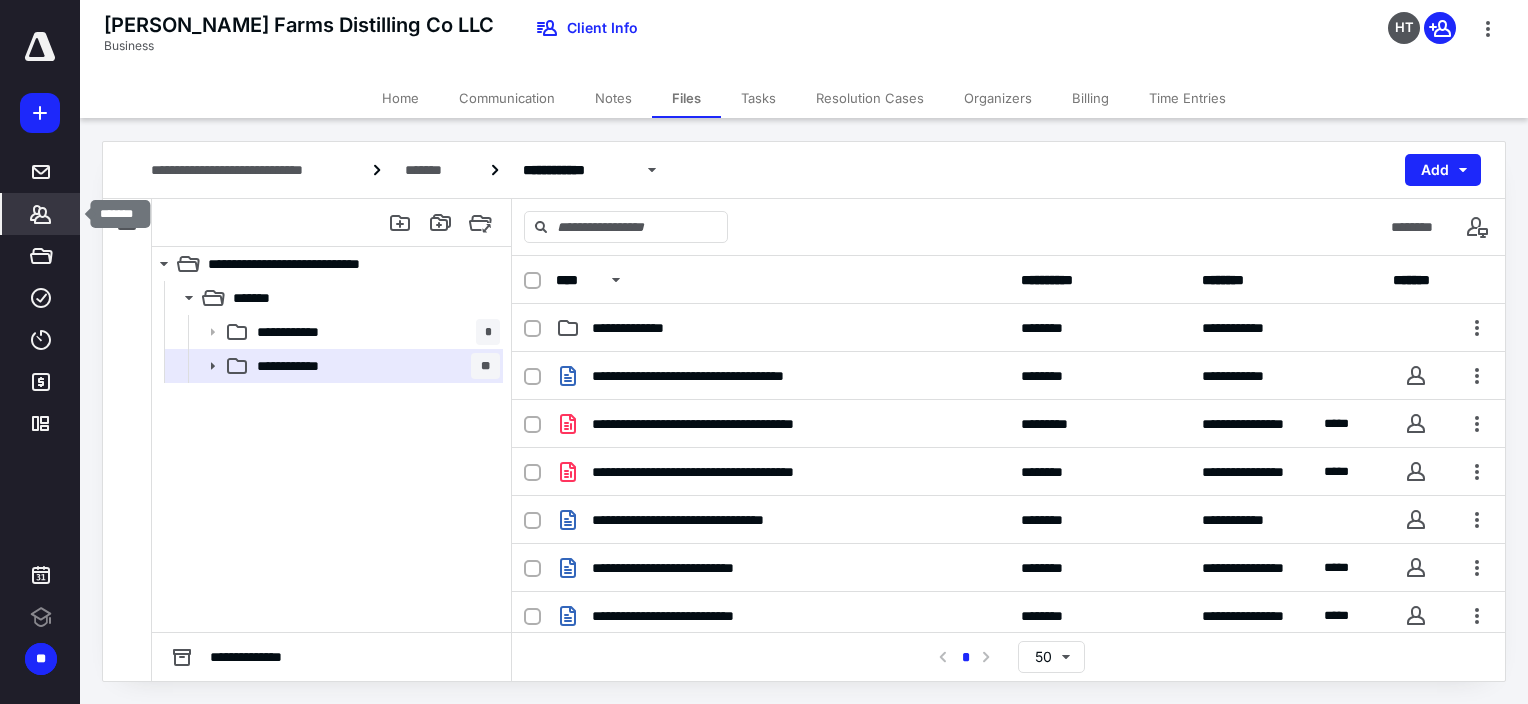 scroll, scrollTop: 0, scrollLeft: 0, axis: both 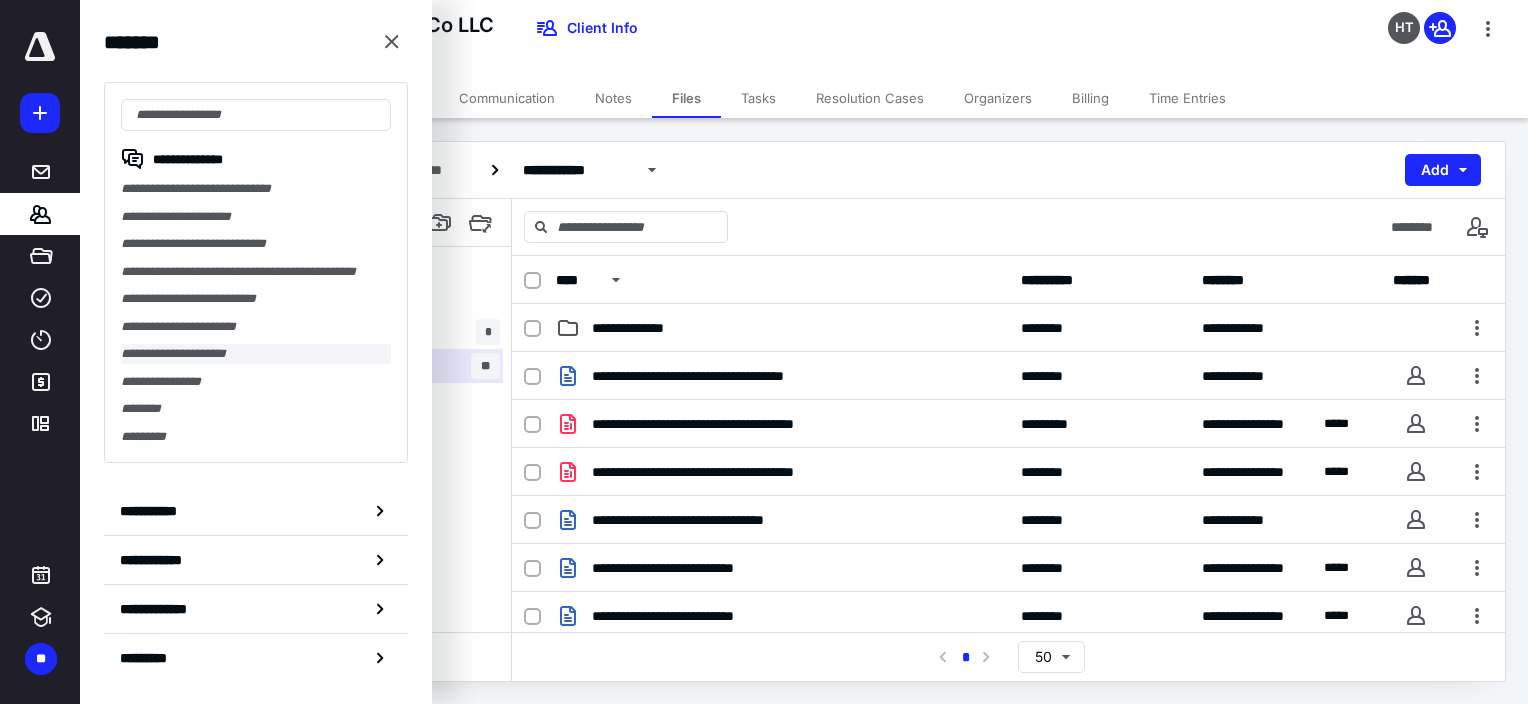 click on "**********" at bounding box center [256, 354] 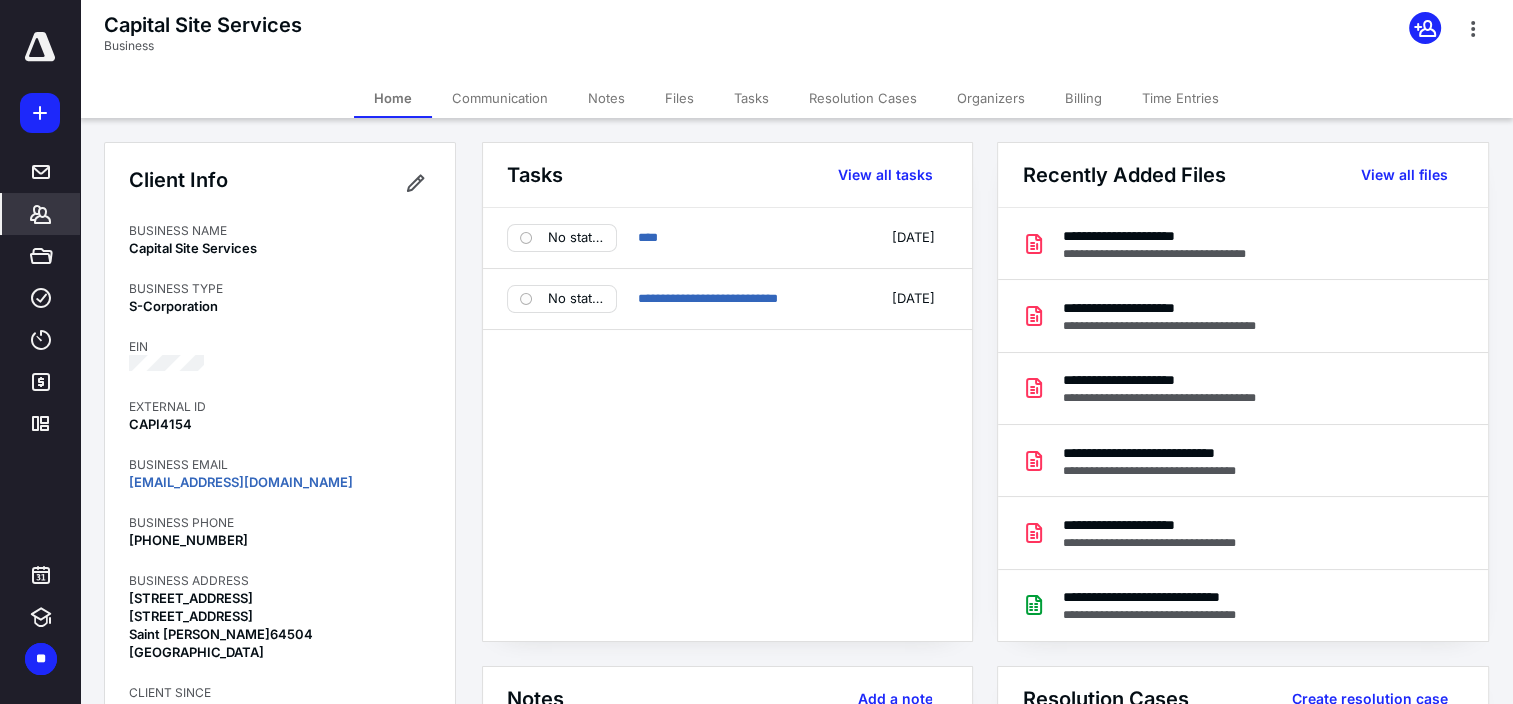 click on "Files" at bounding box center (679, 98) 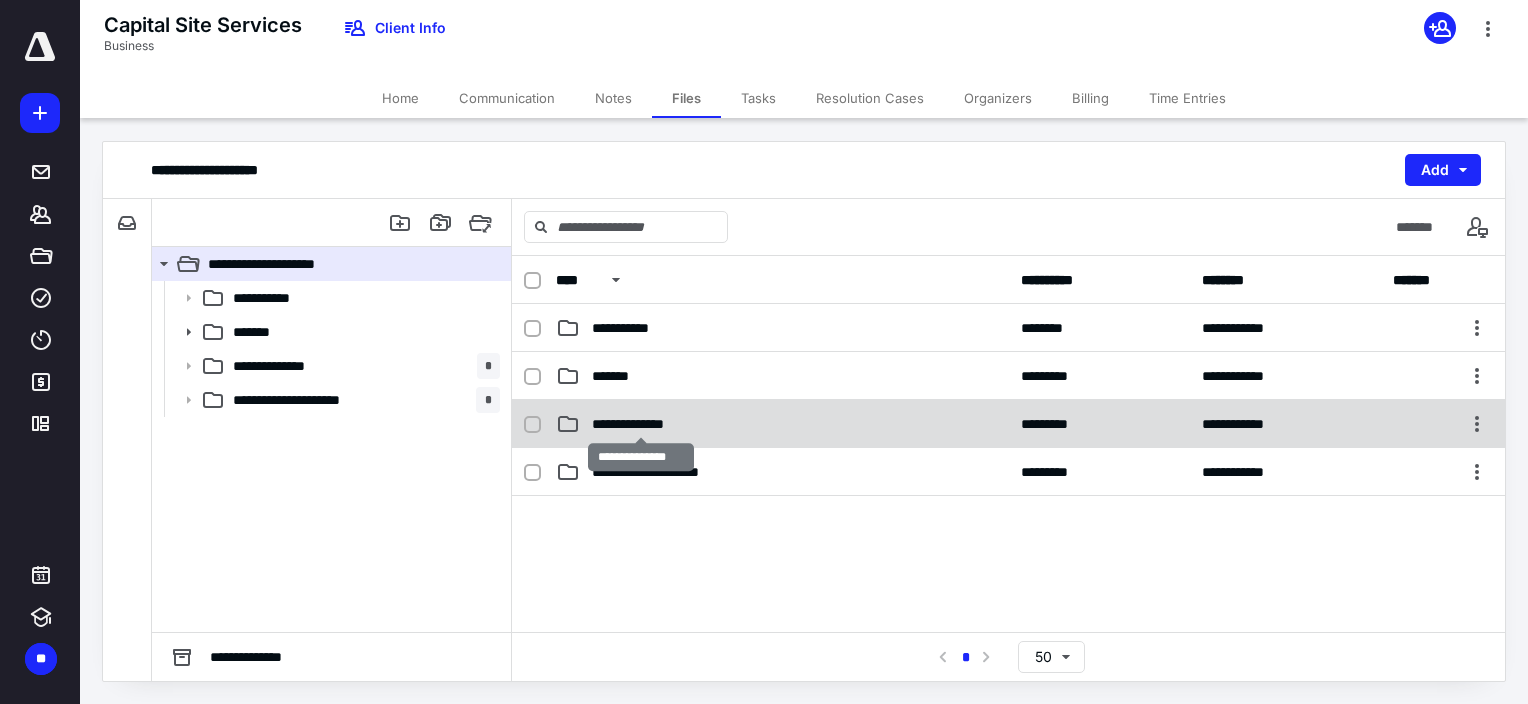 click on "**********" at bounding box center (641, 424) 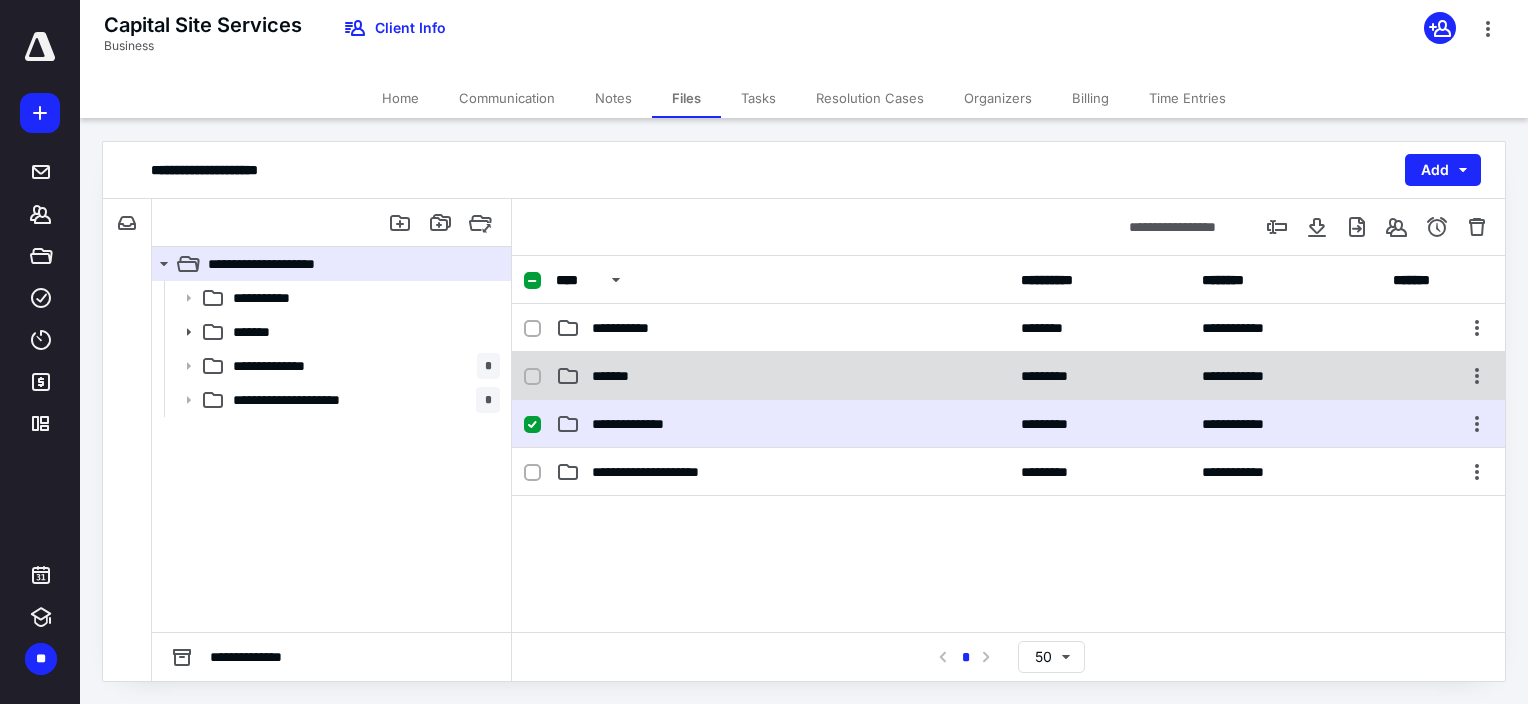 click on "*******" at bounding box center (782, 376) 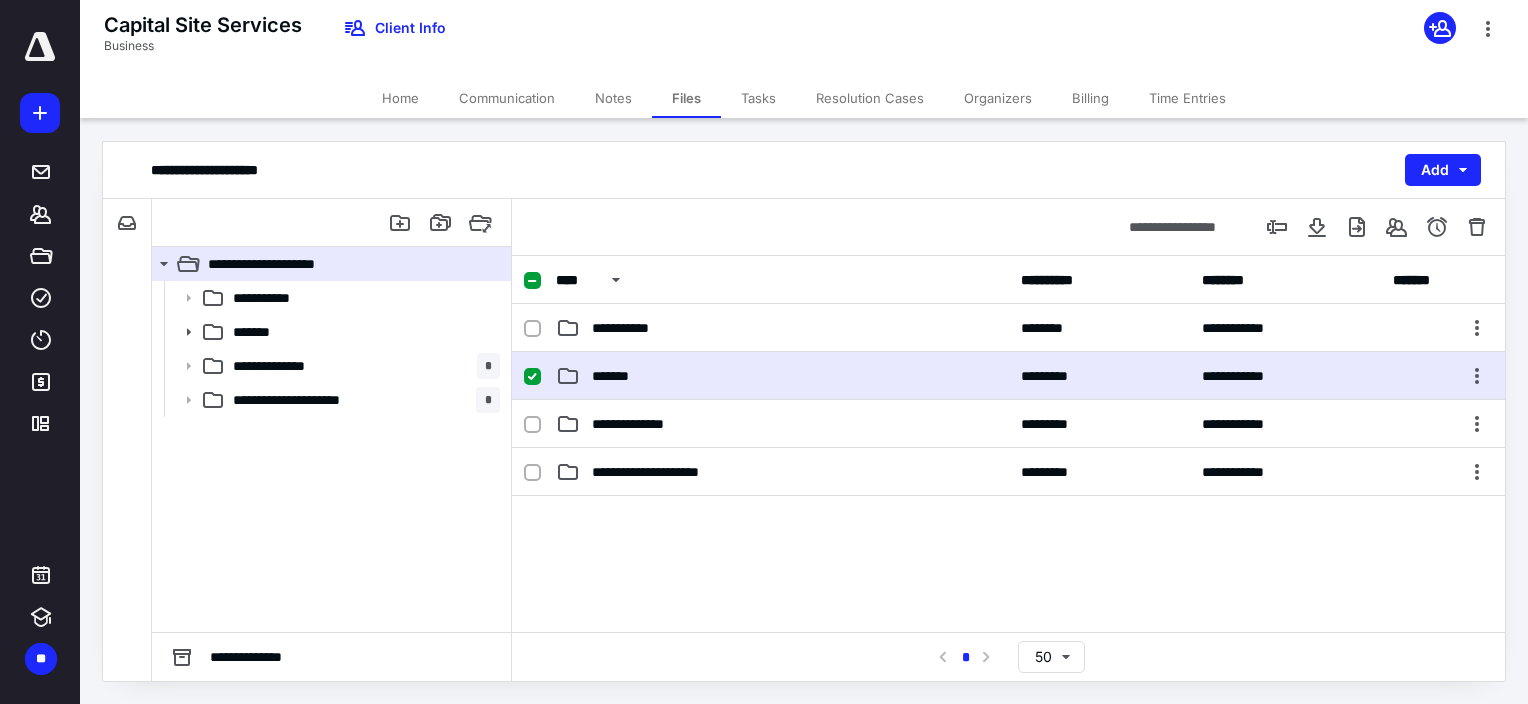 click on "*******" at bounding box center (782, 376) 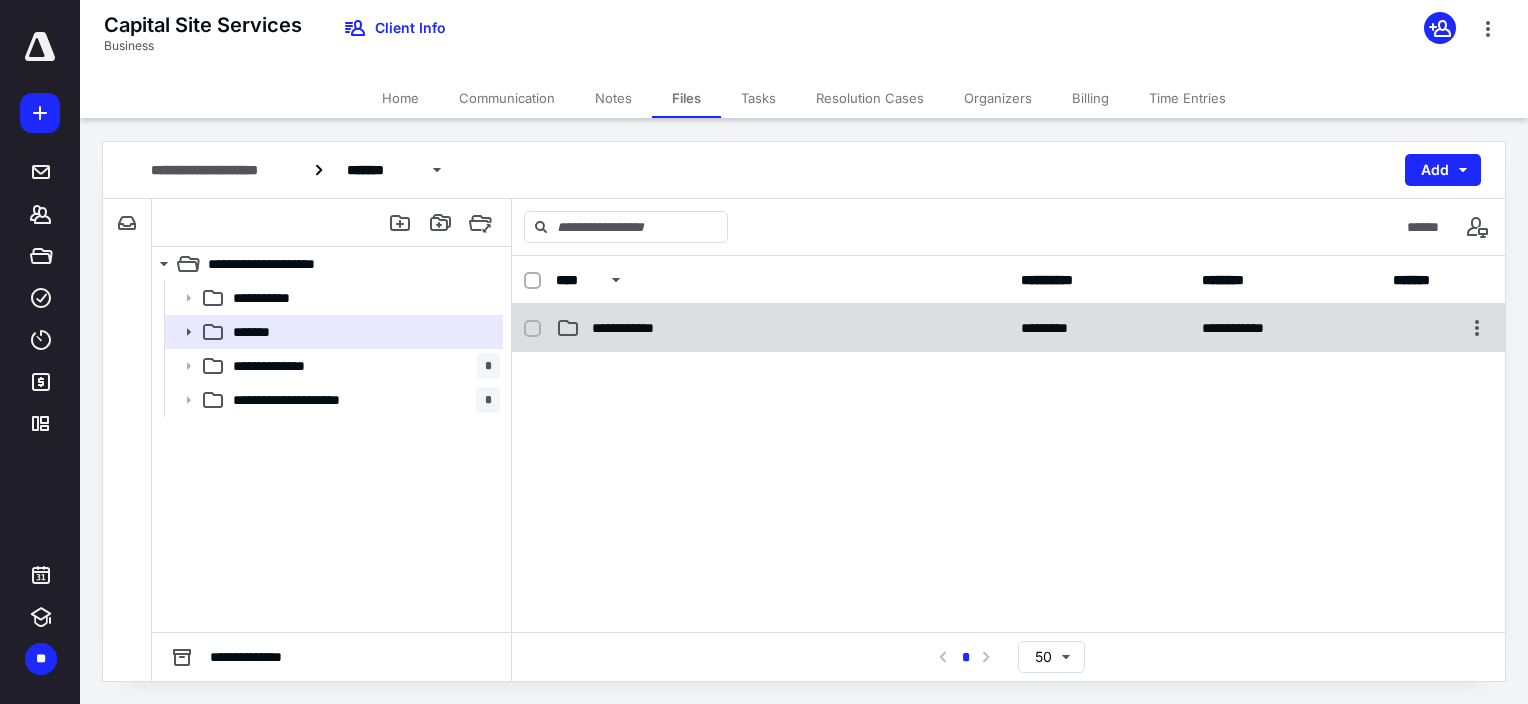click on "**********" at bounding box center (642, 328) 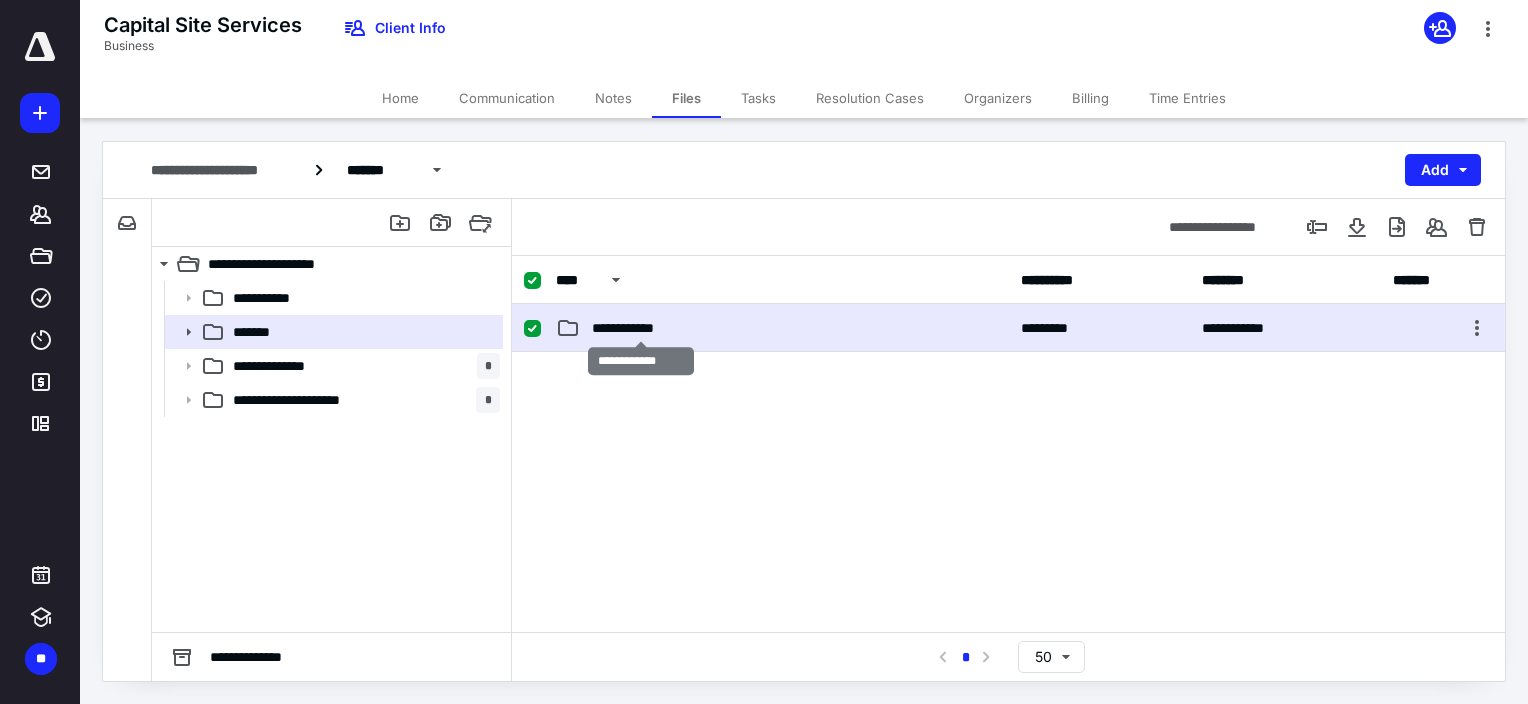 click on "**********" at bounding box center (642, 328) 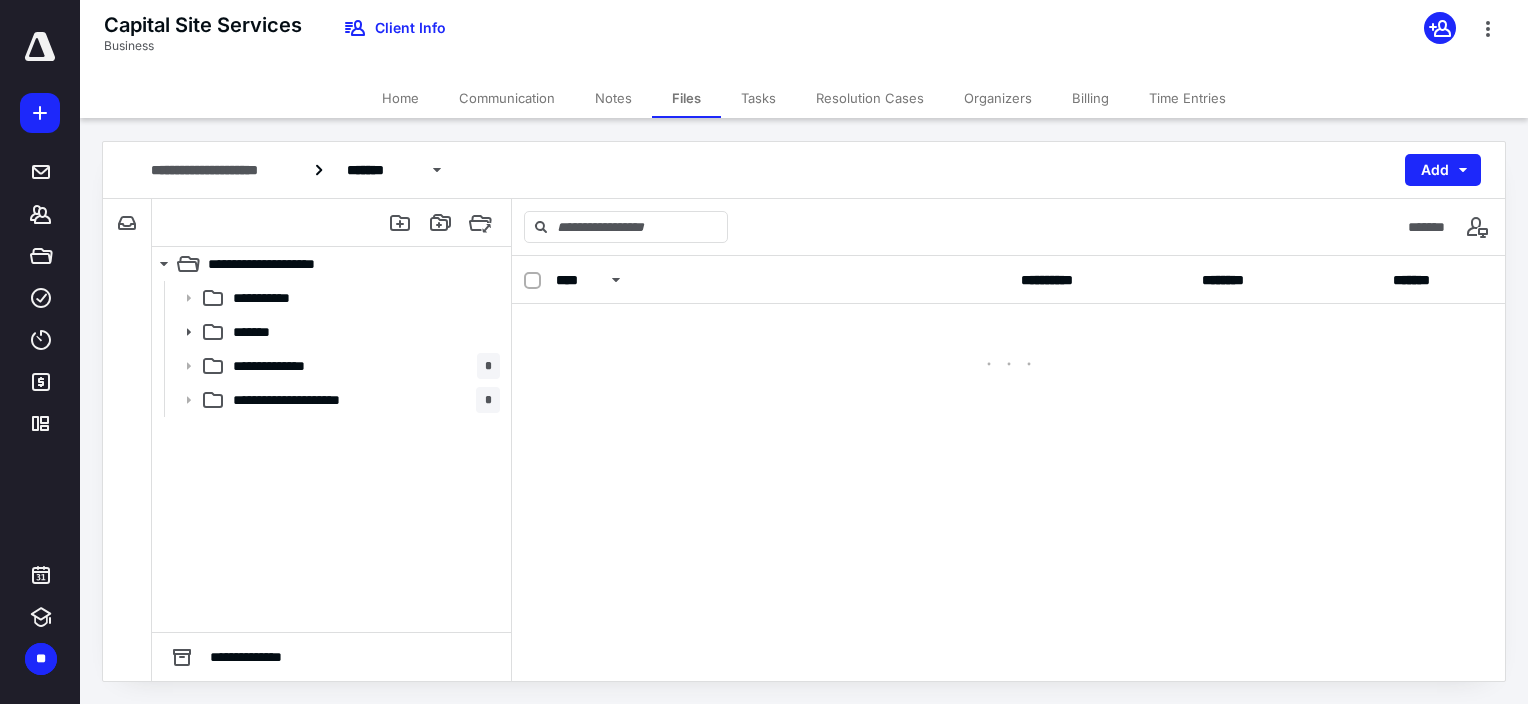 checkbox on "false" 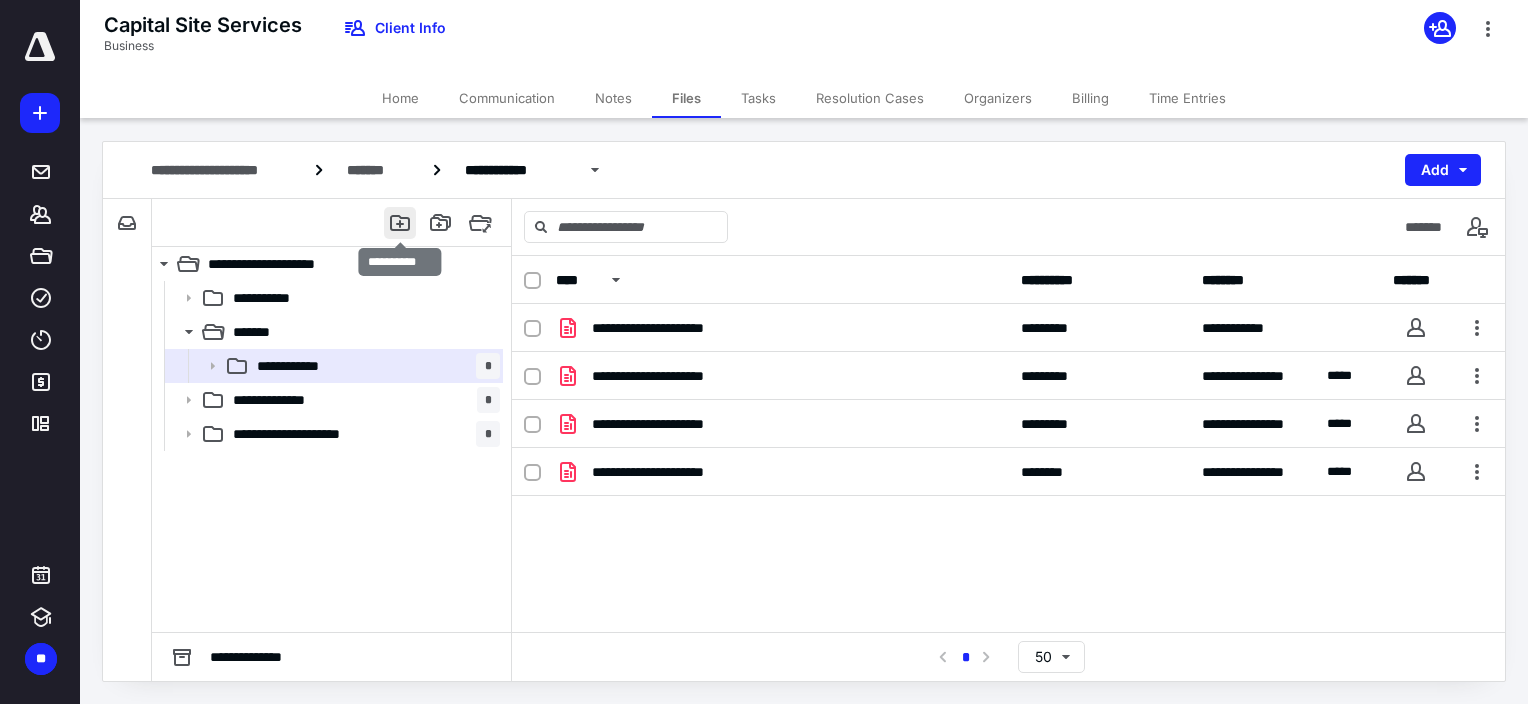 click at bounding box center [400, 223] 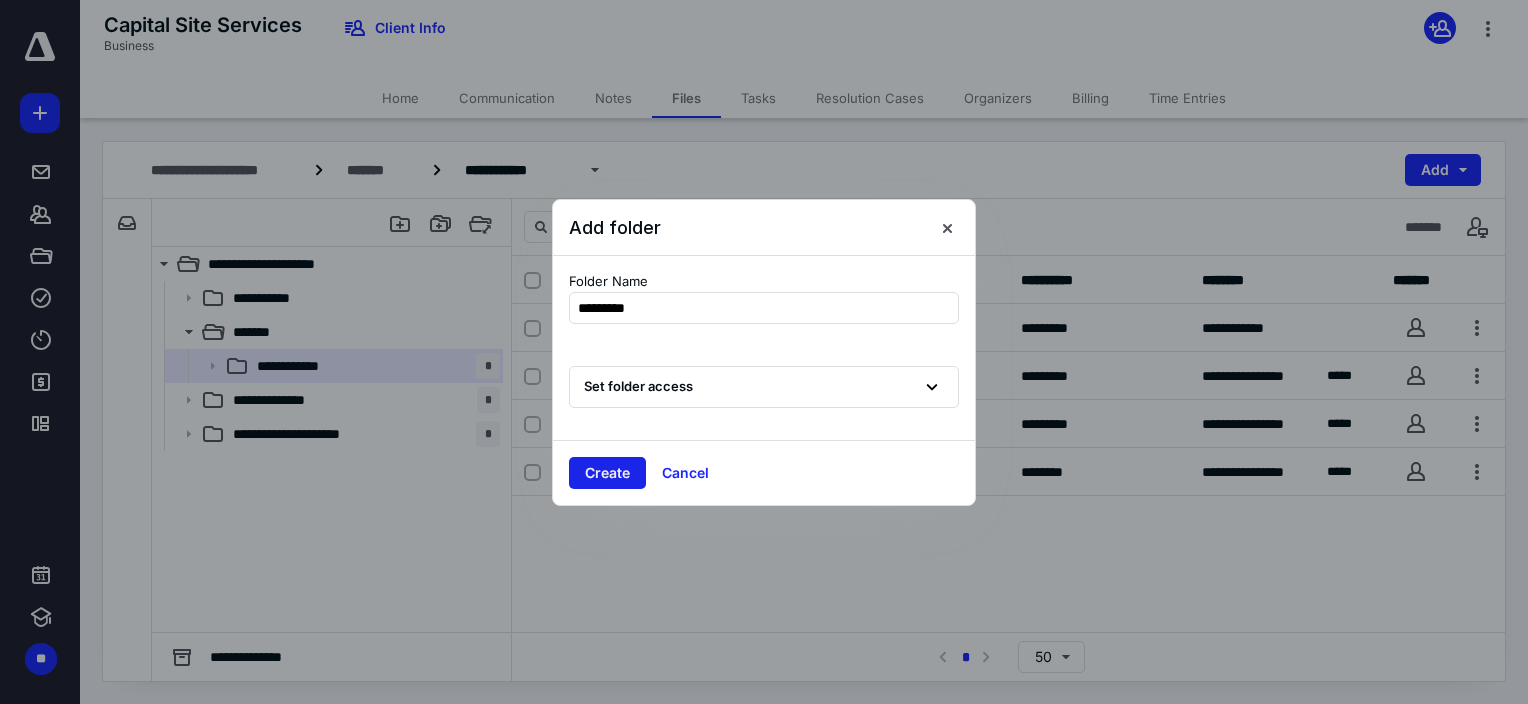 type on "*********" 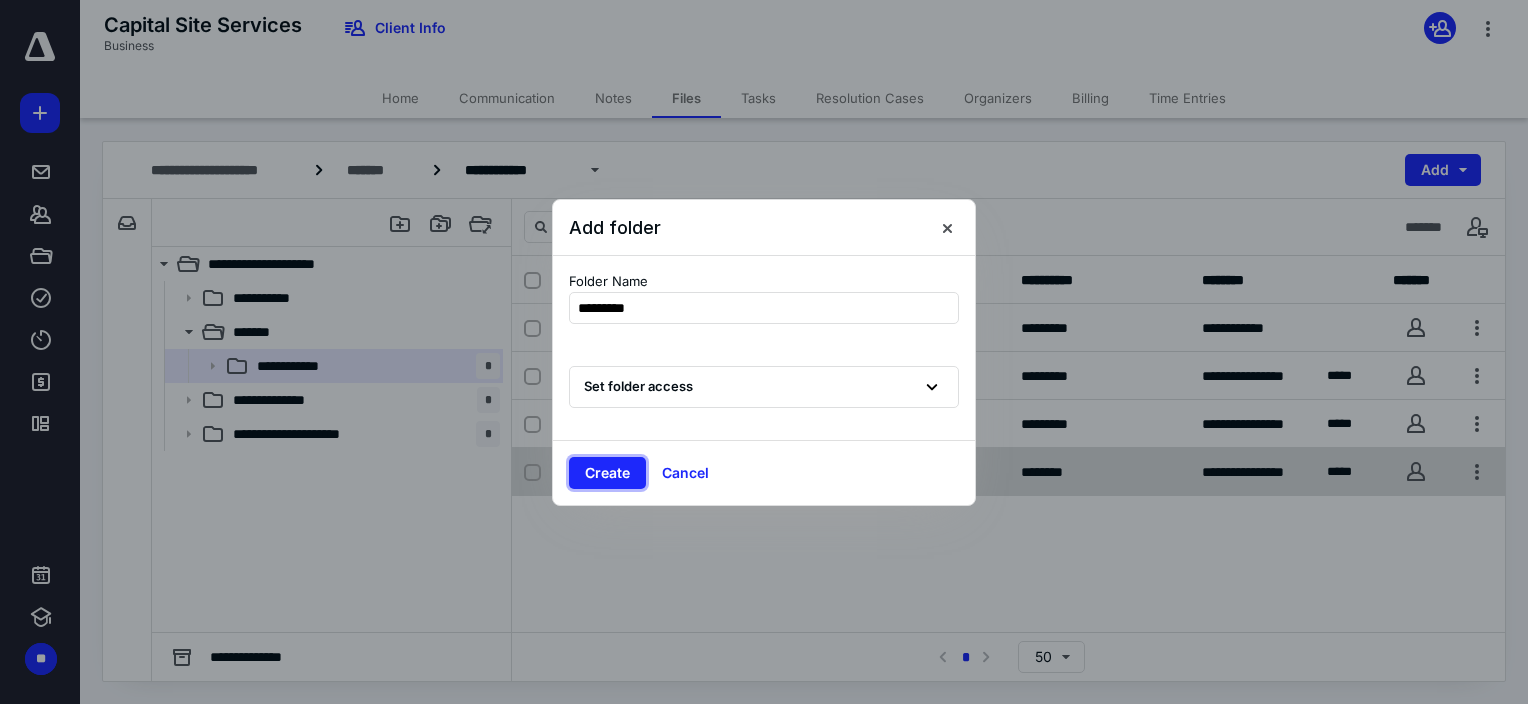 click on "Create" at bounding box center [607, 473] 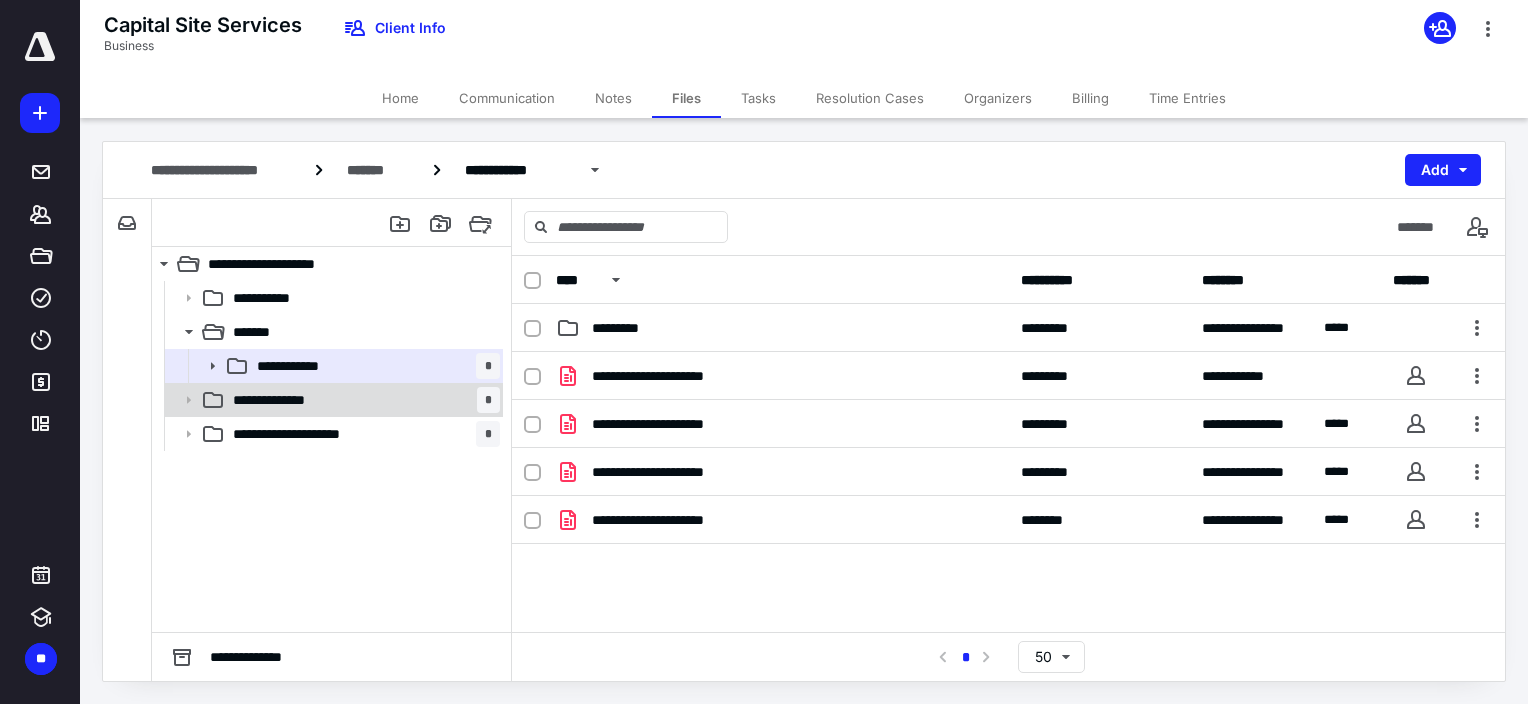 click 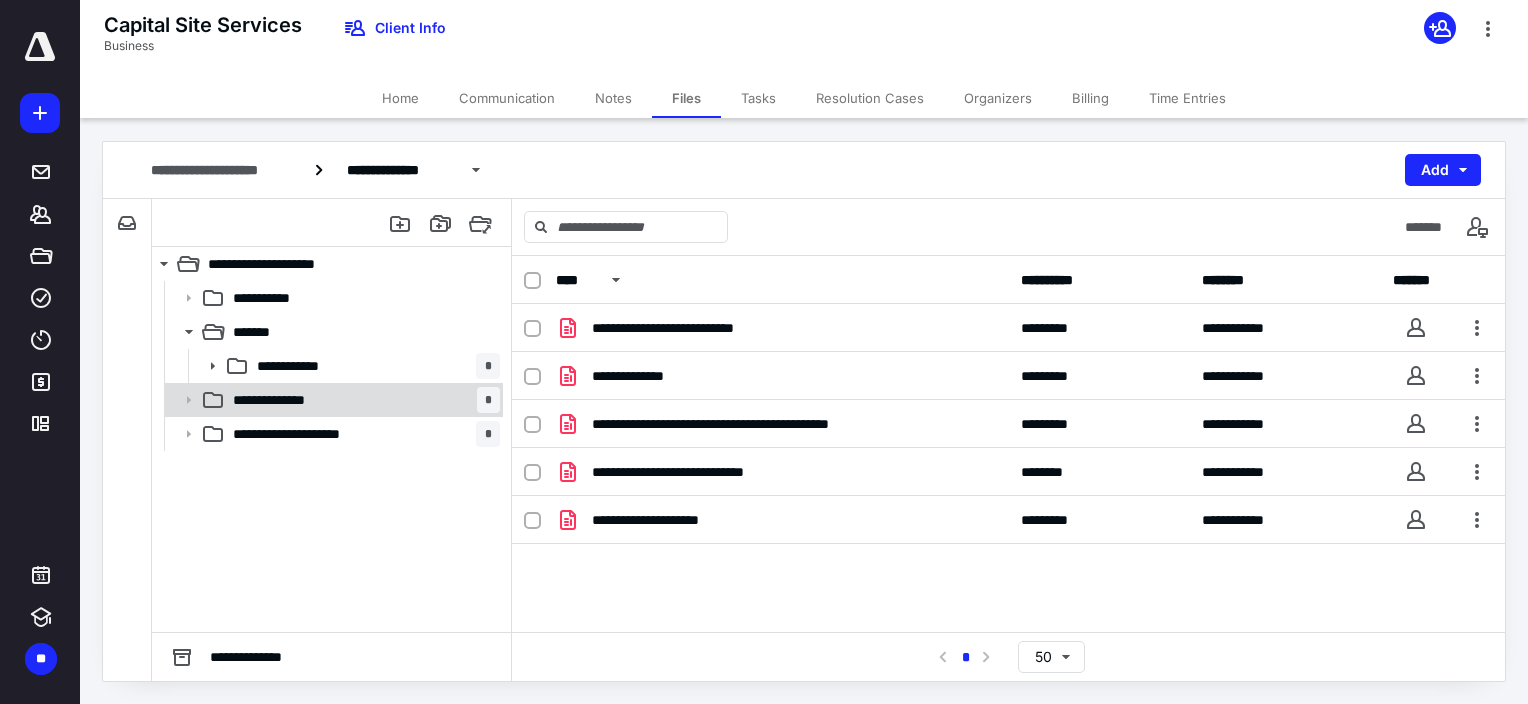 click 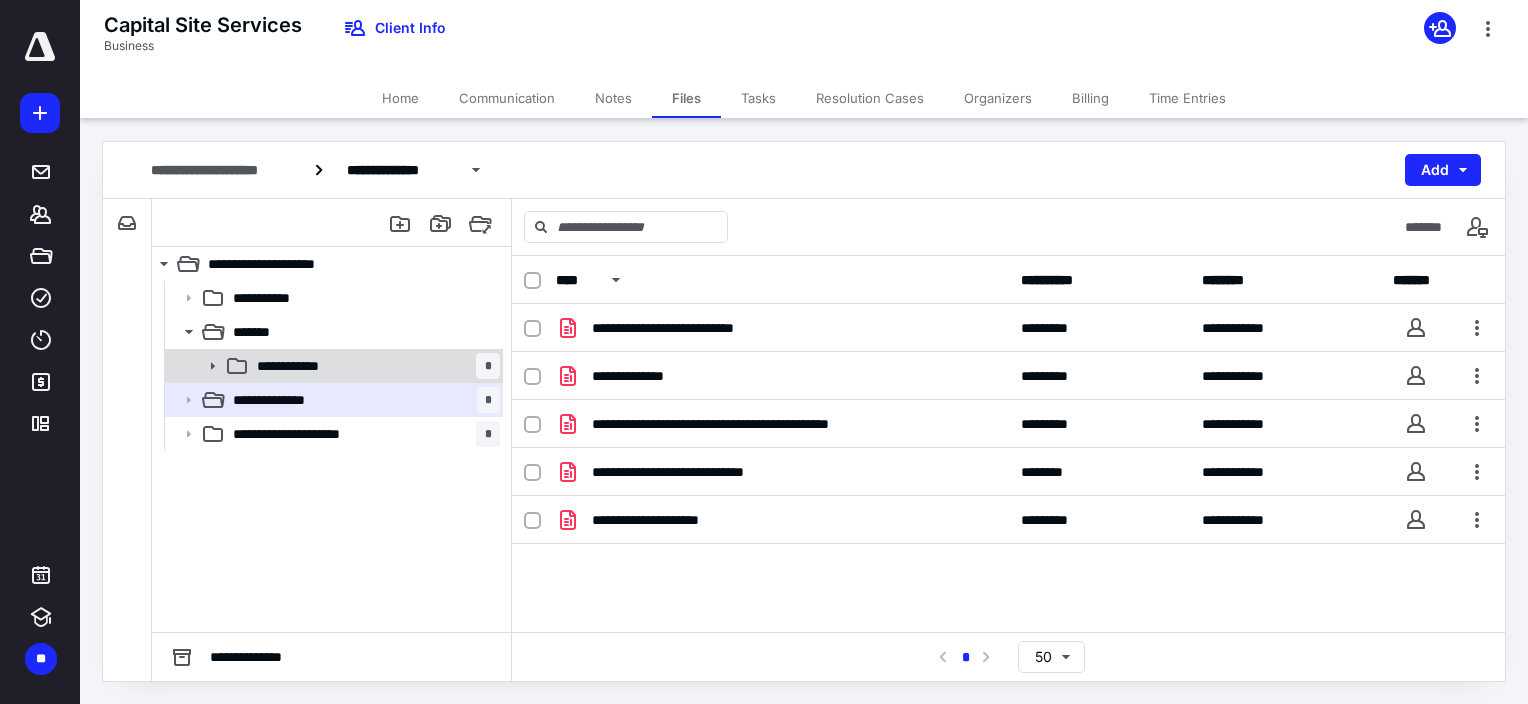 click on "**********" at bounding box center (307, 366) 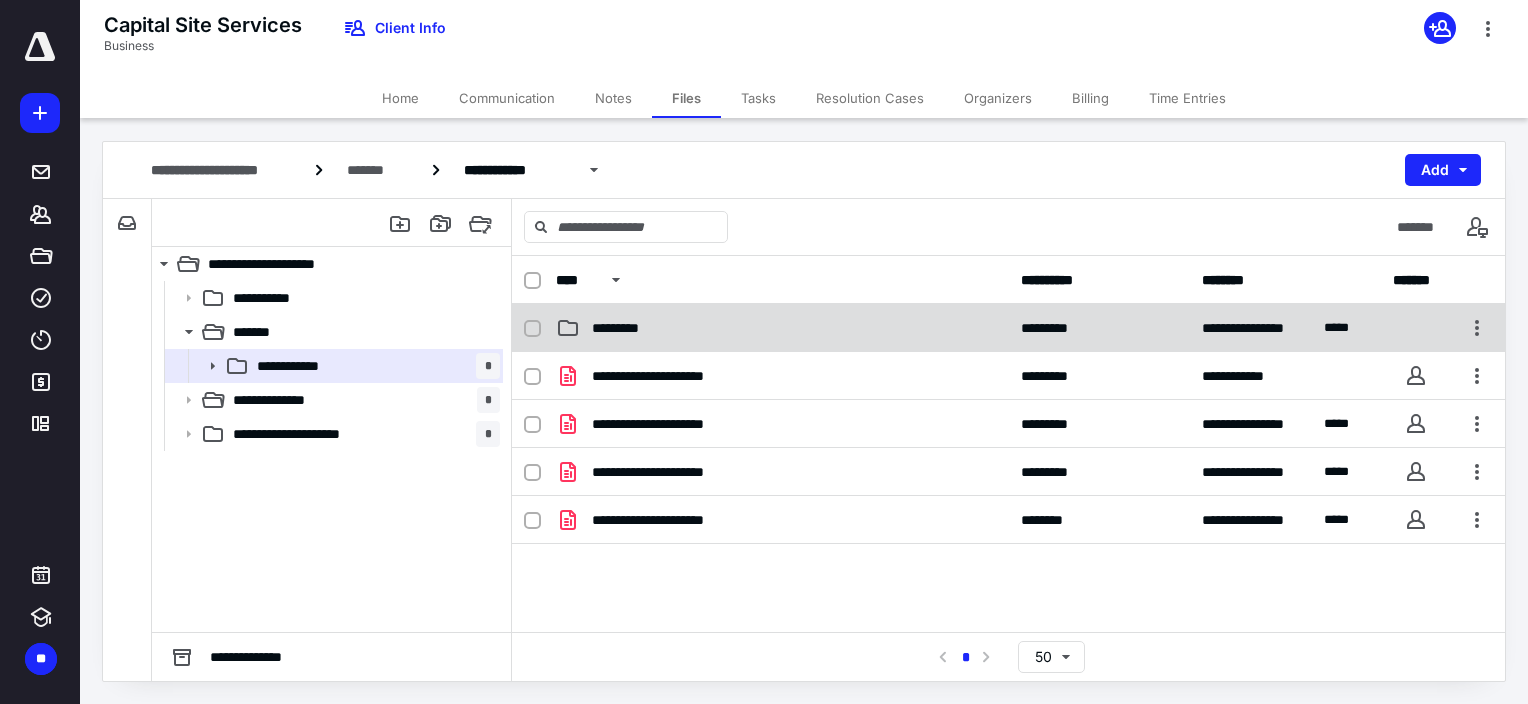 click on "*********" at bounding box center [782, 328] 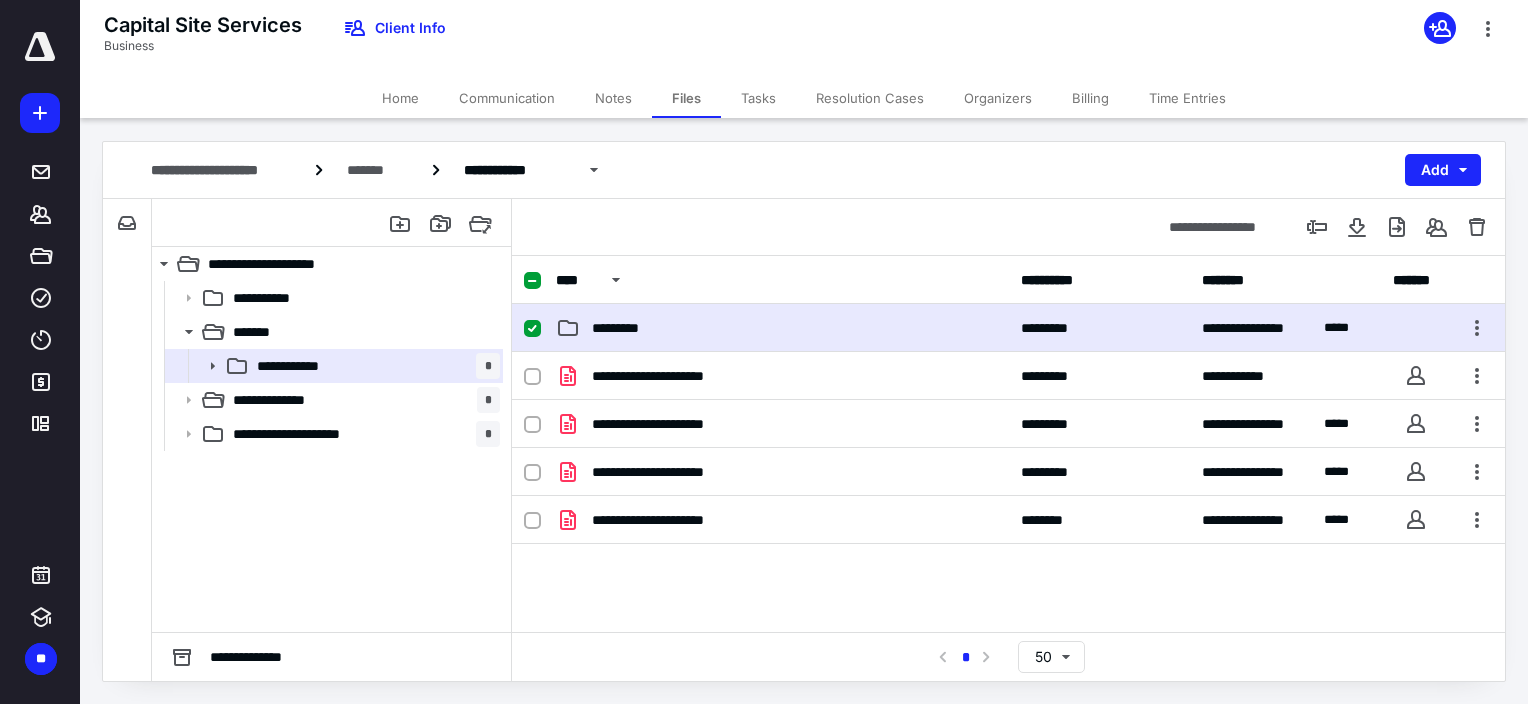 click on "*********" at bounding box center [782, 328] 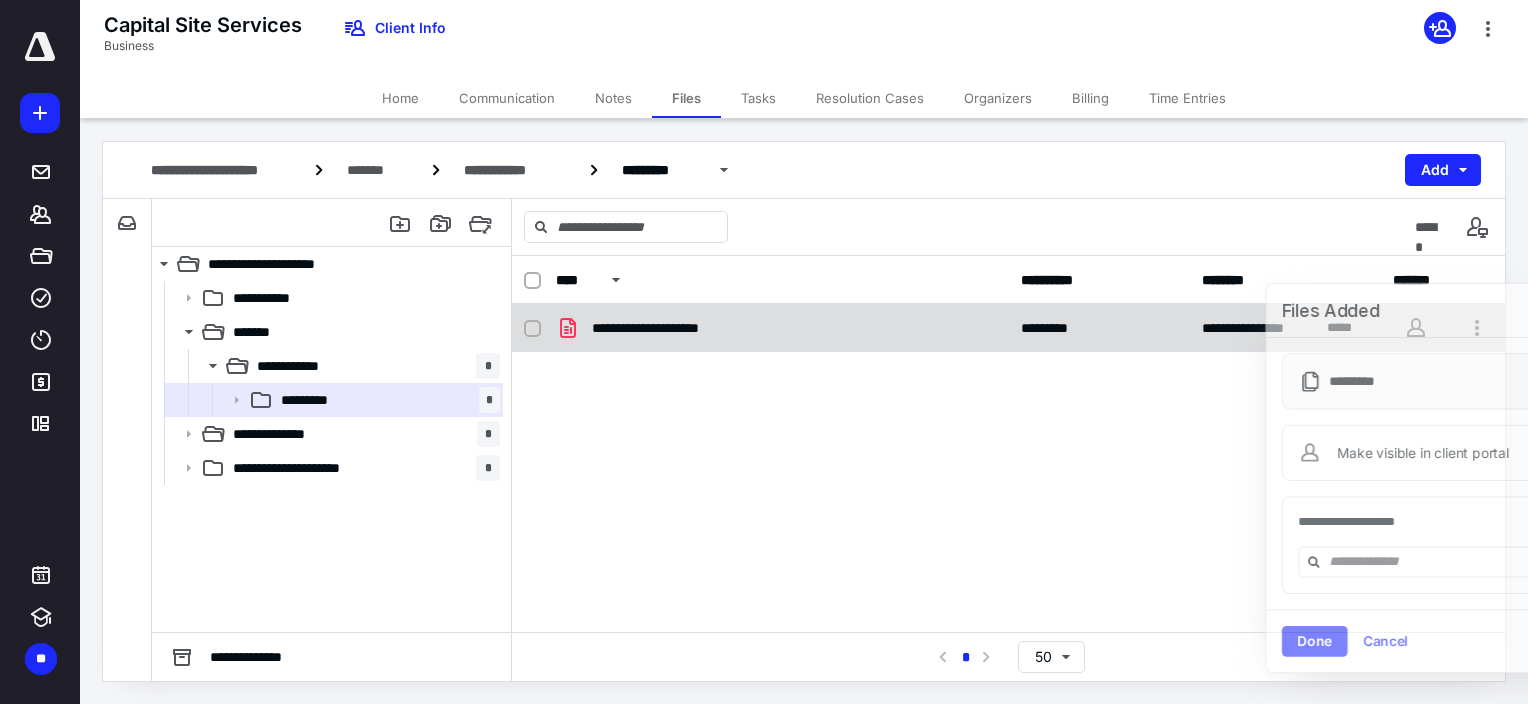 click on "**********" at bounding box center (675, 328) 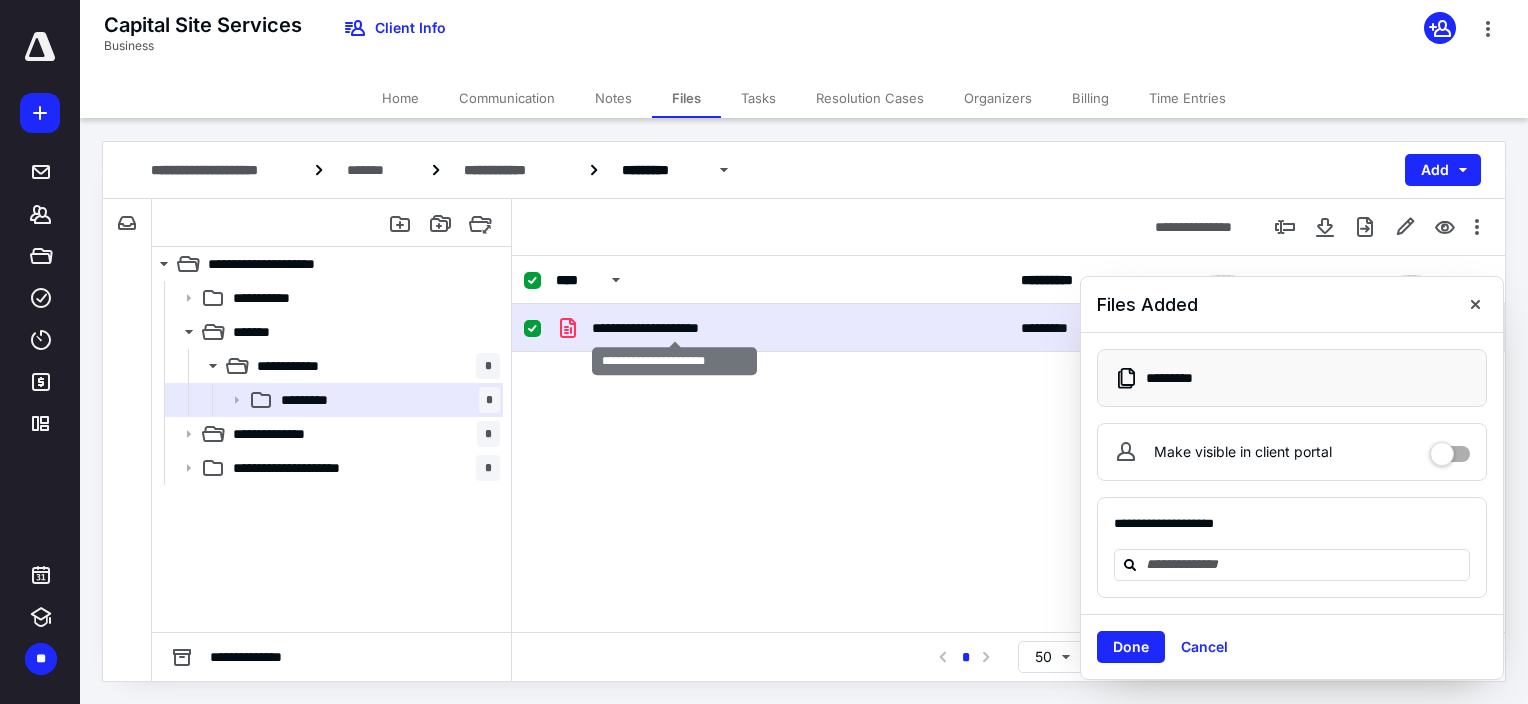 click on "**********" at bounding box center (675, 328) 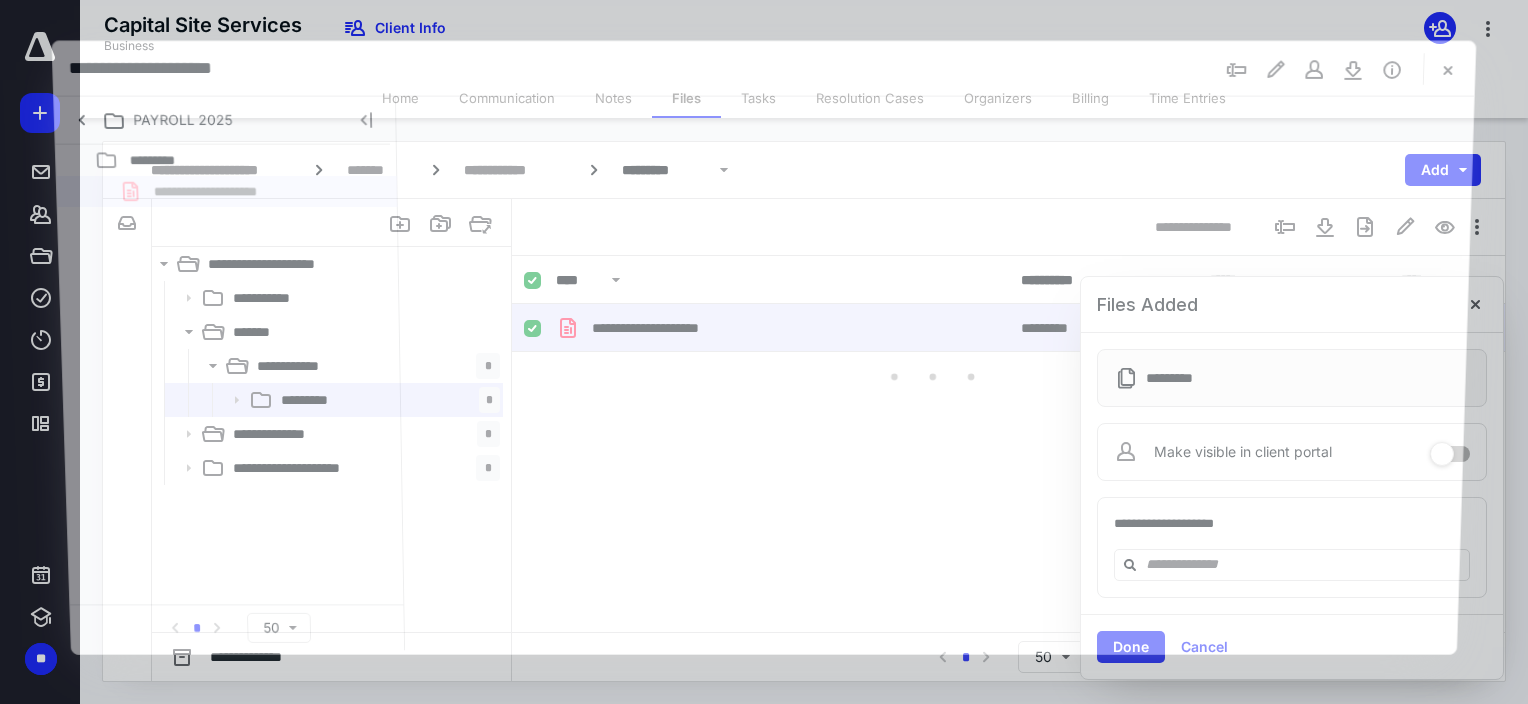 scroll, scrollTop: 0, scrollLeft: 0, axis: both 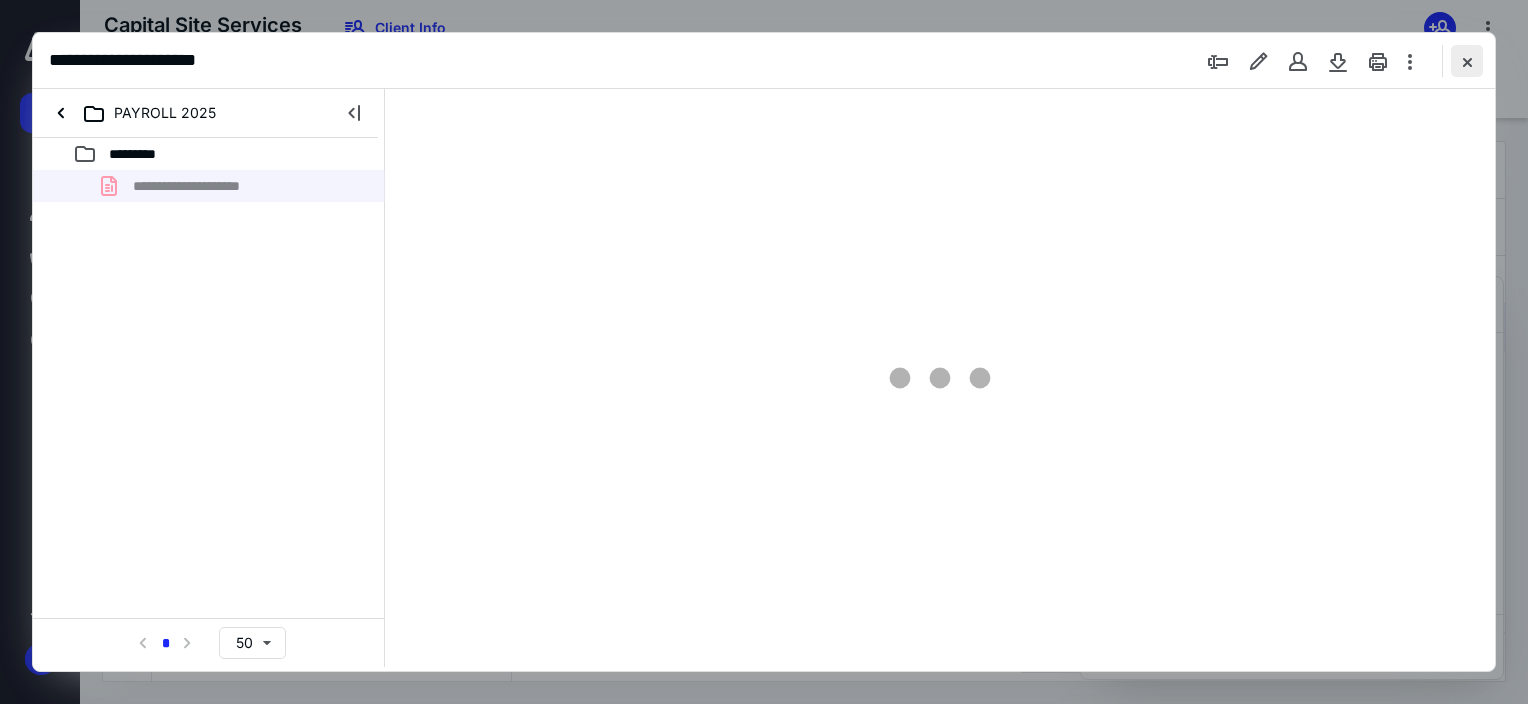 type on "63" 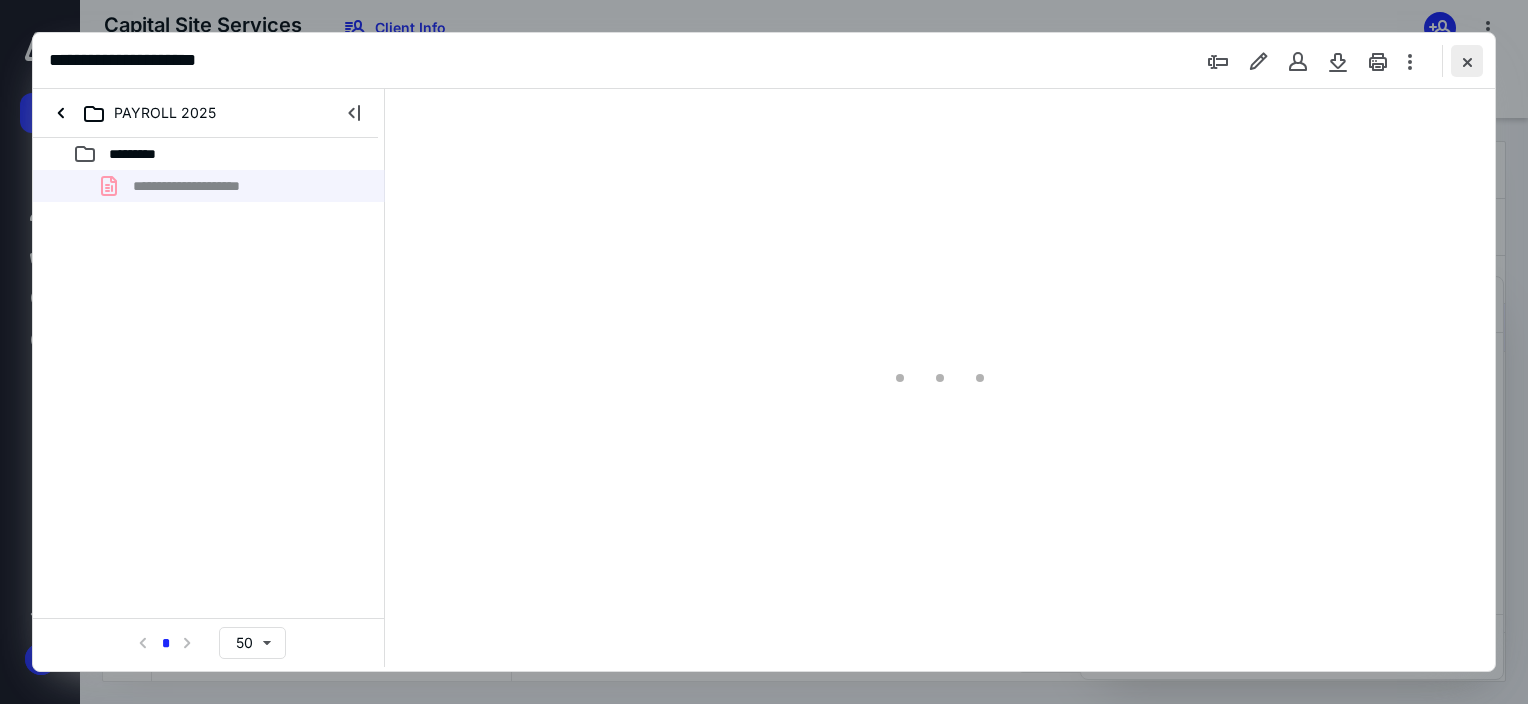 scroll, scrollTop: 79, scrollLeft: 0, axis: vertical 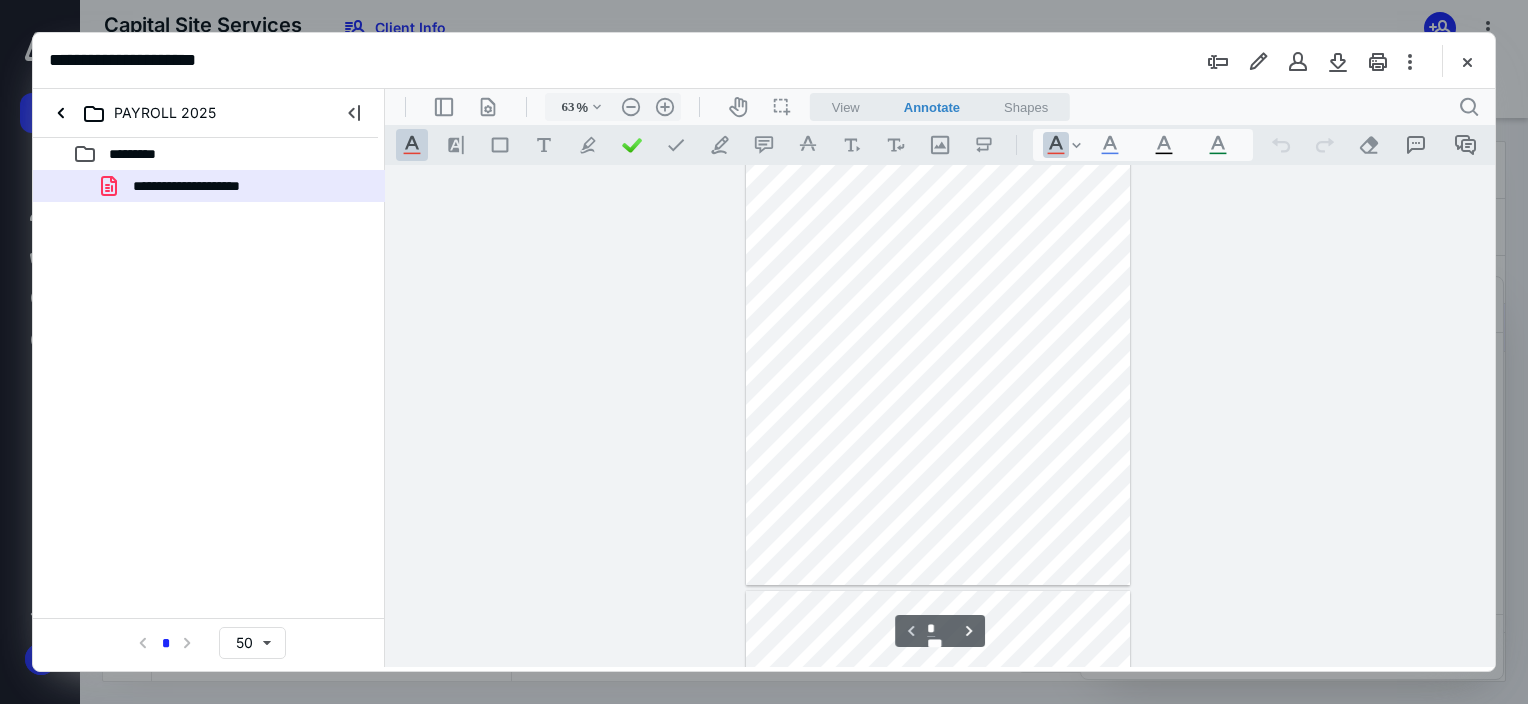 click at bounding box center (1467, 61) 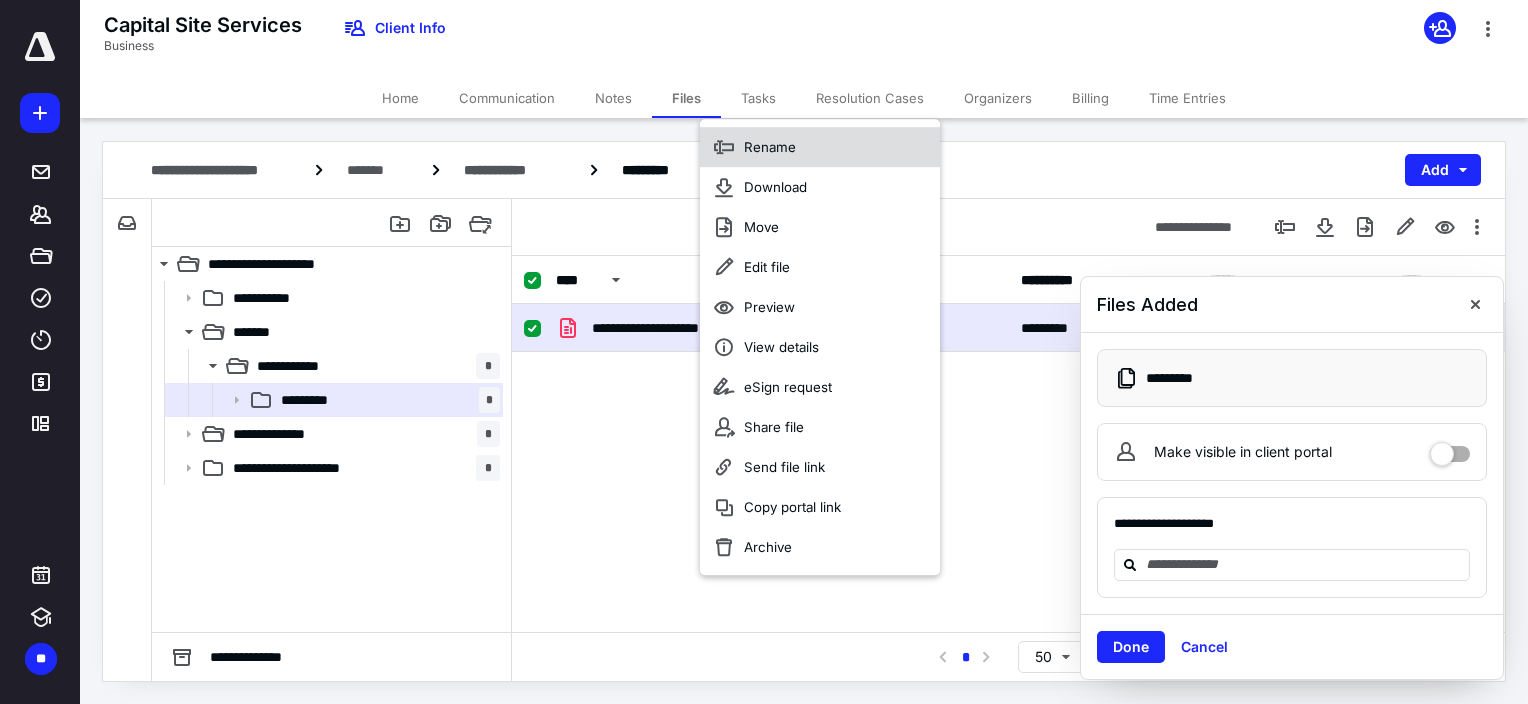 click on "Rename" at bounding box center (770, 147) 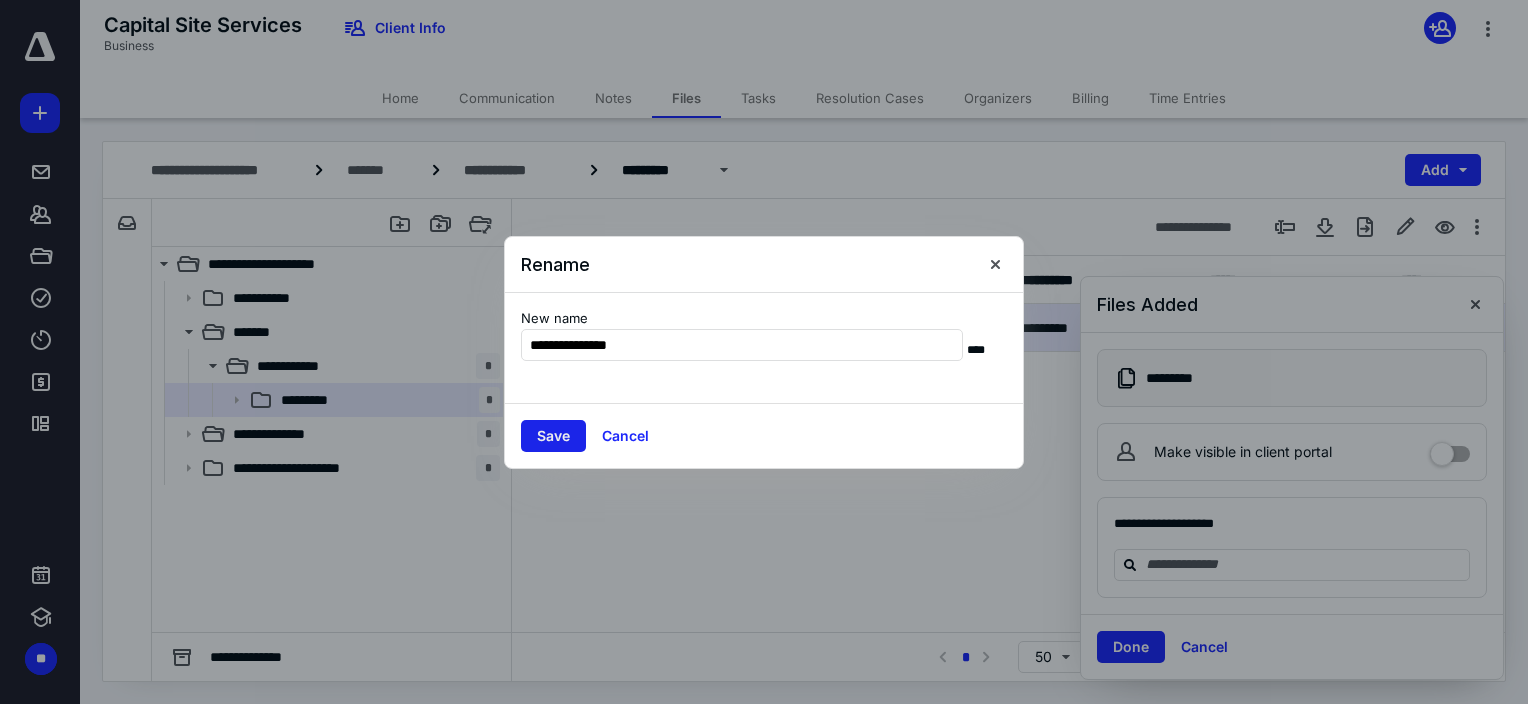 type on "**********" 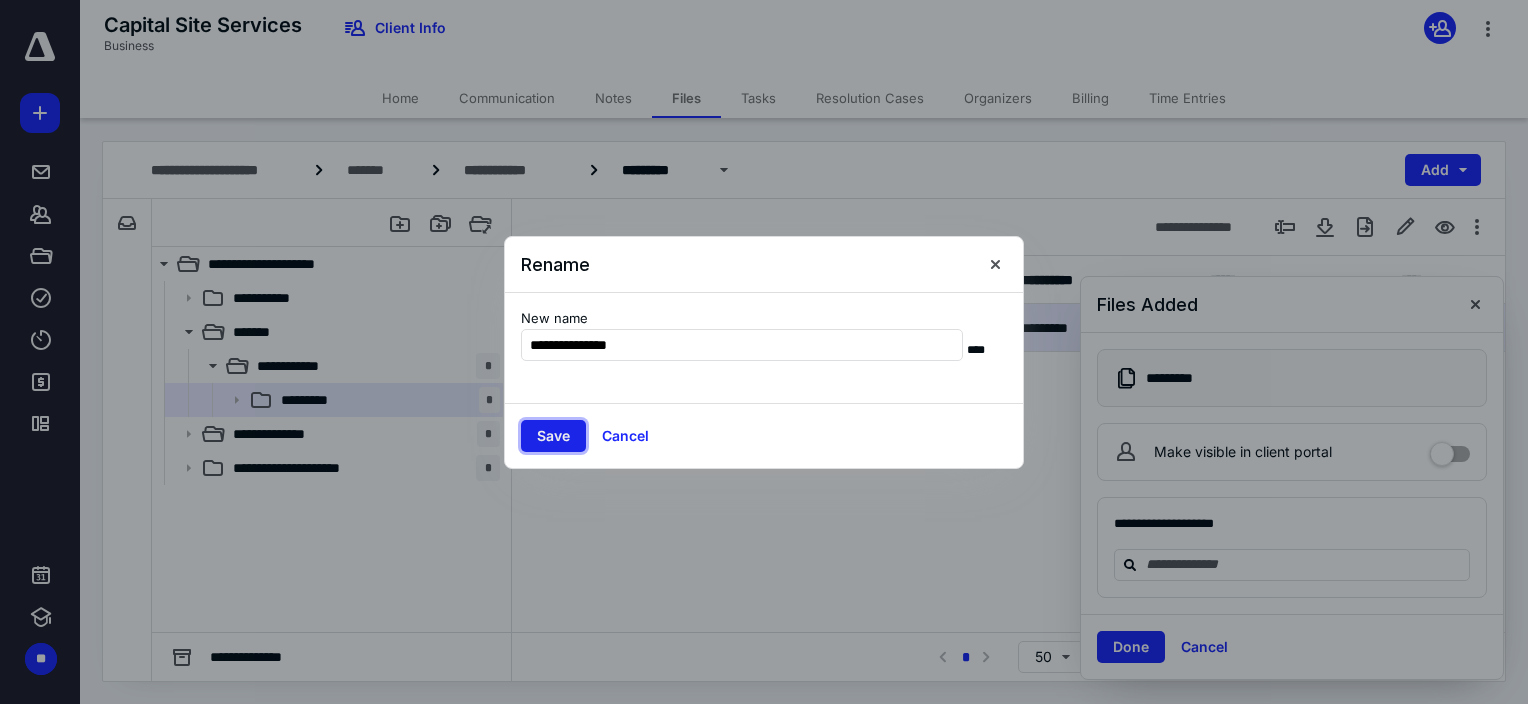 click on "Save" at bounding box center [553, 436] 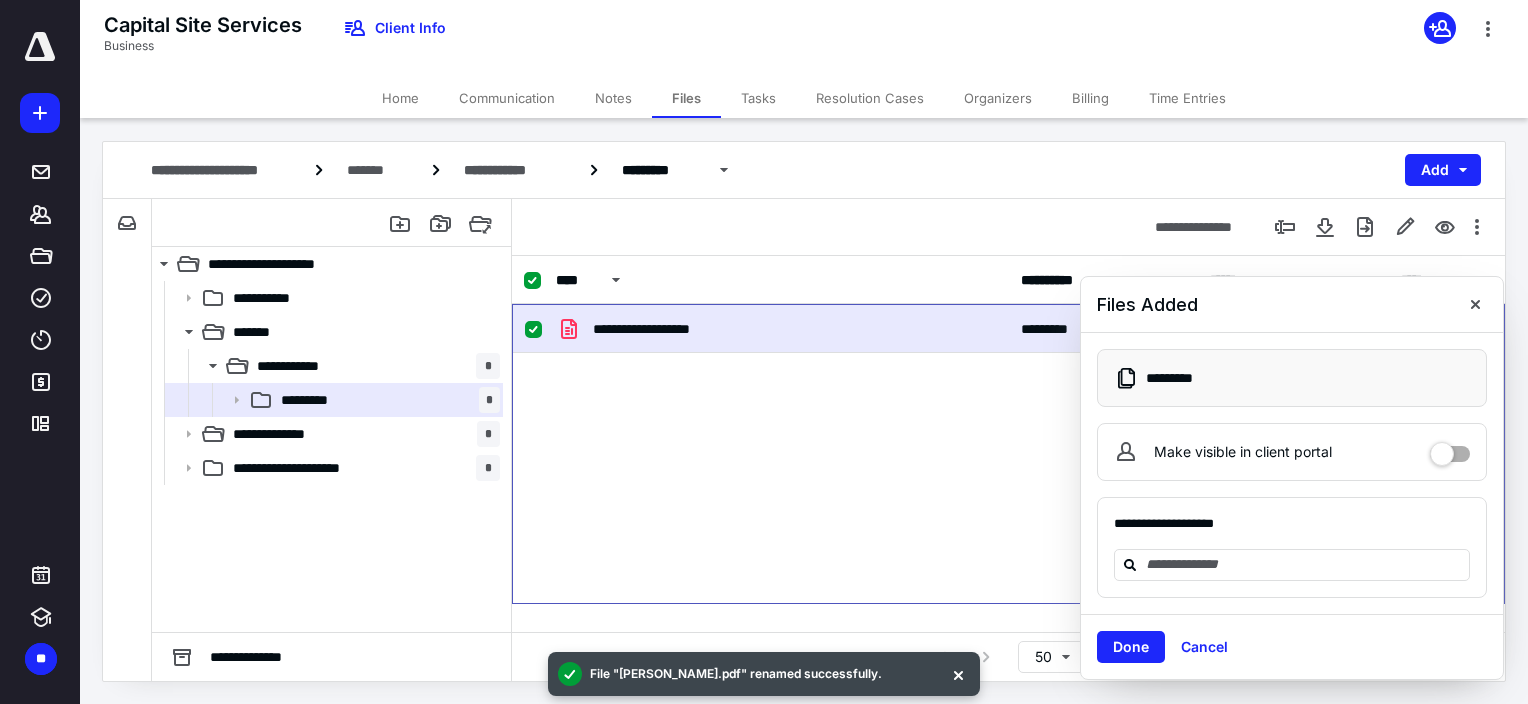 checkbox on "false" 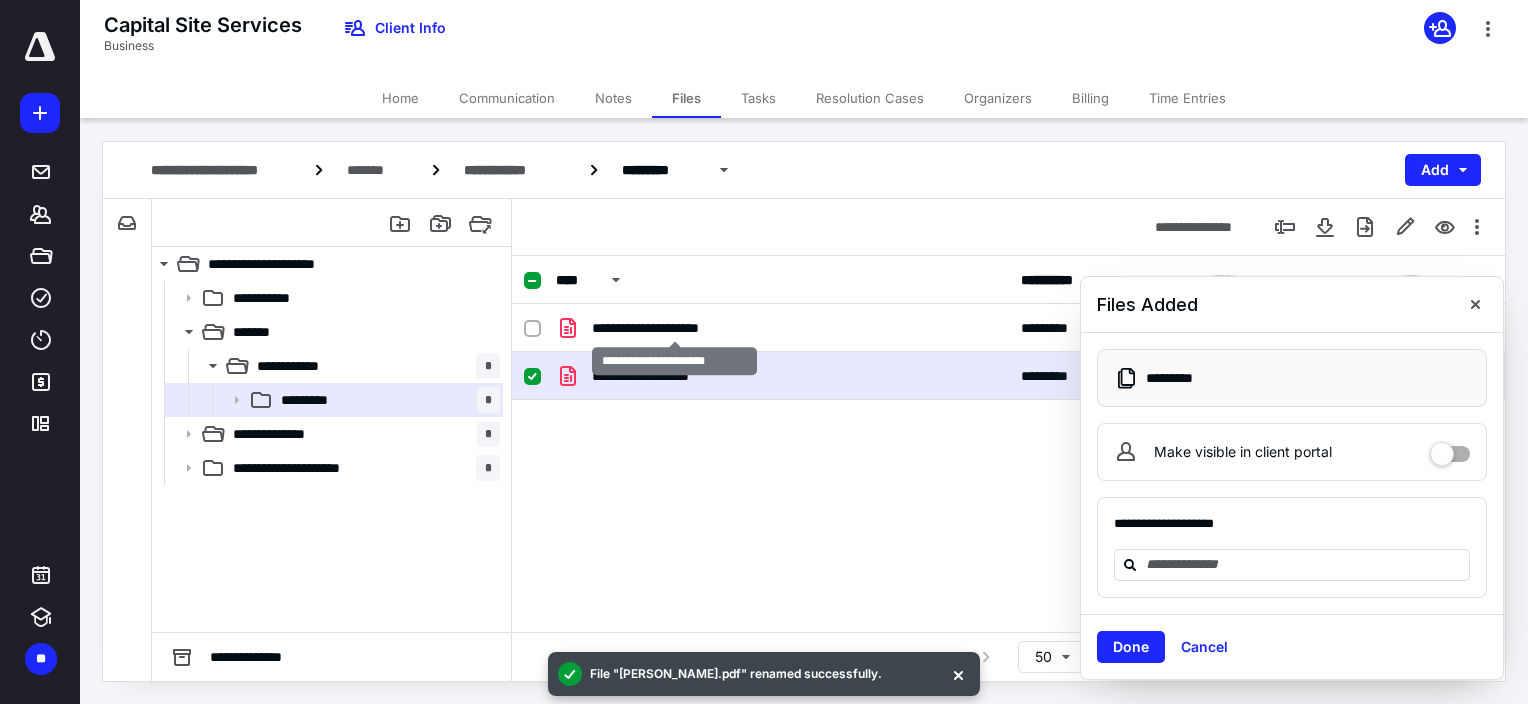 checkbox on "false" 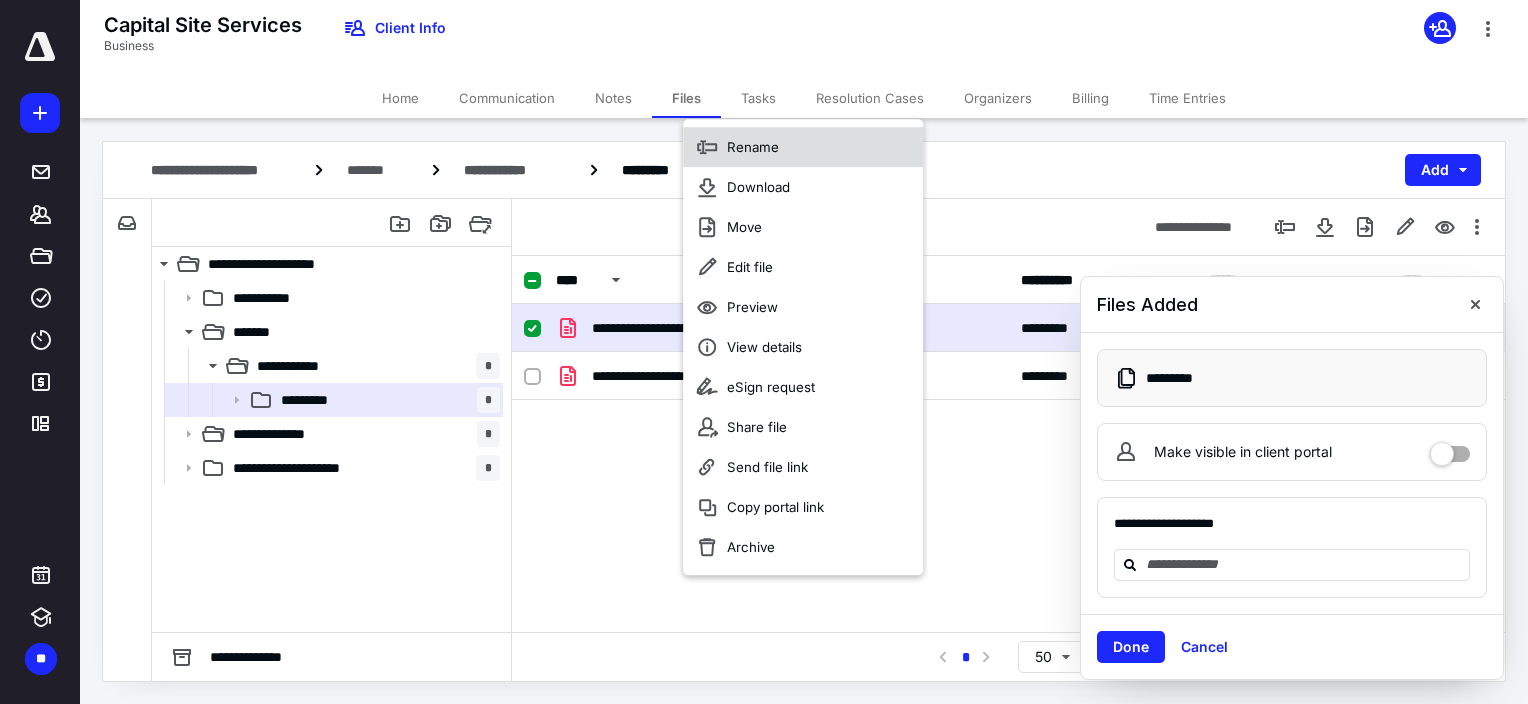 click on "Rename" at bounding box center [753, 147] 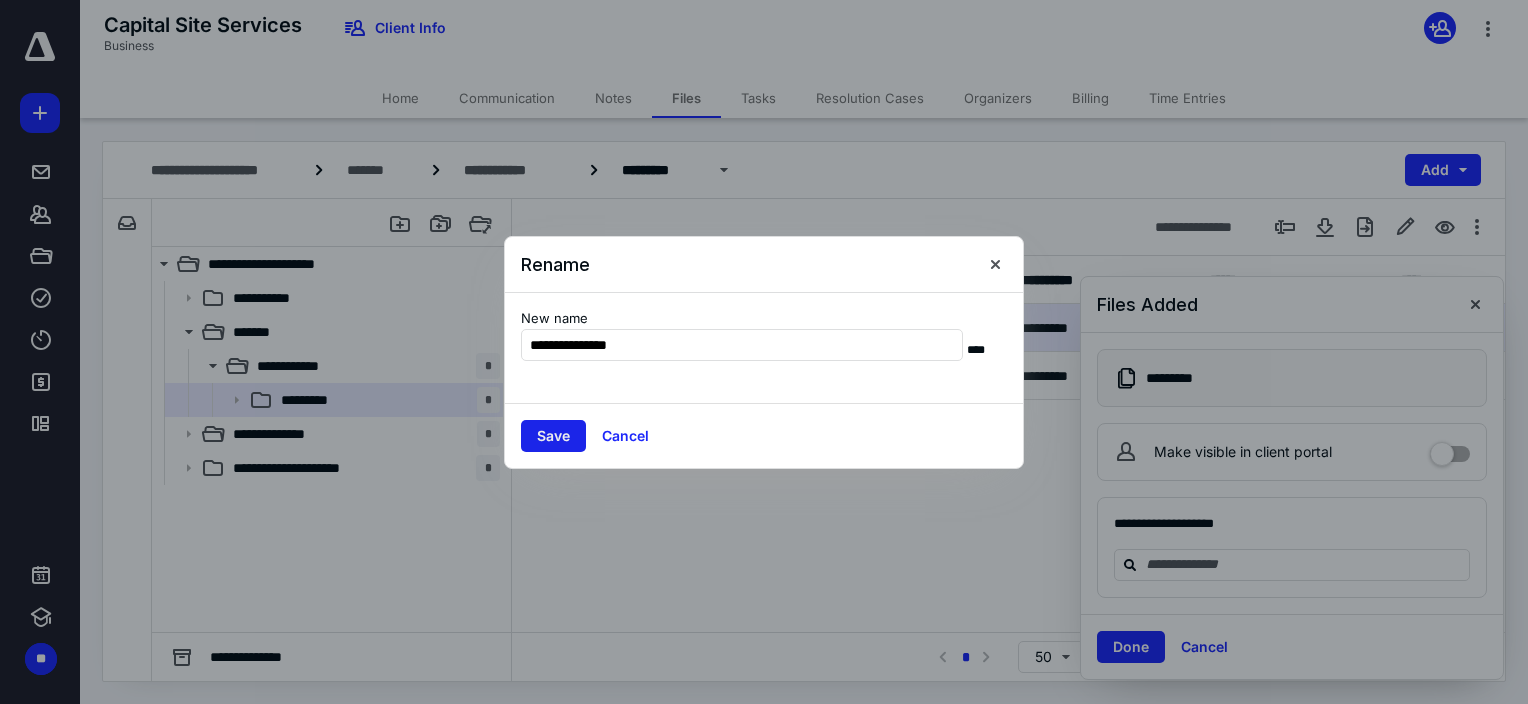 type on "**********" 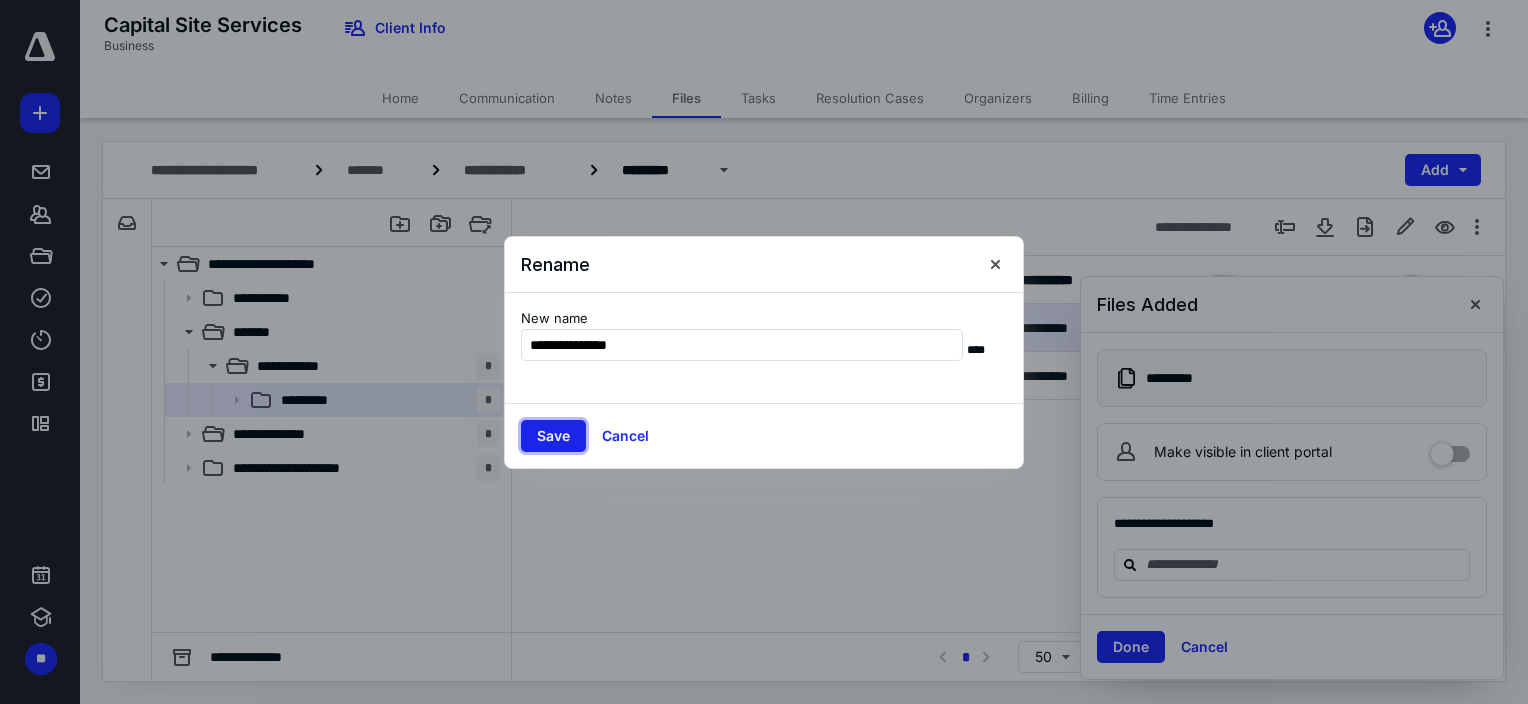 click on "Save" at bounding box center (553, 436) 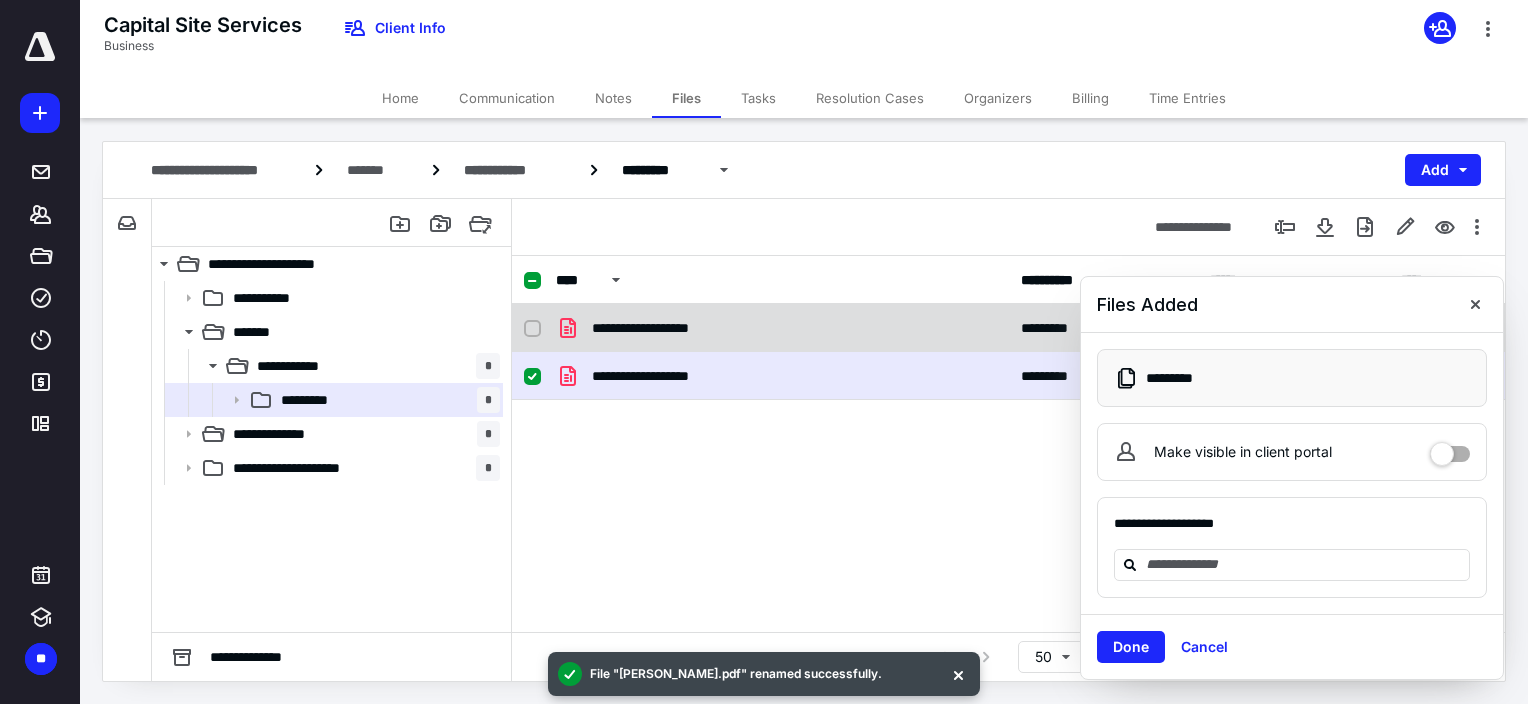 click at bounding box center [1475, 304] 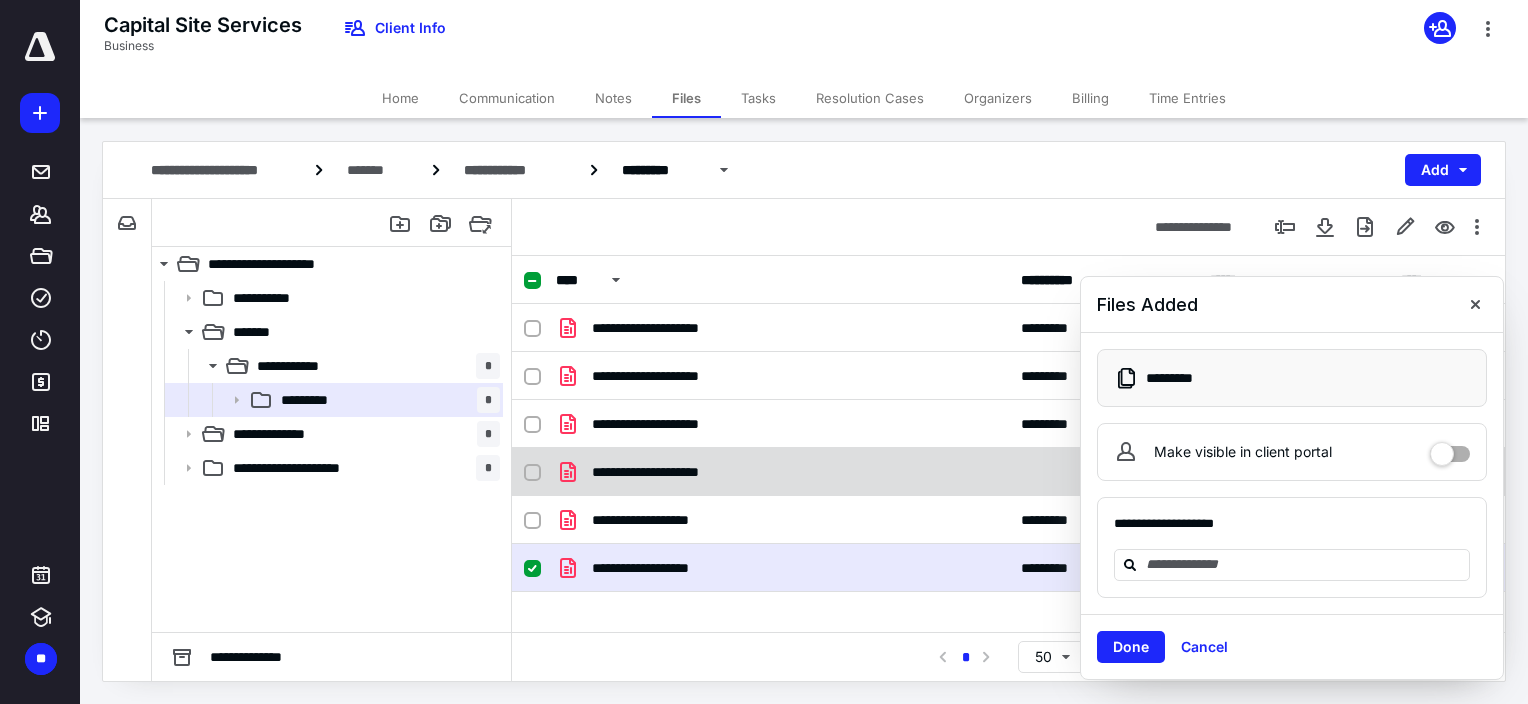 click on "**********" at bounding box center [675, 472] 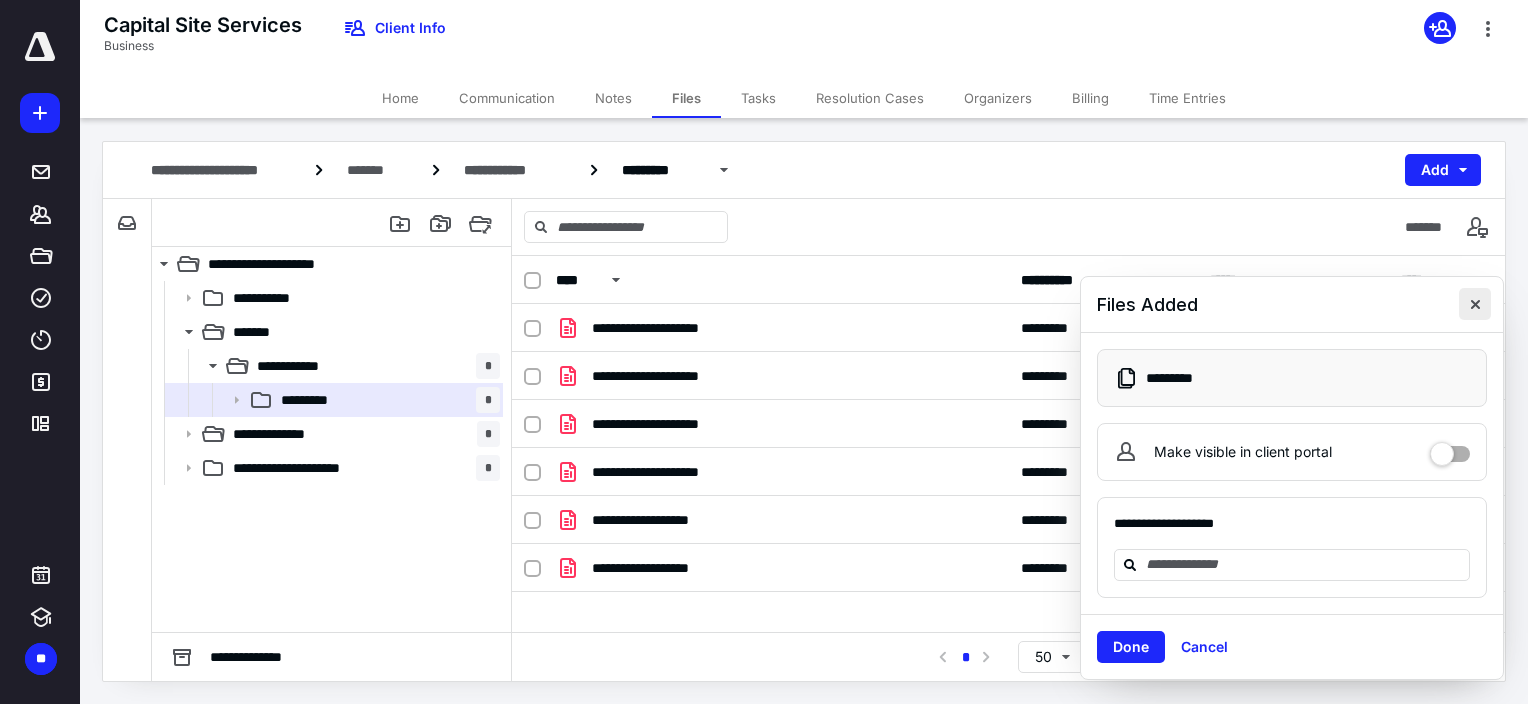 click at bounding box center [1475, 304] 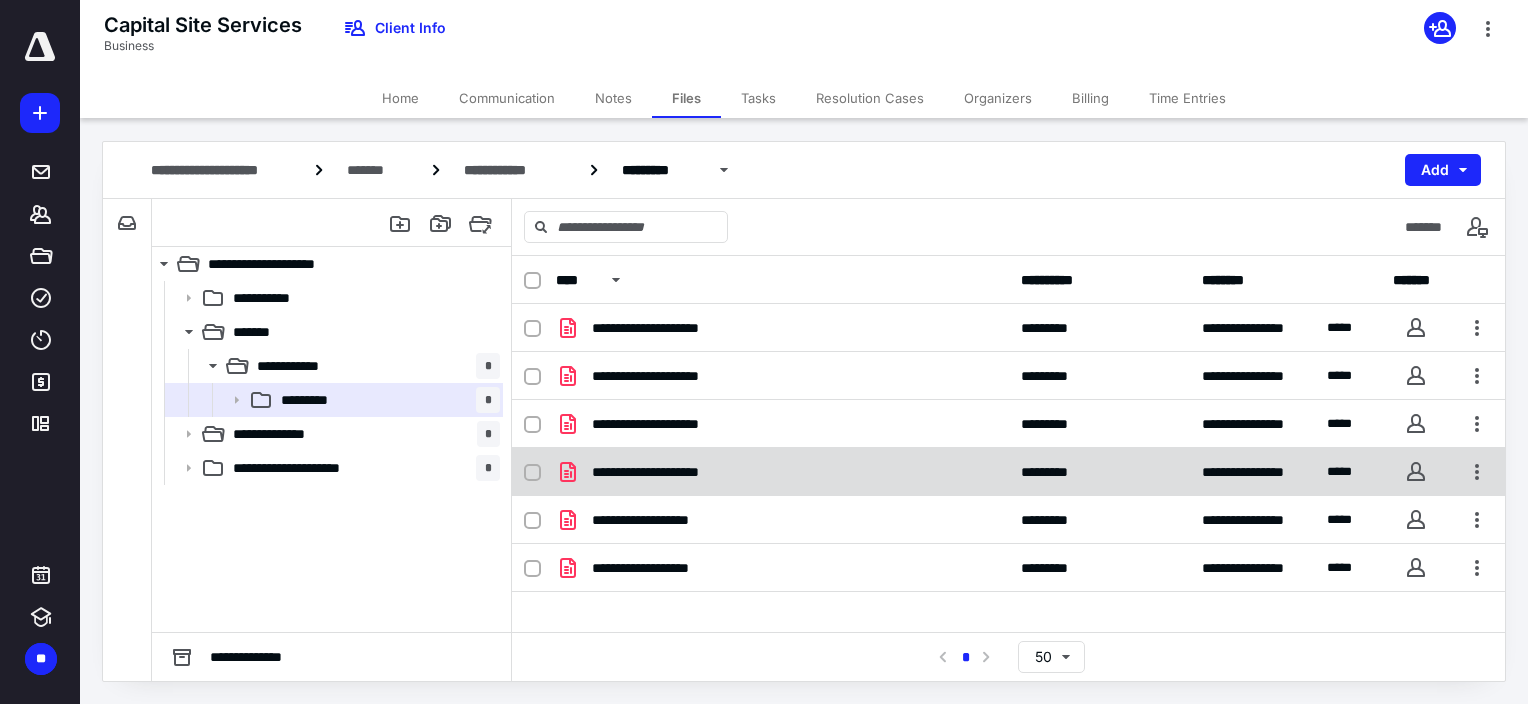 click on "**********" at bounding box center [675, 472] 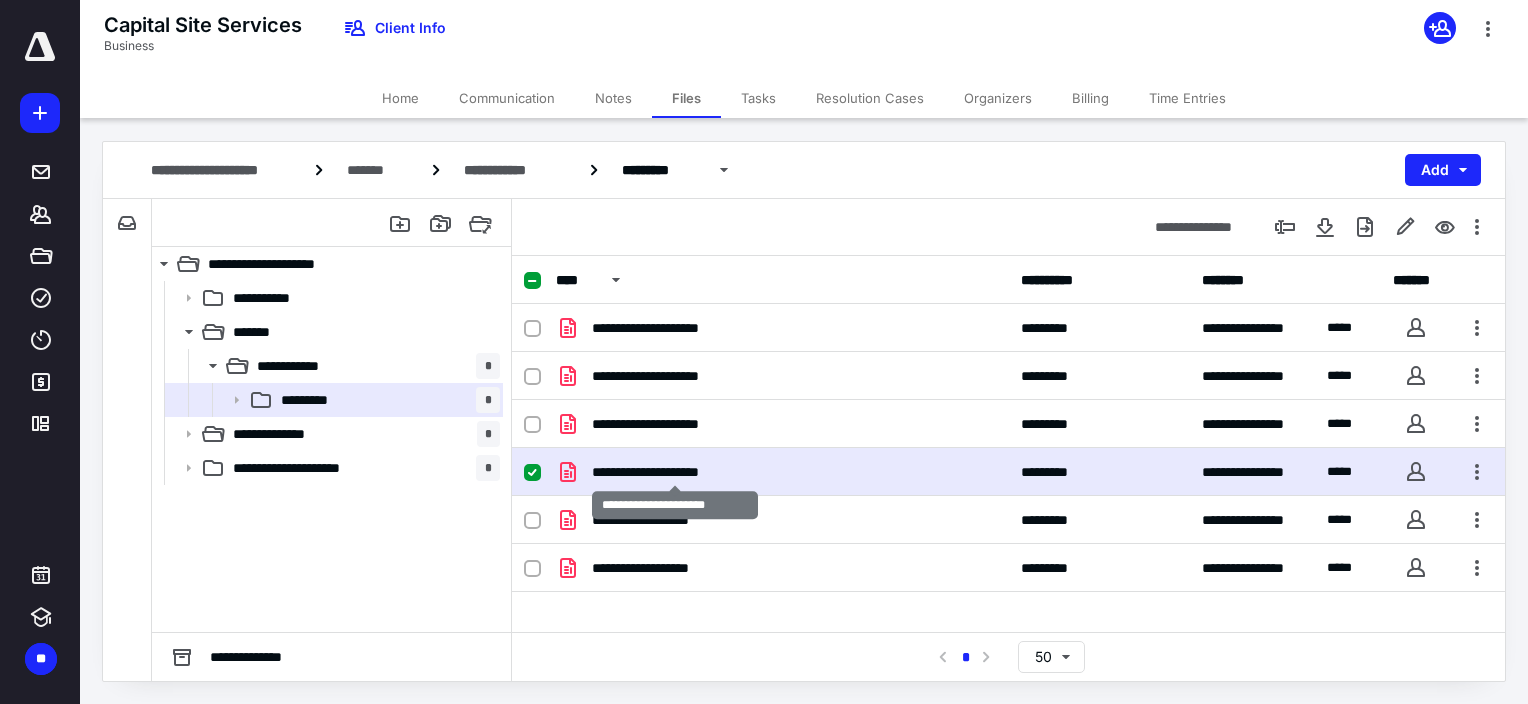 click on "**********" at bounding box center (675, 472) 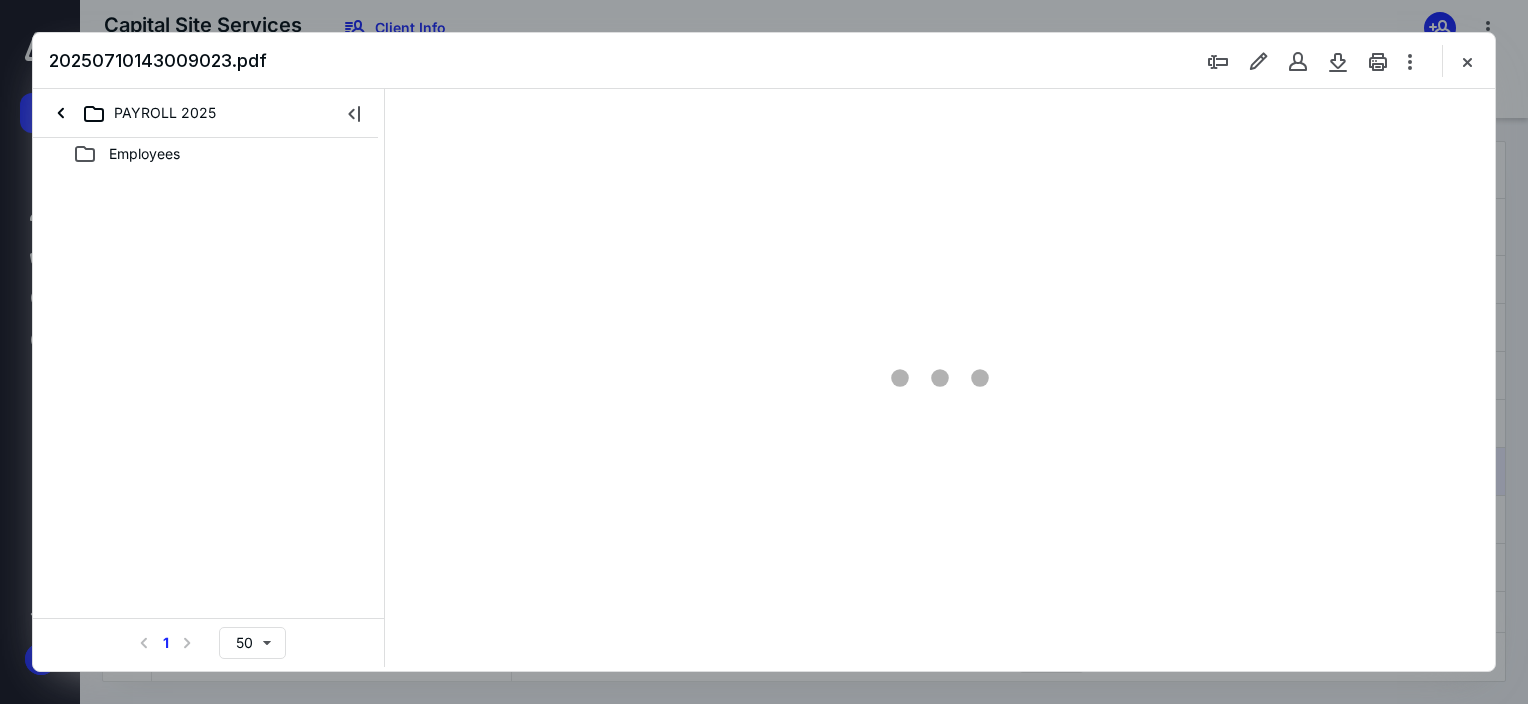 scroll, scrollTop: 0, scrollLeft: 0, axis: both 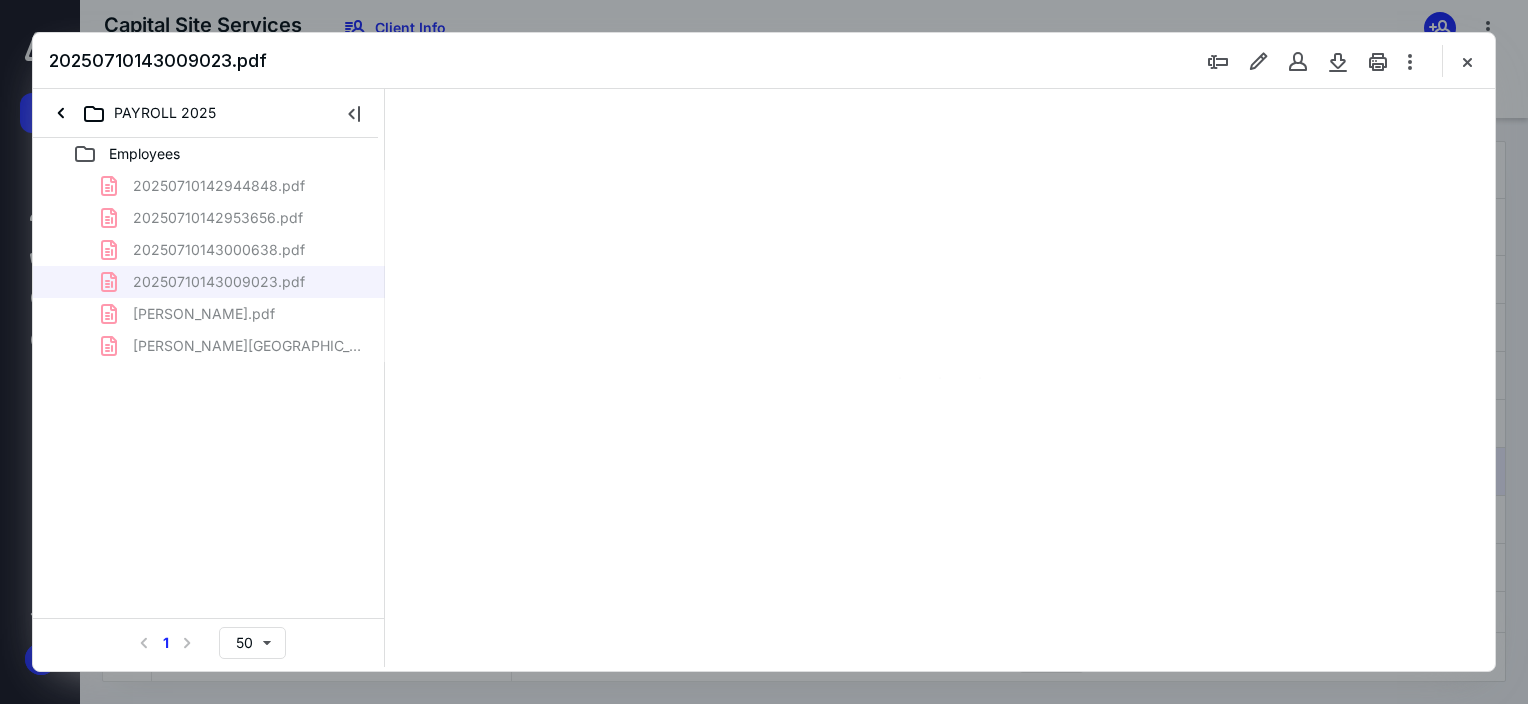 type on "63" 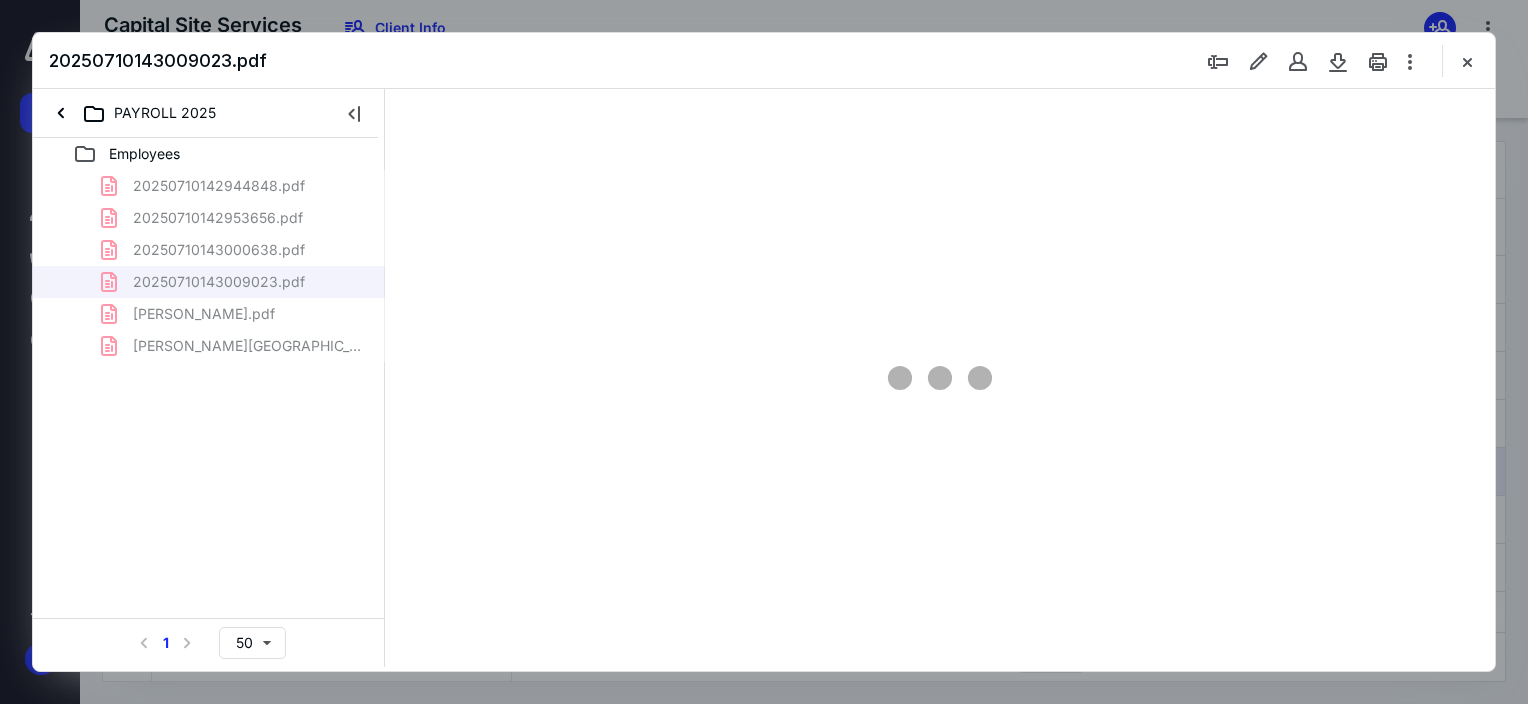 scroll, scrollTop: 79, scrollLeft: 0, axis: vertical 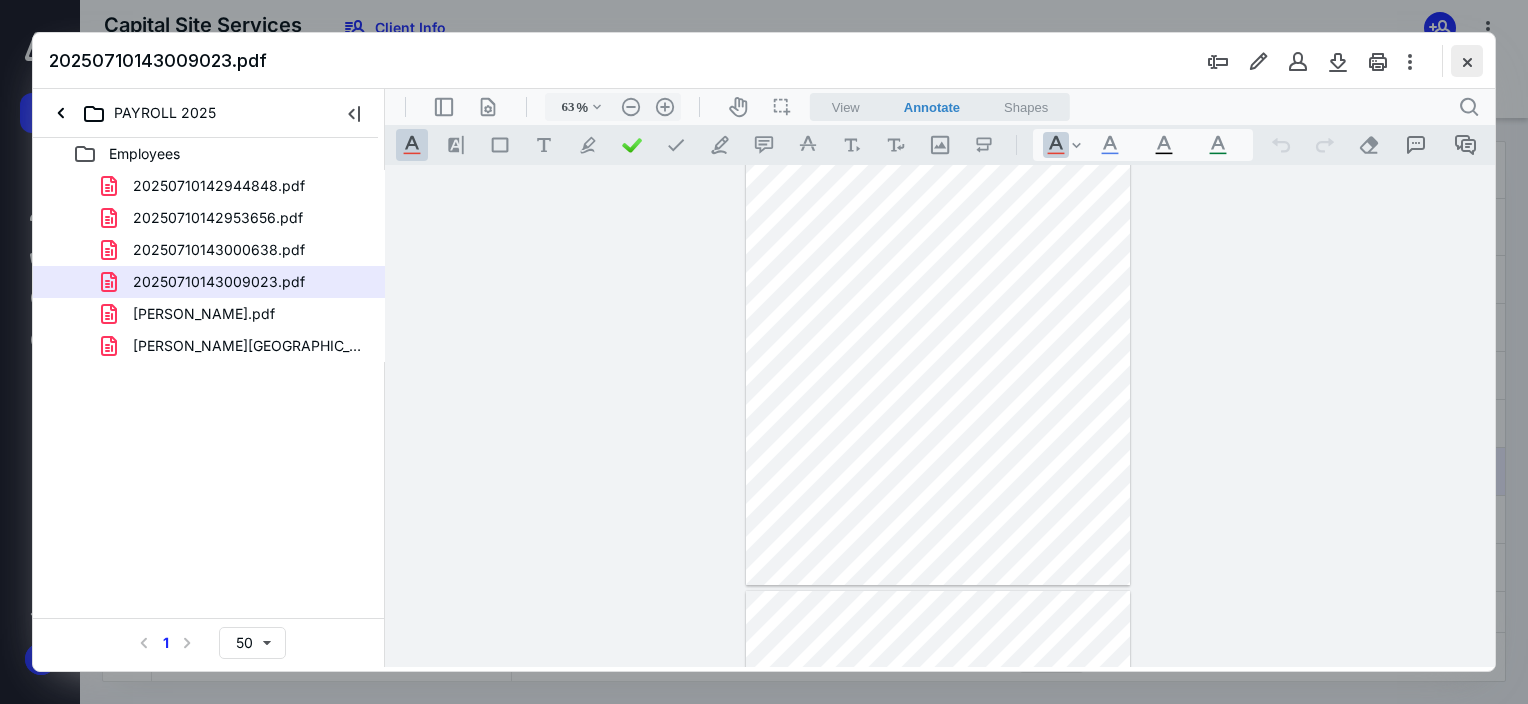 click at bounding box center [1467, 61] 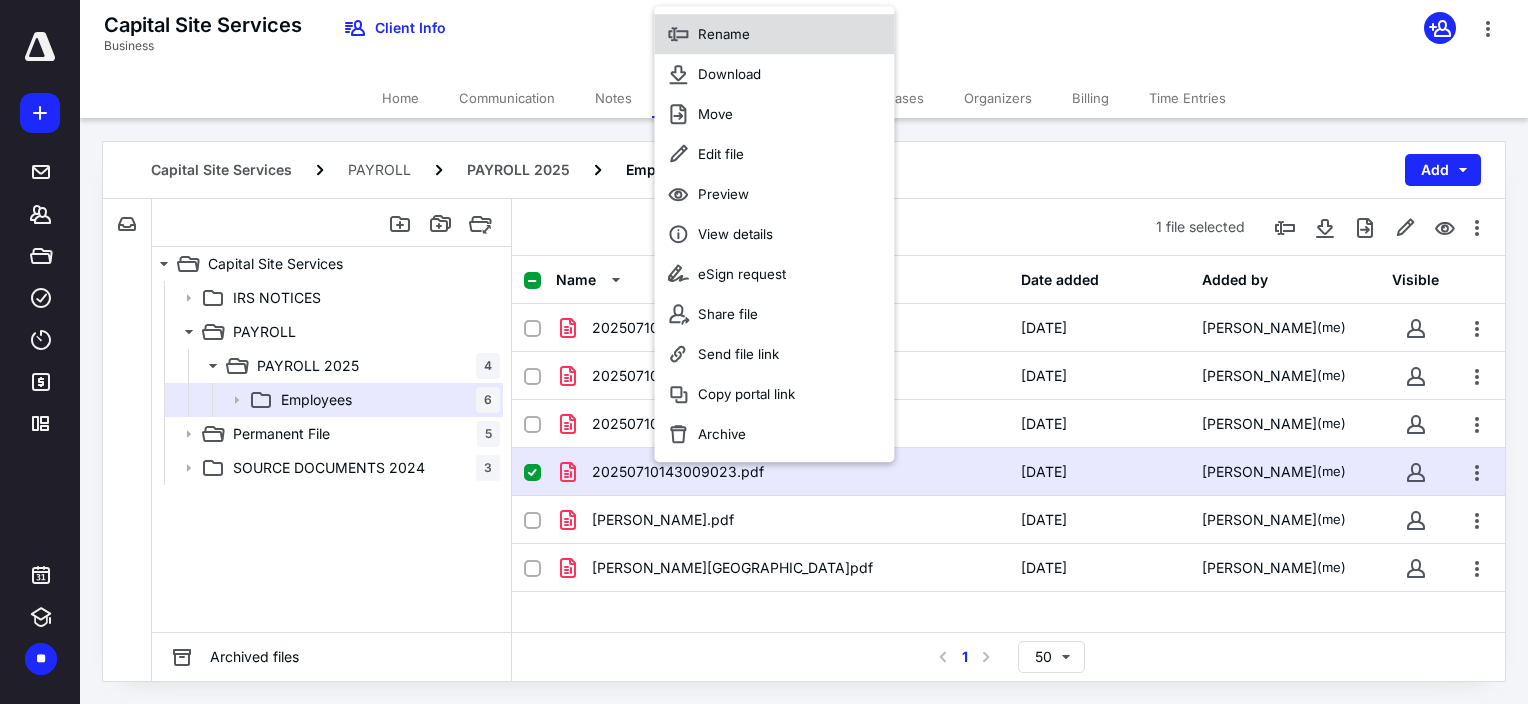 click on "Rename" at bounding box center (724, 34) 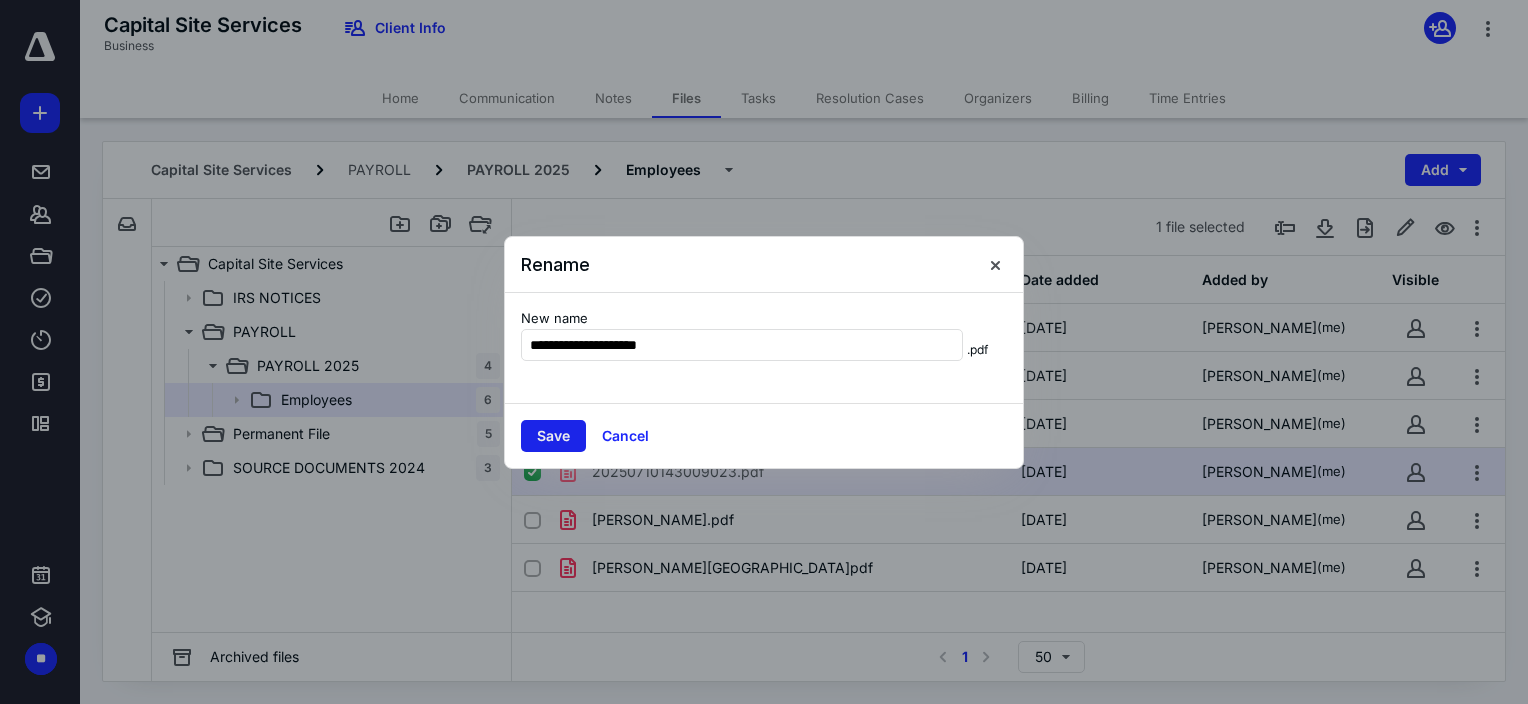 type on "**********" 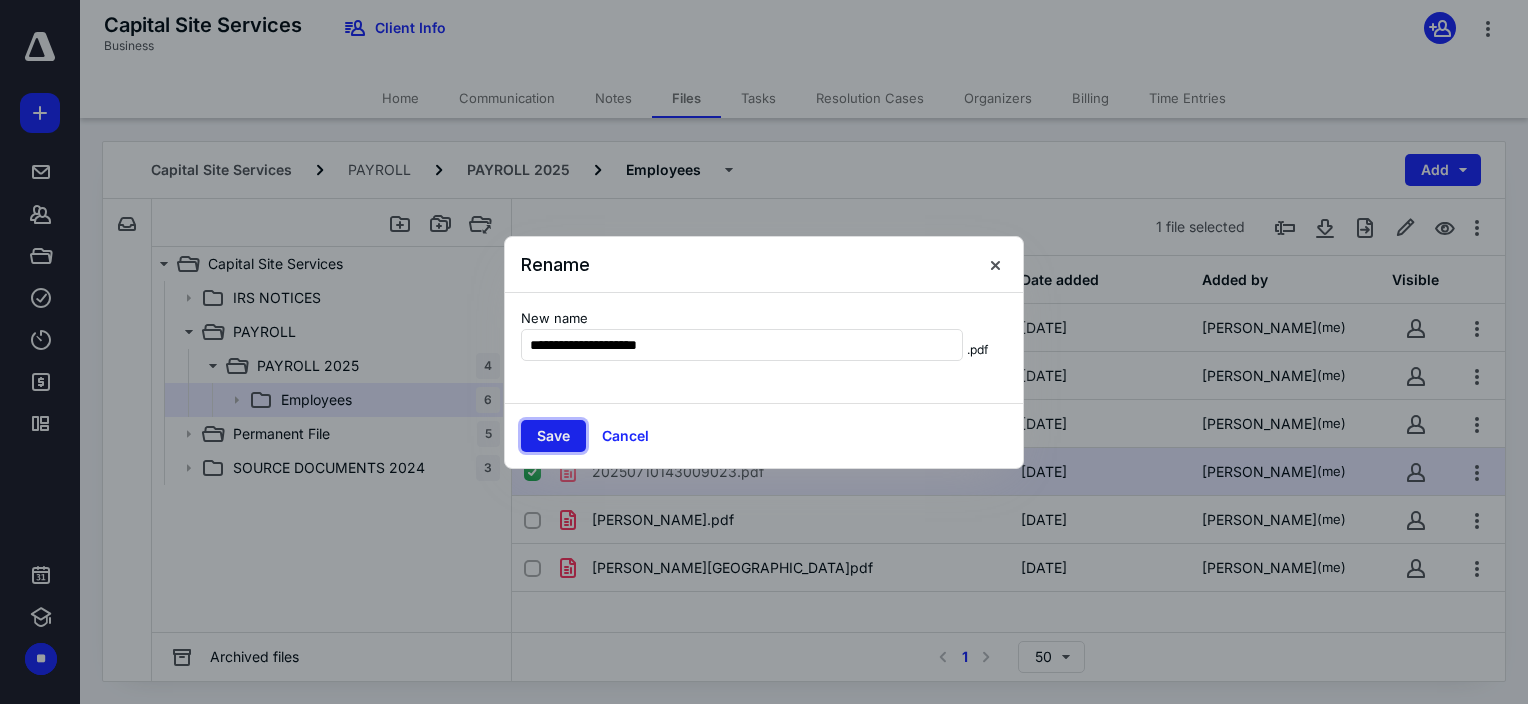 click on "Save" at bounding box center (553, 436) 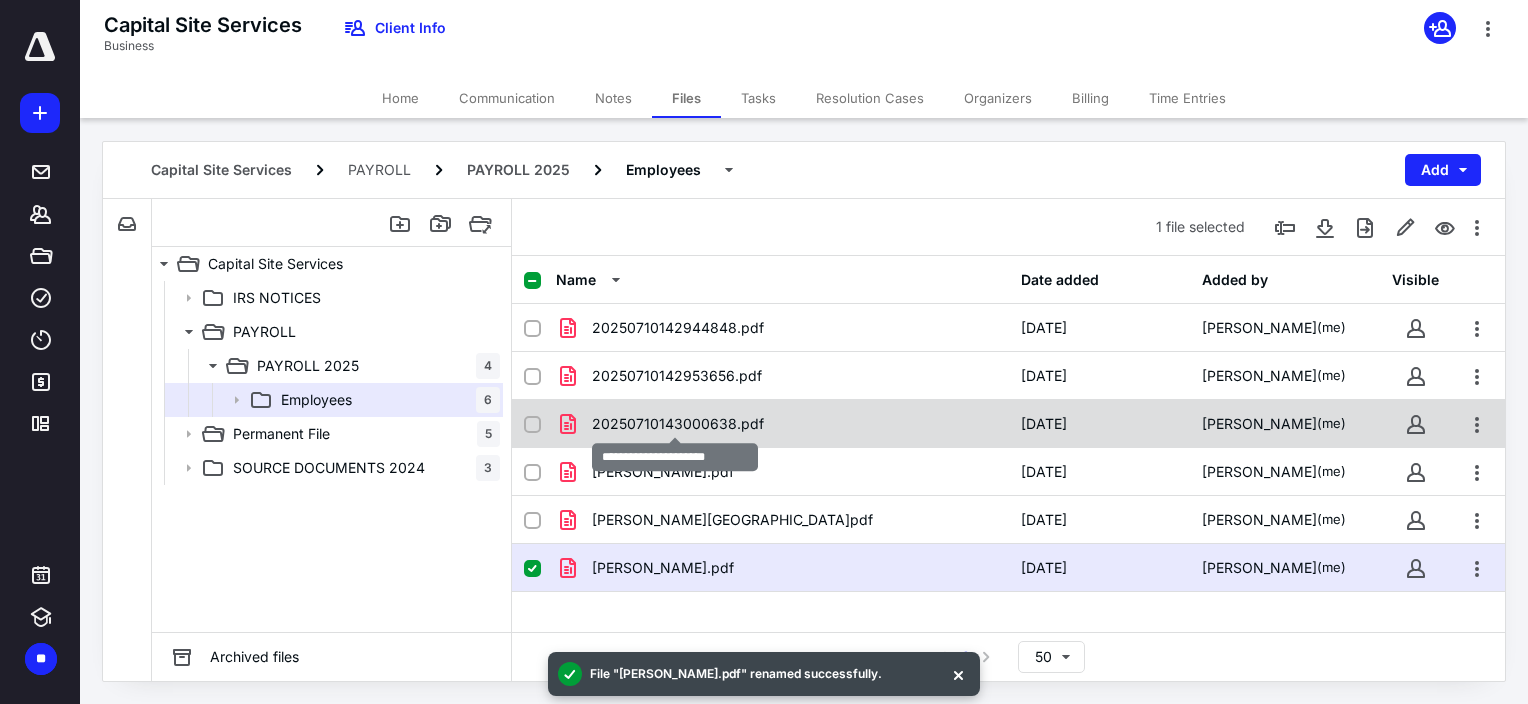 click on "20250710143000638.pdf" at bounding box center (678, 424) 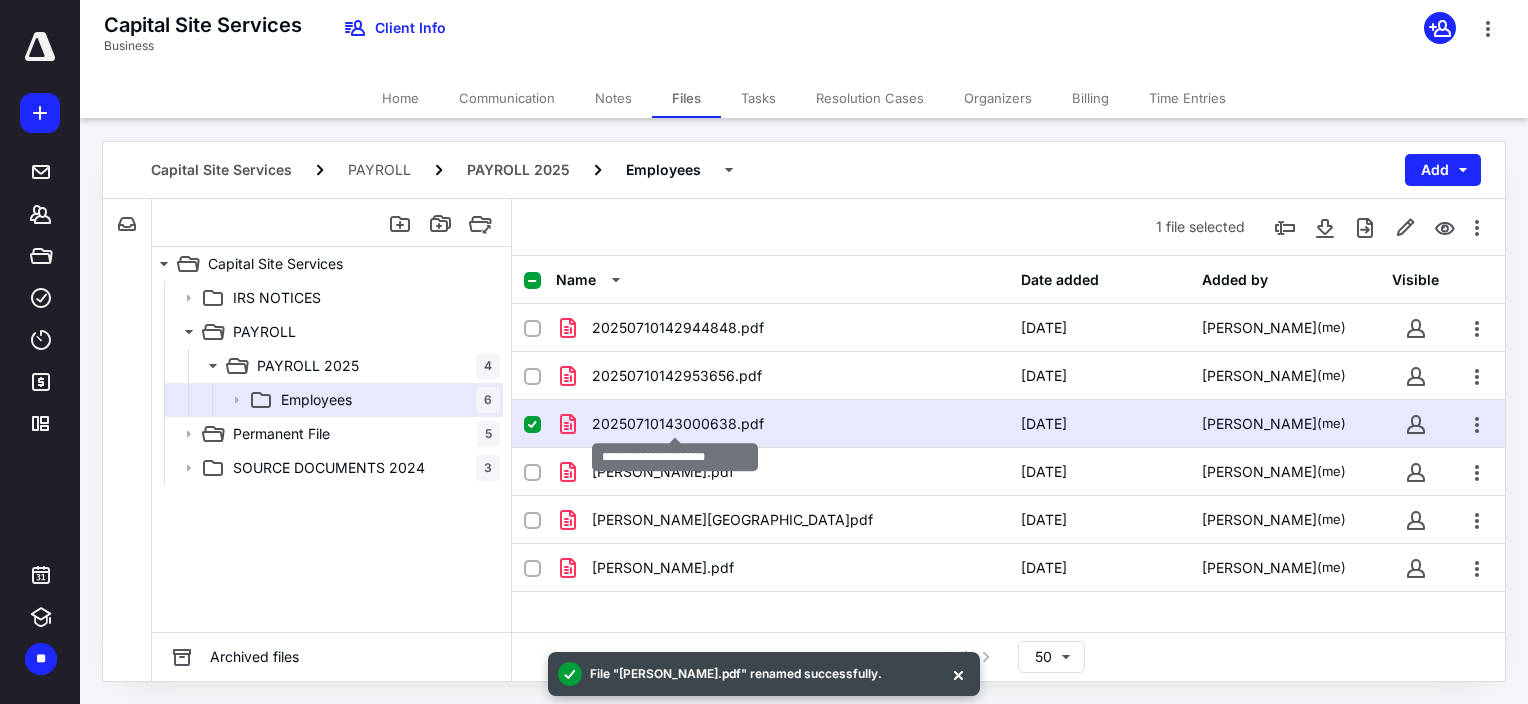 click on "20250710143000638.pdf" at bounding box center (678, 424) 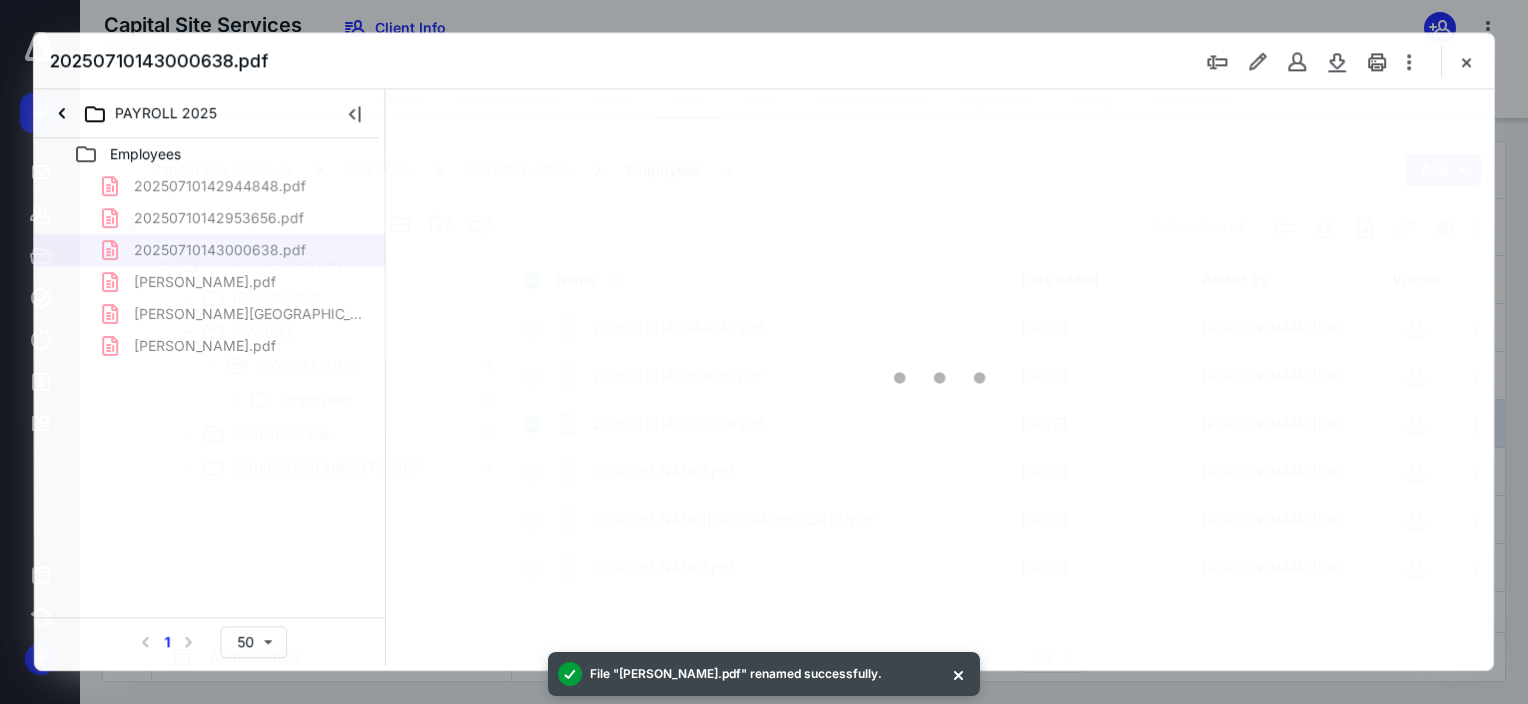 scroll, scrollTop: 0, scrollLeft: 0, axis: both 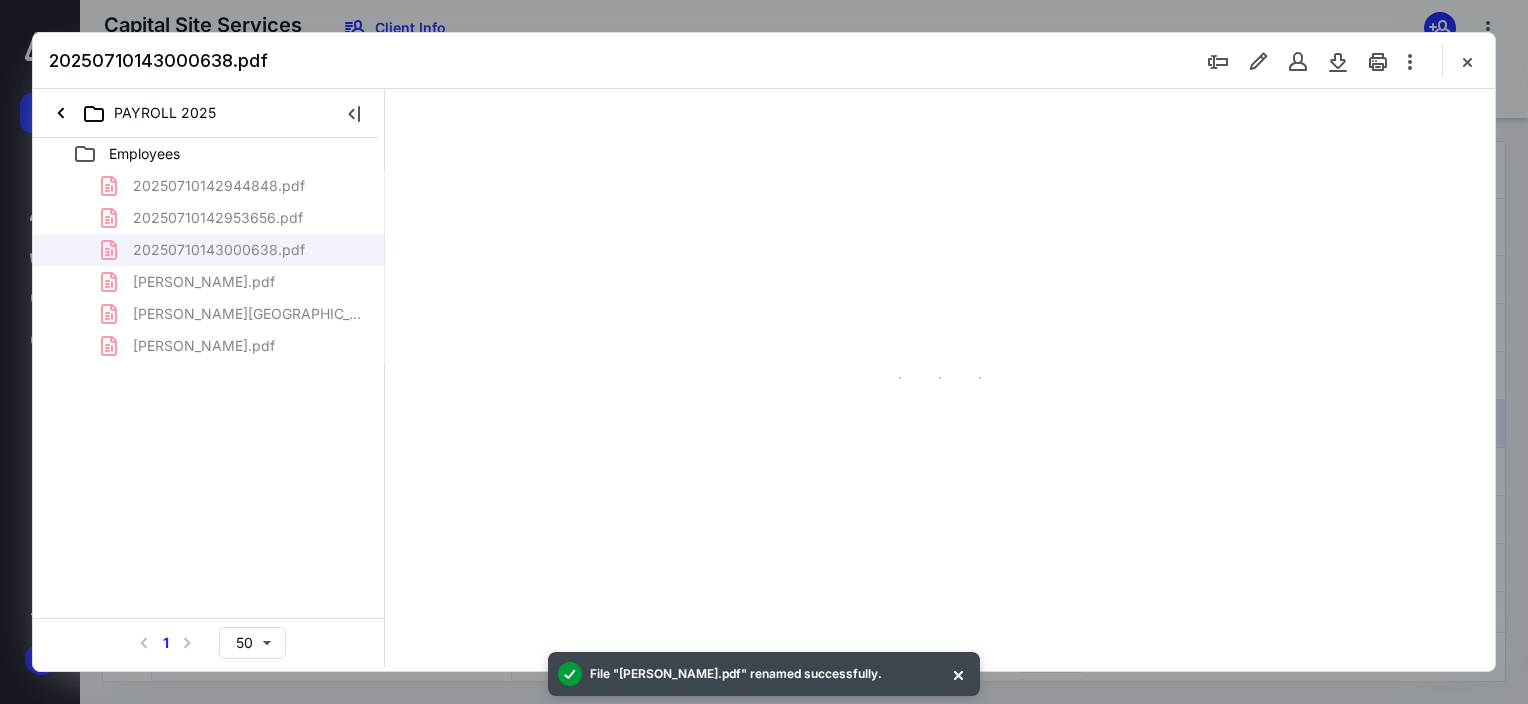 type on "63" 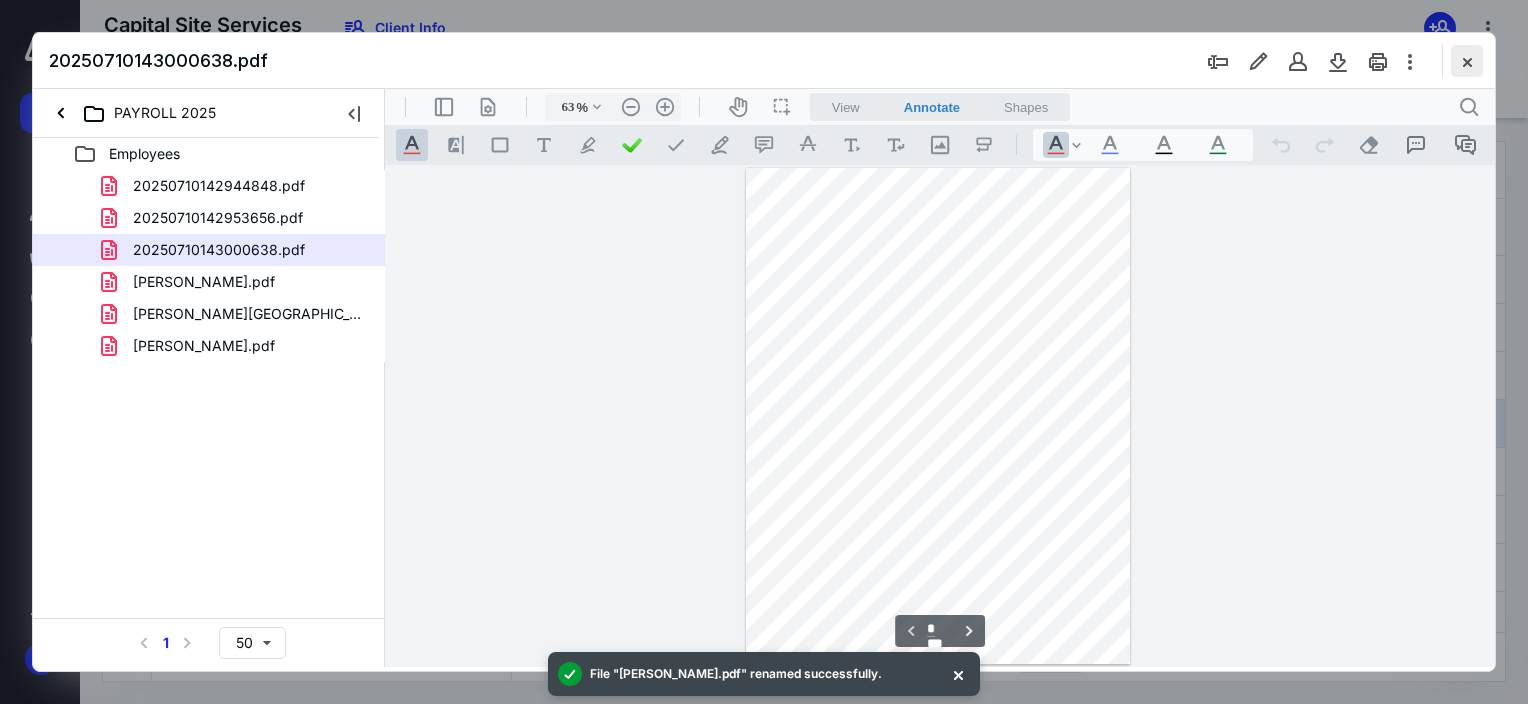 click at bounding box center (1467, 61) 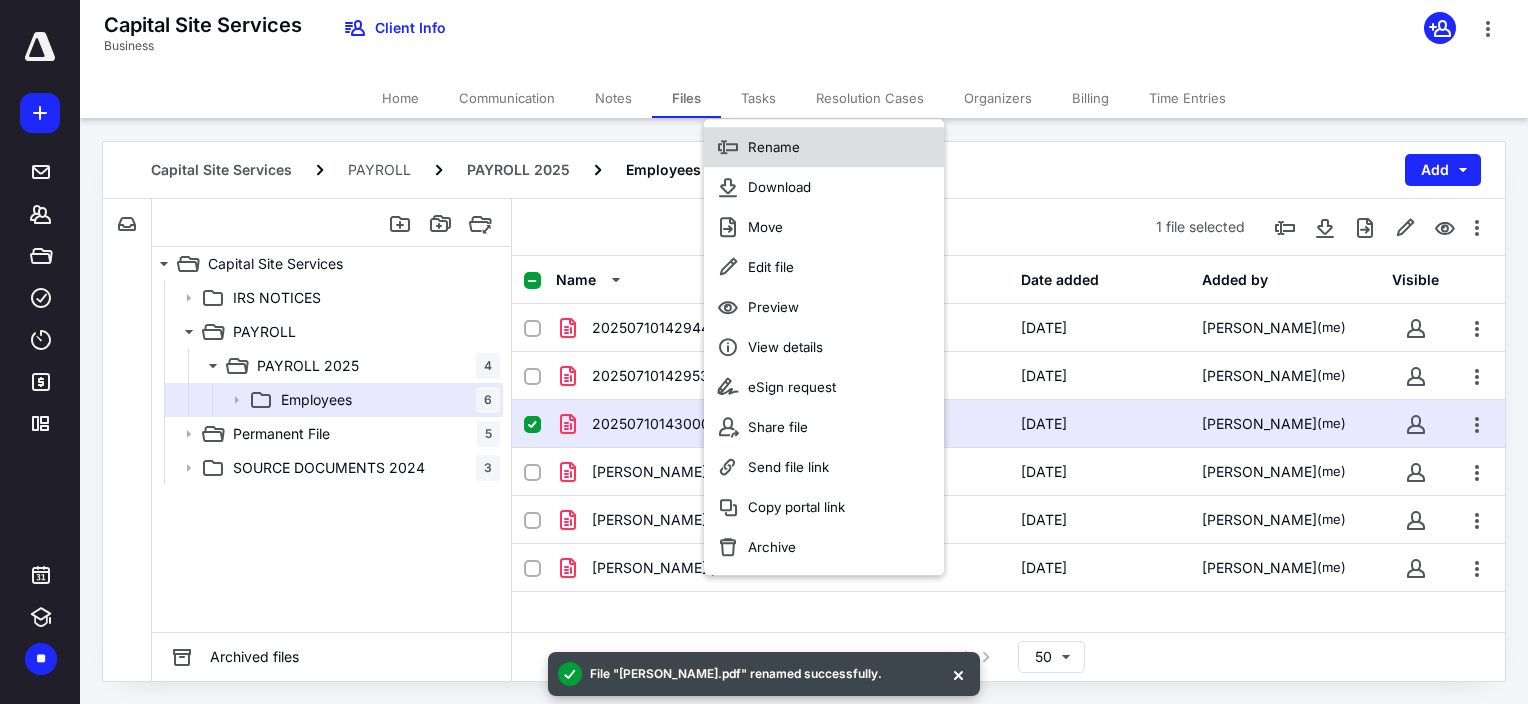 click on "Rename" at bounding box center [824, 147] 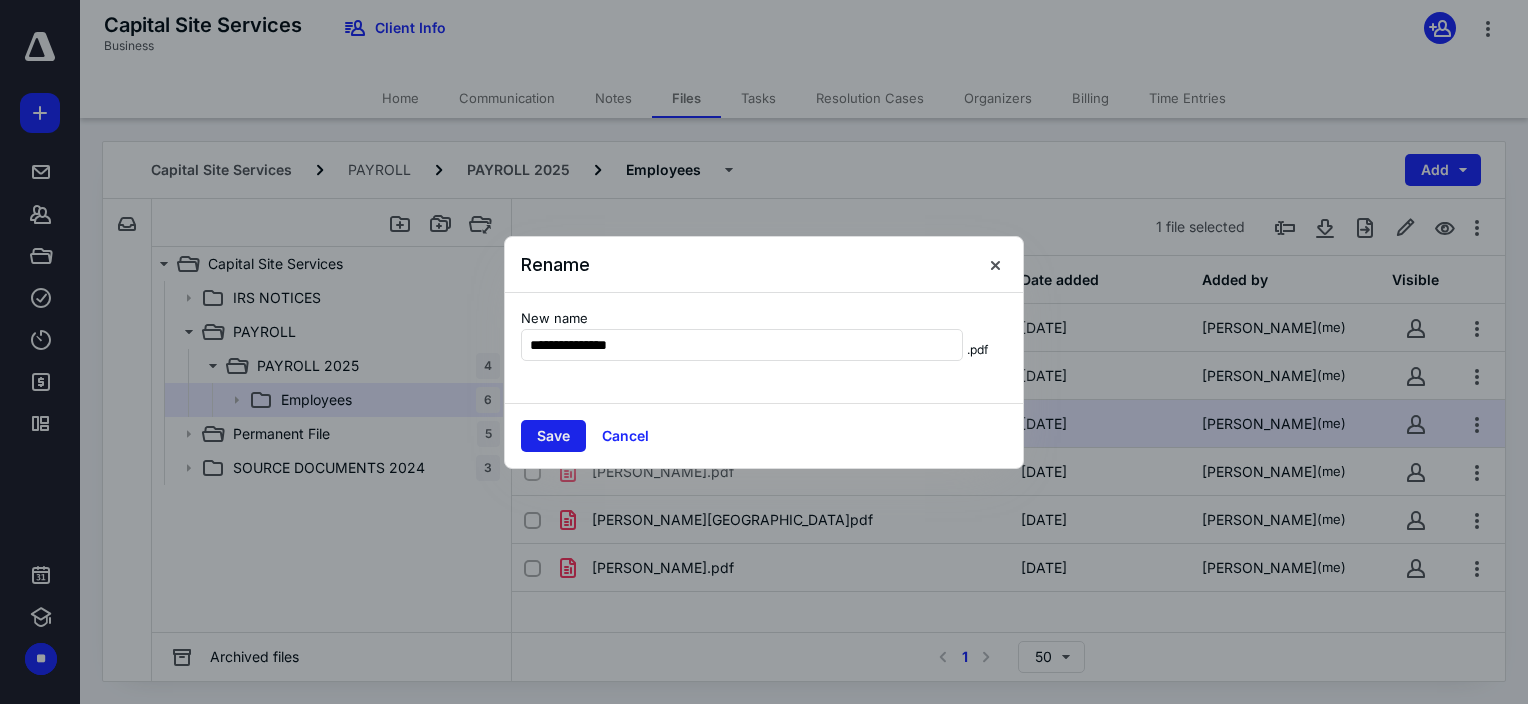 type on "**********" 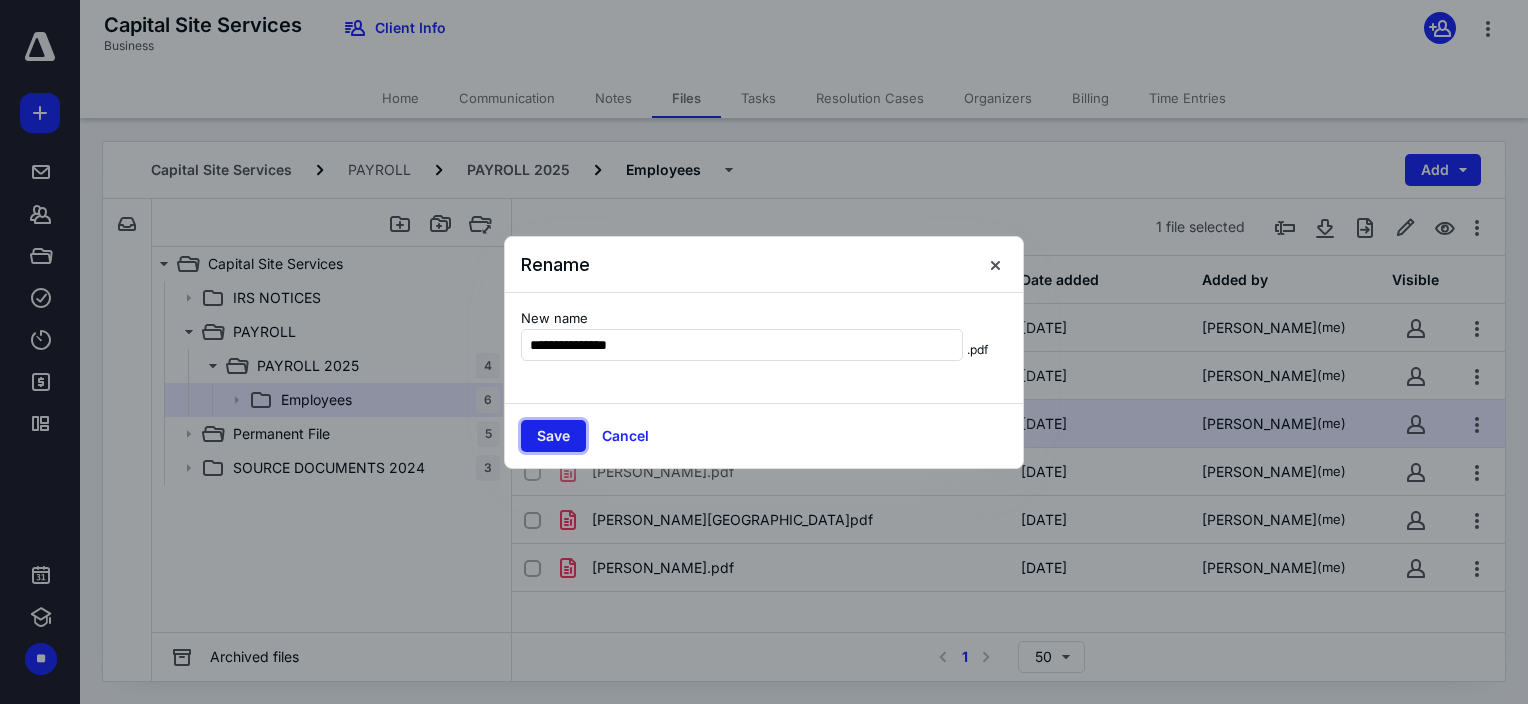 click on "Save" at bounding box center (553, 436) 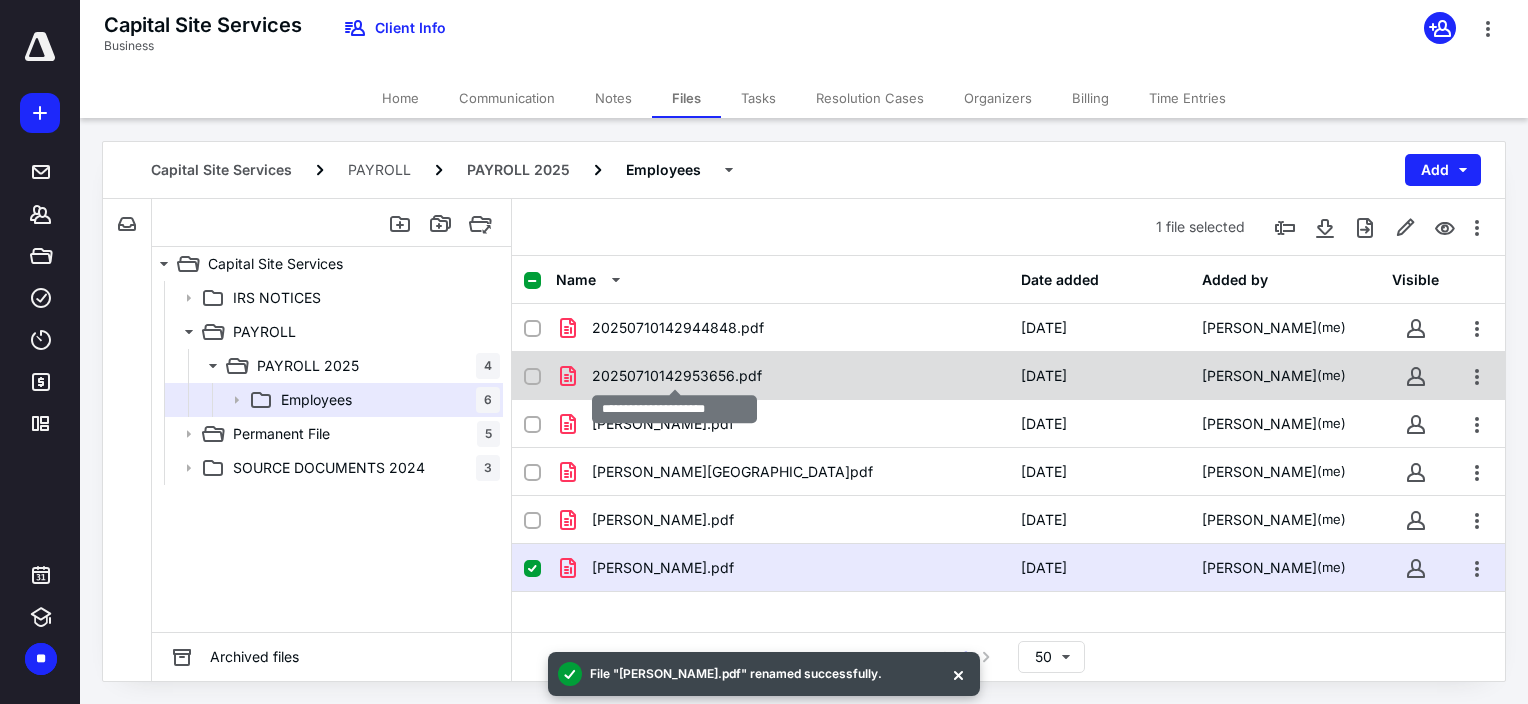 click on "20250710142953656.pdf" at bounding box center [677, 376] 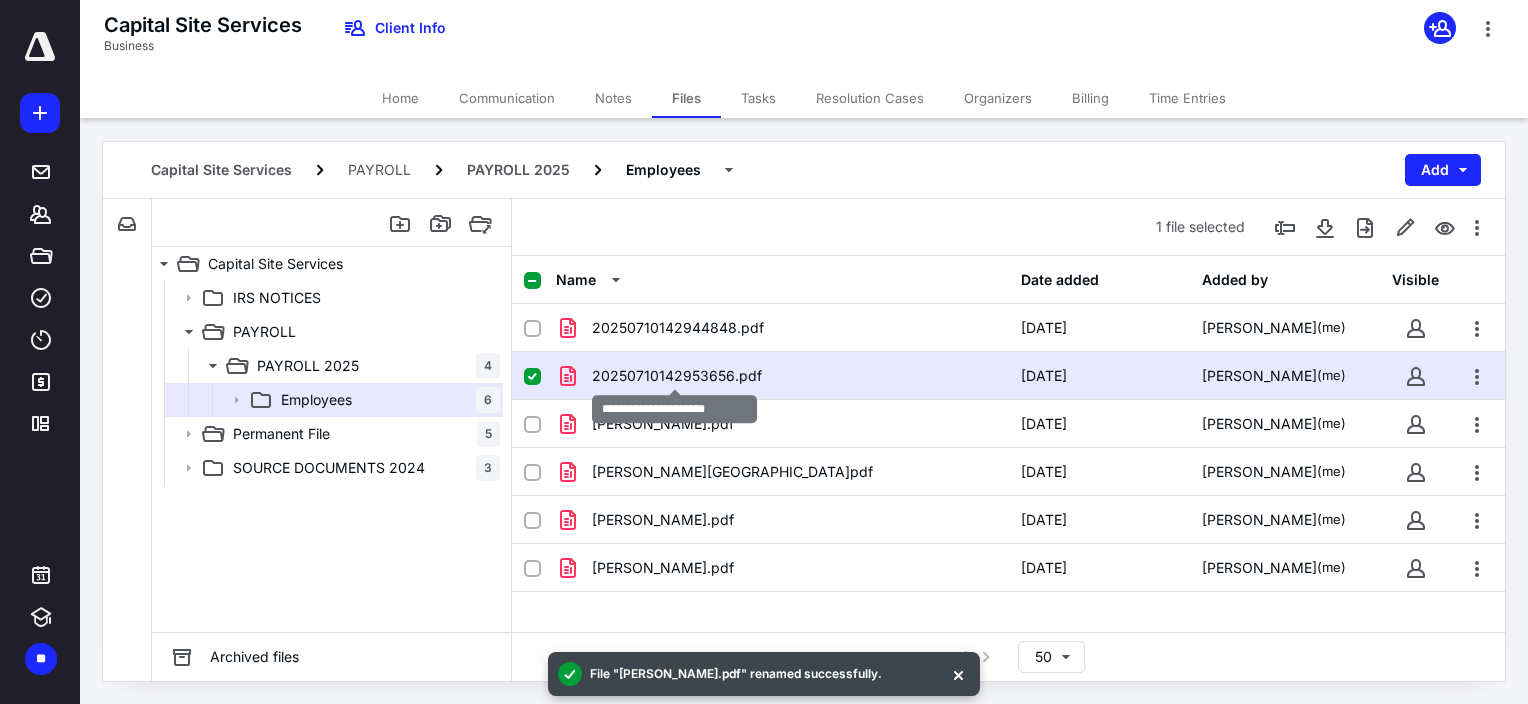 click on "20250710142953656.pdf" at bounding box center [677, 376] 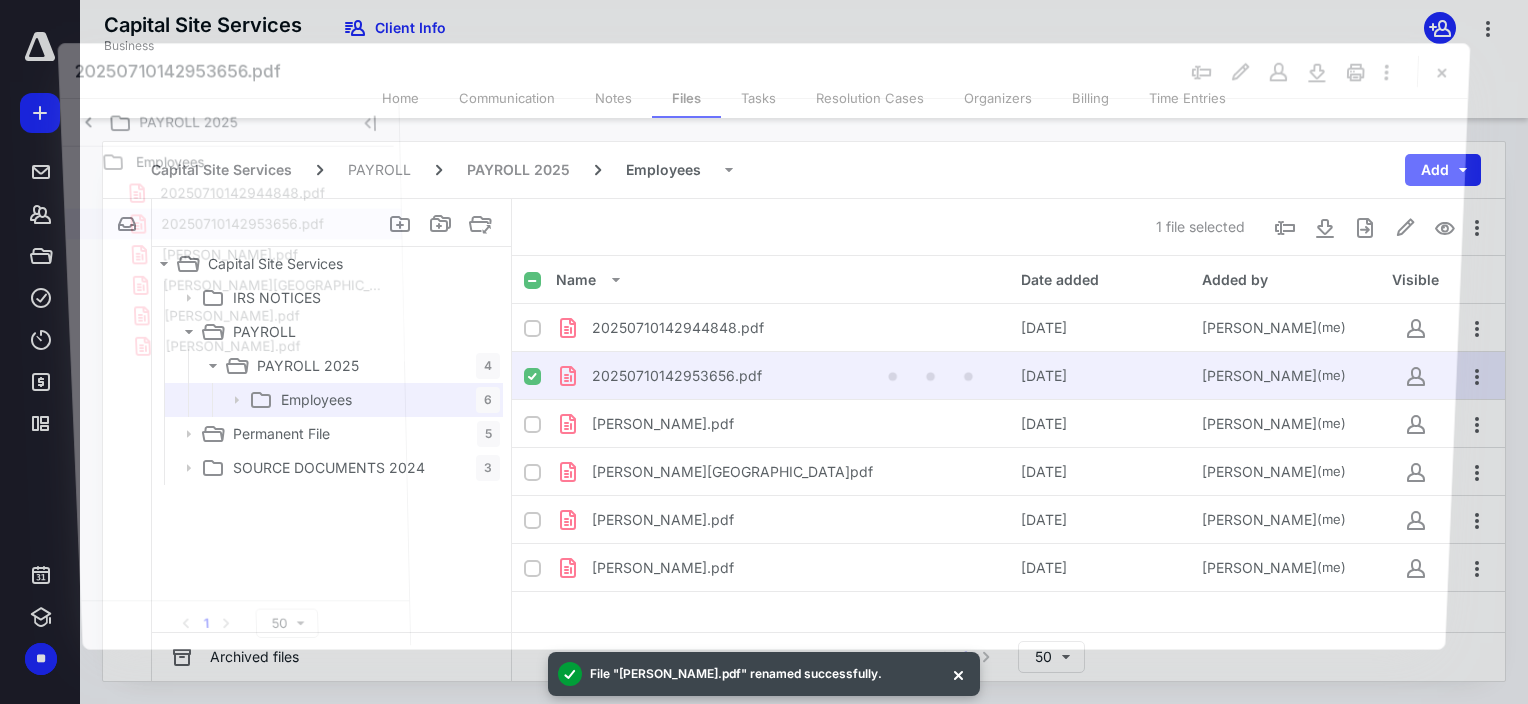 scroll, scrollTop: 0, scrollLeft: 0, axis: both 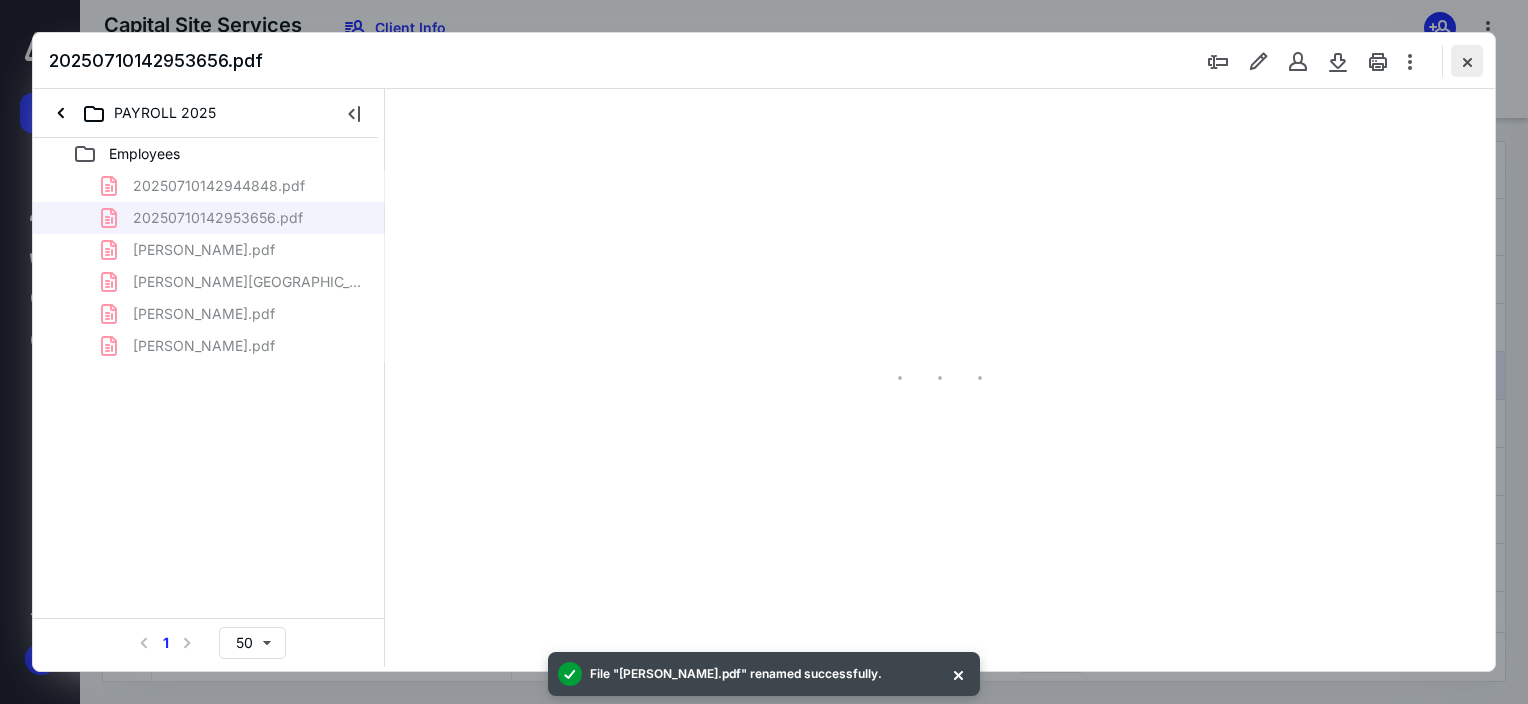 type on "63" 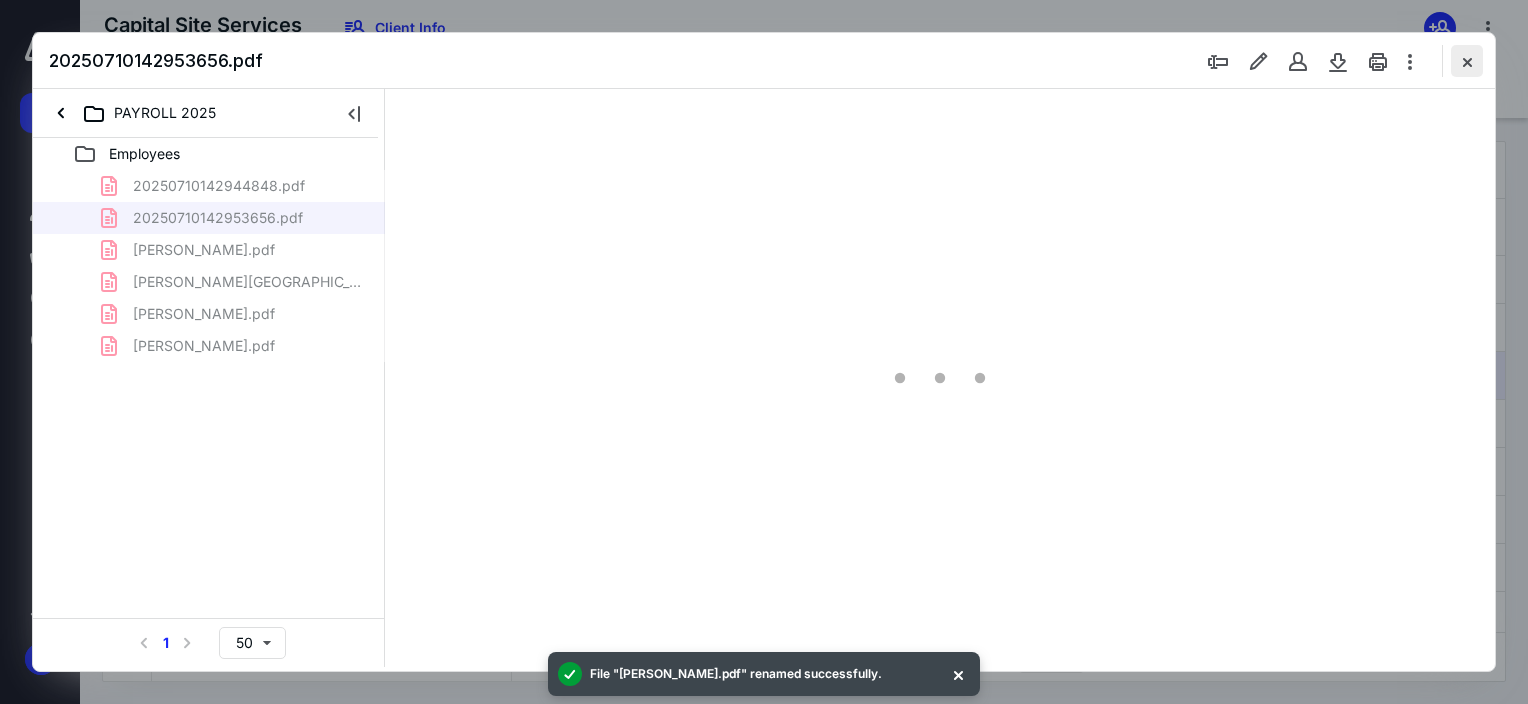 scroll, scrollTop: 79, scrollLeft: 0, axis: vertical 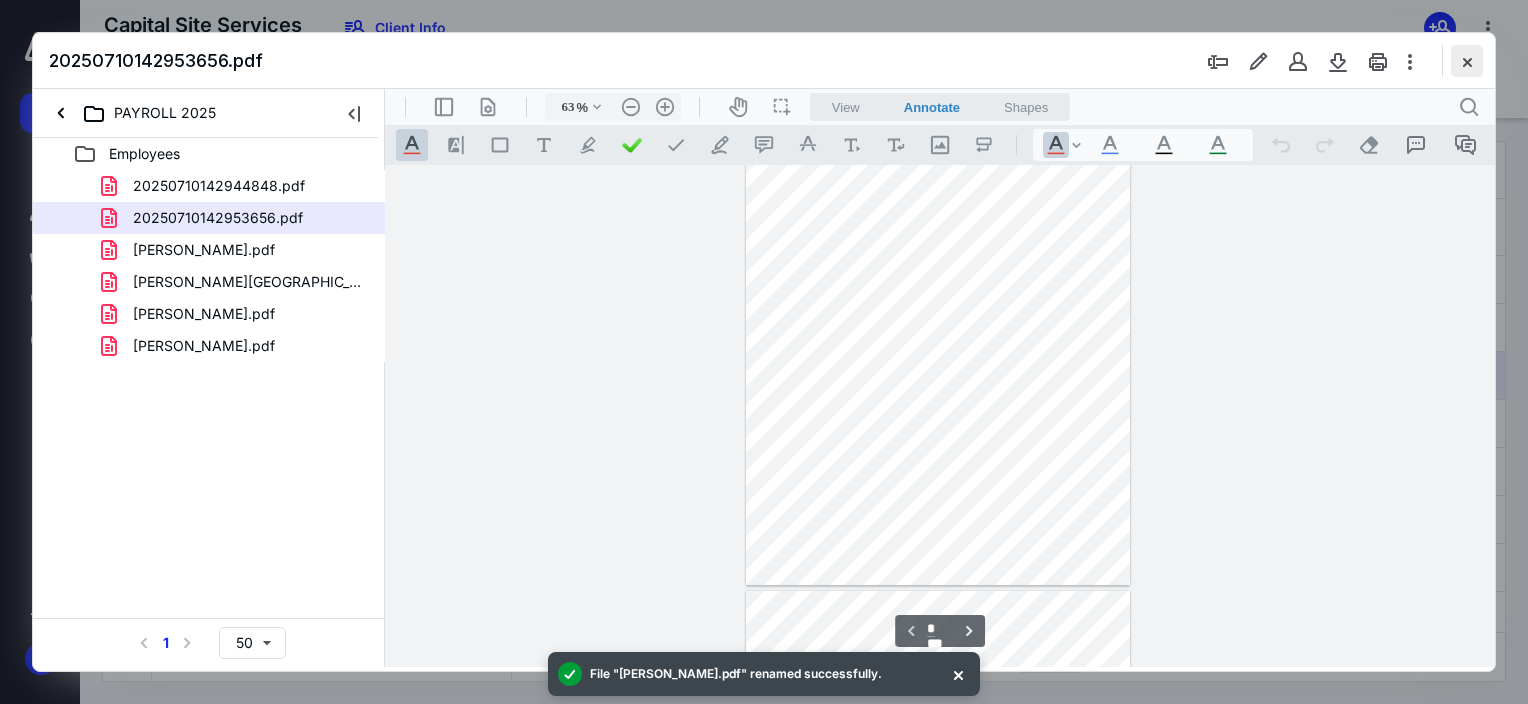 click at bounding box center [1467, 61] 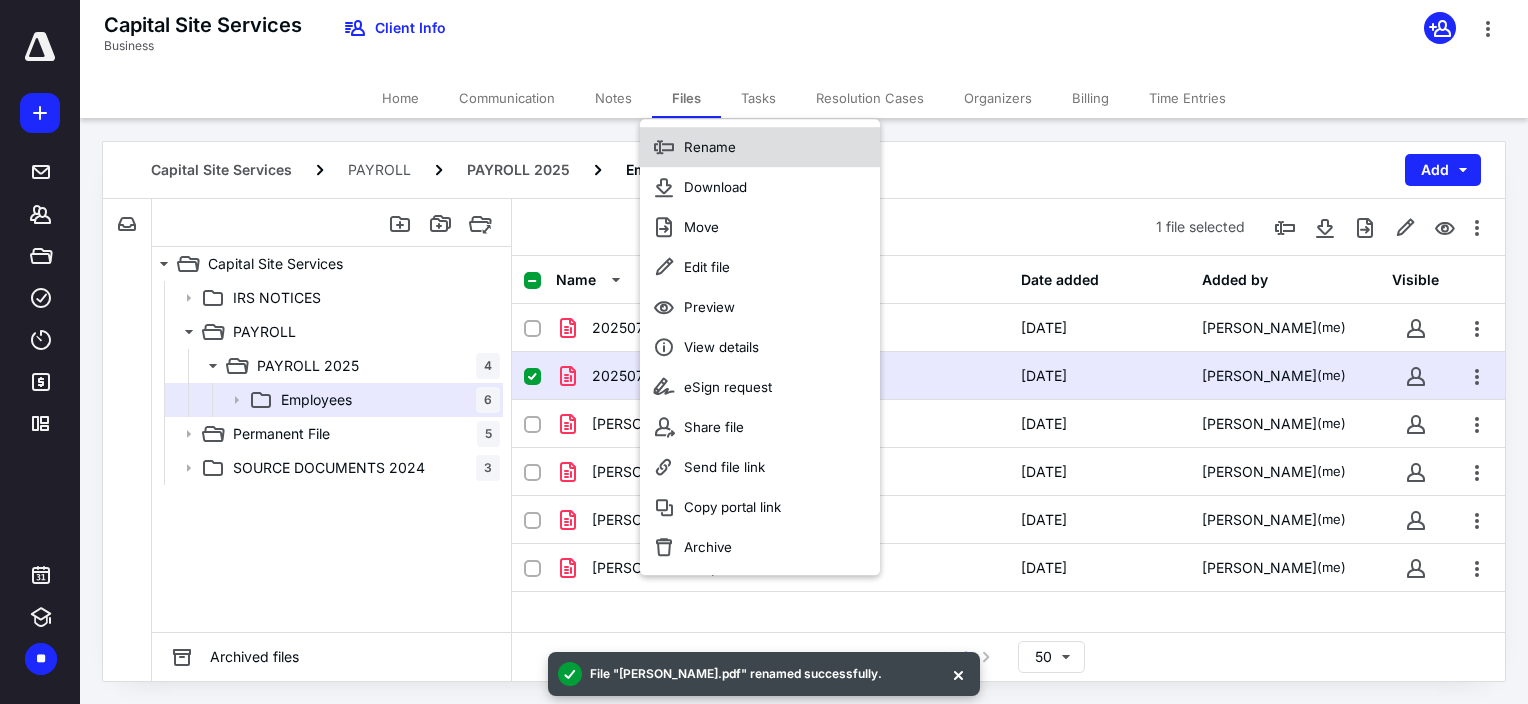click on "Rename" at bounding box center [710, 147] 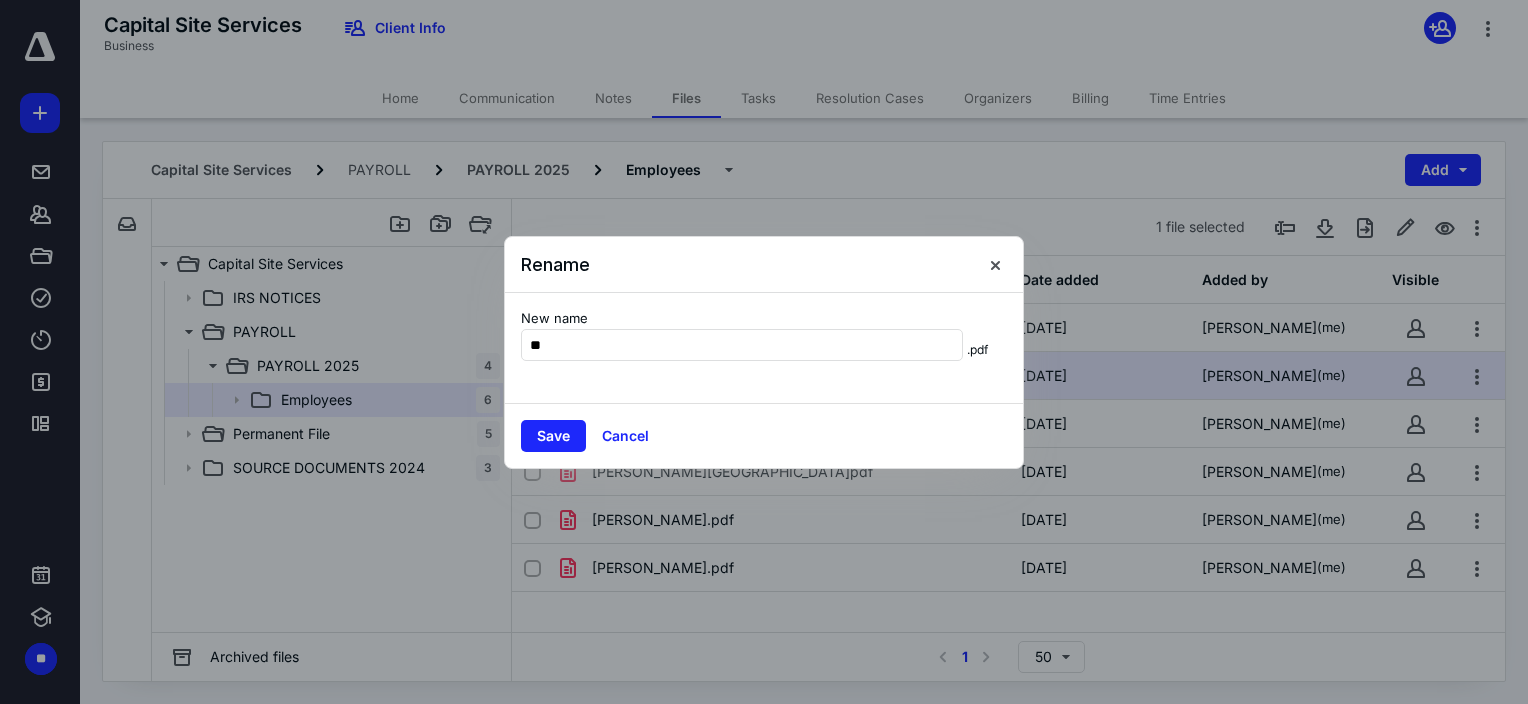 type on "*" 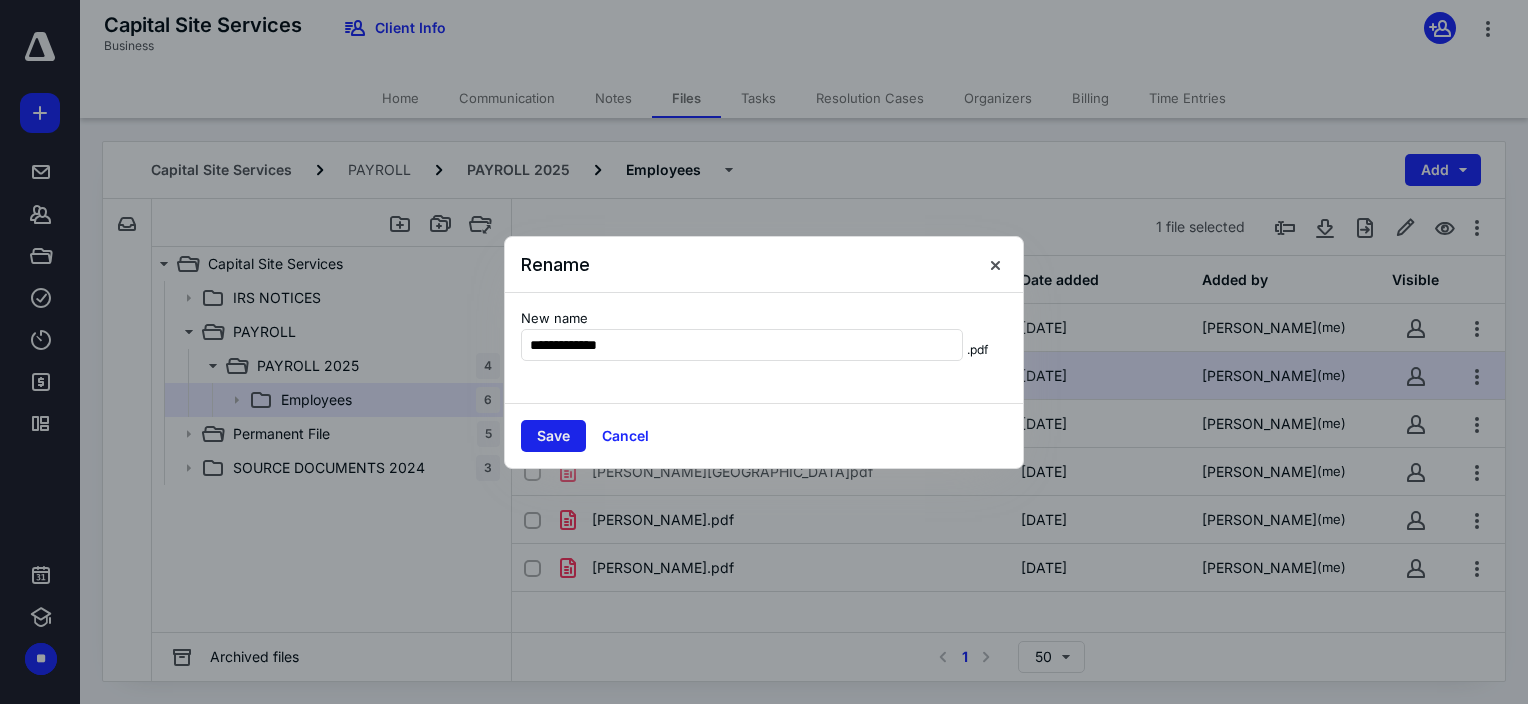 type on "**********" 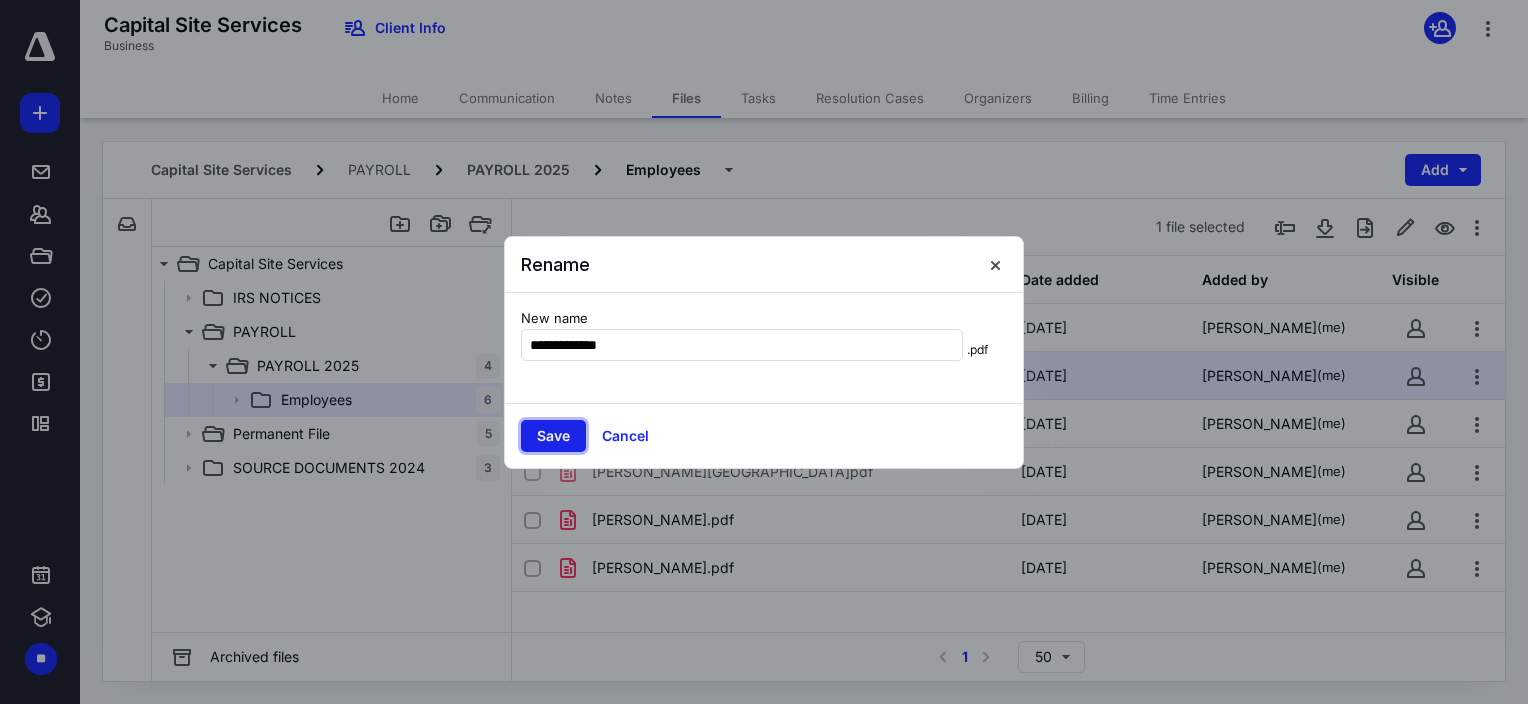 click on "Save" at bounding box center [553, 436] 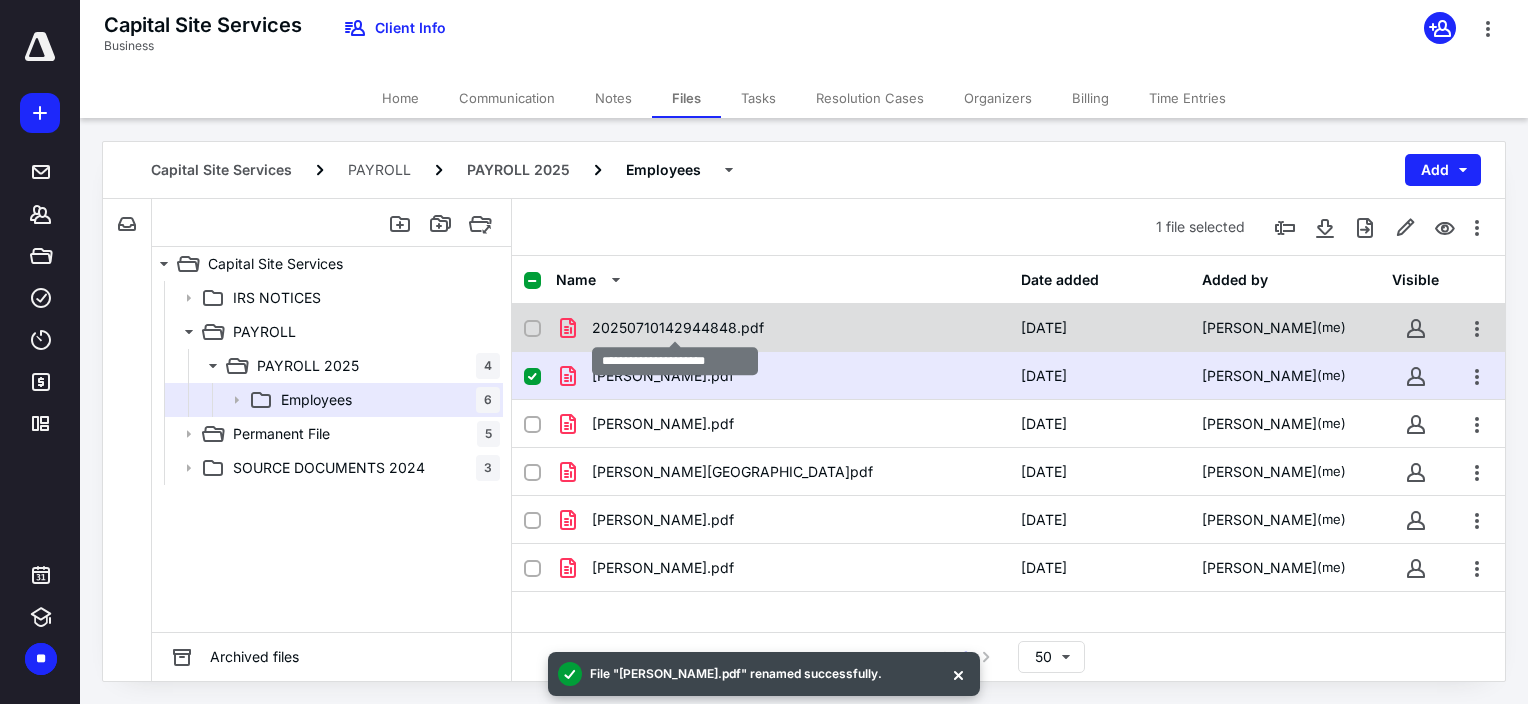 click on "20250710142944848.pdf" at bounding box center [678, 328] 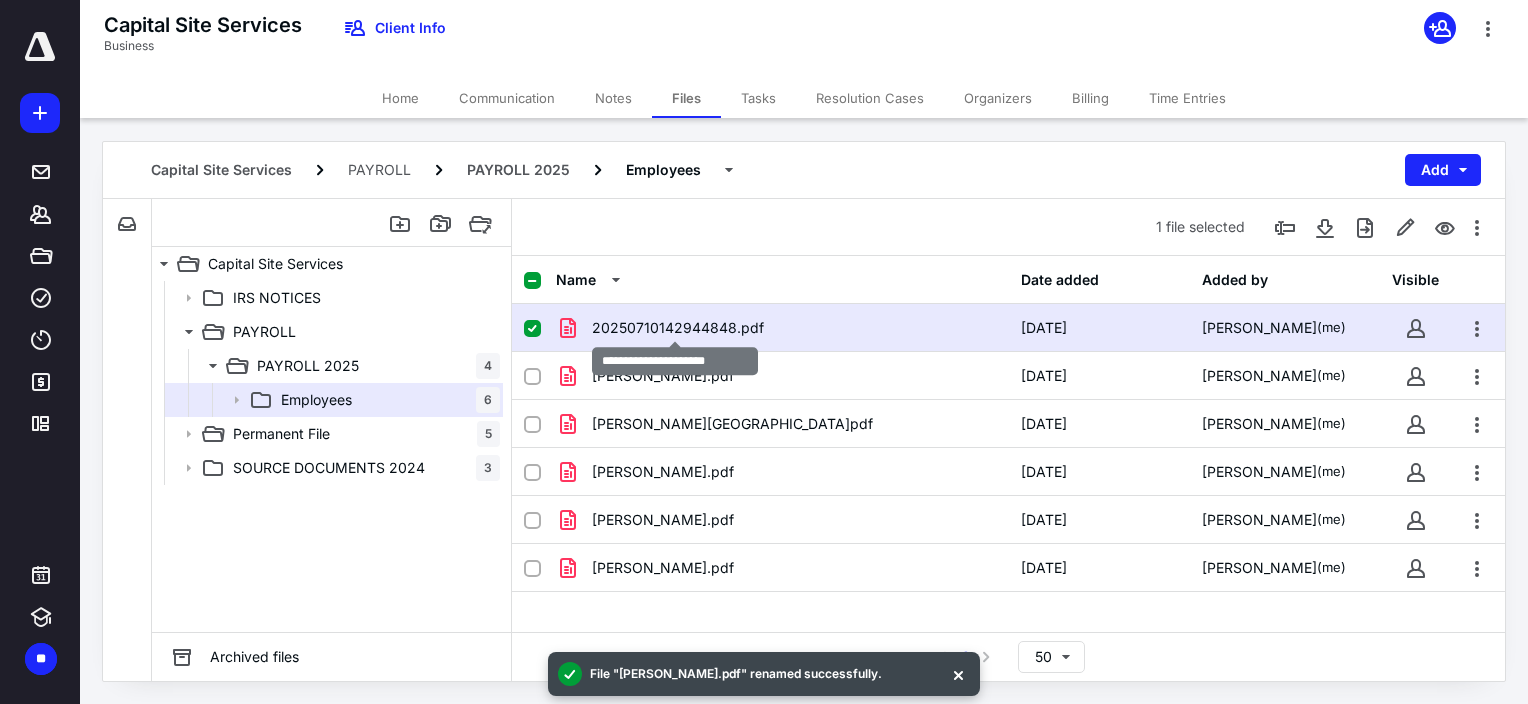 click on "20250710142944848.pdf" at bounding box center (678, 328) 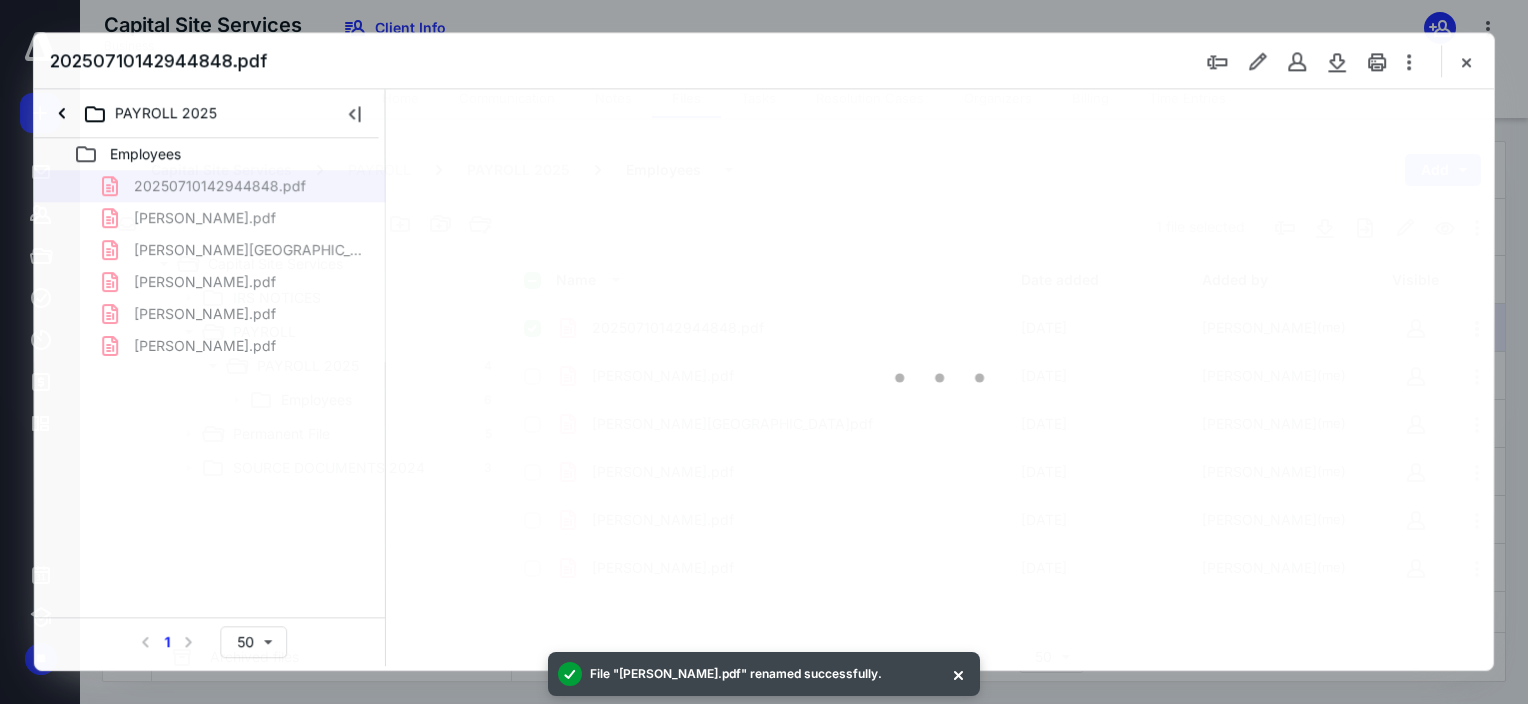 scroll, scrollTop: 0, scrollLeft: 0, axis: both 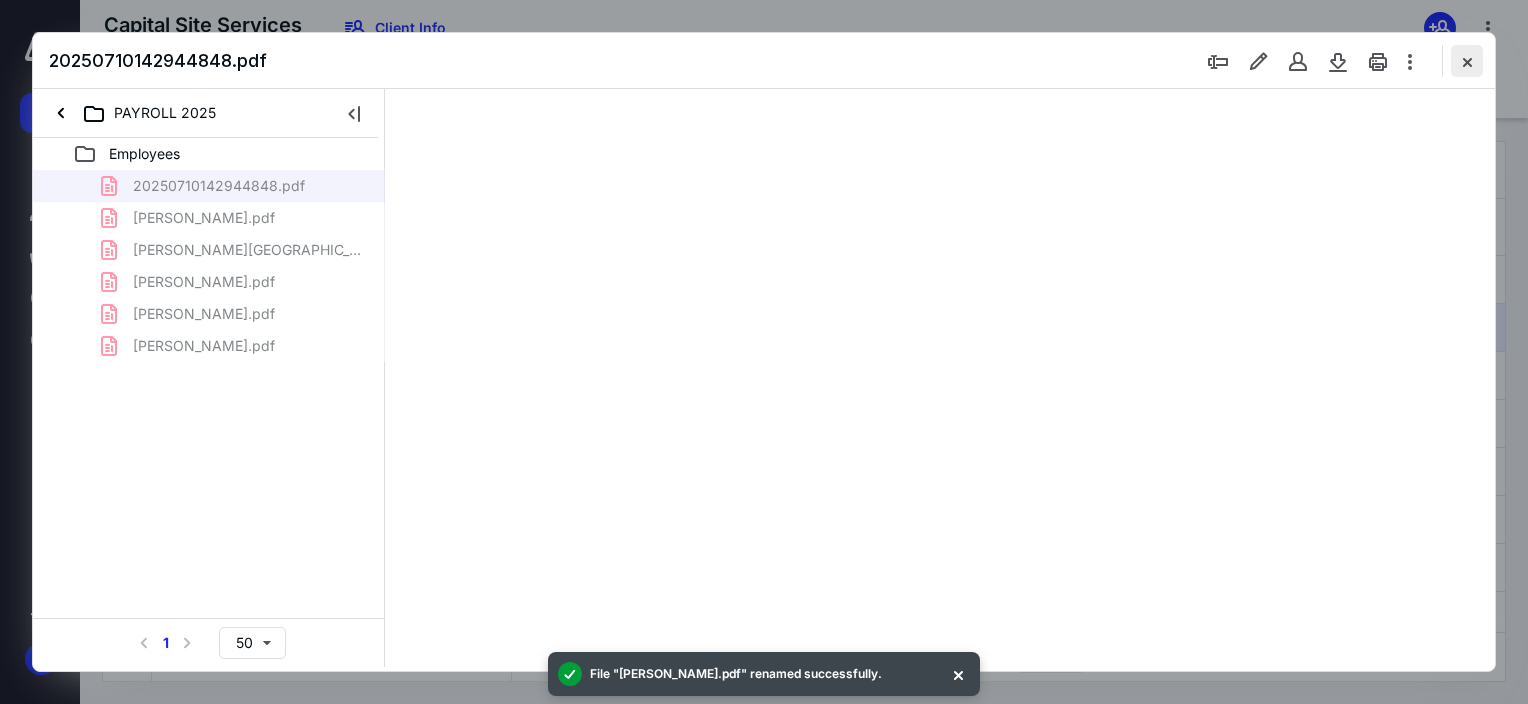 type on "63" 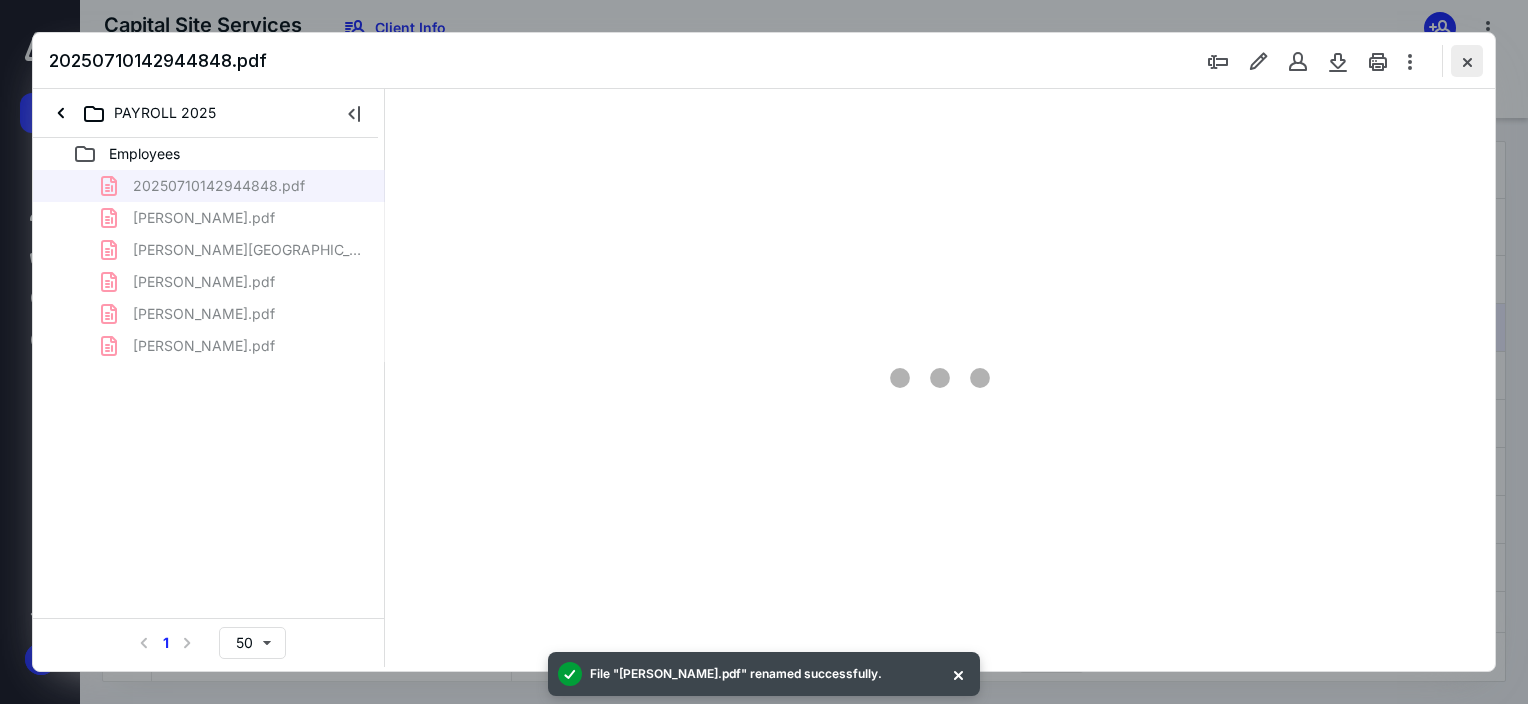 scroll, scrollTop: 79, scrollLeft: 0, axis: vertical 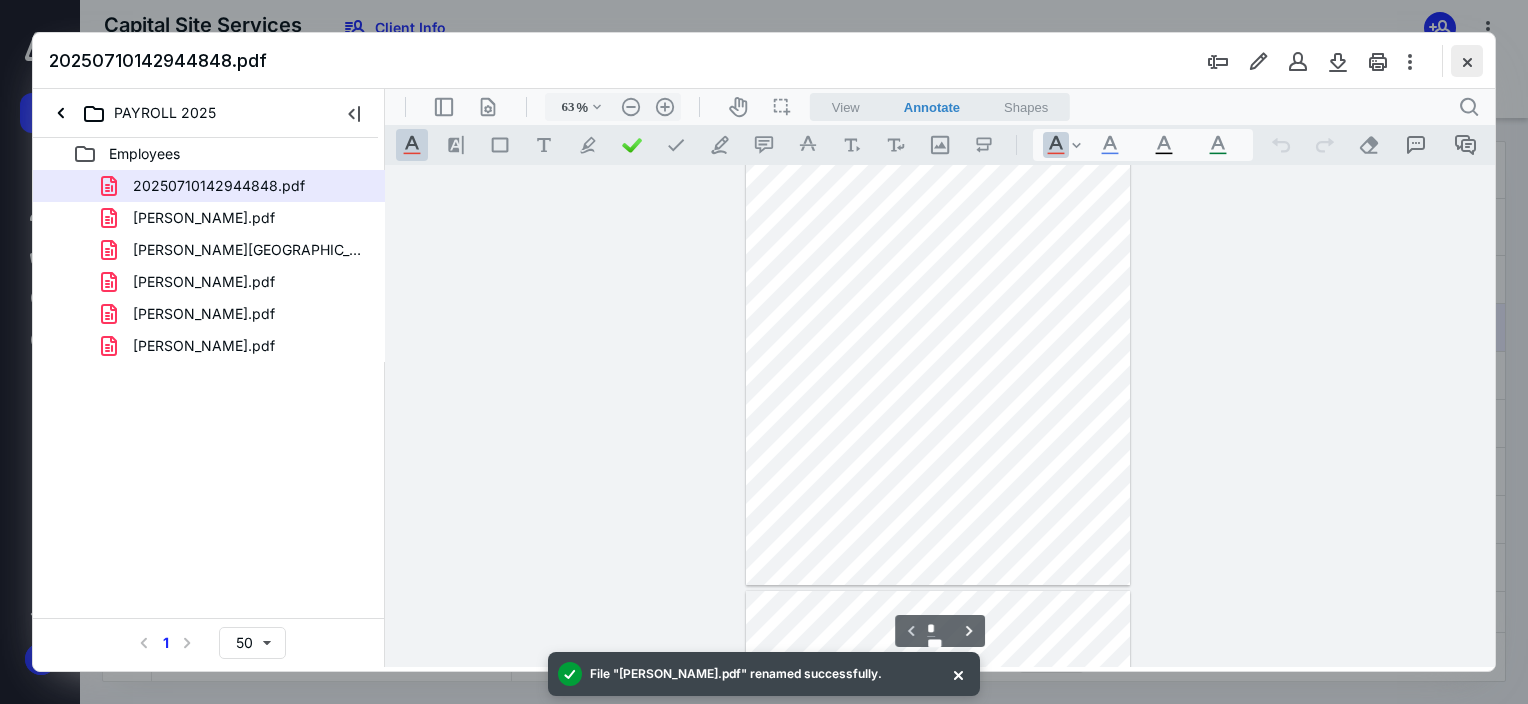click at bounding box center [1467, 61] 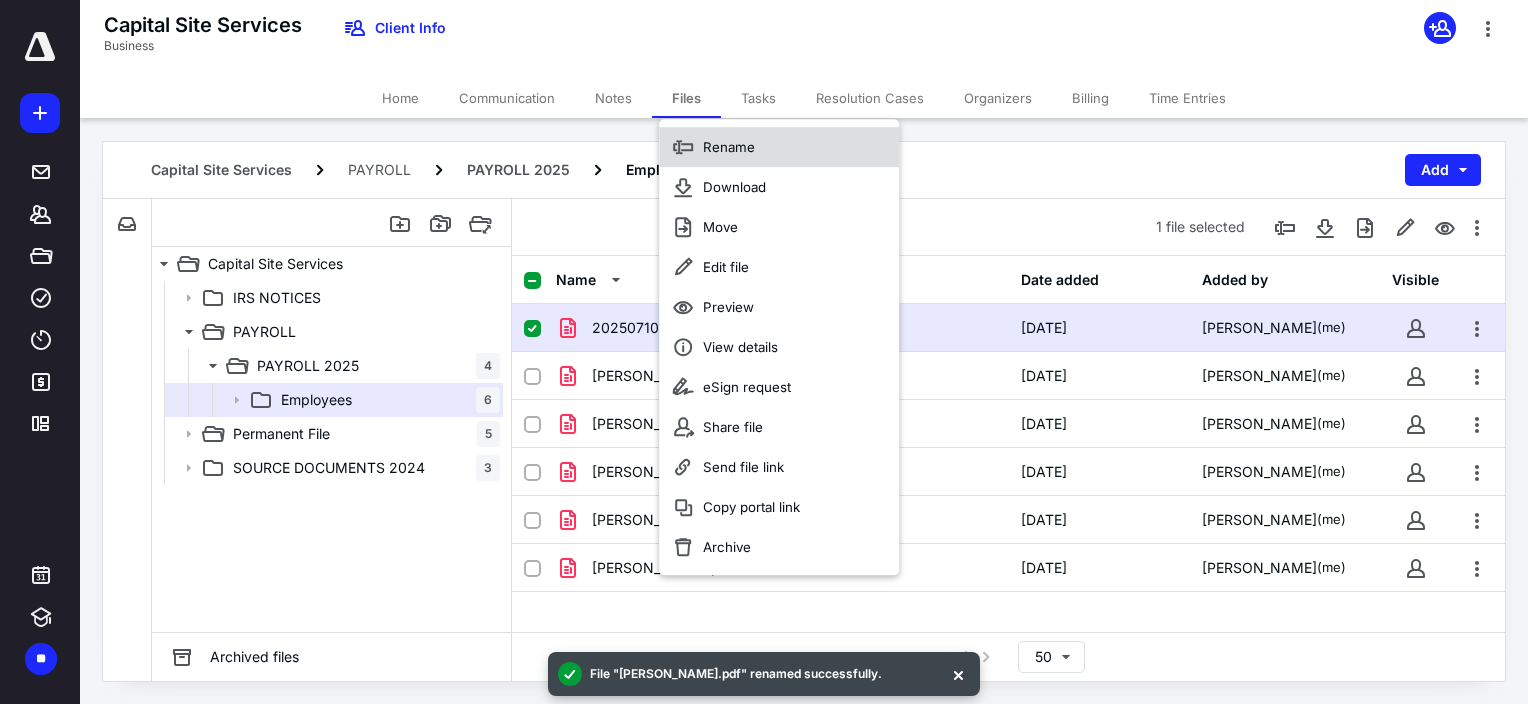 click on "Rename" at bounding box center (729, 147) 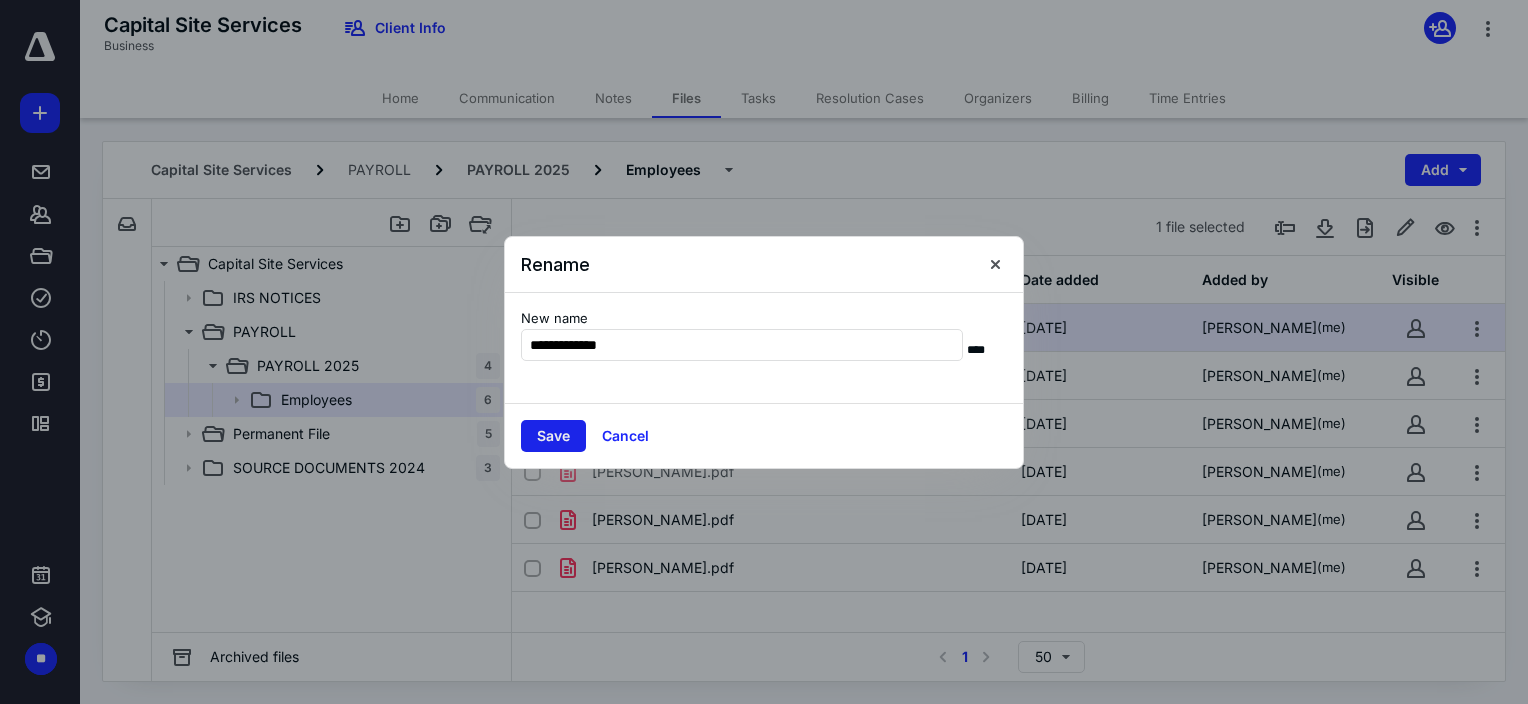 type on "**********" 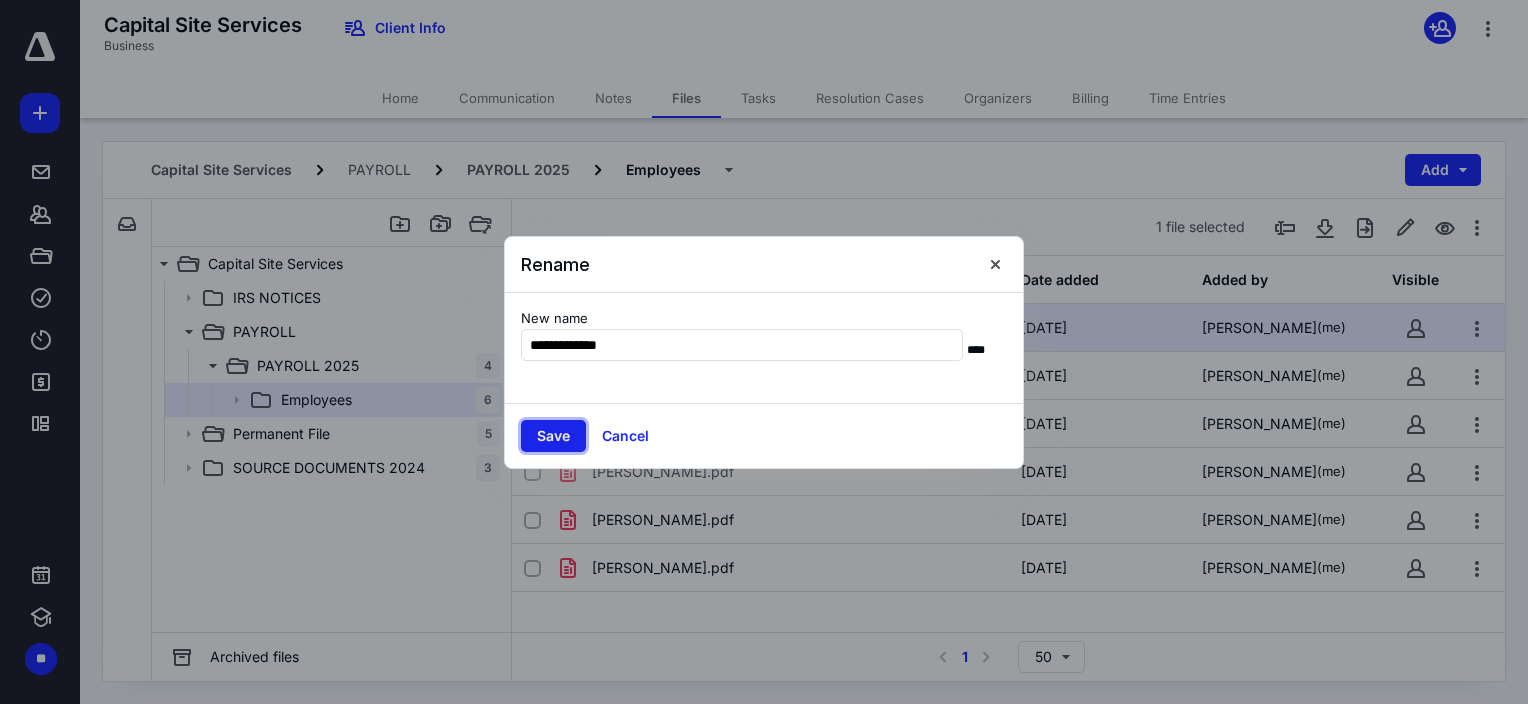 click on "Save" at bounding box center [553, 436] 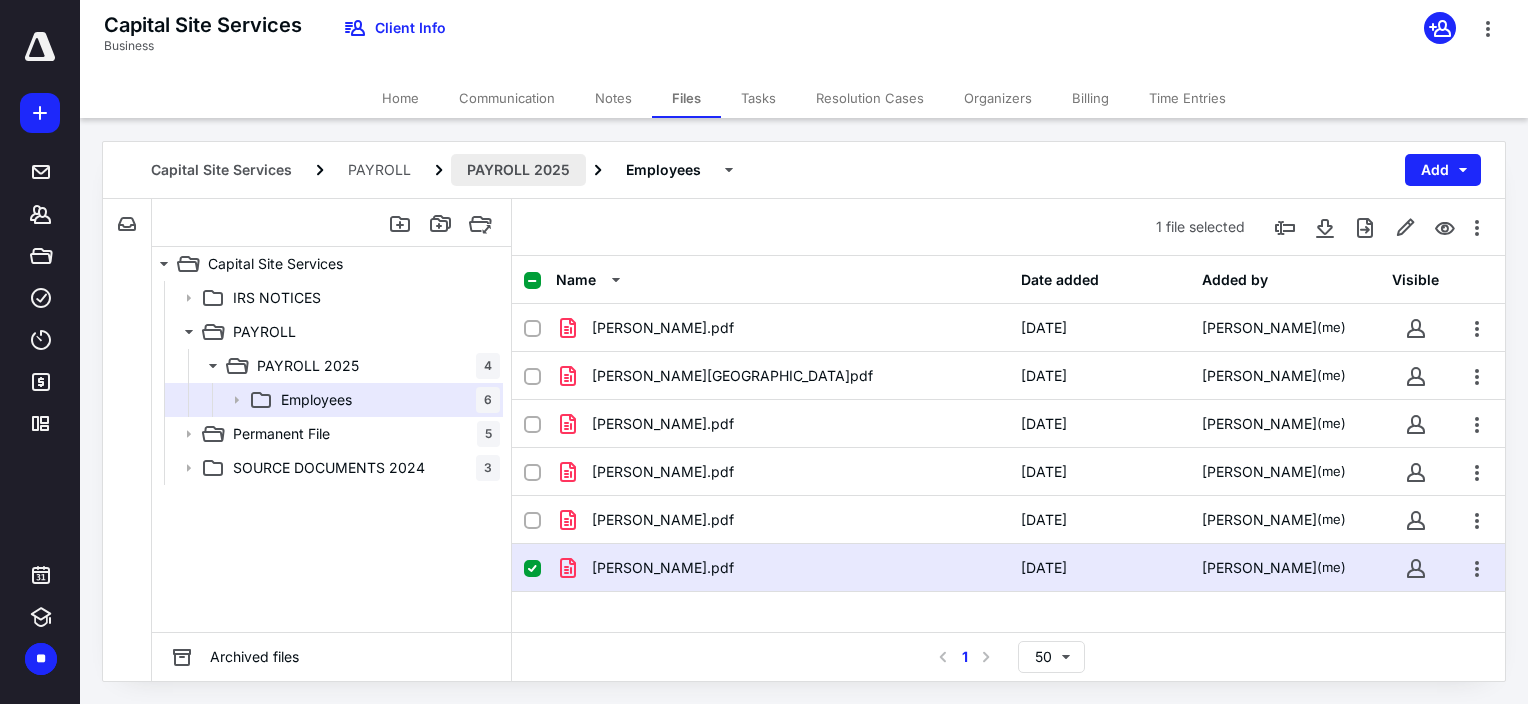 click on "PAYROLL 2025" at bounding box center (518, 170) 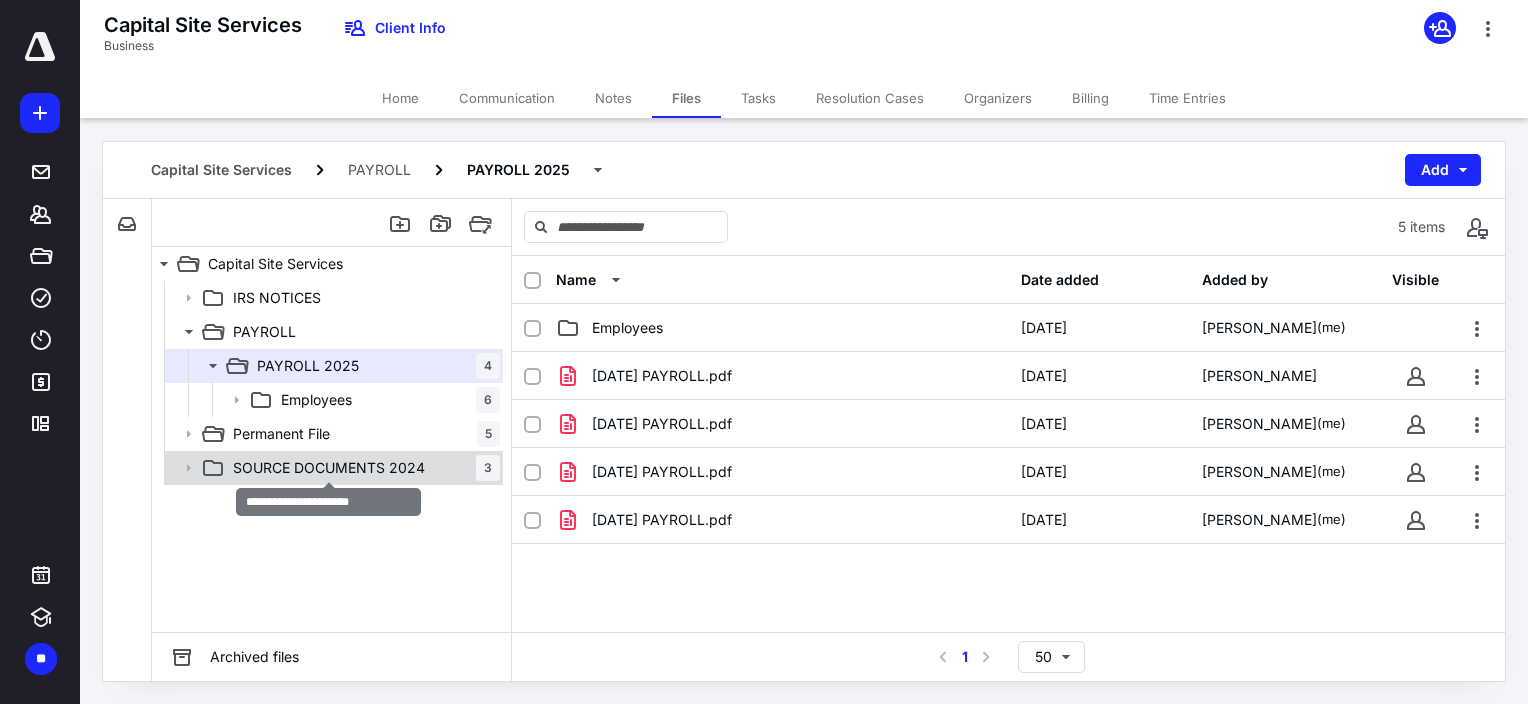 click on "SOURCE DOCUMENTS 2024" at bounding box center [329, 468] 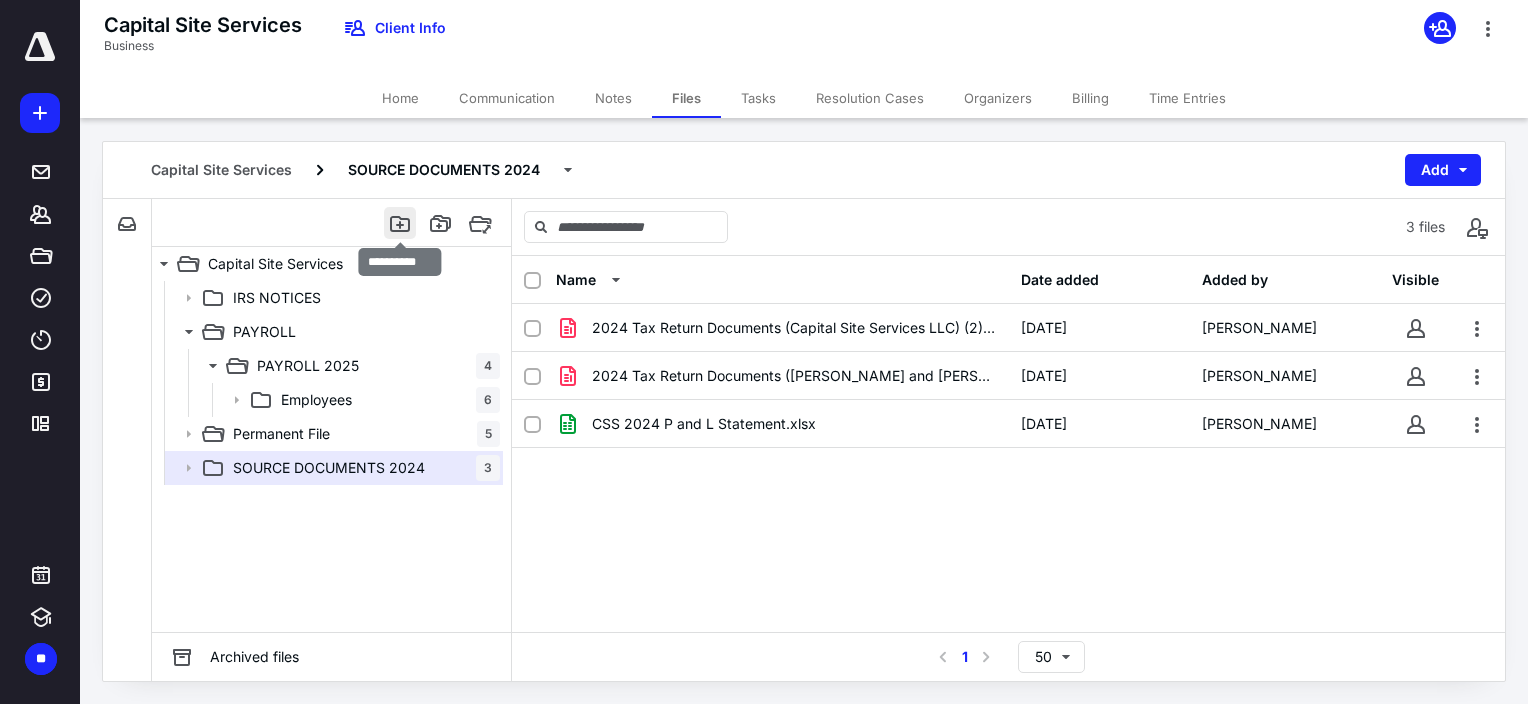 click at bounding box center [400, 223] 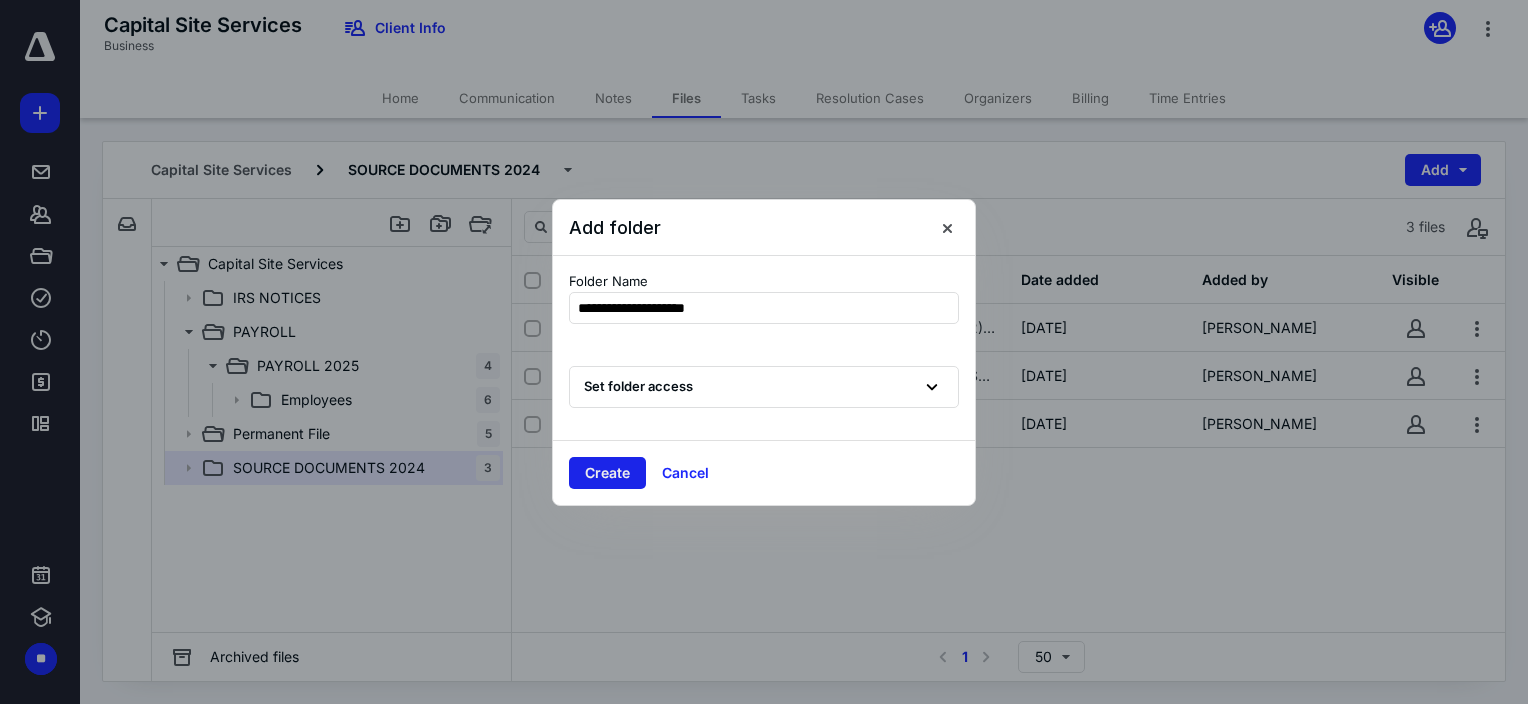 type on "**********" 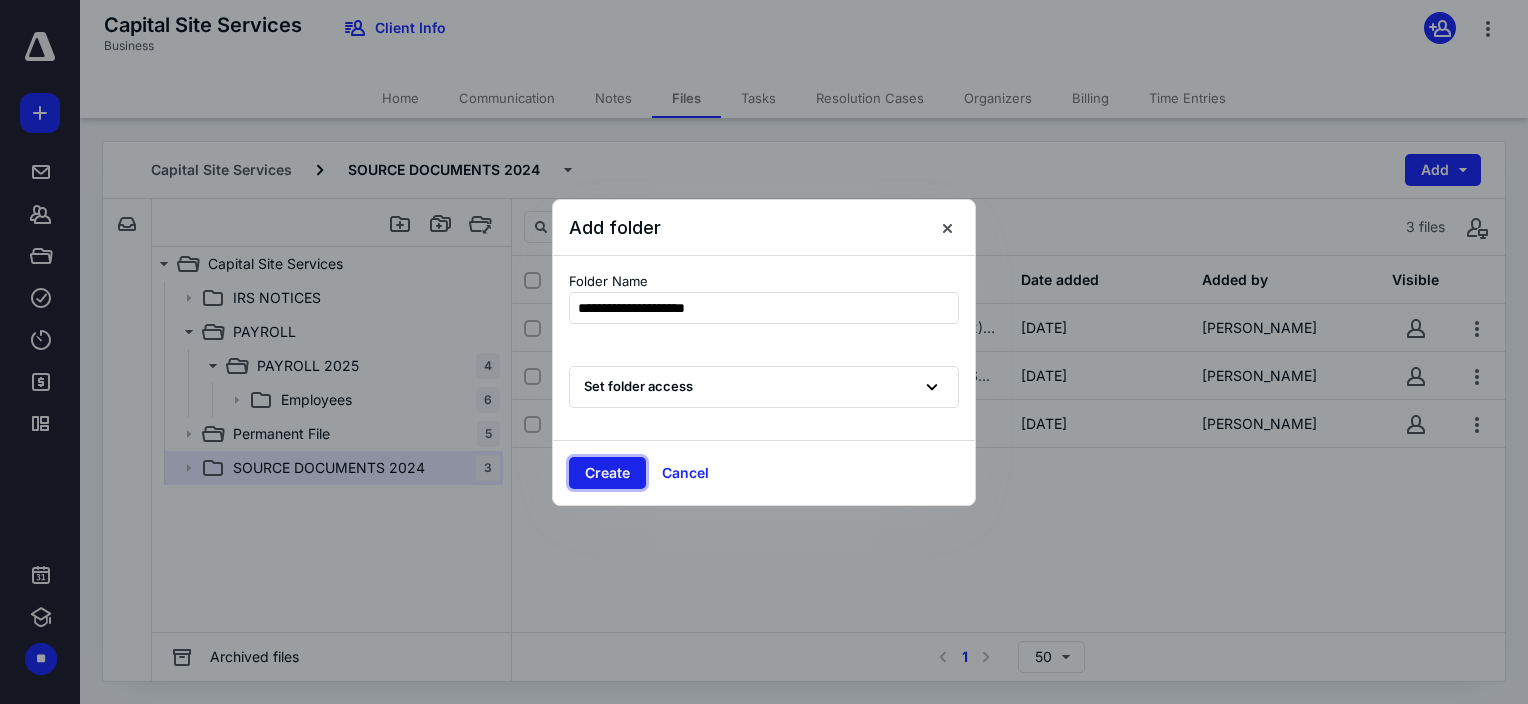 click on "Create" at bounding box center (607, 473) 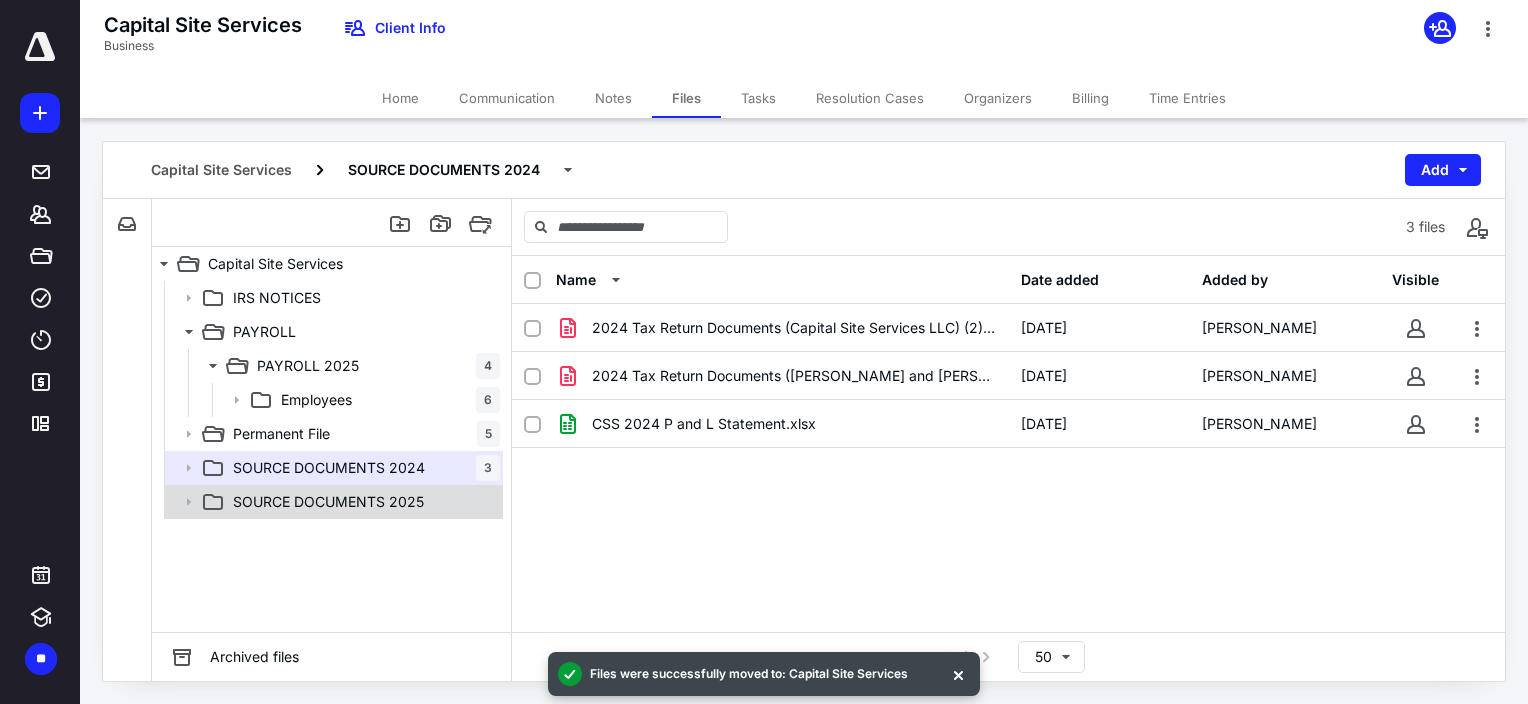 click on "SOURCE DOCUMENTS 2025" at bounding box center [328, 502] 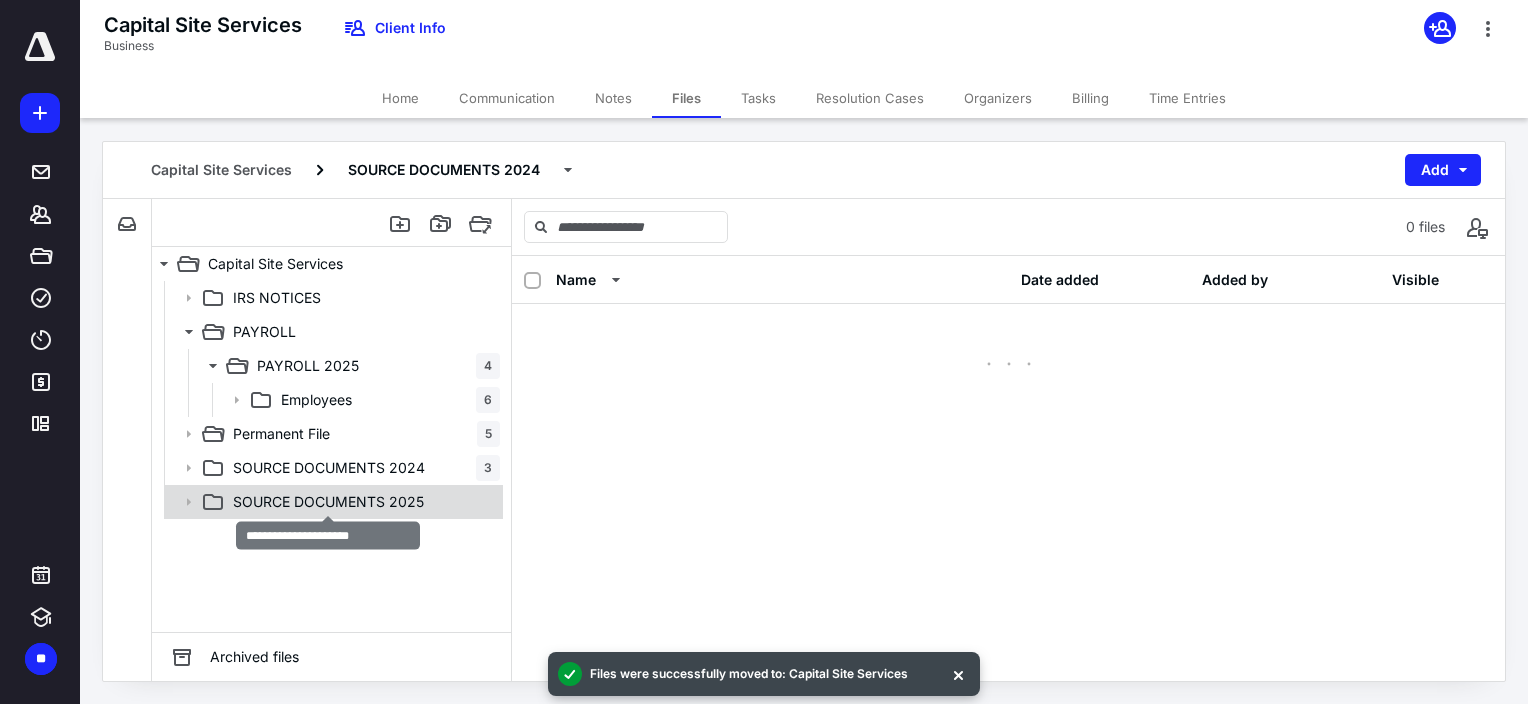 click on "SOURCE DOCUMENTS 2025" at bounding box center [328, 502] 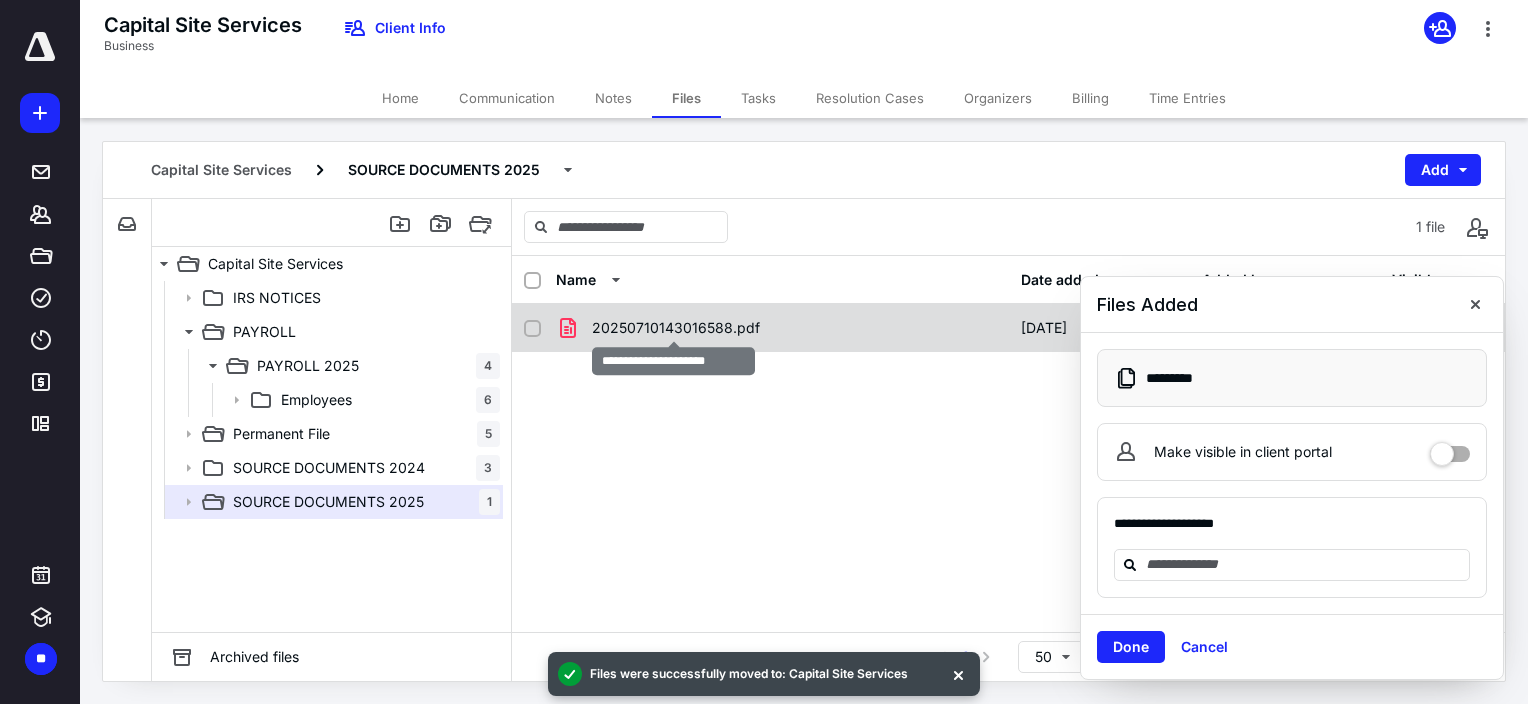 checkbox on "true" 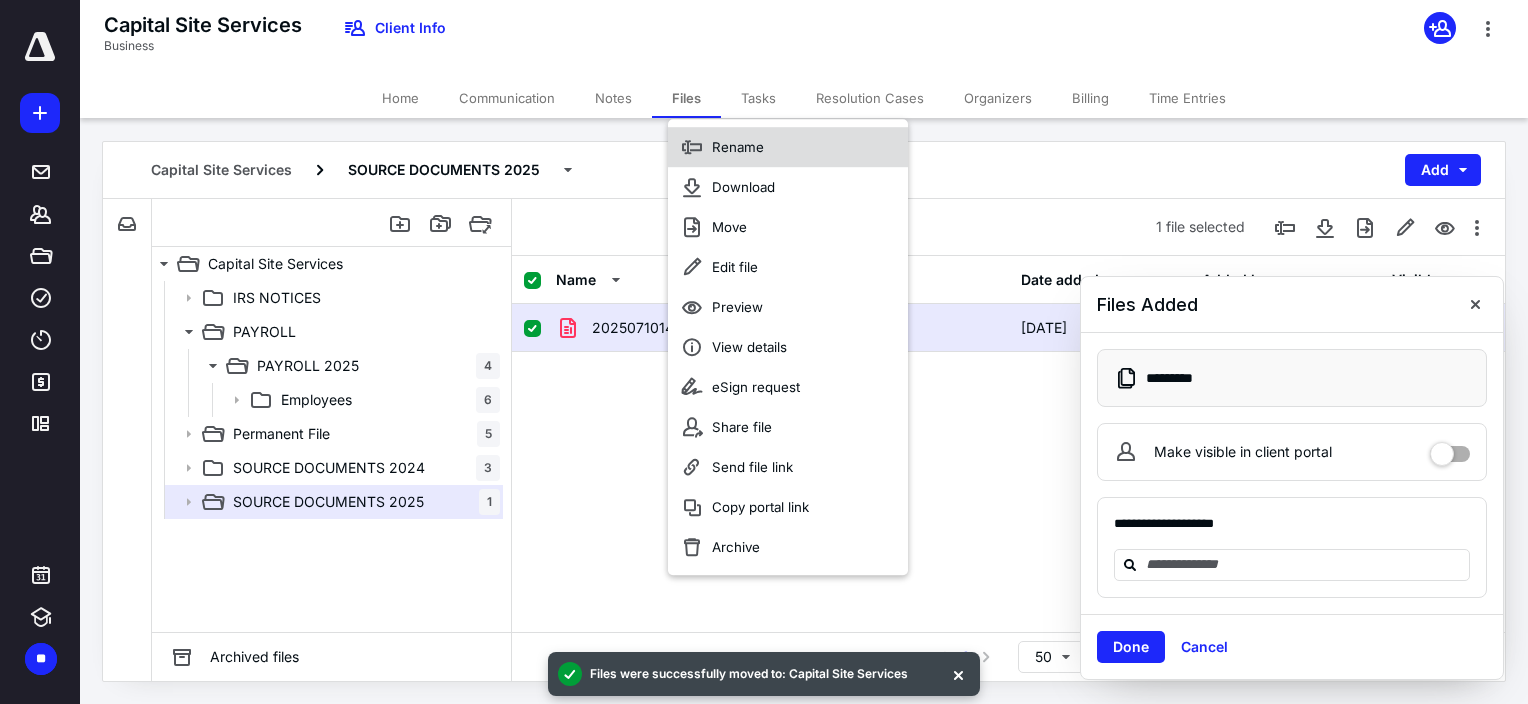 click on "Rename" at bounding box center (788, 147) 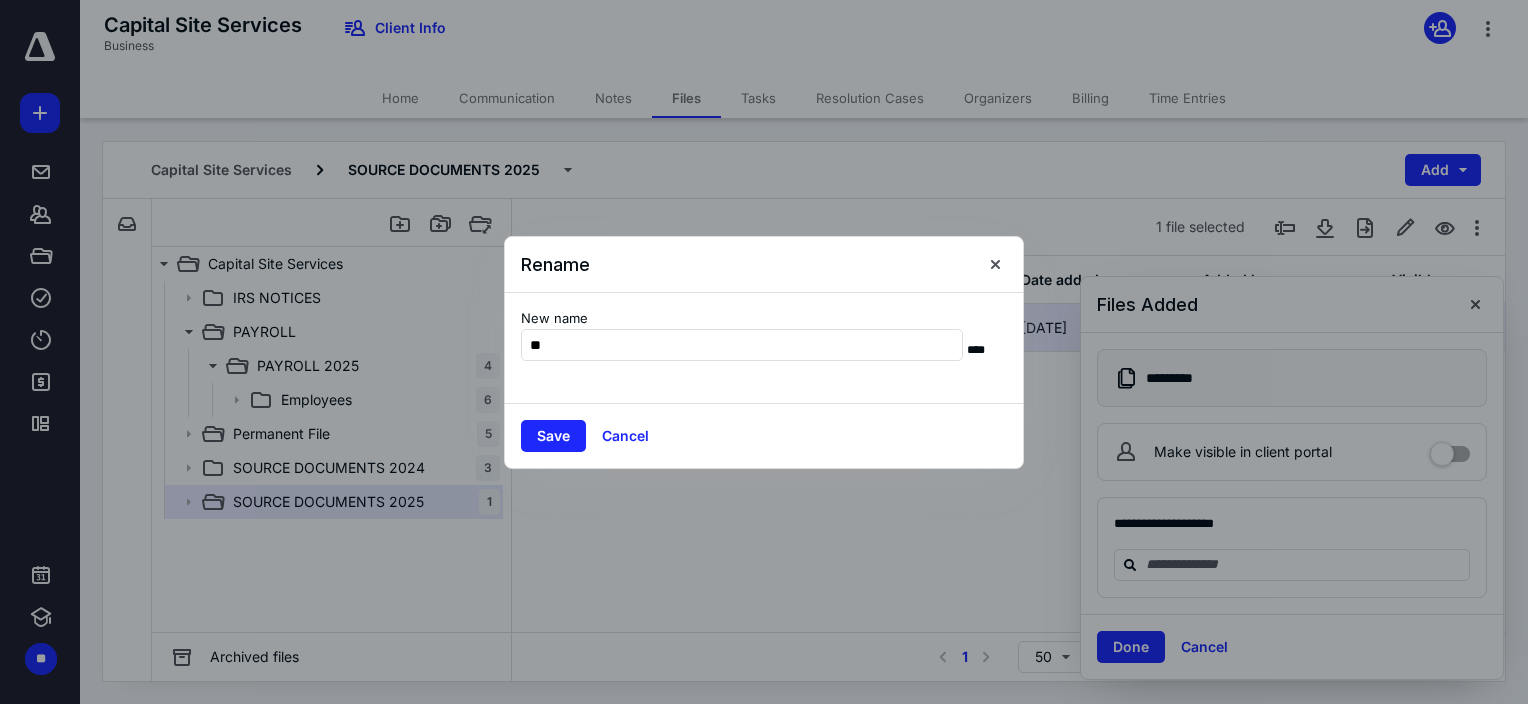 type on "*" 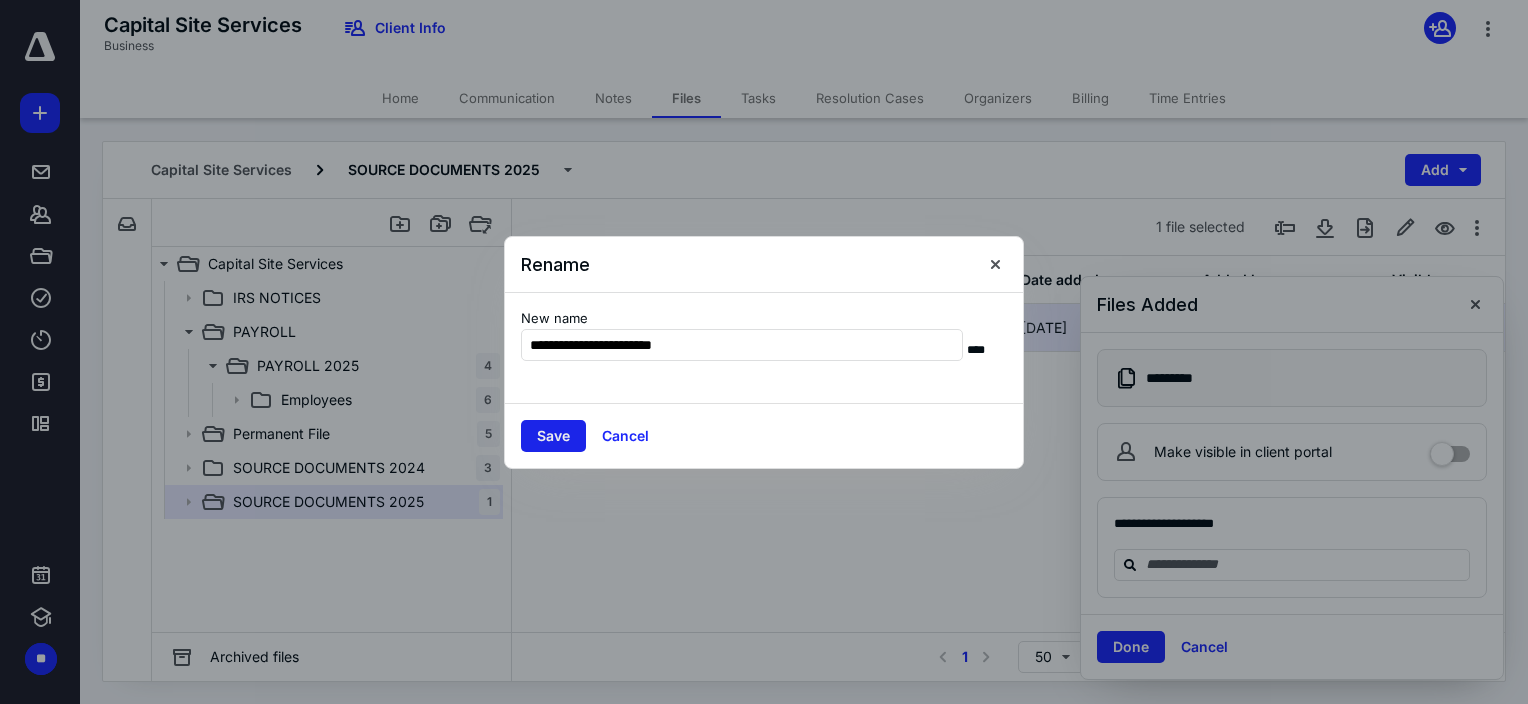 type on "**********" 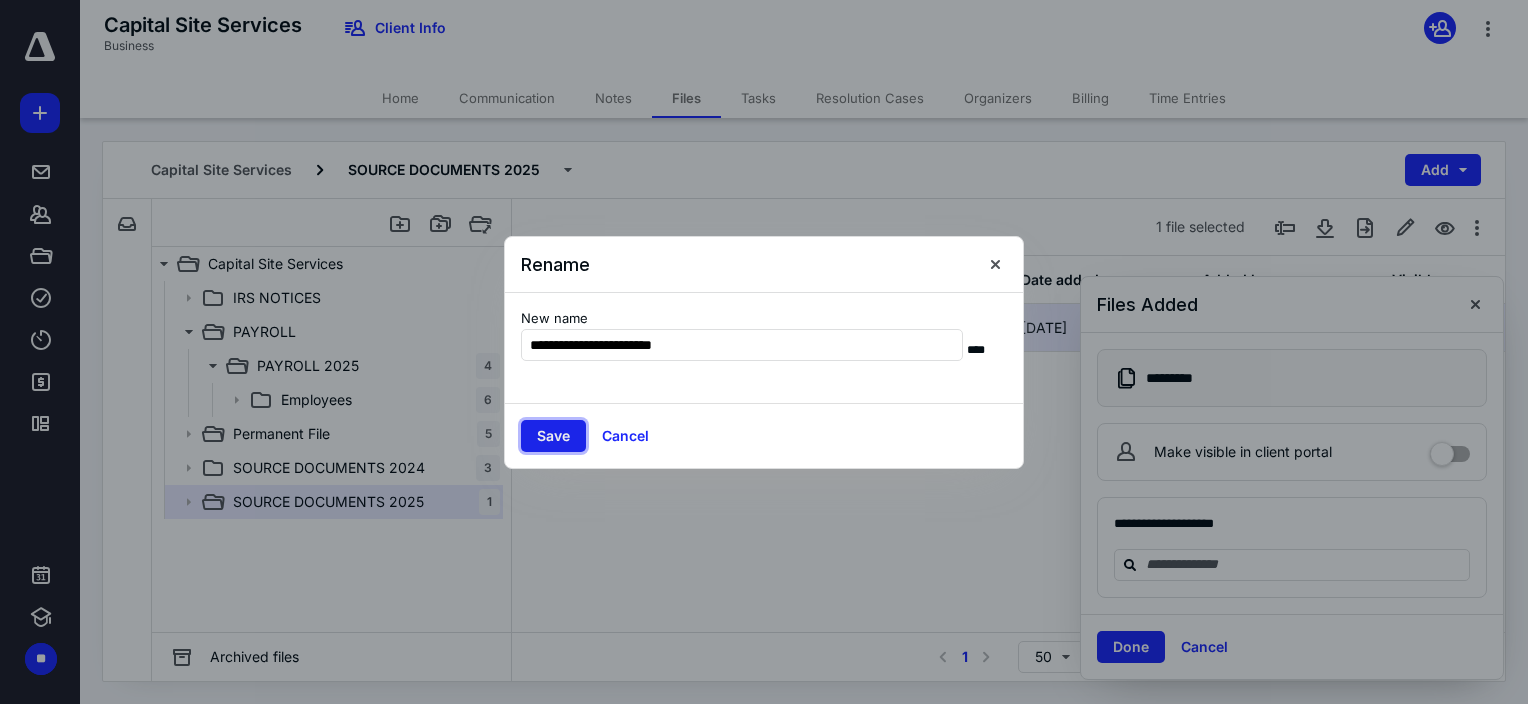 click on "Save" at bounding box center [553, 436] 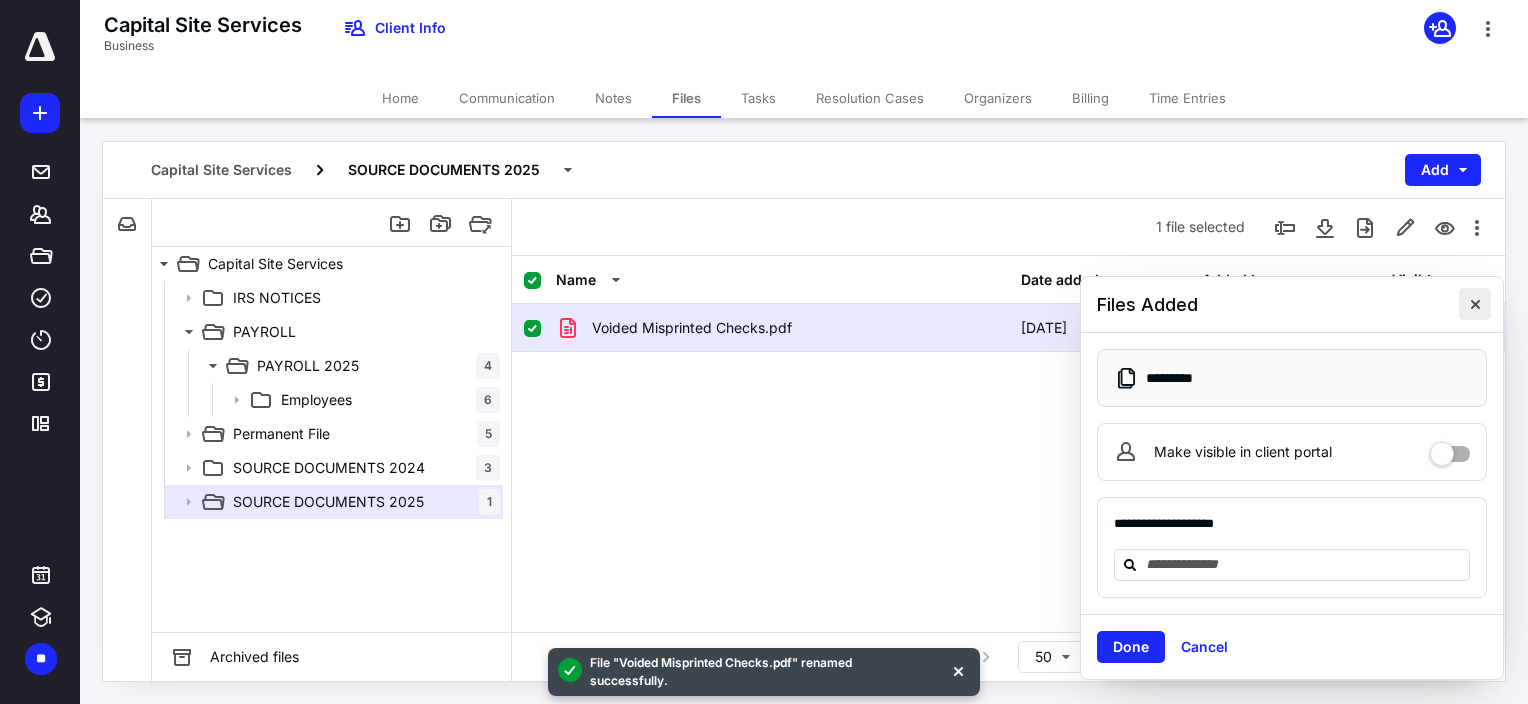 click at bounding box center (1475, 304) 